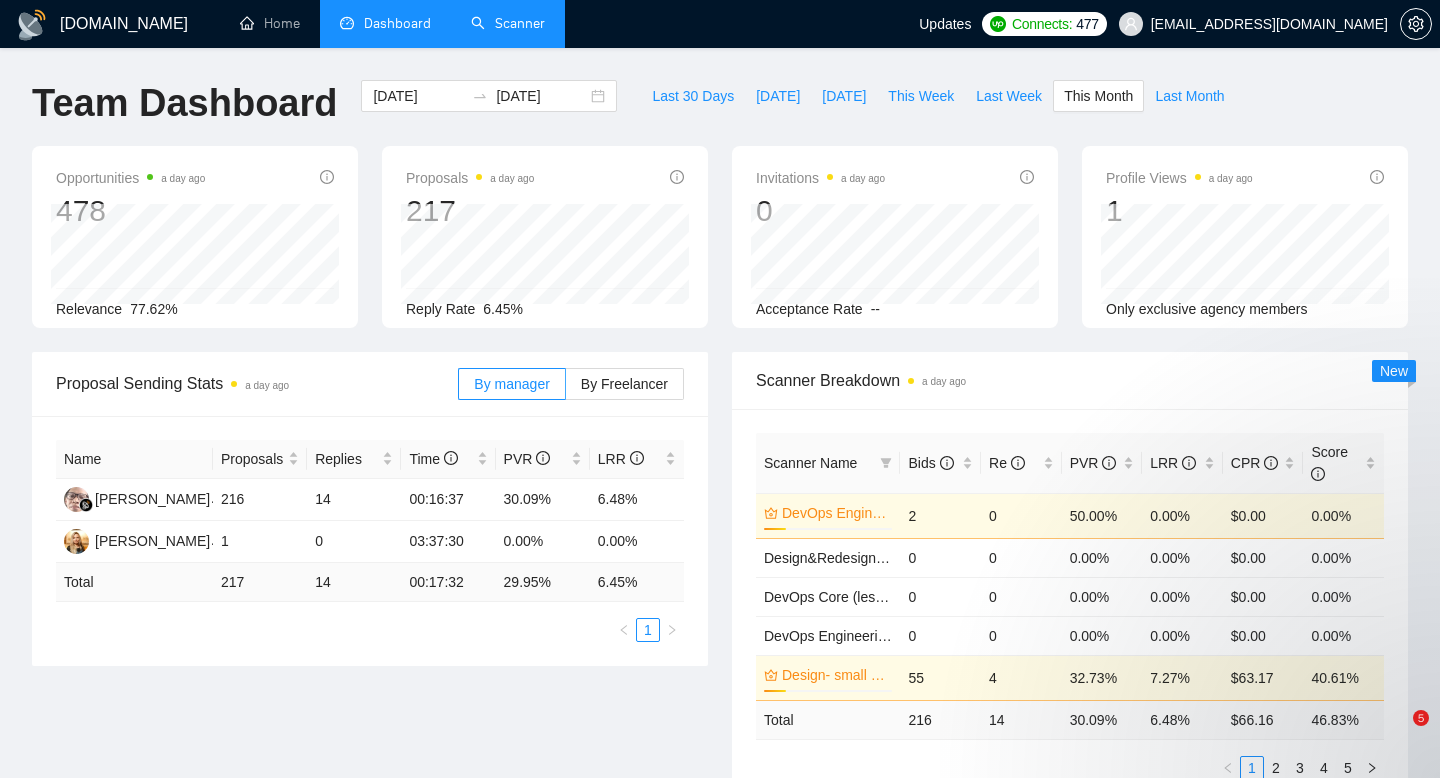 scroll, scrollTop: 0, scrollLeft: 0, axis: both 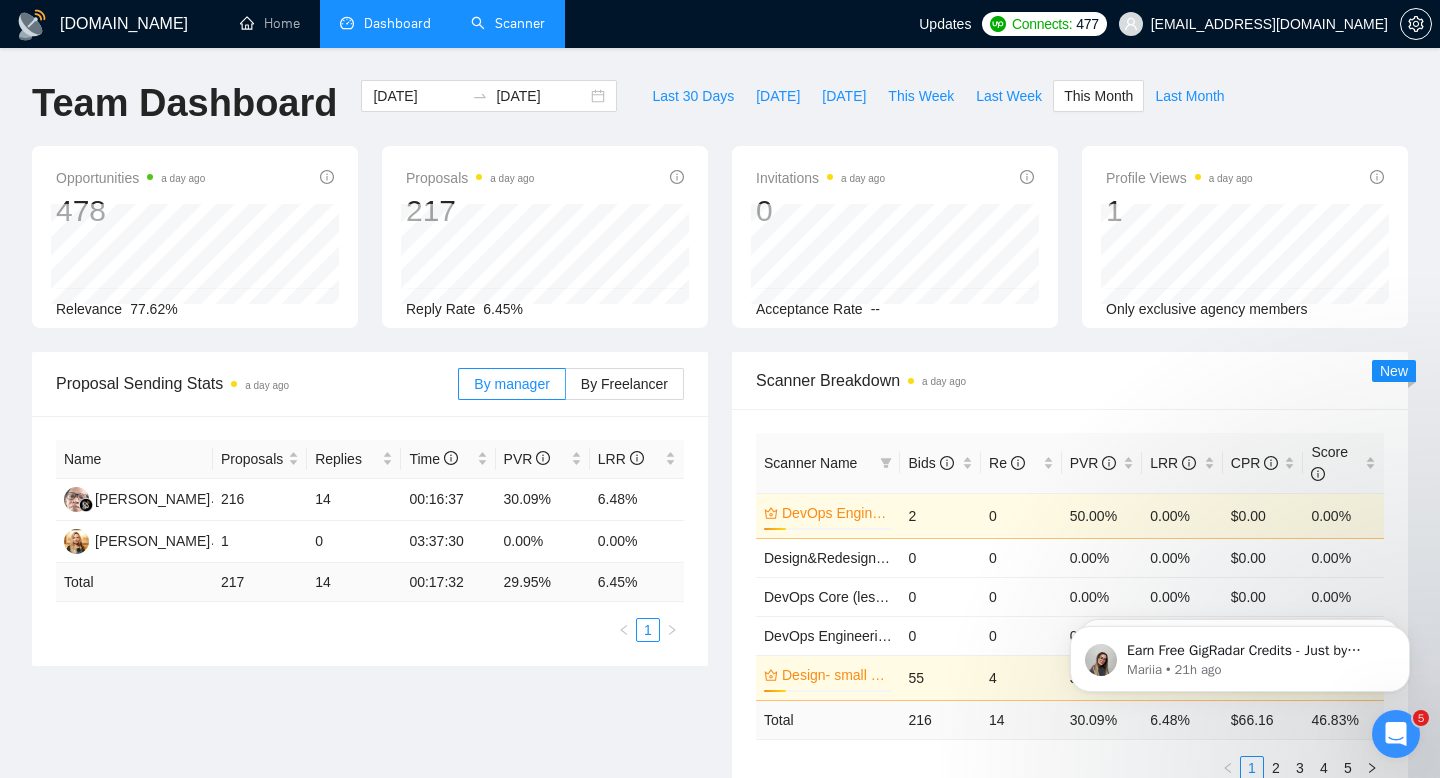 click on "Scanner" at bounding box center (508, 23) 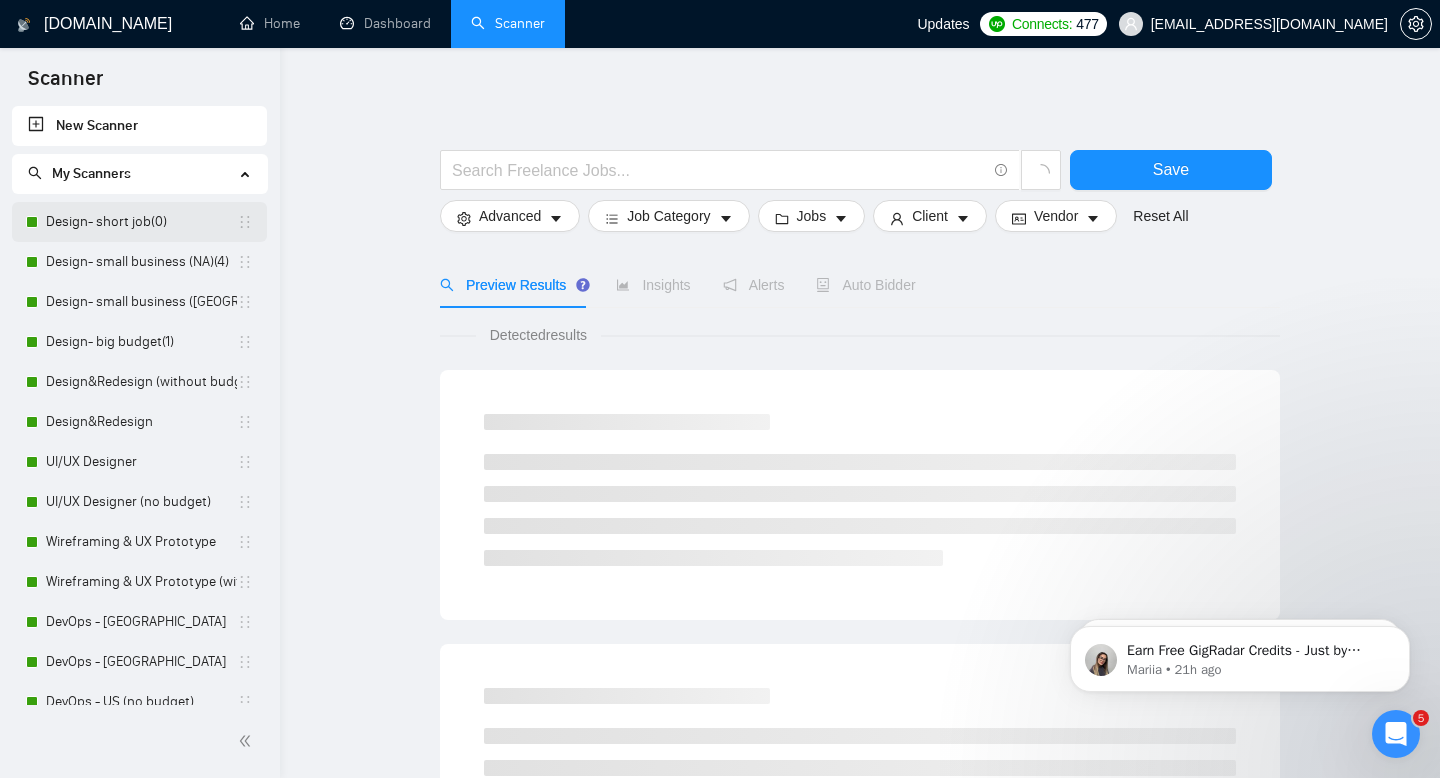 click on "Design- short job(0)" at bounding box center [141, 222] 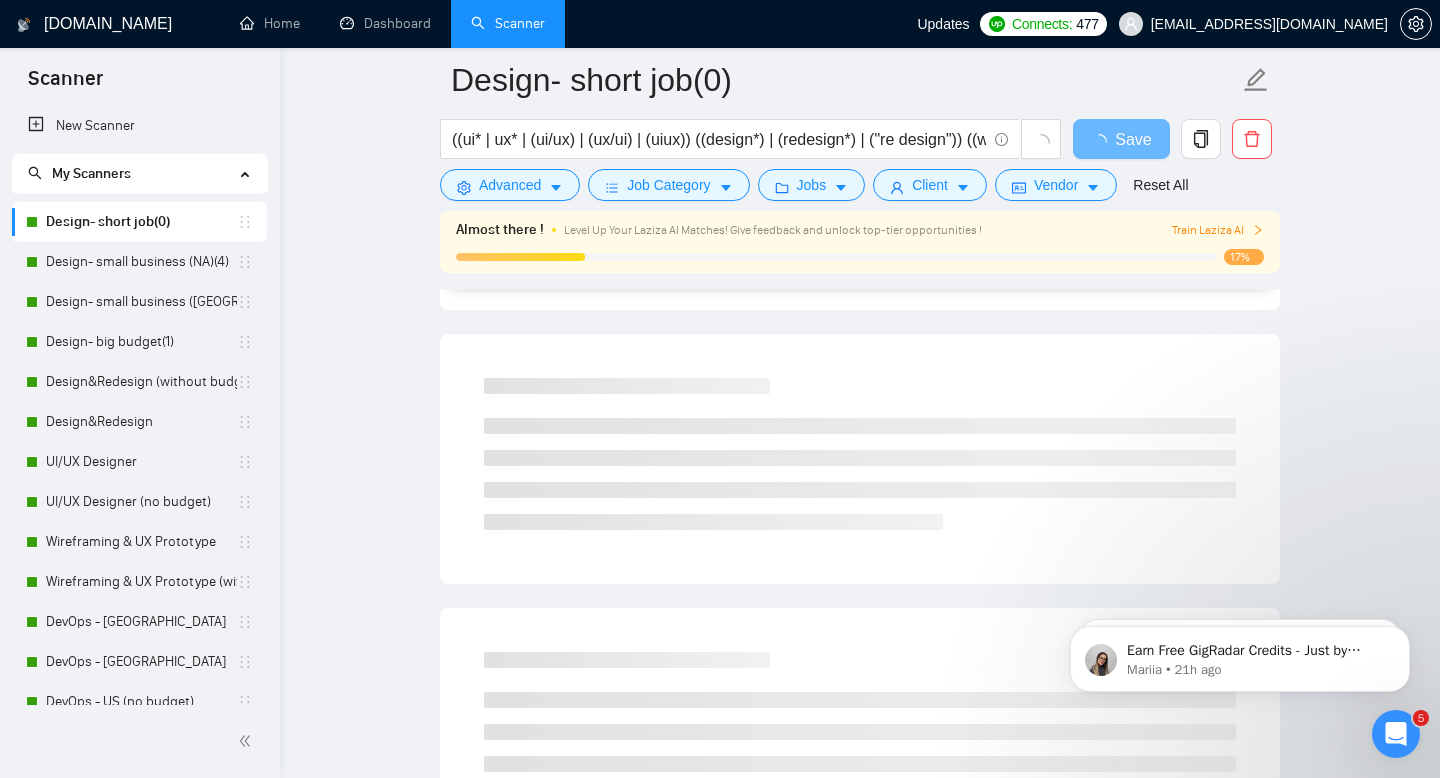 scroll, scrollTop: 1202, scrollLeft: 0, axis: vertical 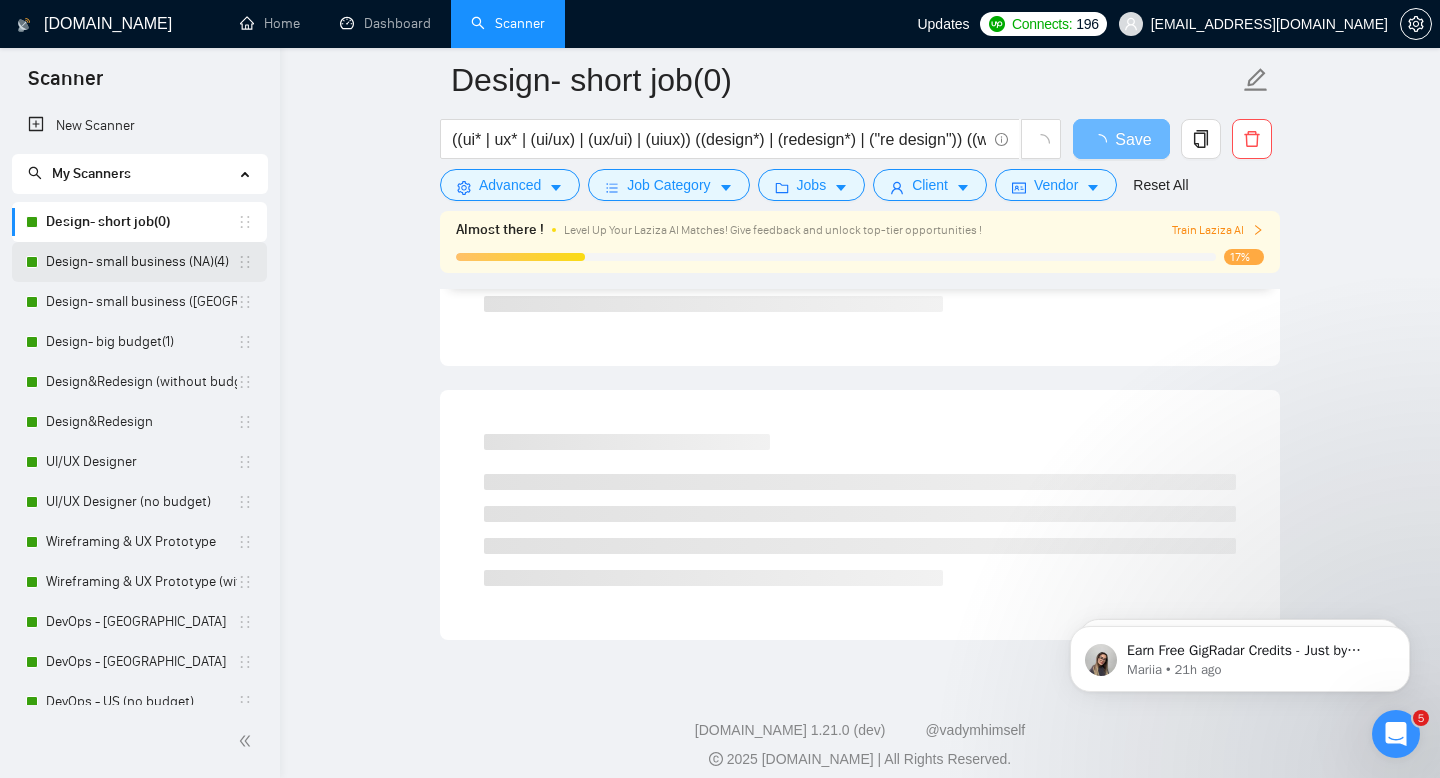 click on "Design- small business (NA)(4)" at bounding box center [141, 262] 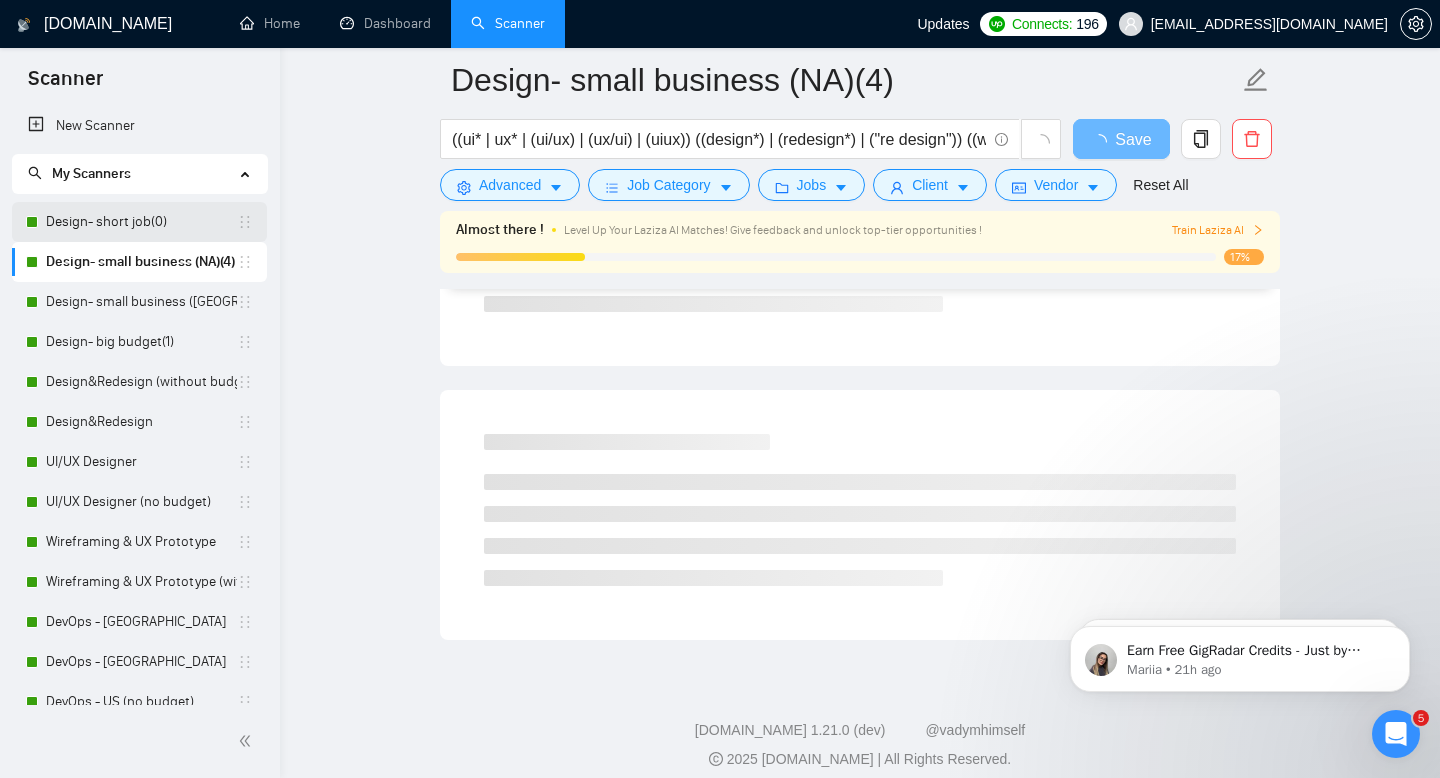 click on "Design- short job(0)" at bounding box center [141, 222] 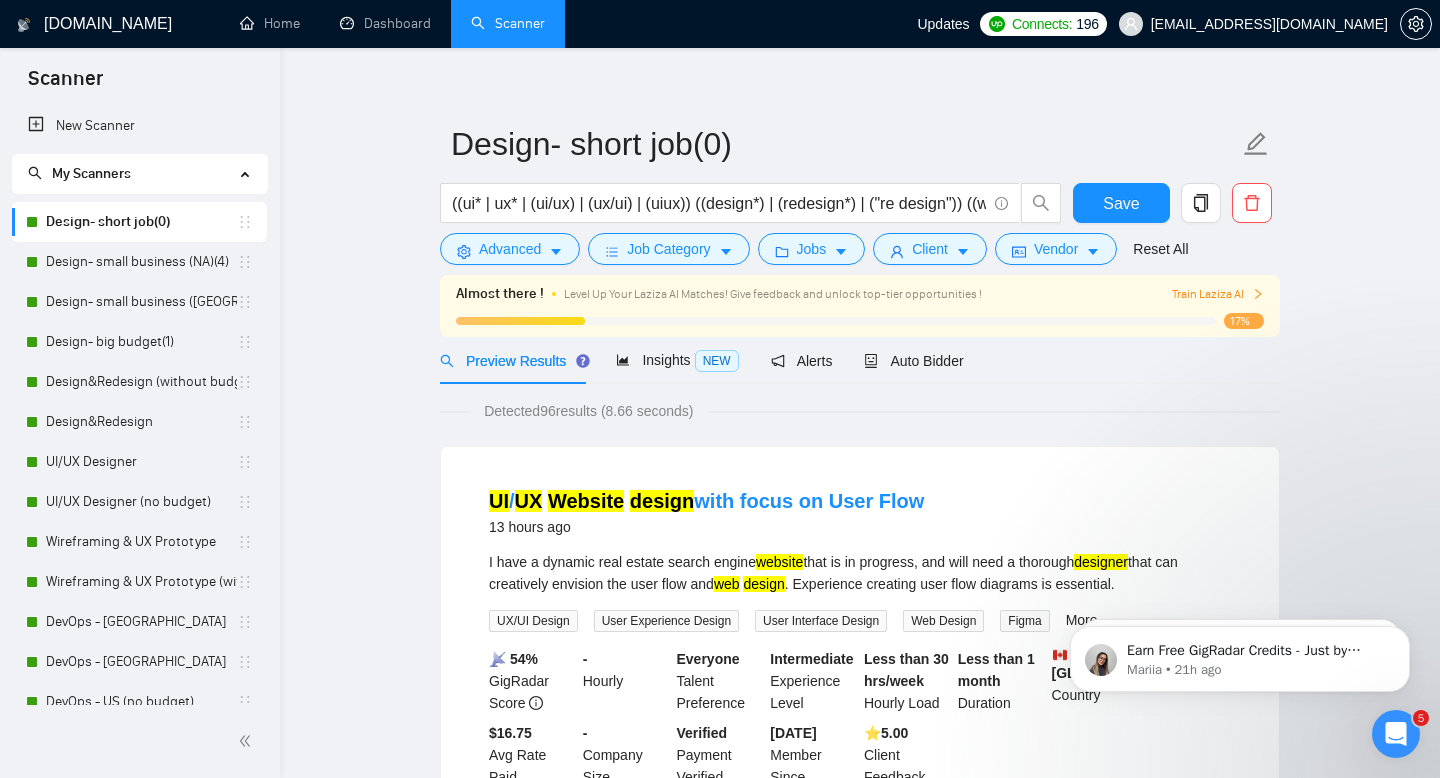 scroll, scrollTop: 0, scrollLeft: 0, axis: both 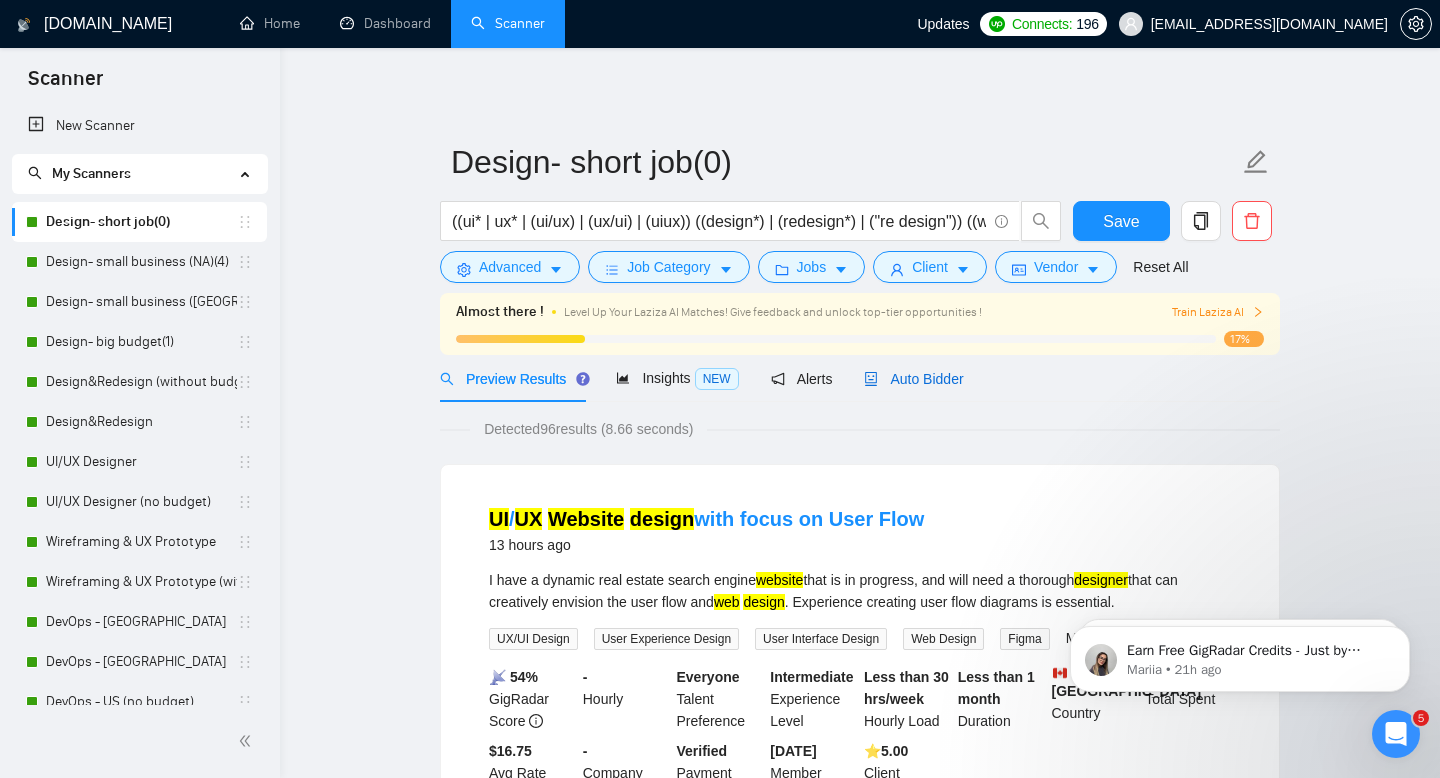 click on "Auto Bidder" at bounding box center [913, 379] 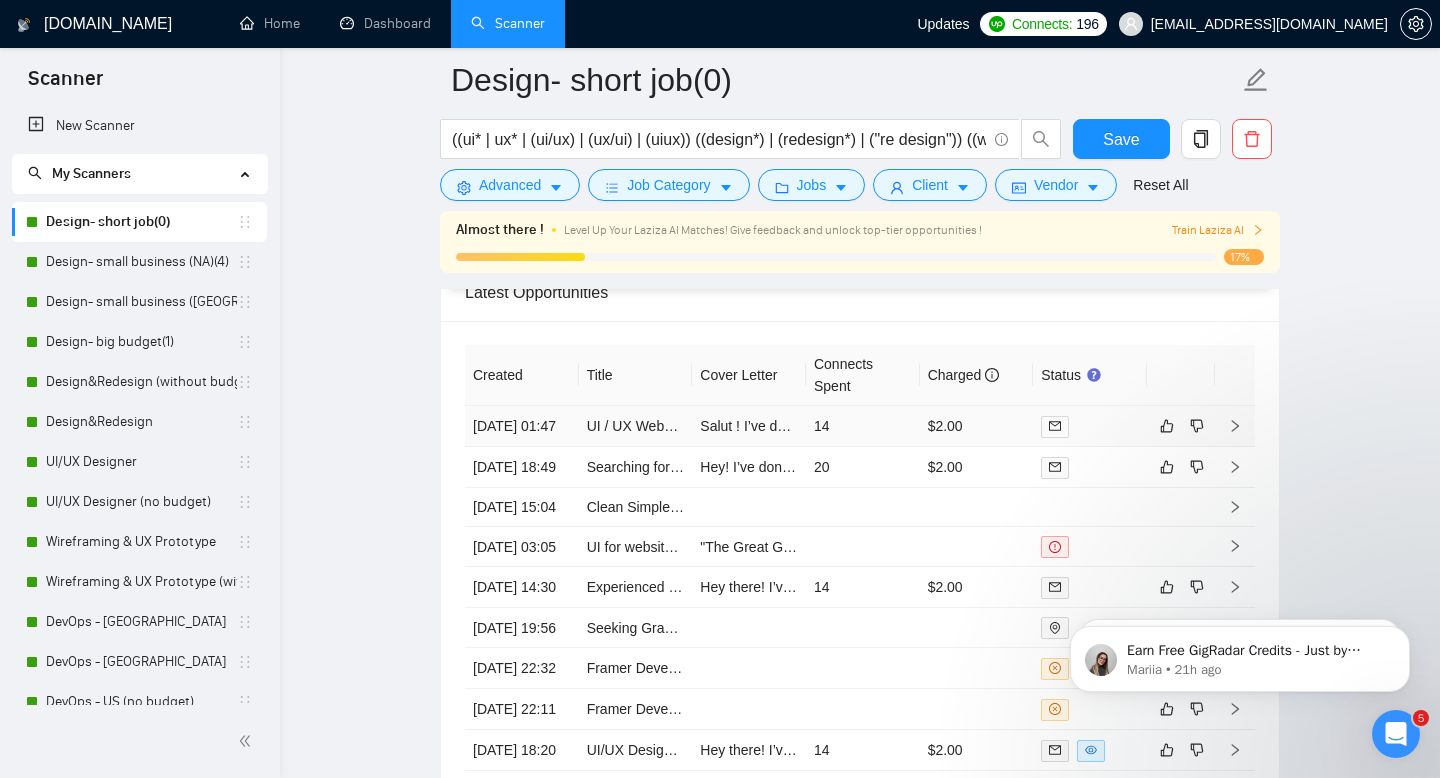 scroll, scrollTop: 4570, scrollLeft: 0, axis: vertical 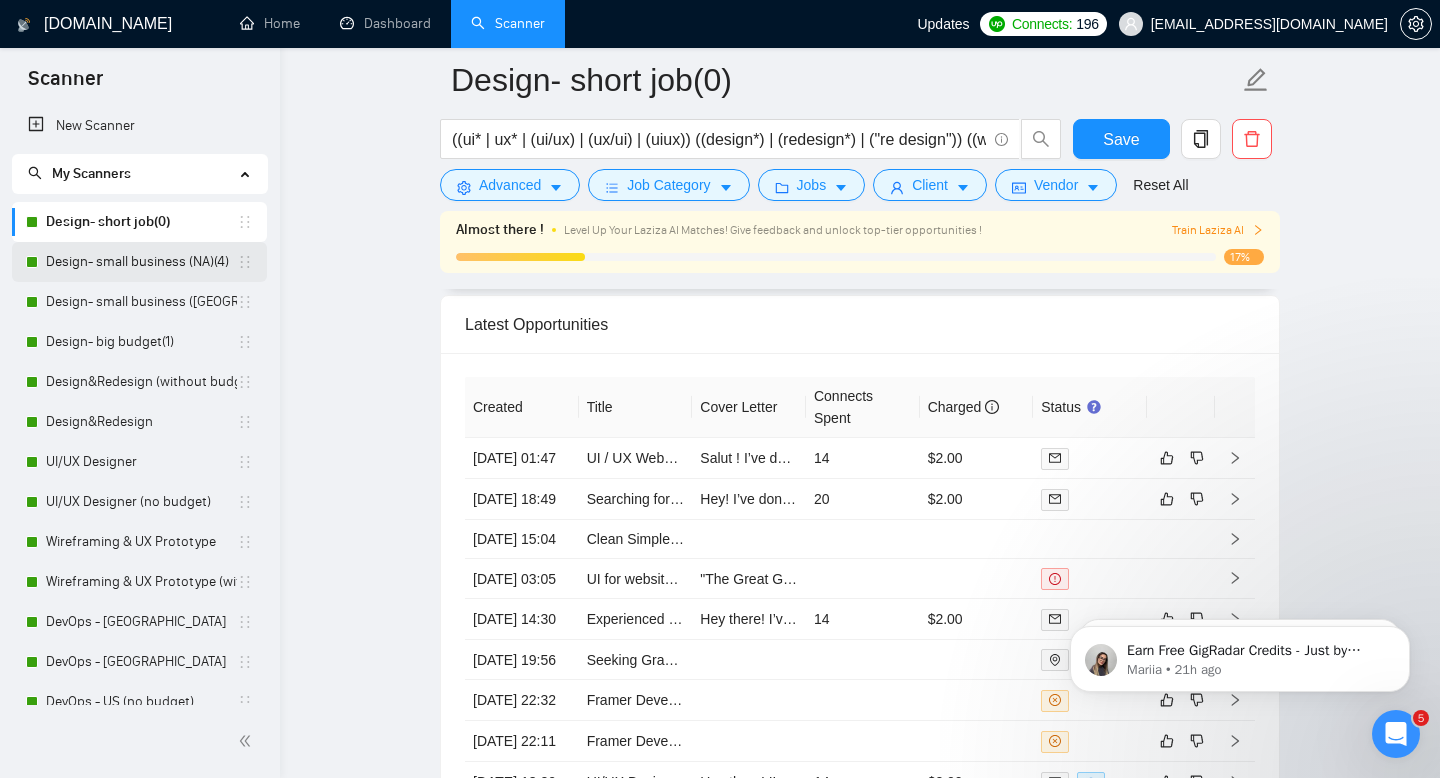 click on "Design- small business (NA)(4)" at bounding box center [141, 262] 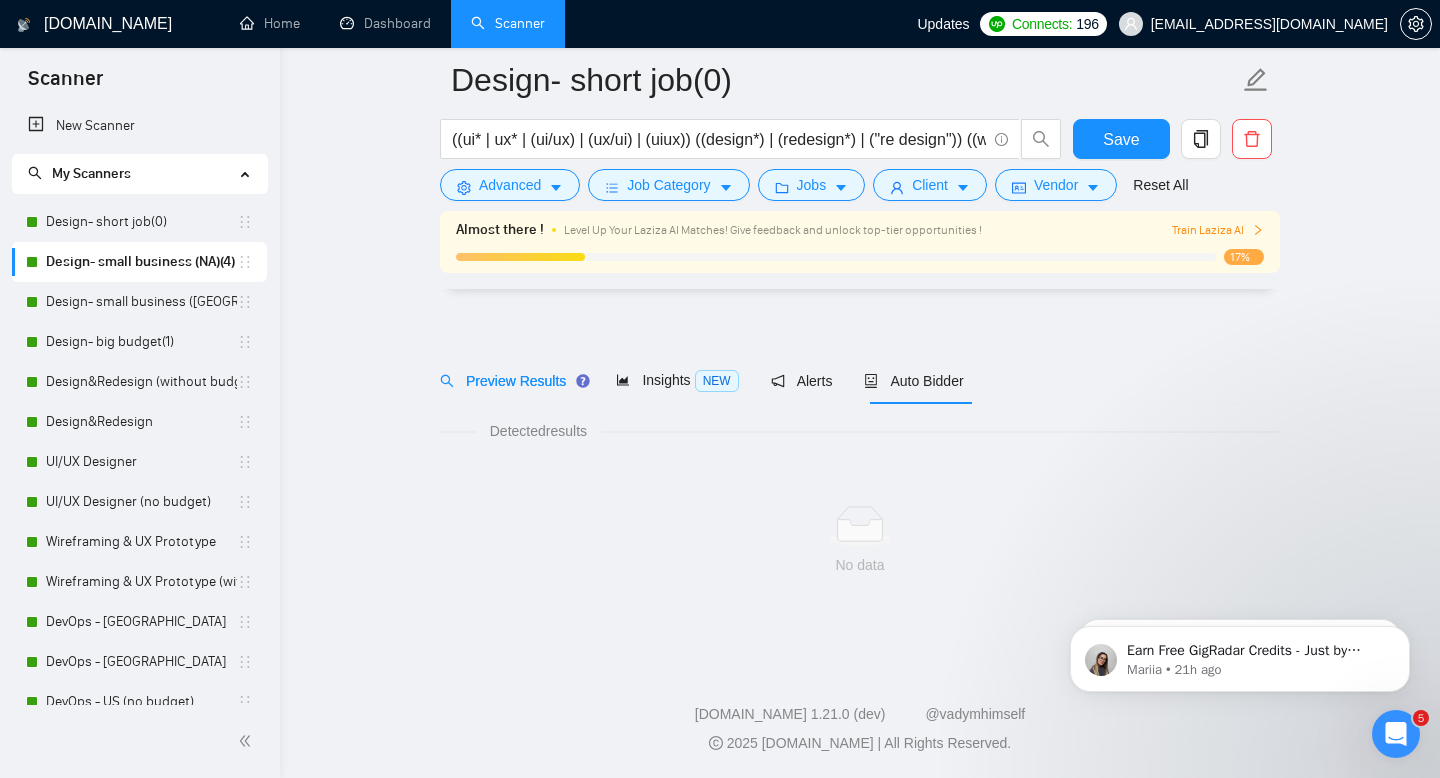 scroll, scrollTop: 14, scrollLeft: 0, axis: vertical 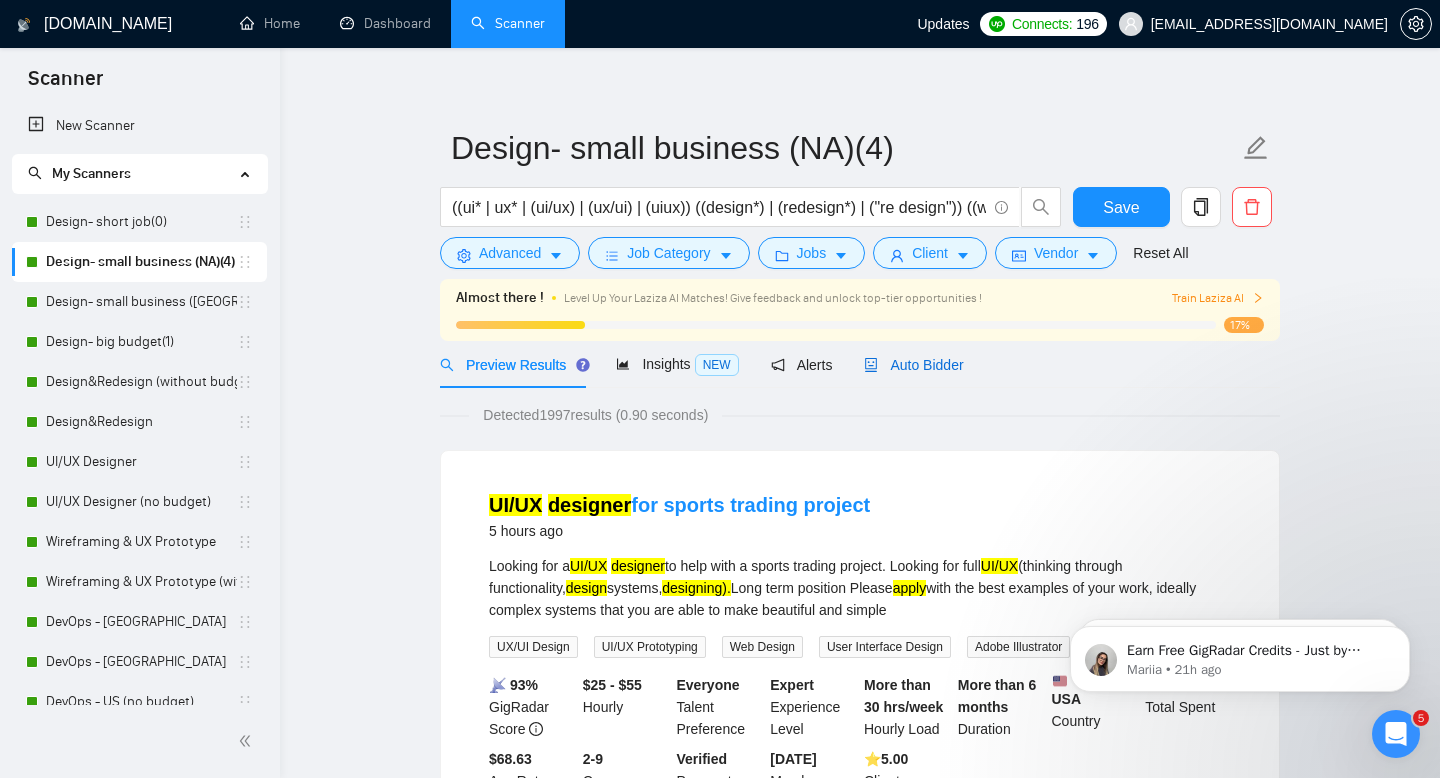 click 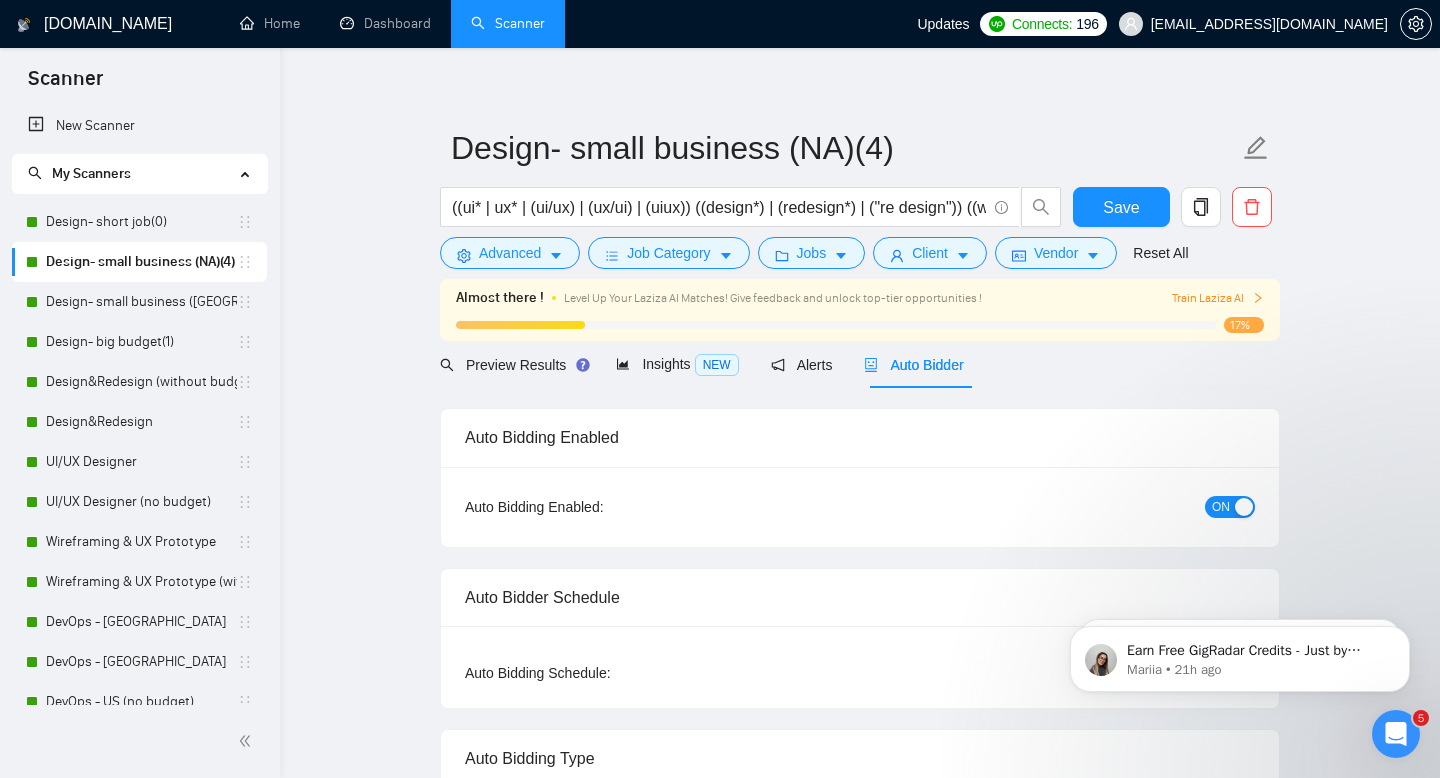type 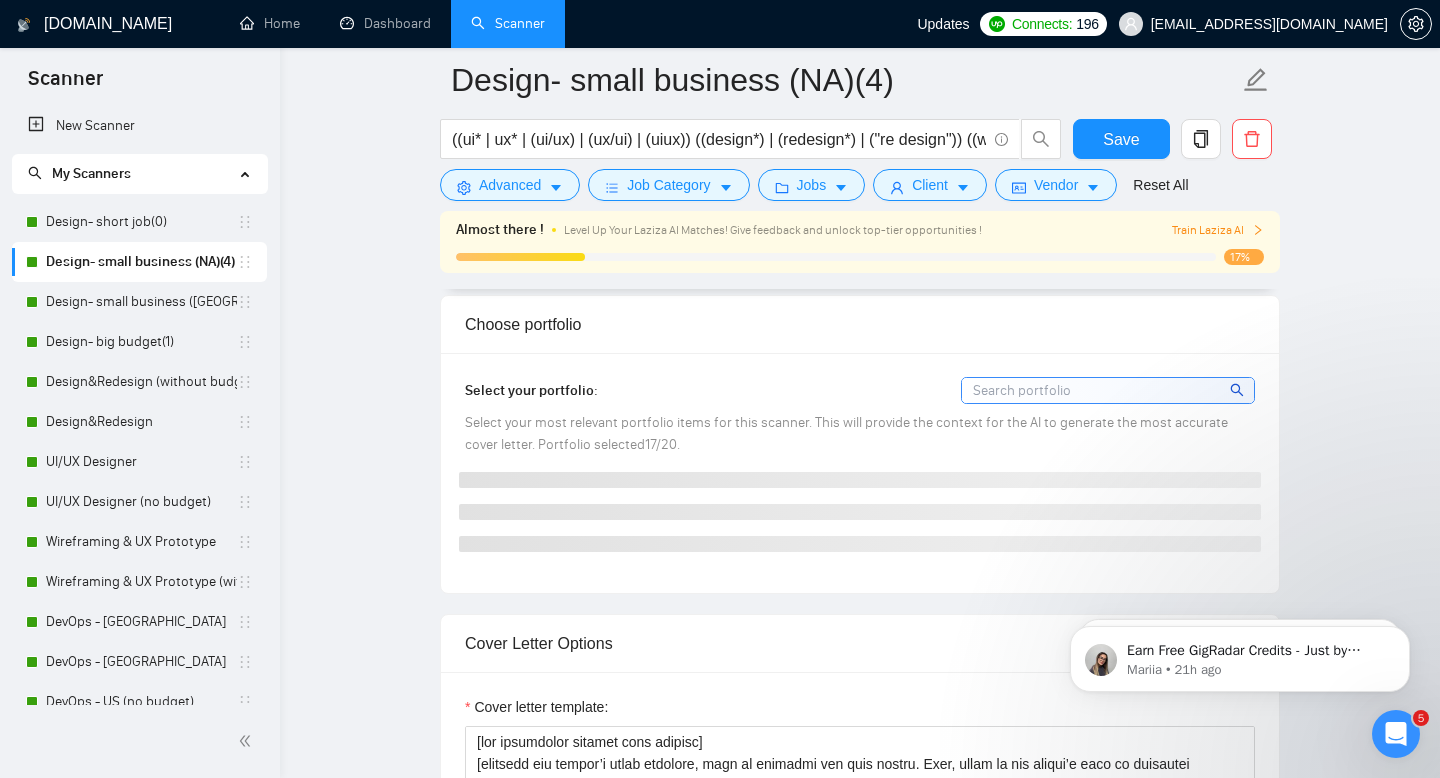 scroll, scrollTop: 2151, scrollLeft: 0, axis: vertical 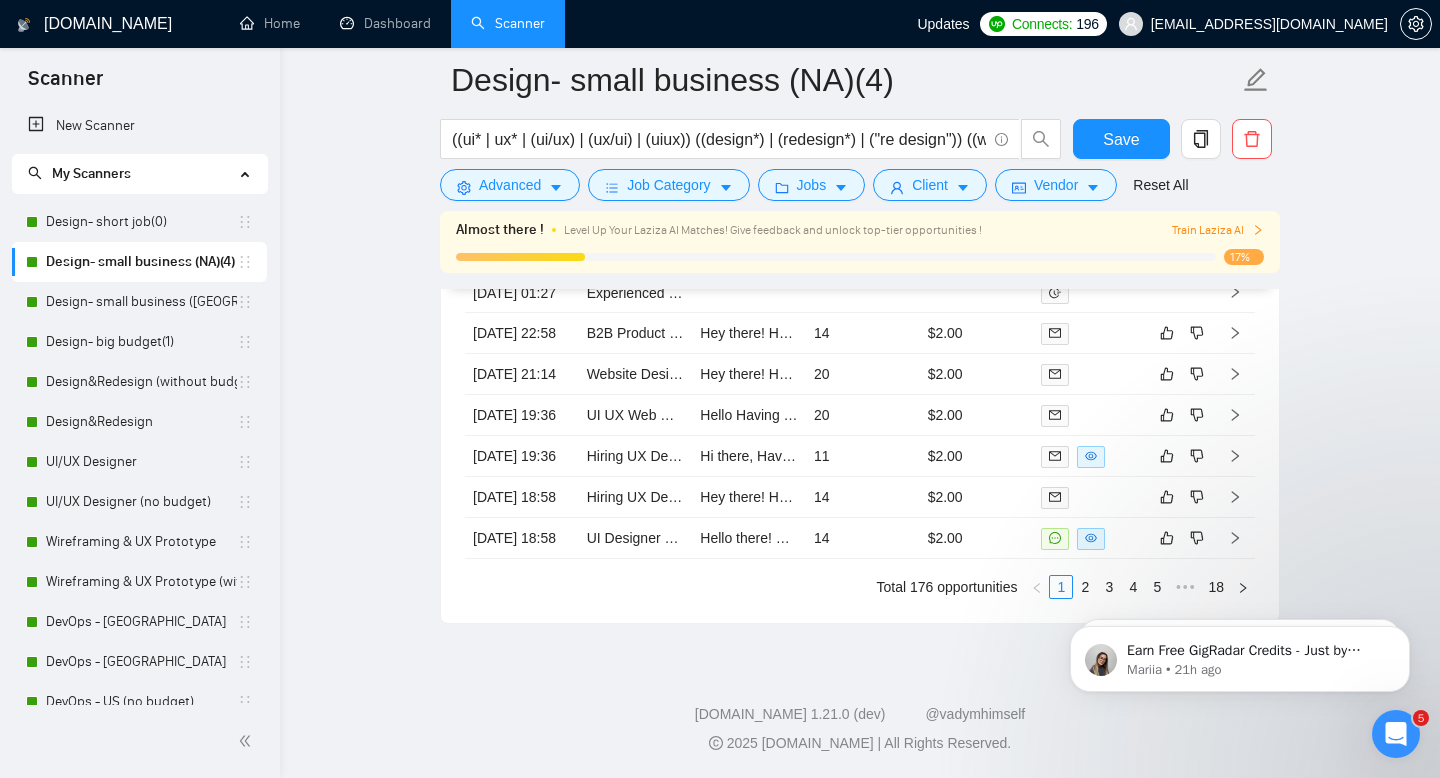 click on "Earn Free GigRadar Credits - Just by Sharing Your Story! 💬 Want more credits for sending proposals? It’s simple - share, inspire, and get rewarded! 🤫 Here’s how you can earn free credits: Introduce yourself in the #intros channel of the GigRadar Upwork Community and grab +20 credits for sending bids., Post your success story (closed projects, high LRR, etc.) in the #general channel and claim +50 credits for sending bids. Why? GigRadar is building a powerful network of freelancers and agencies. We want you to make valuable connections, showcase your wins, and inspire others while getting rewarded! 🚀 Not a member yet? Join our Slack community now 👉 Join Slack Community Claiming your credits is easy: Reply to this message with a screenshot of your post, and our Tech Support Team will instantly top up your credits! 💸 [PERSON_NAME] • 21h ago [PERSON_NAME] • [DATE]" 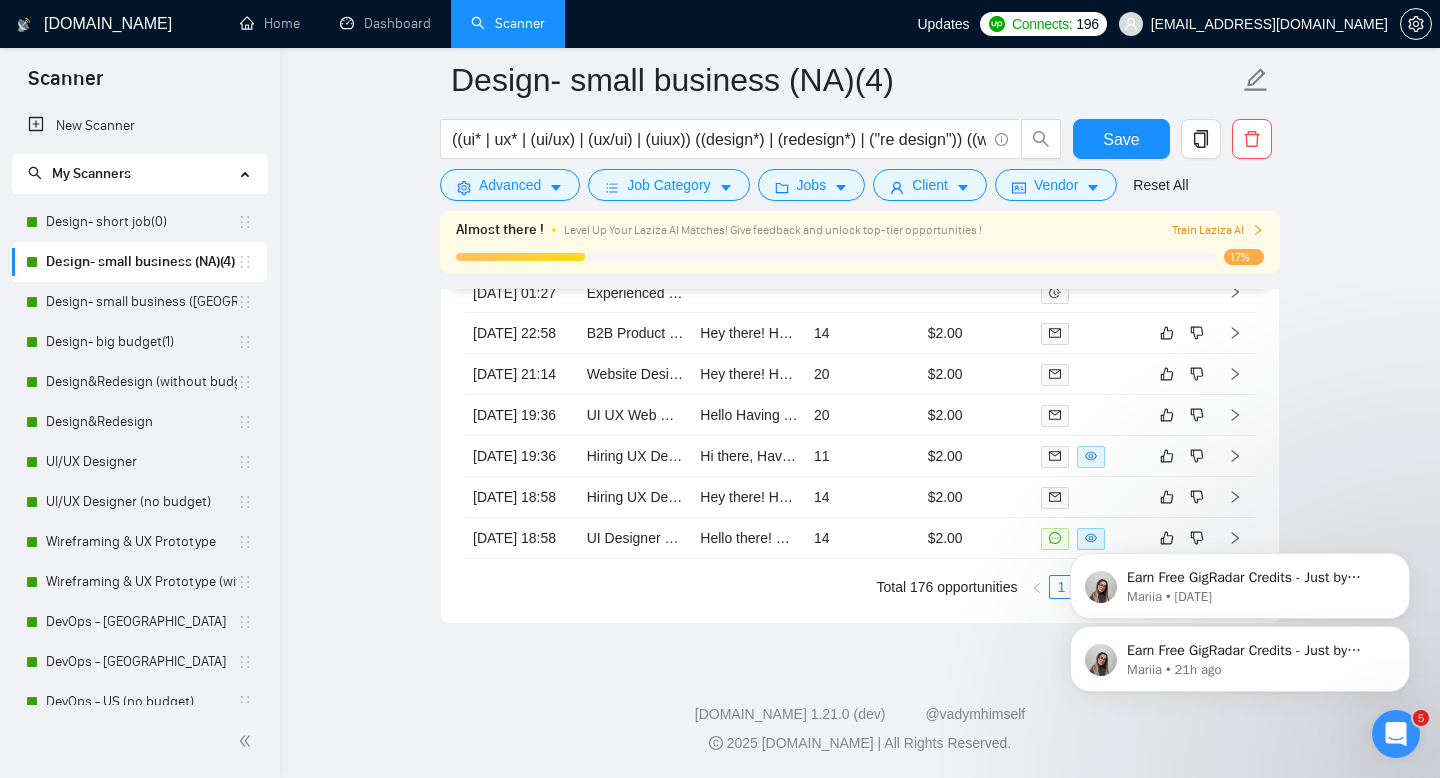 click on "Earn Free GigRadar Credits - Just by Sharing Your Story! 💬 Want more credits for sending proposals? It’s simple - share, inspire, and get rewarded! 🤫 Here’s how you can earn free credits: Introduce yourself in the #intros channel of the GigRadar Upwork Community and grab +20 credits for sending bids., Post your success story (closed projects, high LRR, etc.) in the #general channel and claim +50 credits for sending bids. Why? GigRadar is building a powerful network of freelancers and agencies. We want you to make valuable connections, showcase your wins, and inspire others while getting rewarded! 🚀 Not a member yet? Join our Slack community now 👉 Join Slack Community Claiming your credits is easy: Reply to this message with a screenshot of your post, and our Tech Support Team will instantly top up your credits! 💸 [PERSON_NAME] • 21h ago [PERSON_NAME] • [DATE]" at bounding box center [1240, 567] 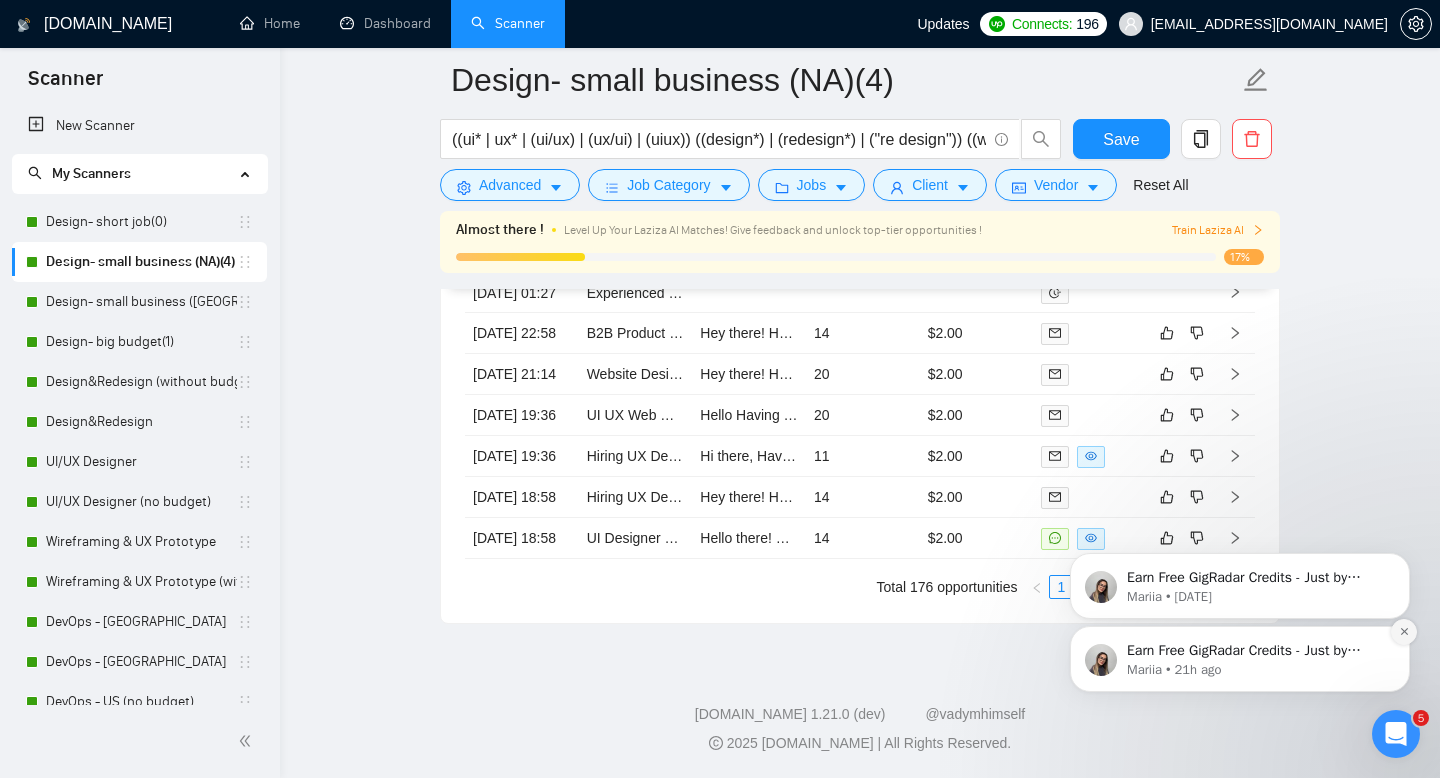 click 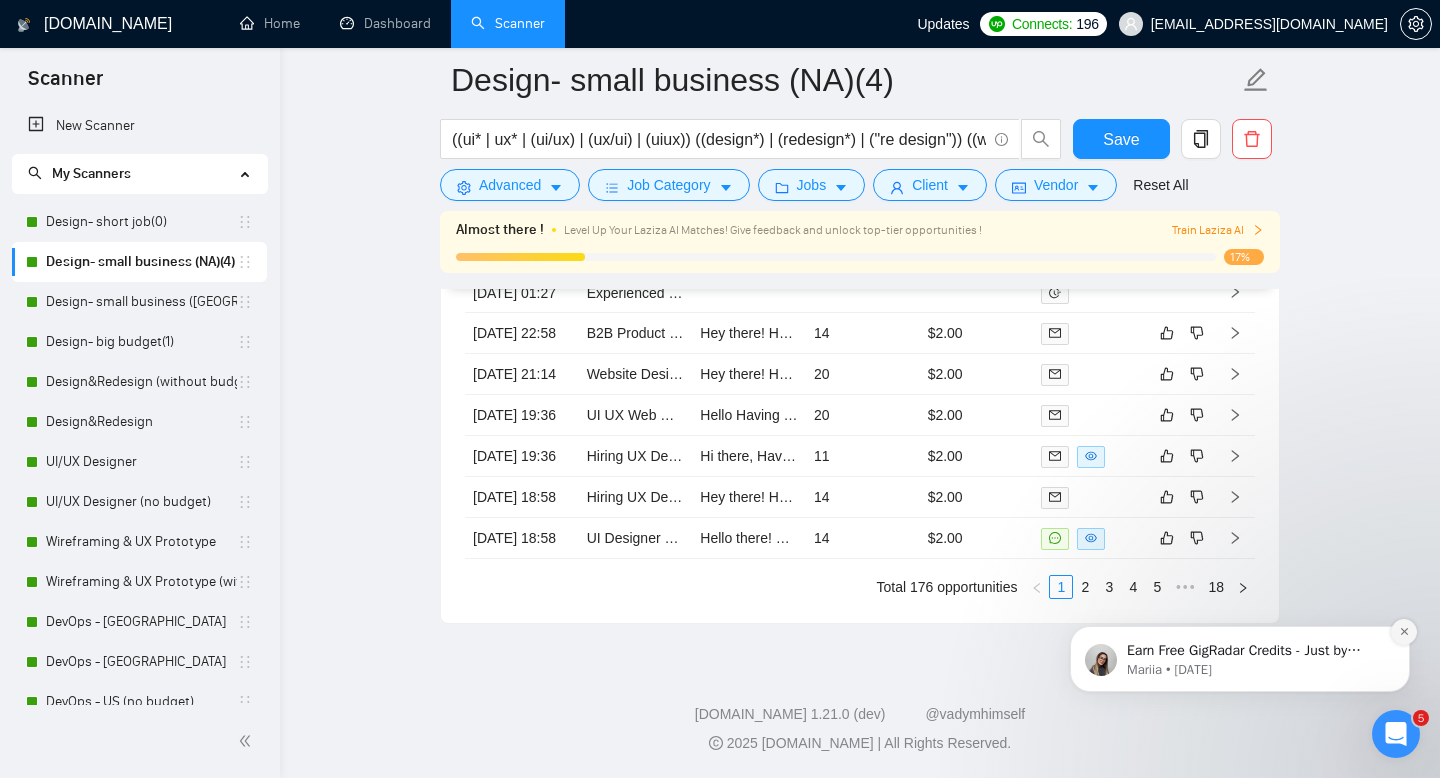 drag, startPoint x: 1403, startPoint y: 701, endPoint x: 1403, endPoint y: 627, distance: 74 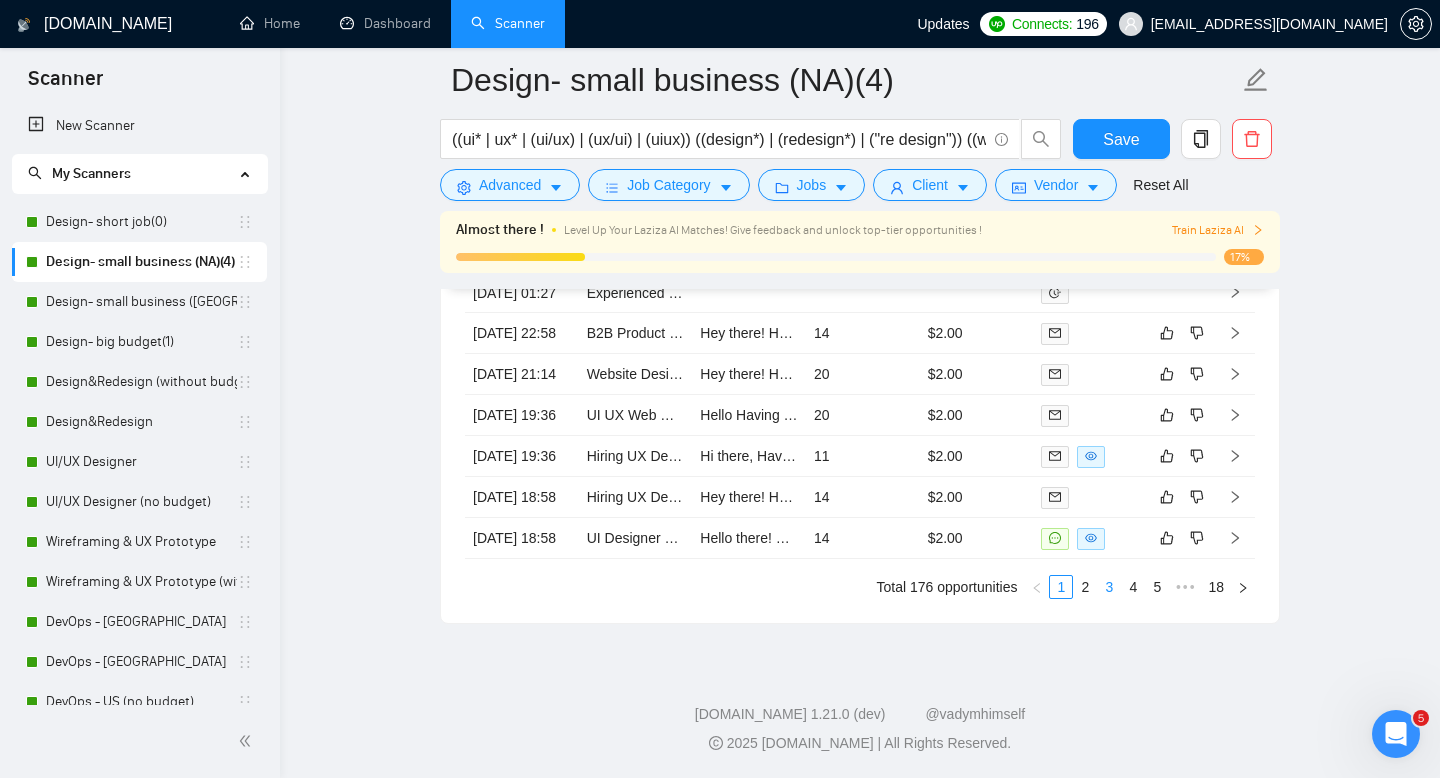 click on "3" at bounding box center (1109, 587) 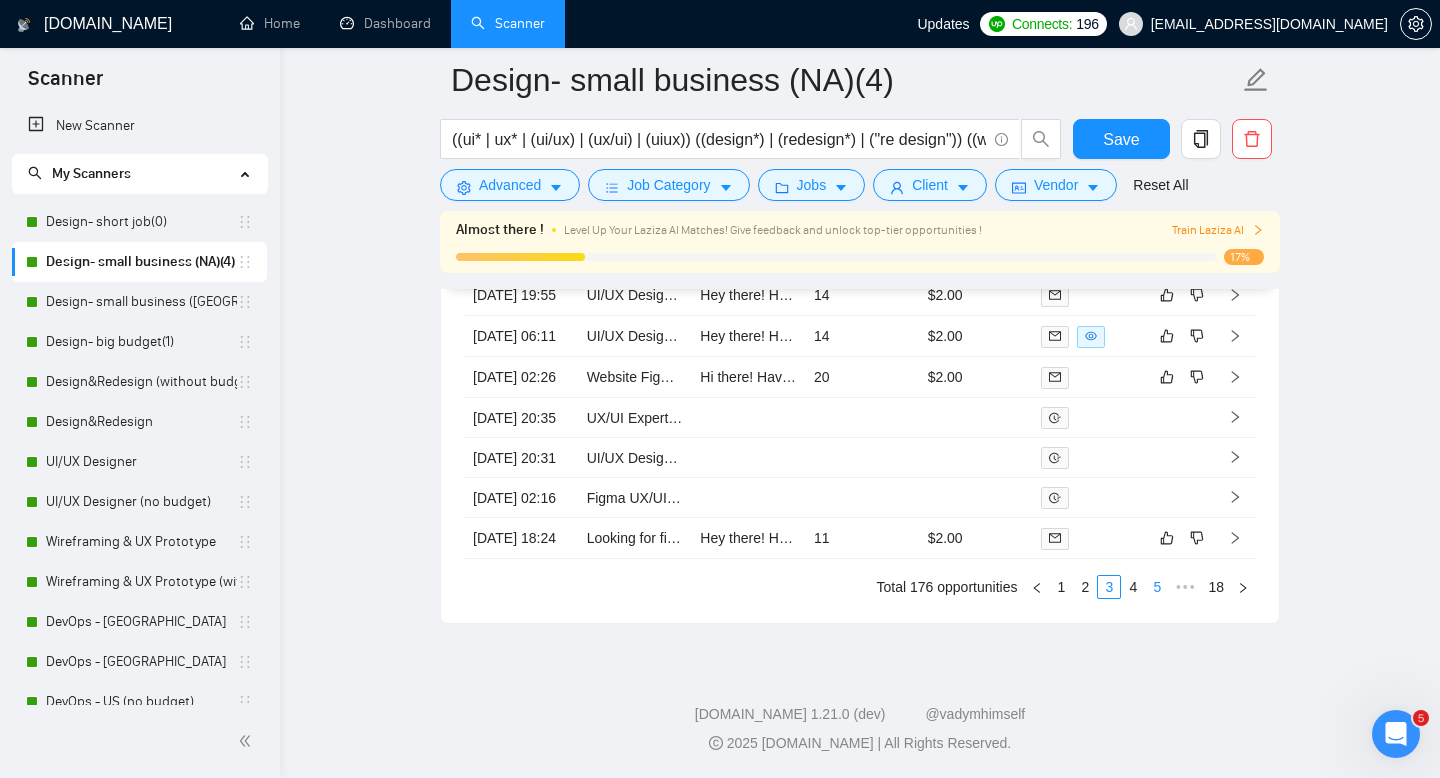 click on "5" at bounding box center (1157, 587) 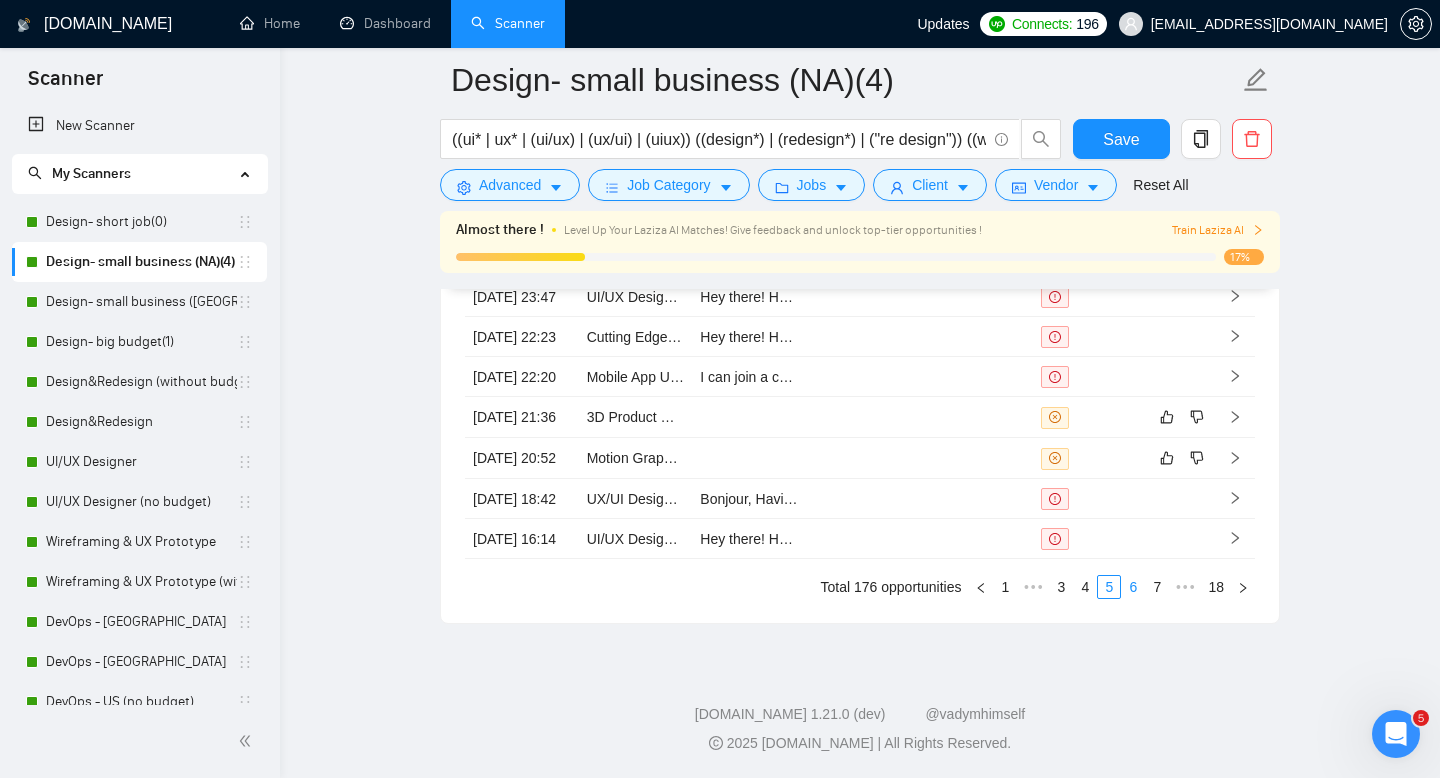 click on "6" at bounding box center (1133, 587) 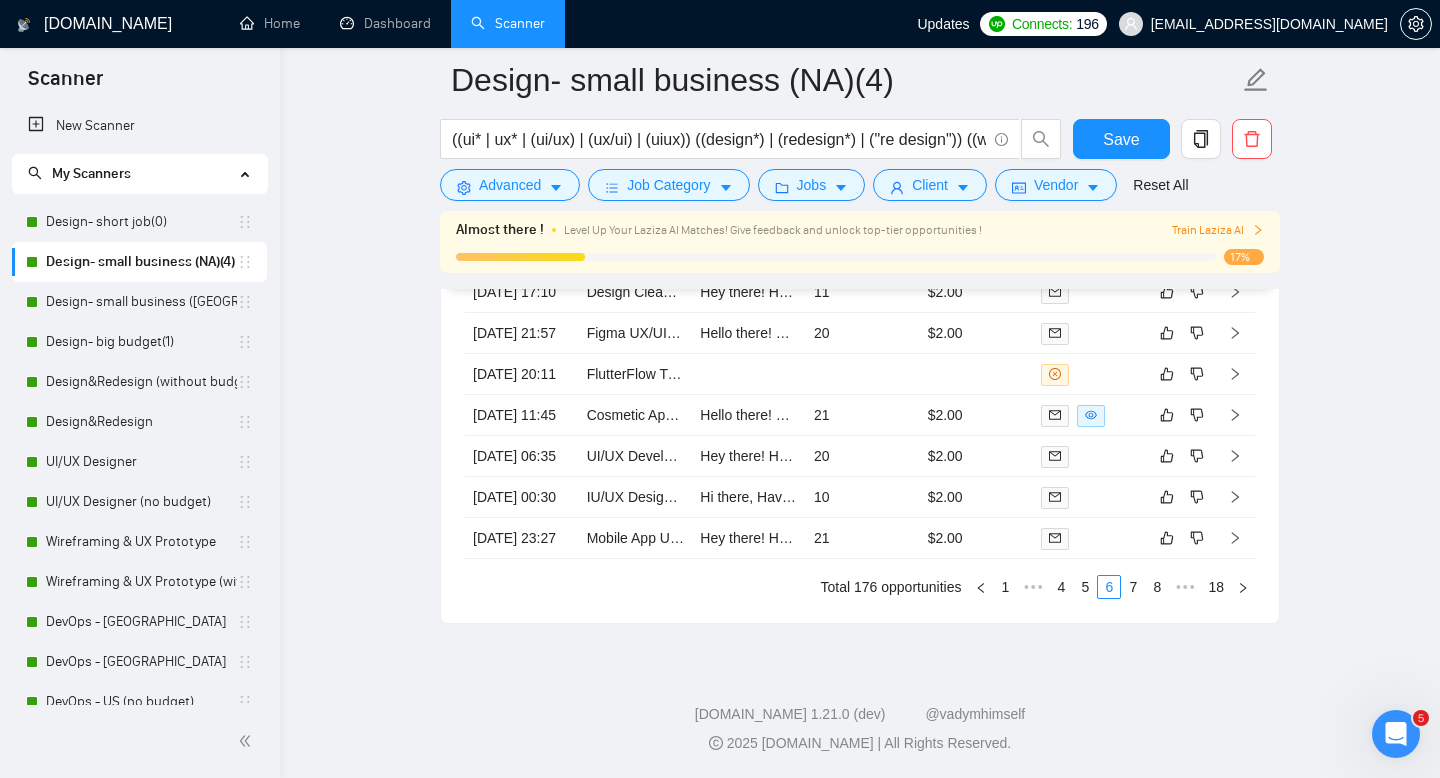 scroll, scrollTop: 5268, scrollLeft: 0, axis: vertical 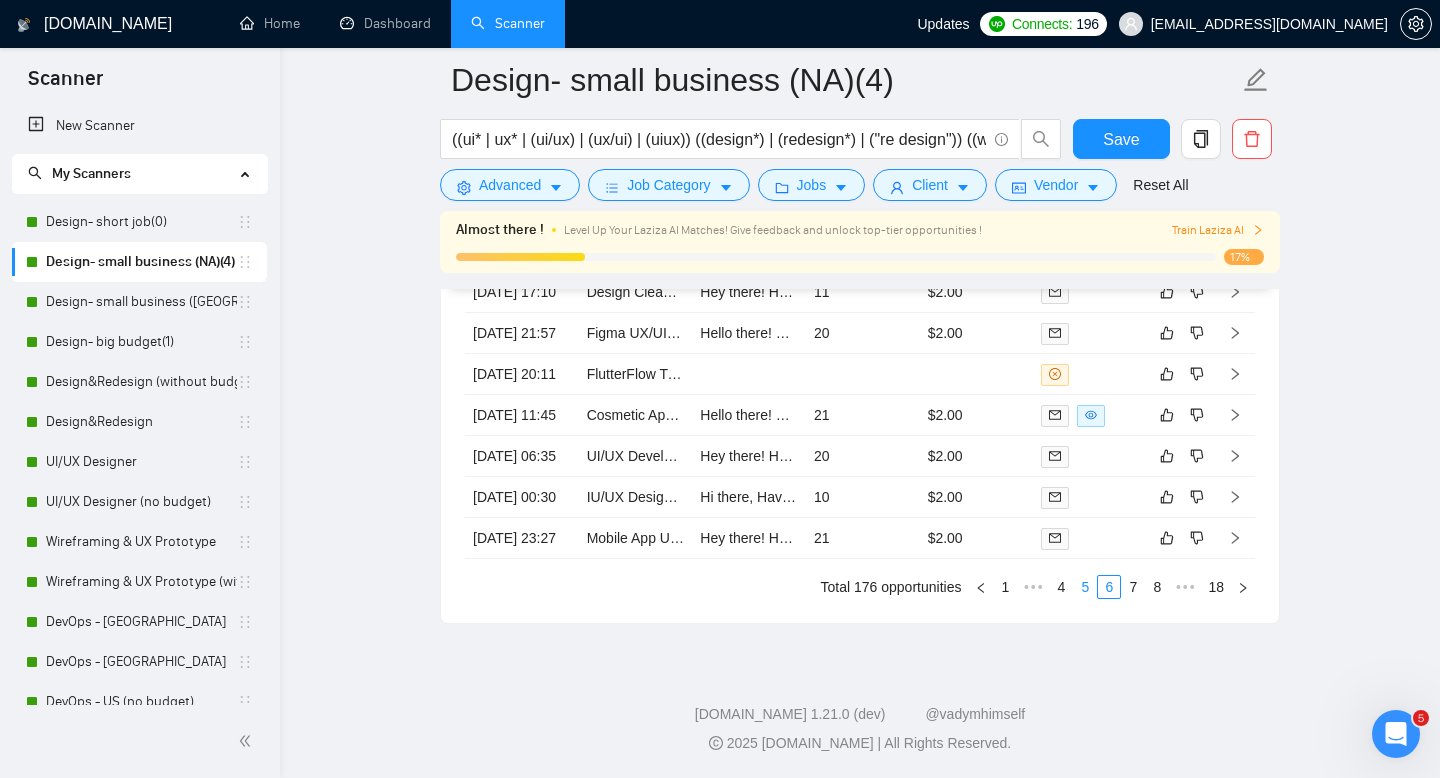 click on "5" at bounding box center [1085, 587] 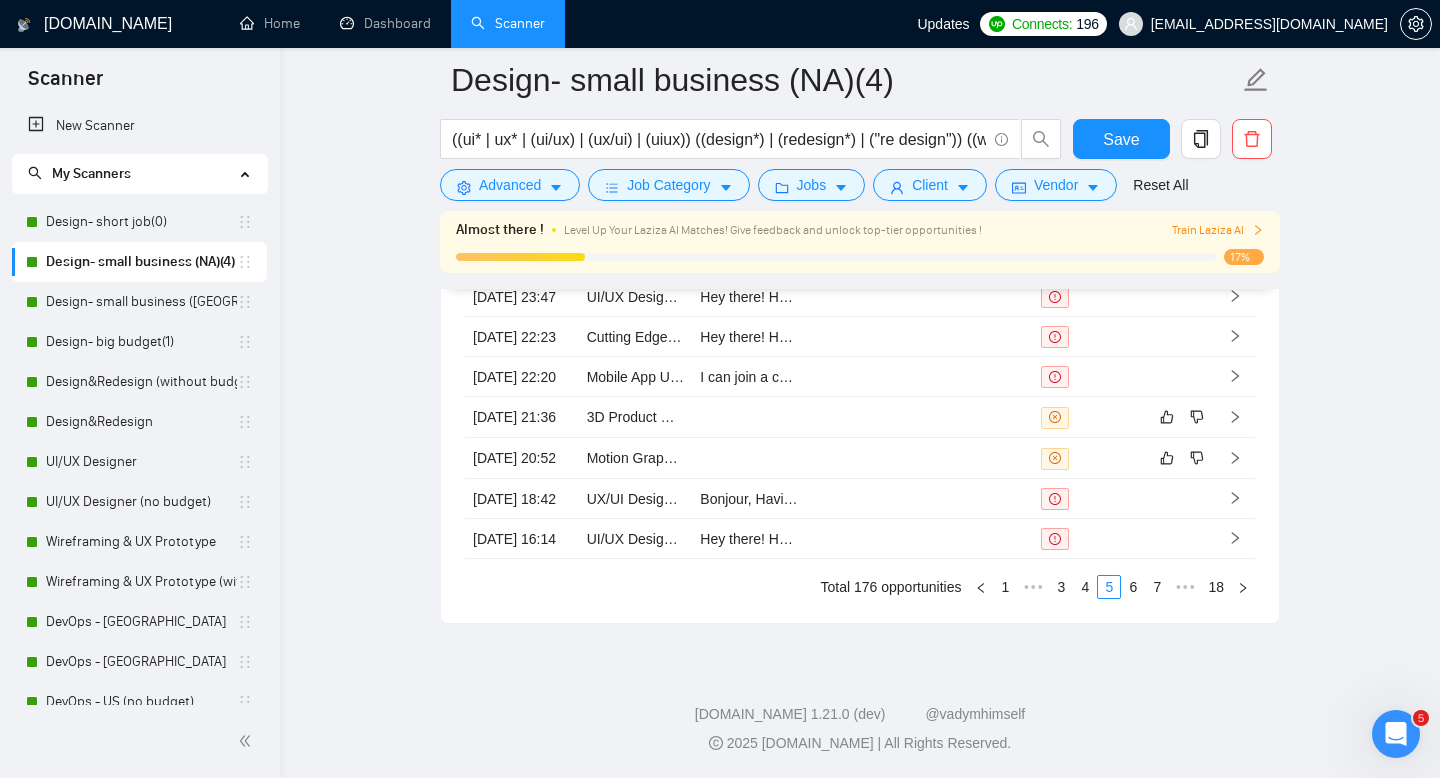 scroll, scrollTop: 5268, scrollLeft: 0, axis: vertical 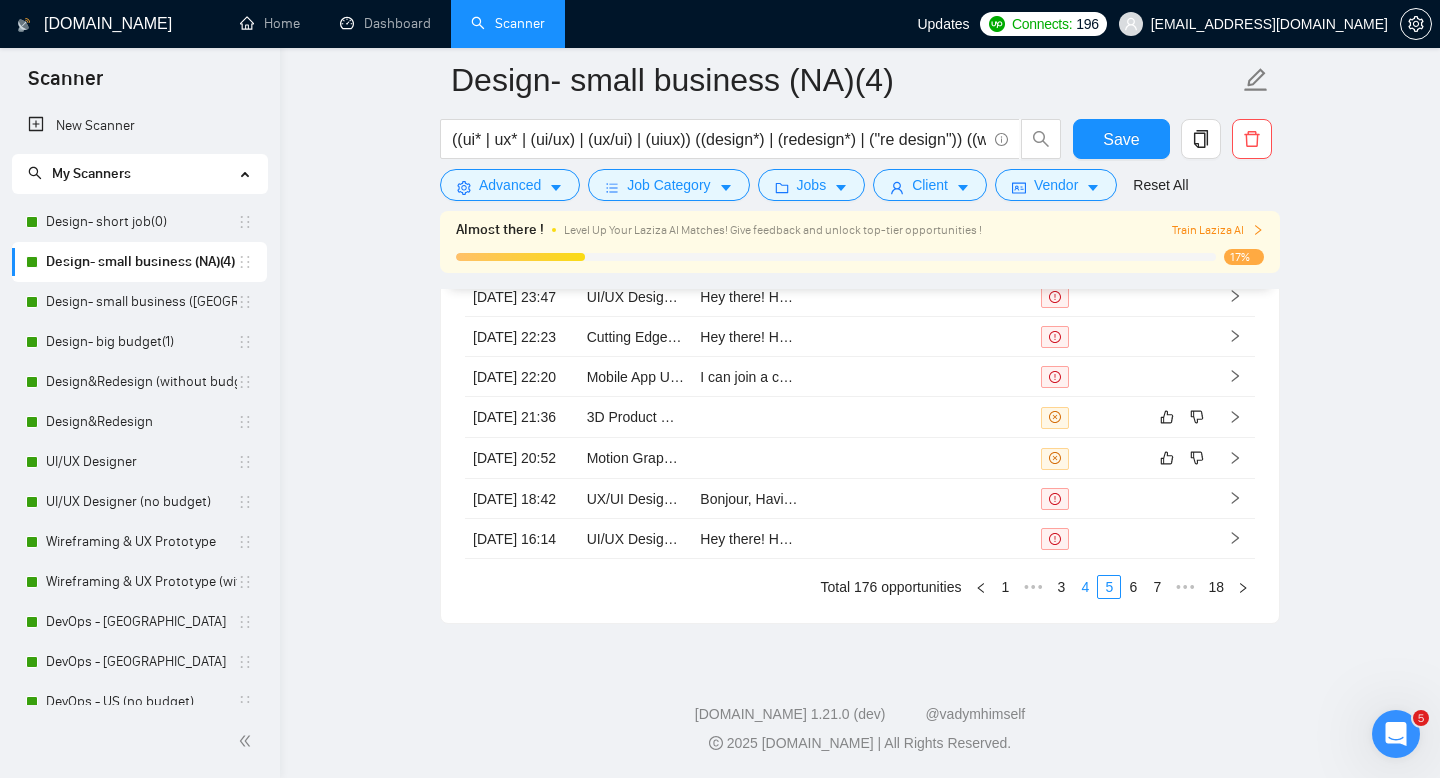 click on "4" at bounding box center [1085, 587] 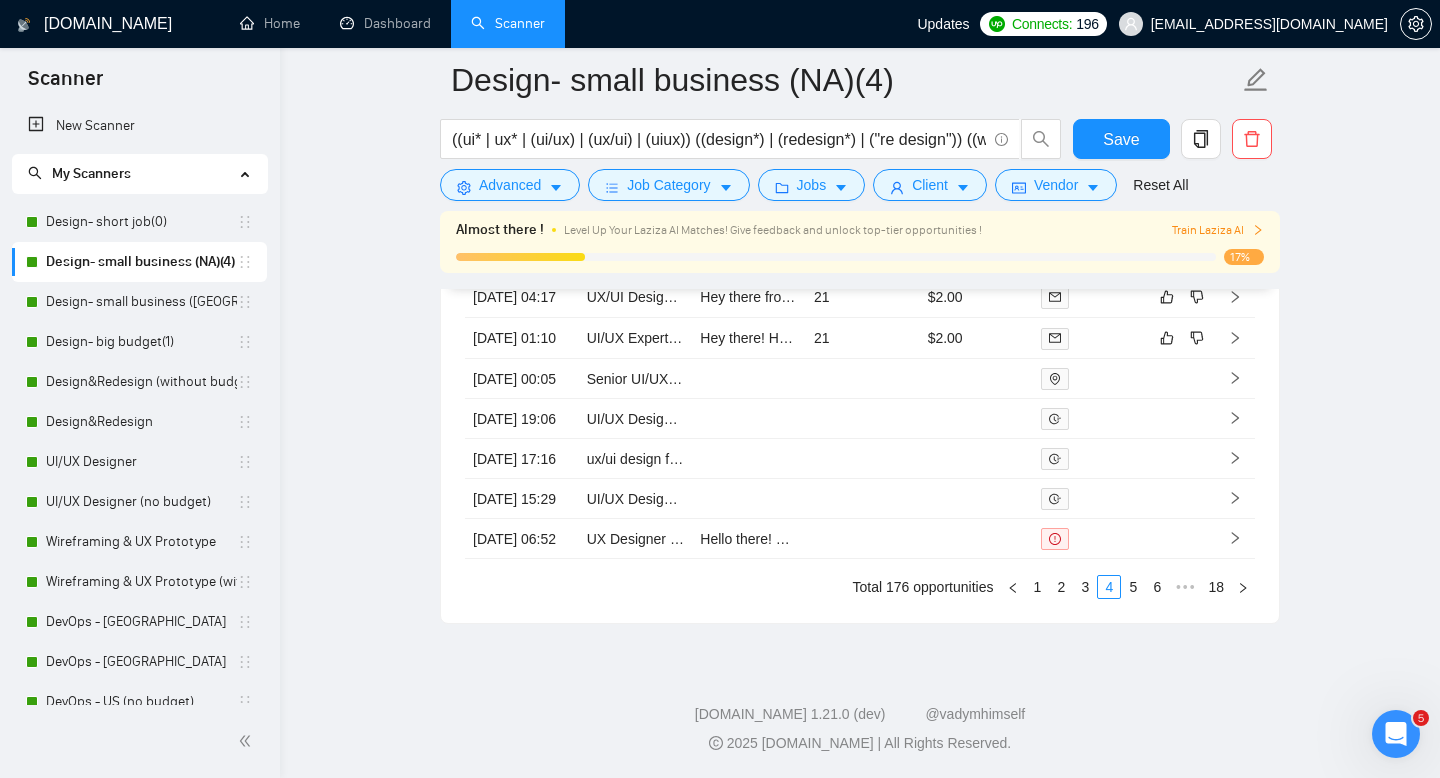scroll, scrollTop: 5268, scrollLeft: 0, axis: vertical 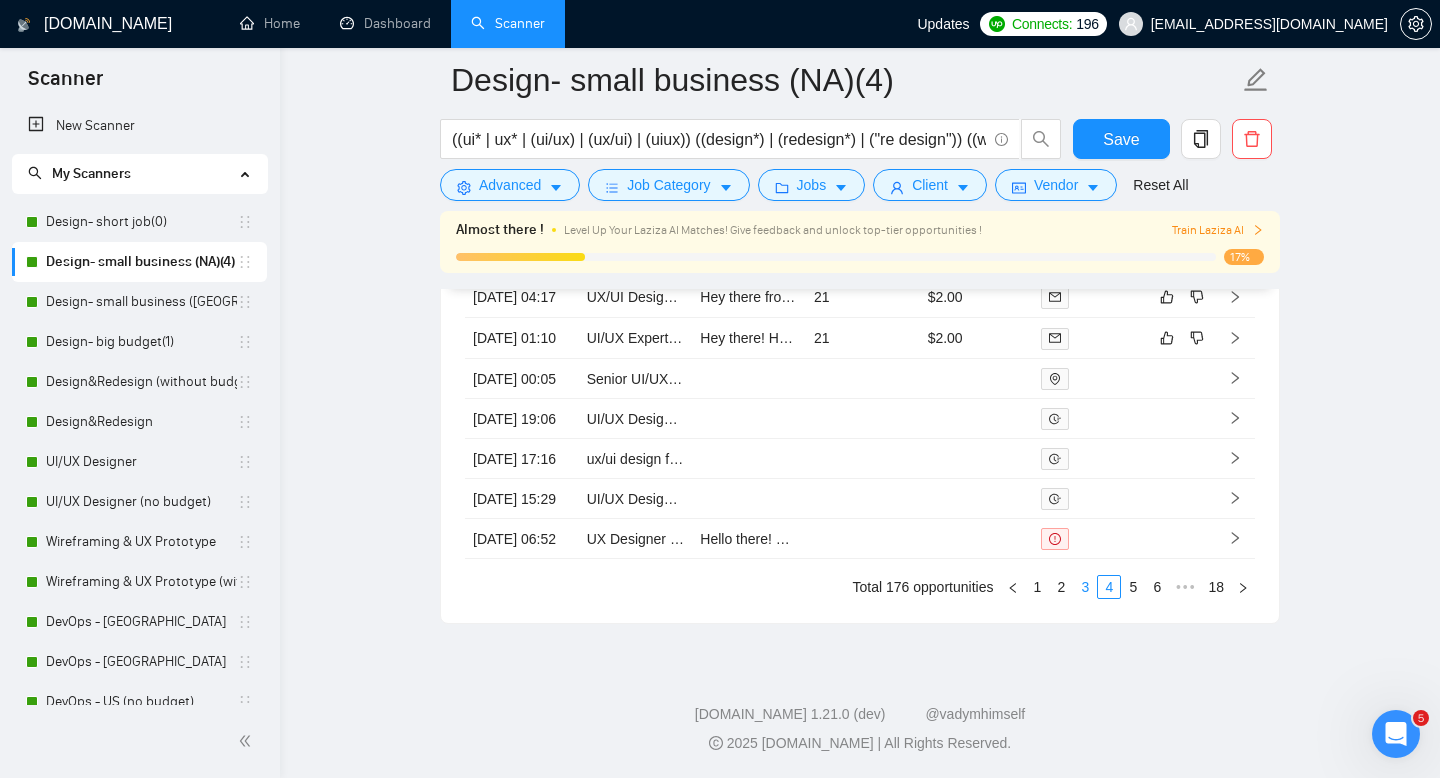 click on "3" at bounding box center (1085, 587) 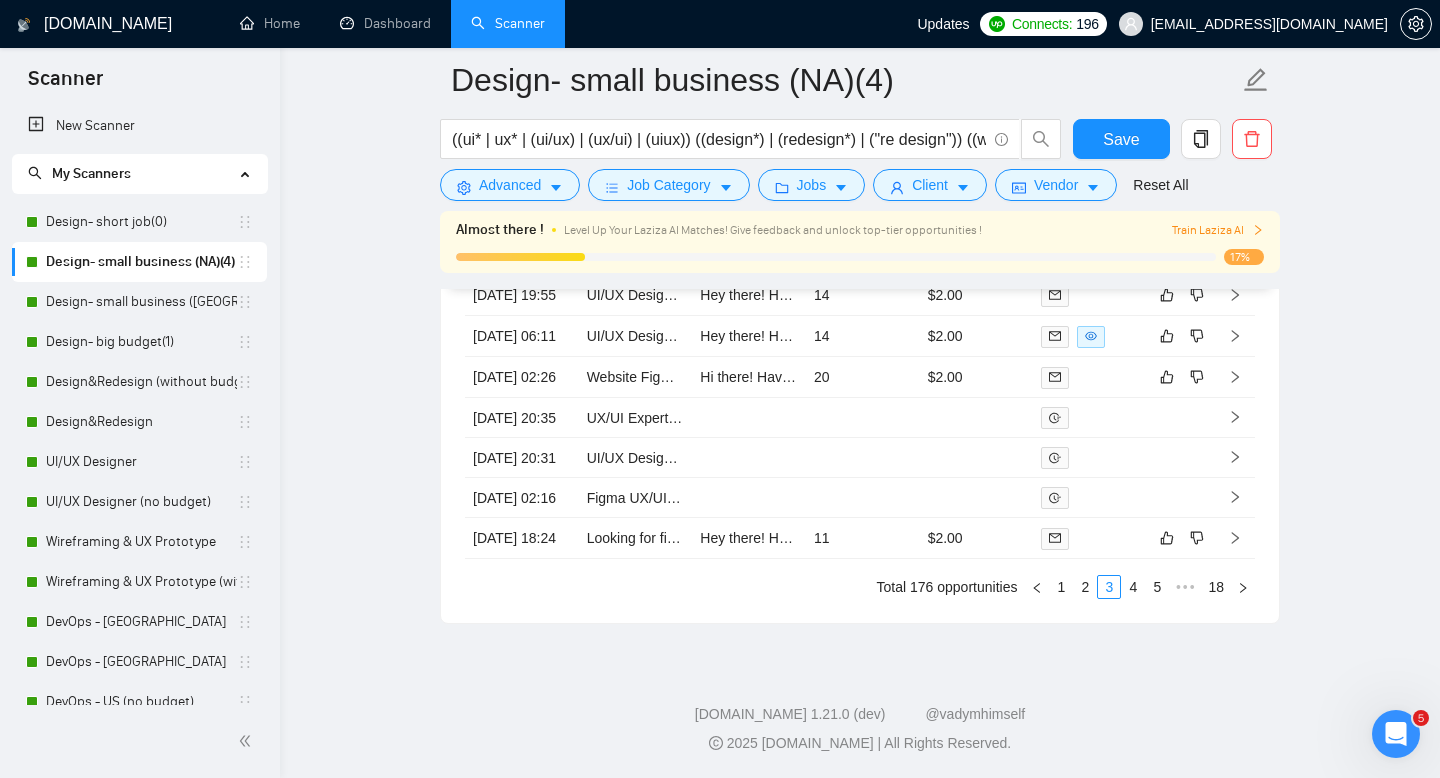 scroll, scrollTop: 5268, scrollLeft: 0, axis: vertical 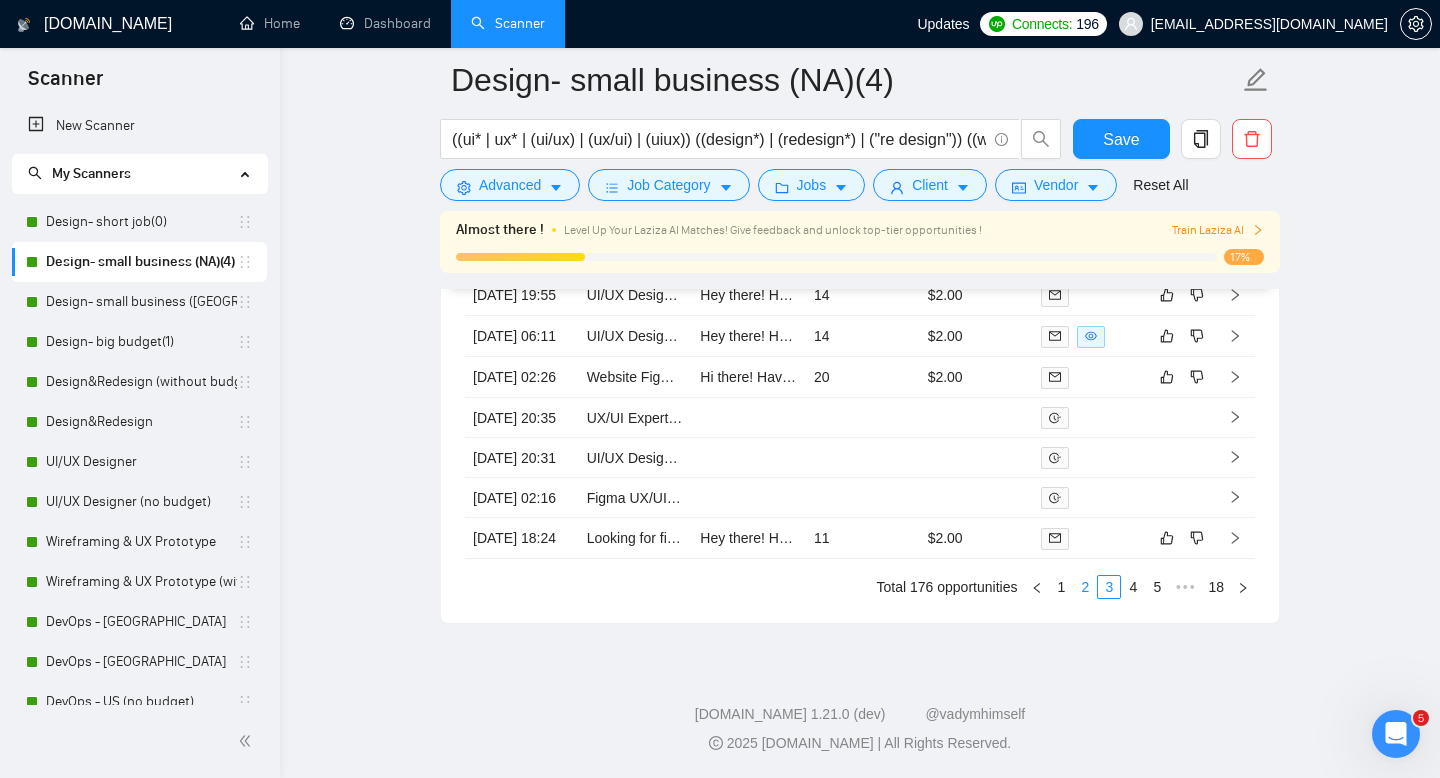 click on "2" at bounding box center [1085, 587] 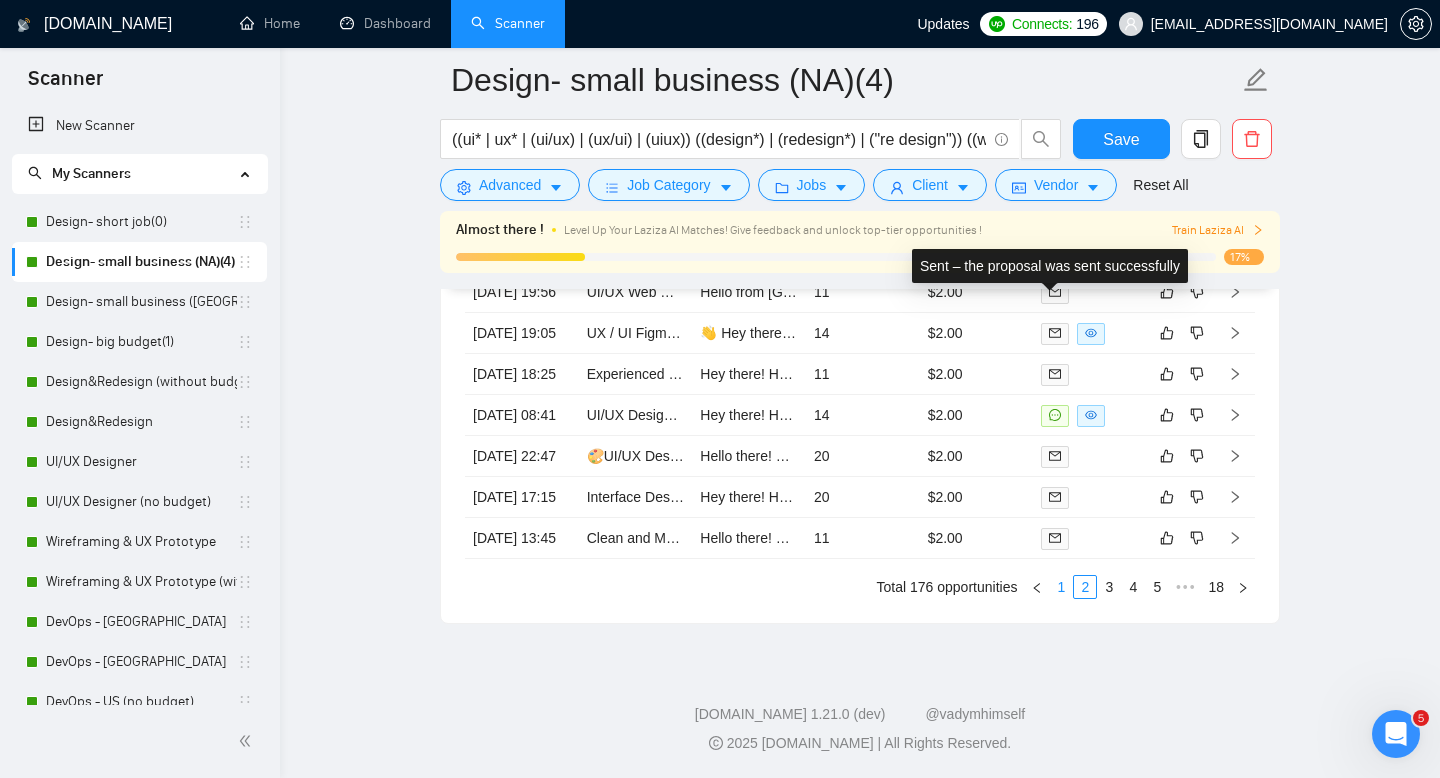 scroll, scrollTop: 5176, scrollLeft: 0, axis: vertical 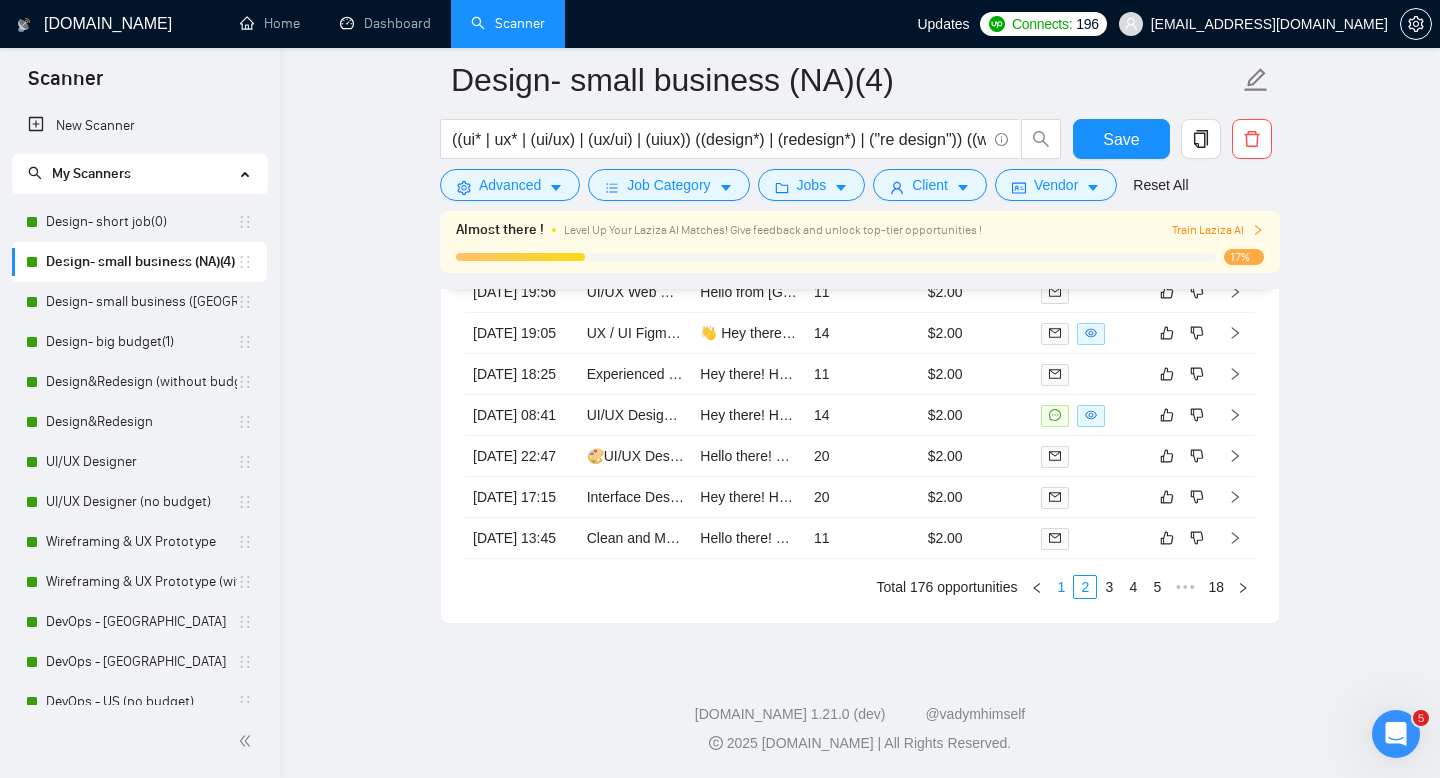 click on "1" at bounding box center (1061, 587) 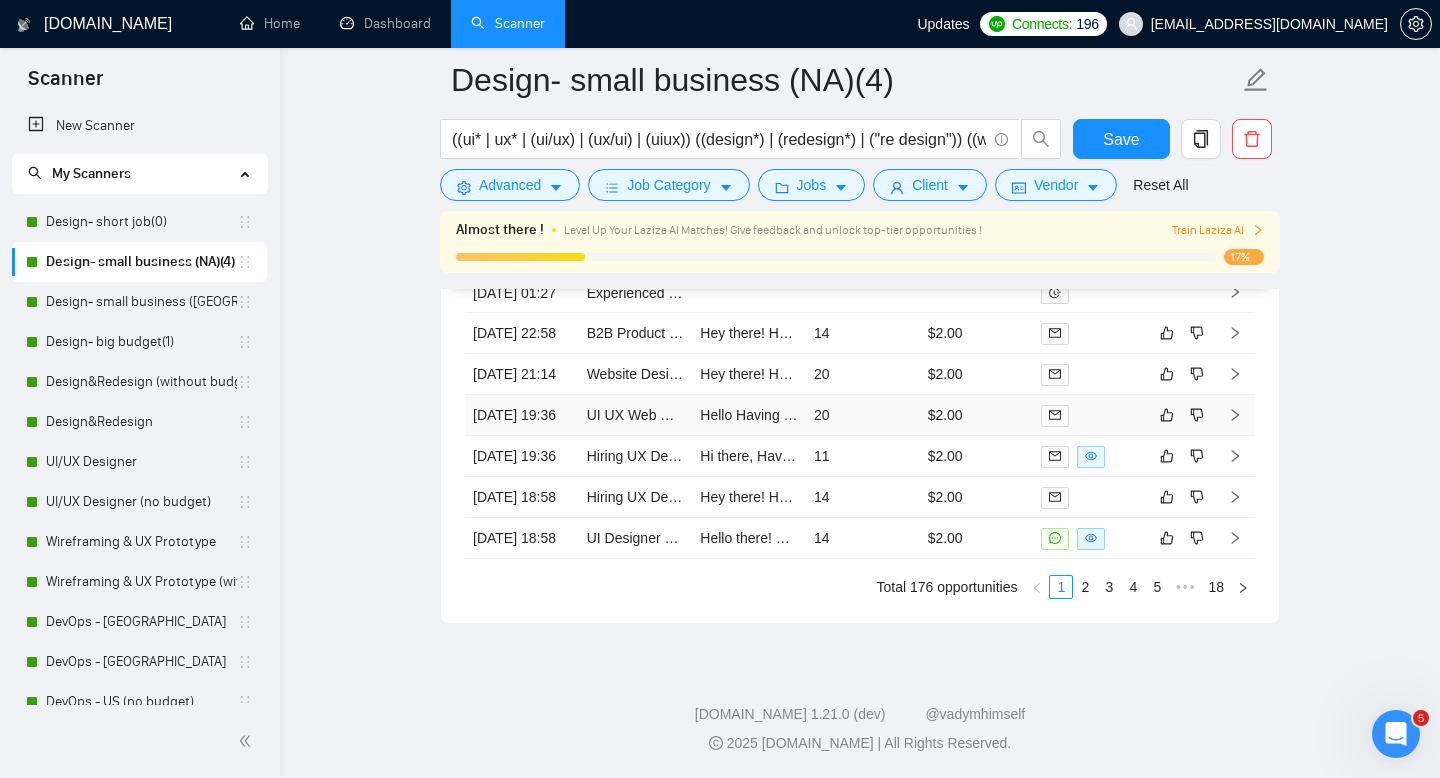 scroll, scrollTop: 5268, scrollLeft: 0, axis: vertical 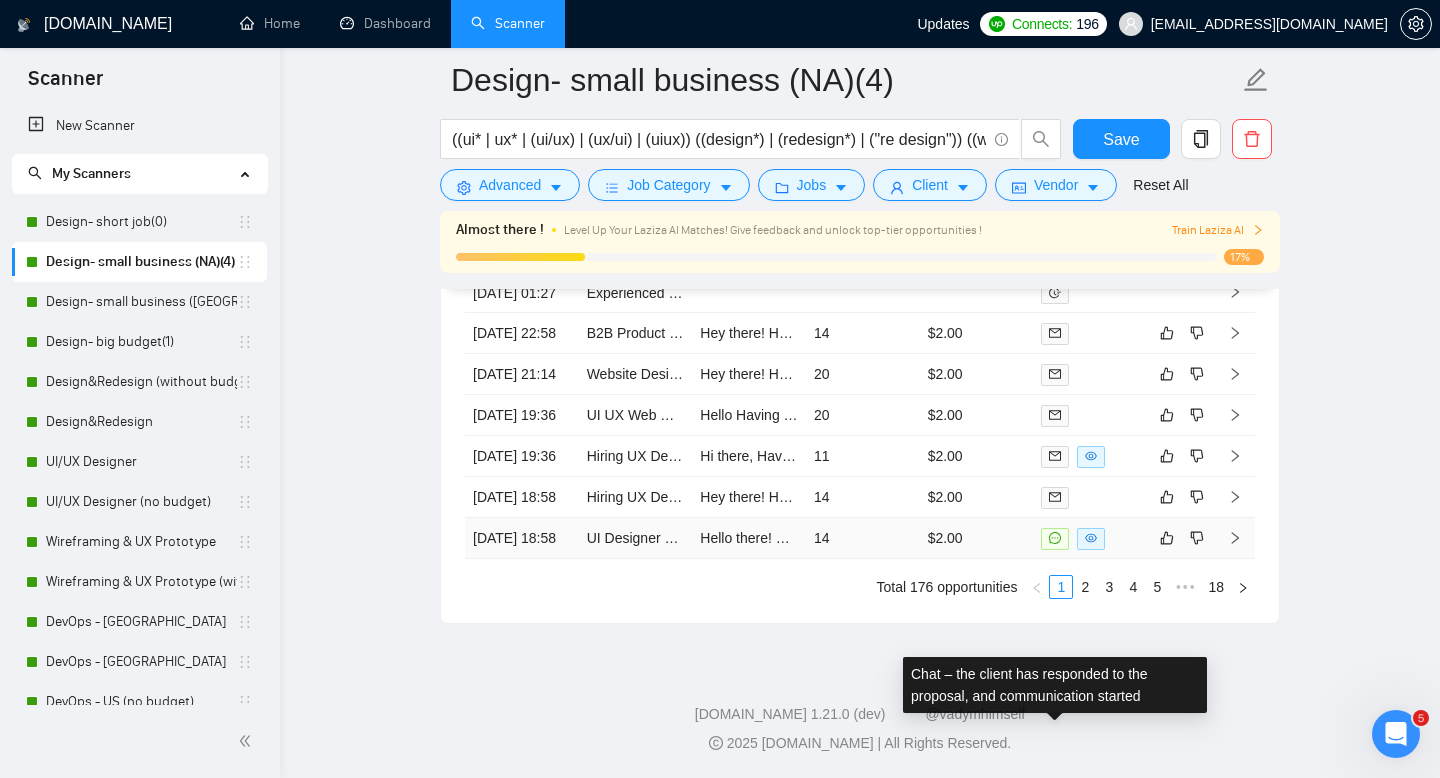 click 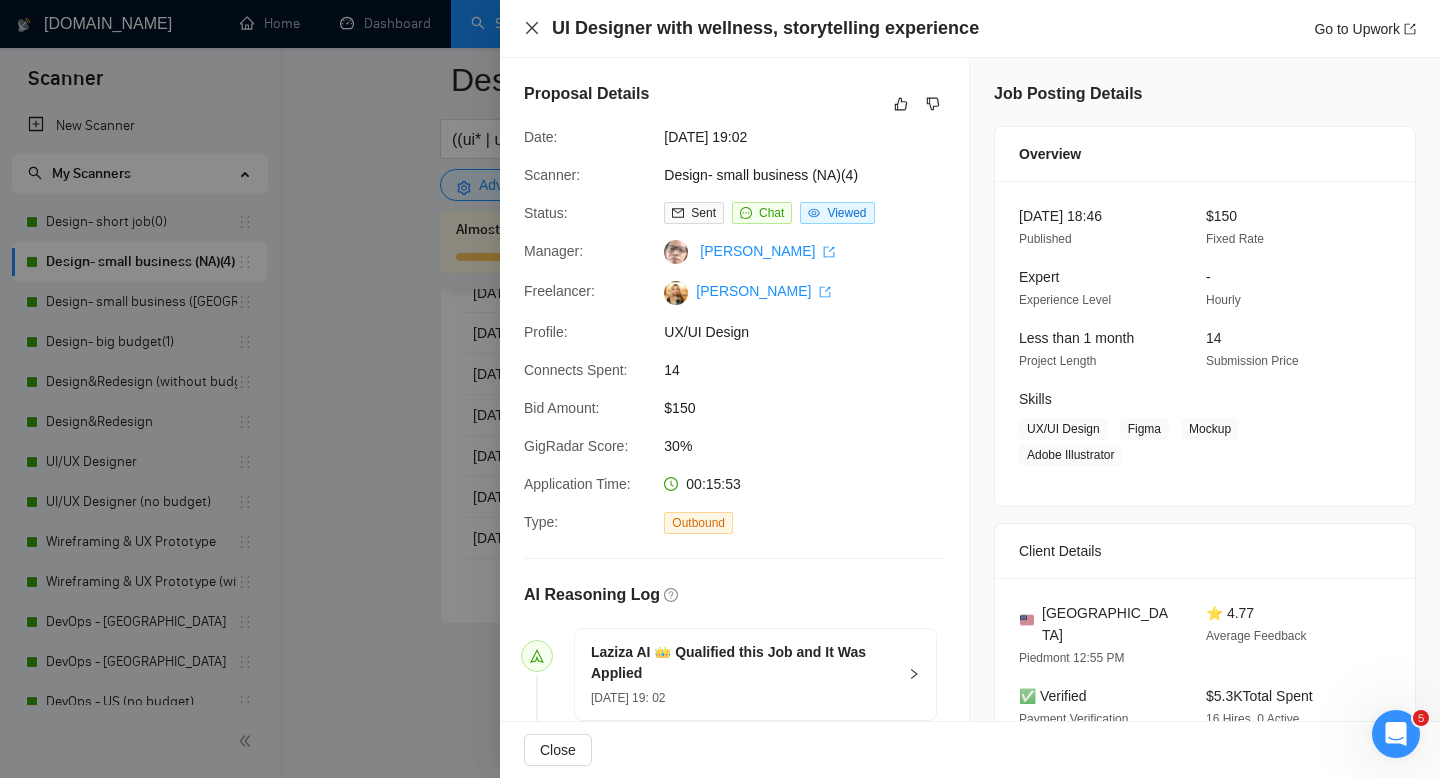 click 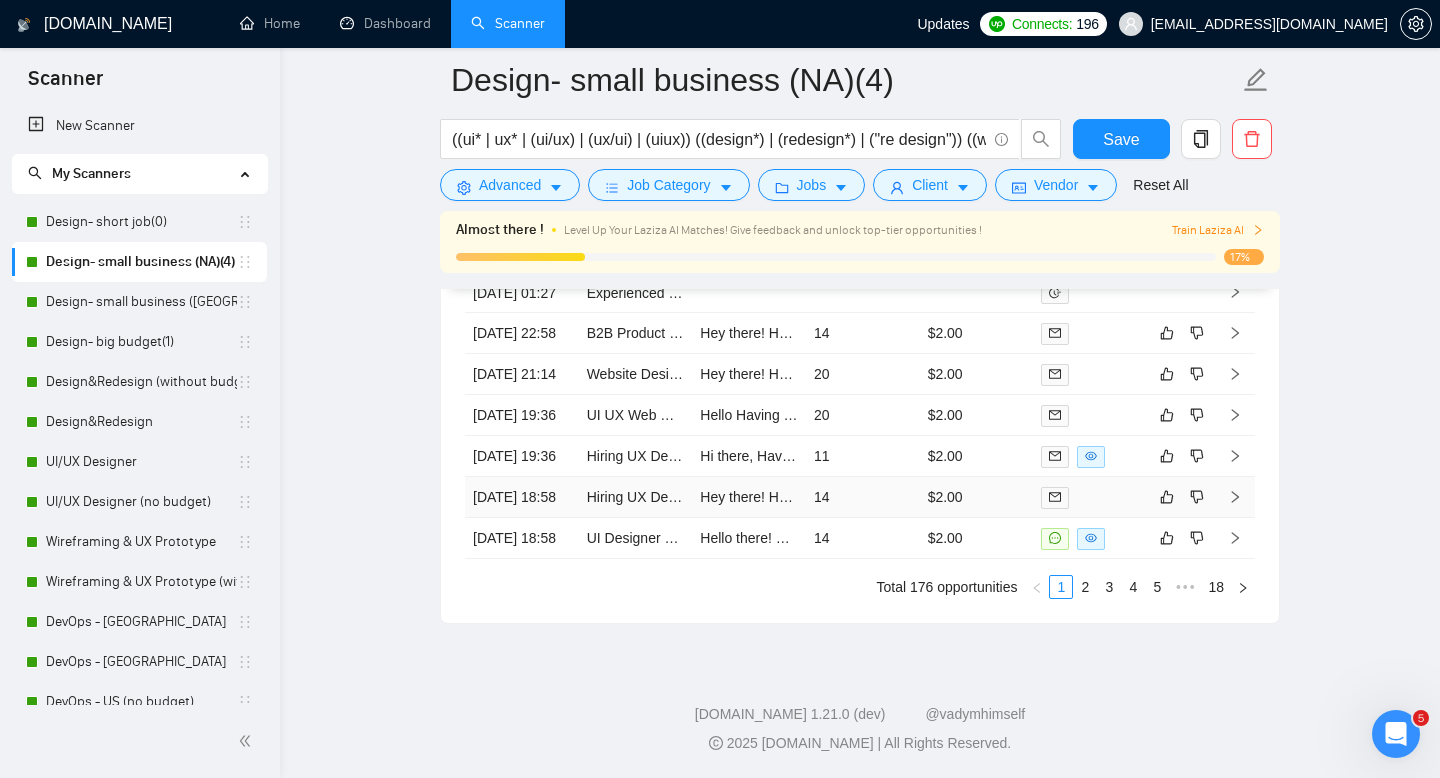 scroll, scrollTop: 5268, scrollLeft: 0, axis: vertical 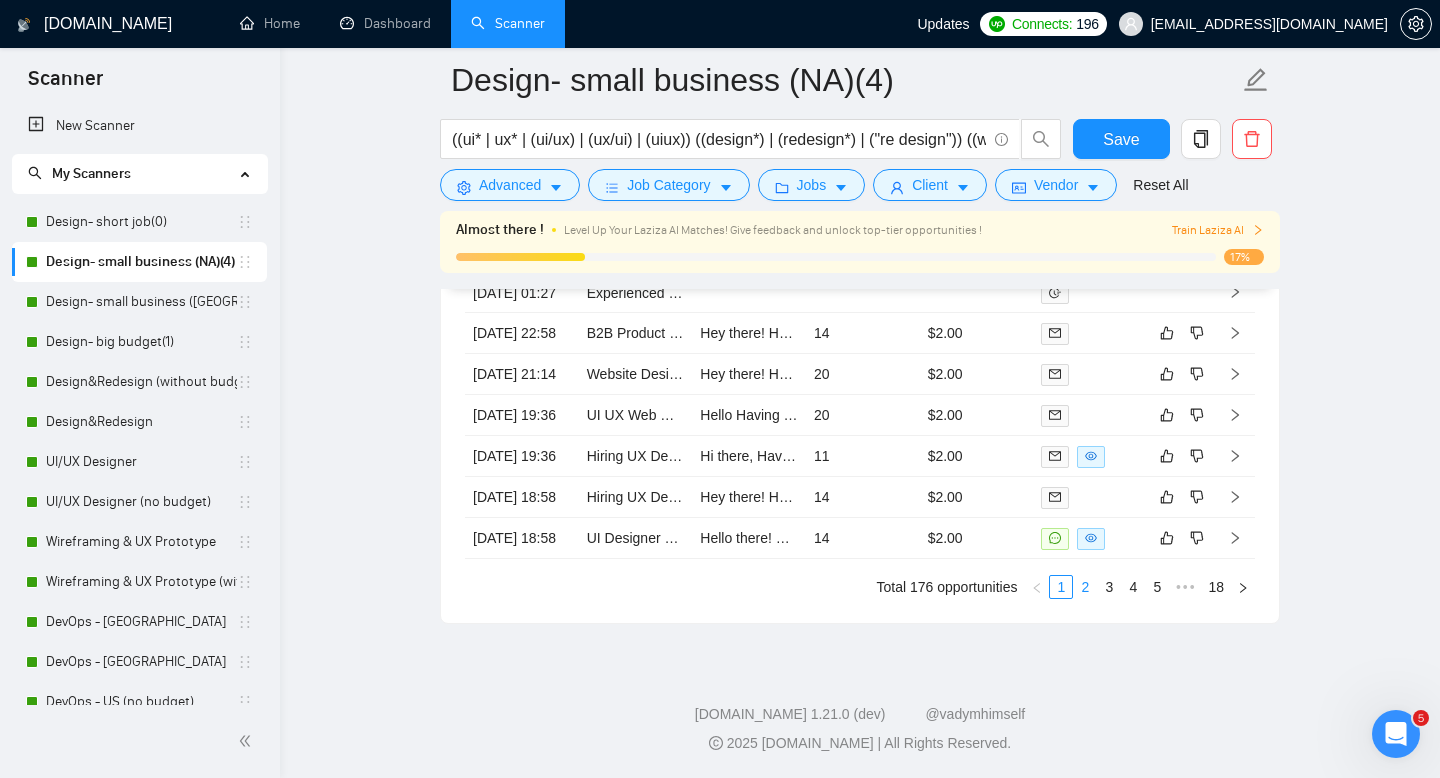 click on "2" at bounding box center [1085, 587] 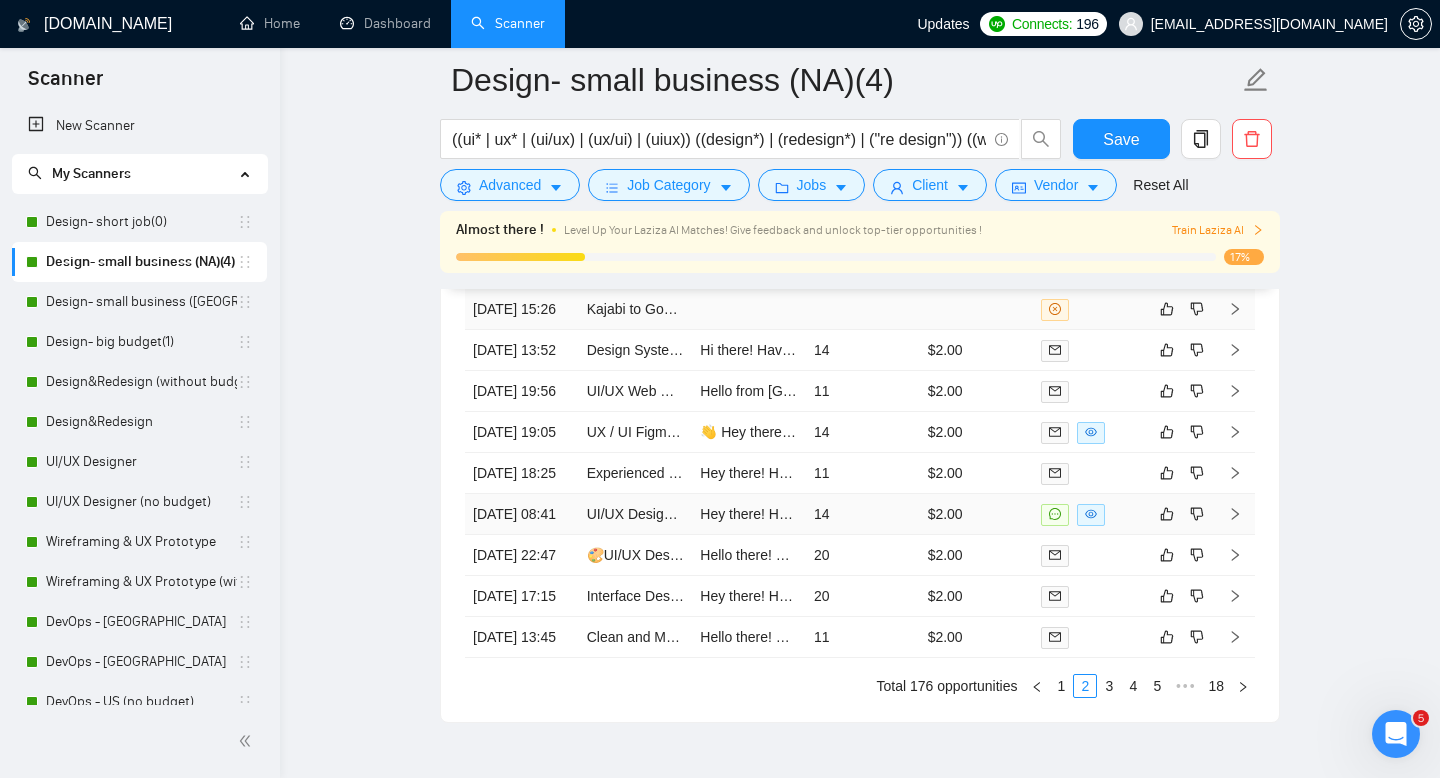 scroll, scrollTop: 5012, scrollLeft: 0, axis: vertical 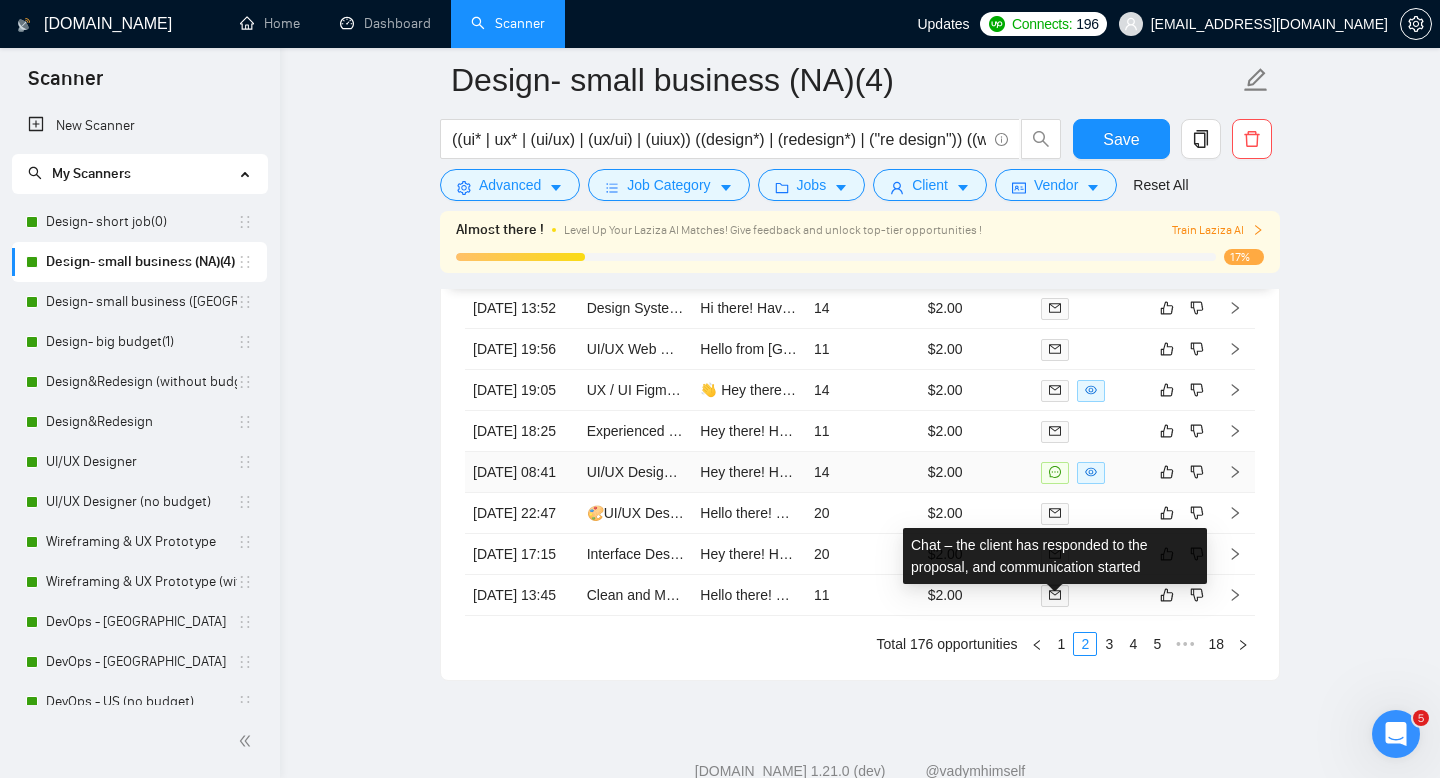 click at bounding box center (1055, 473) 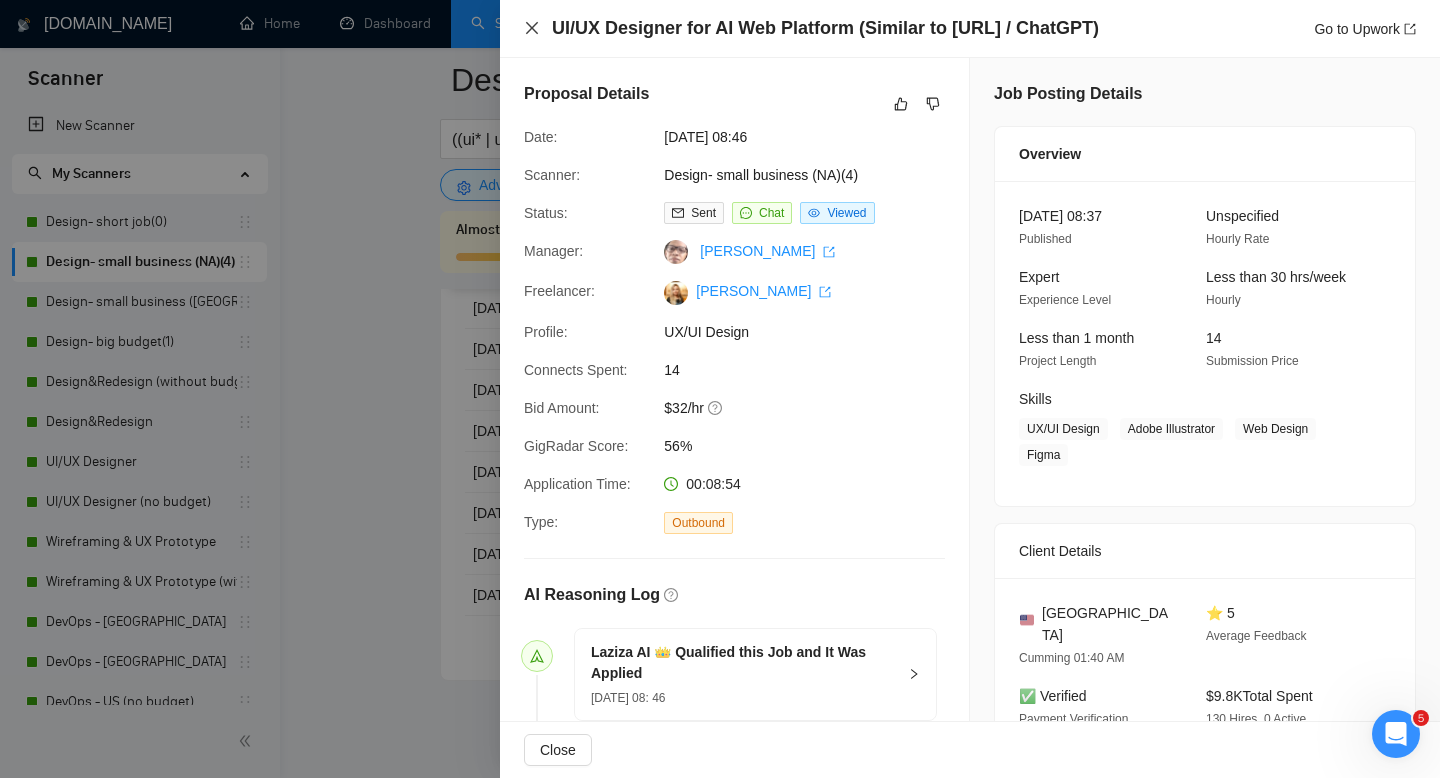 click 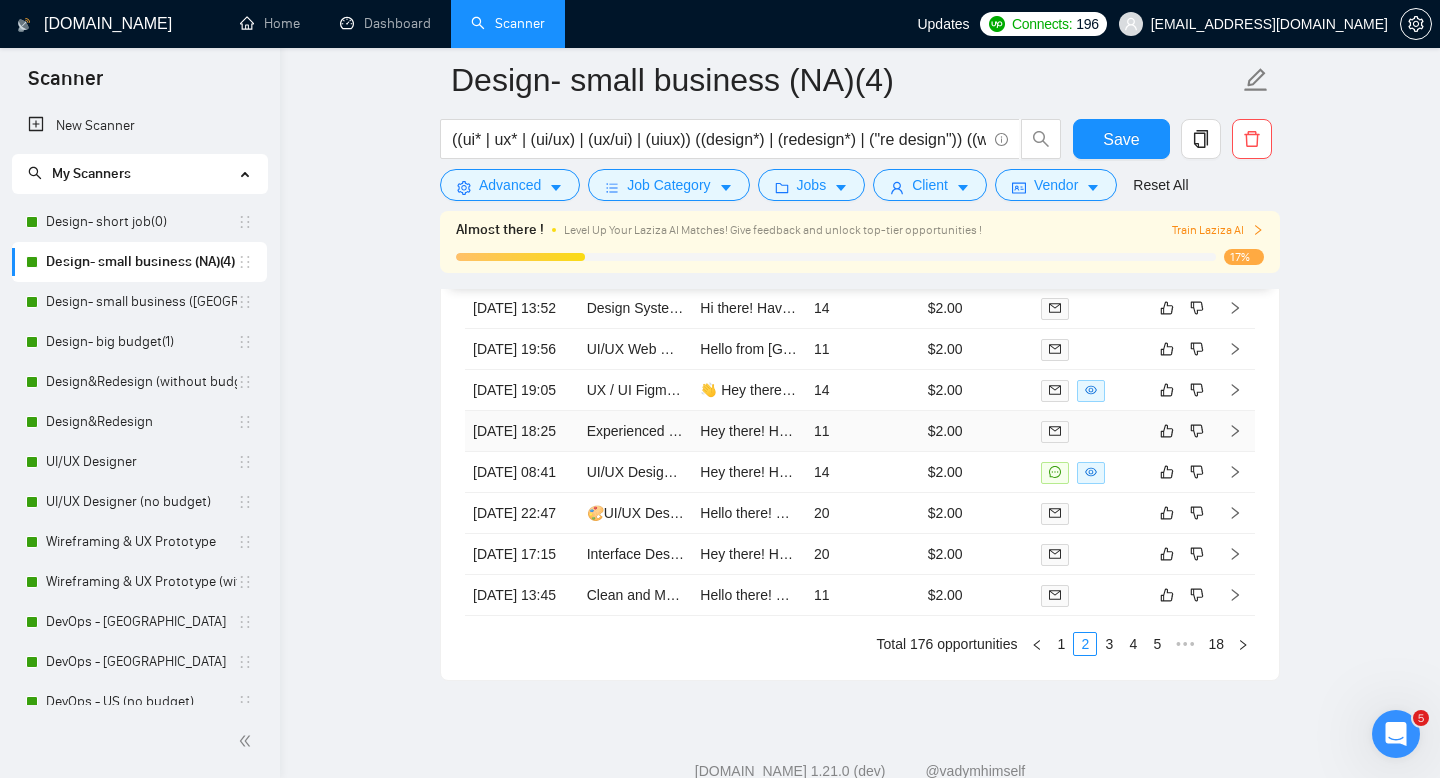 scroll, scrollTop: 5268, scrollLeft: 0, axis: vertical 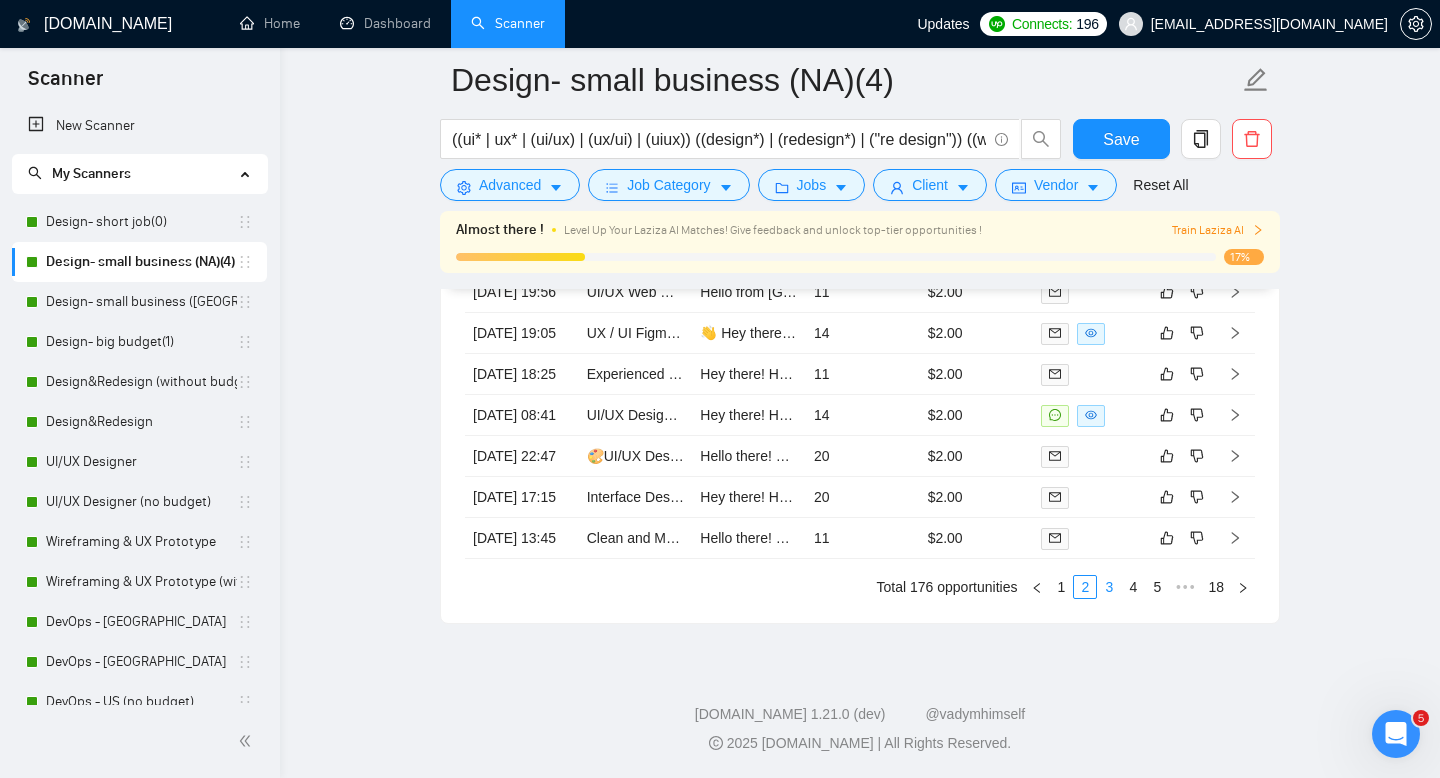 click on "3" at bounding box center [1109, 587] 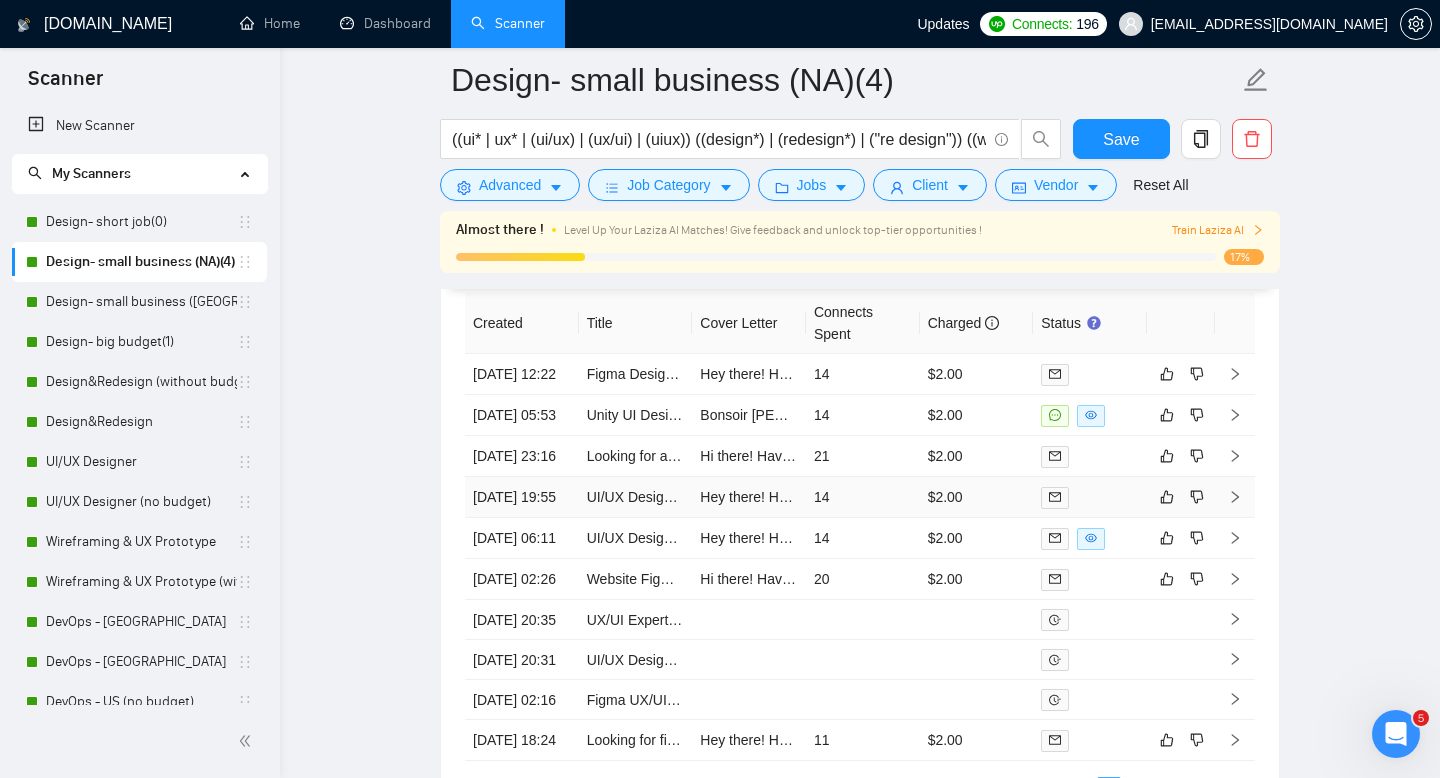 scroll, scrollTop: 4861, scrollLeft: 0, axis: vertical 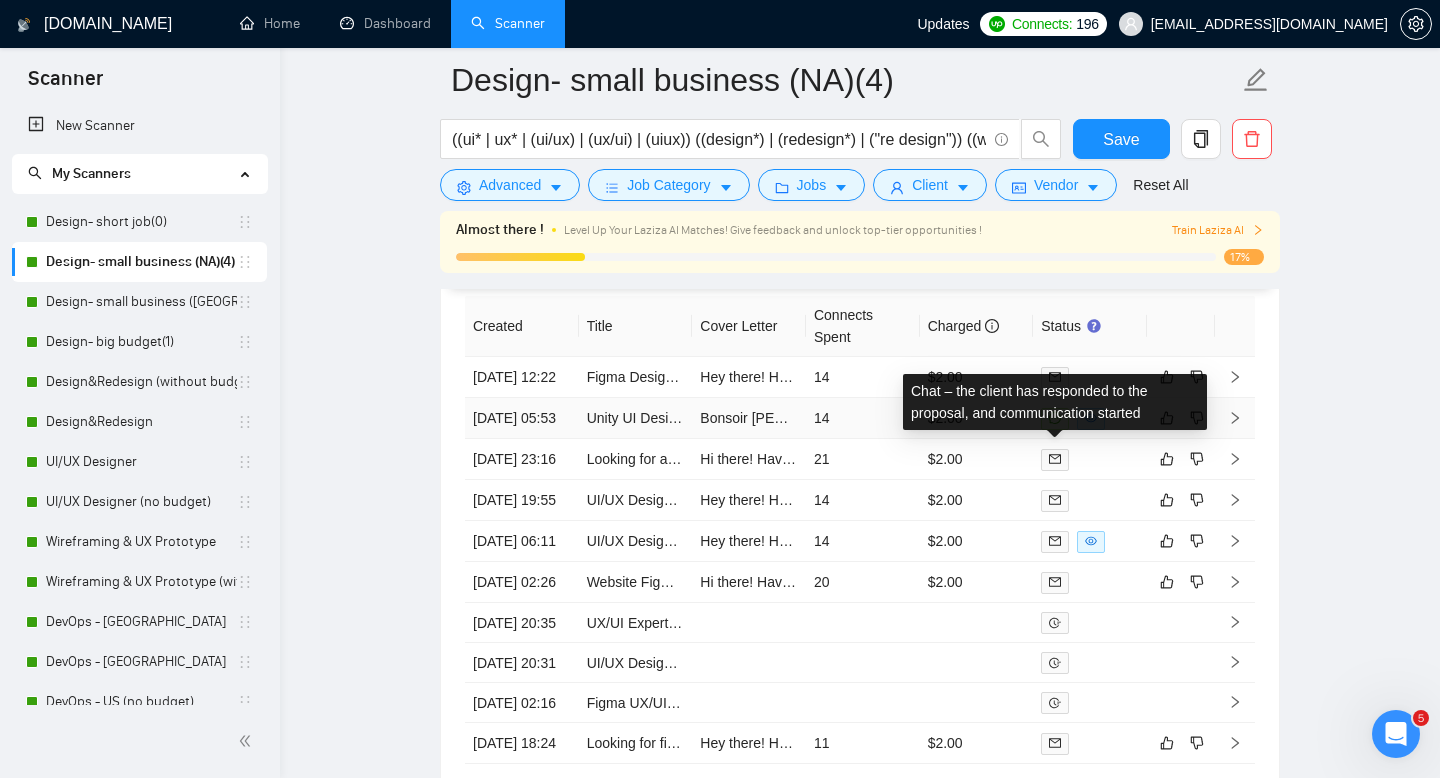 click 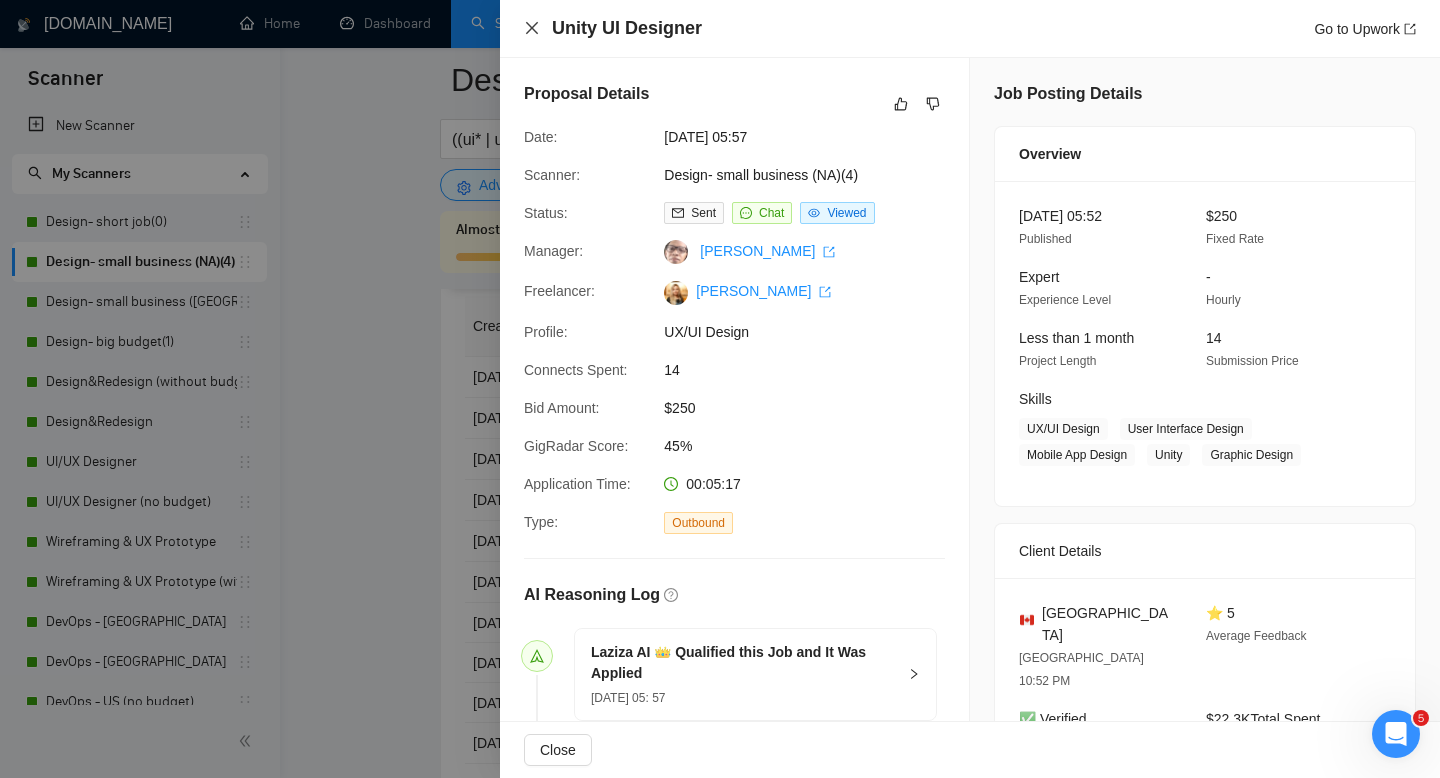 click 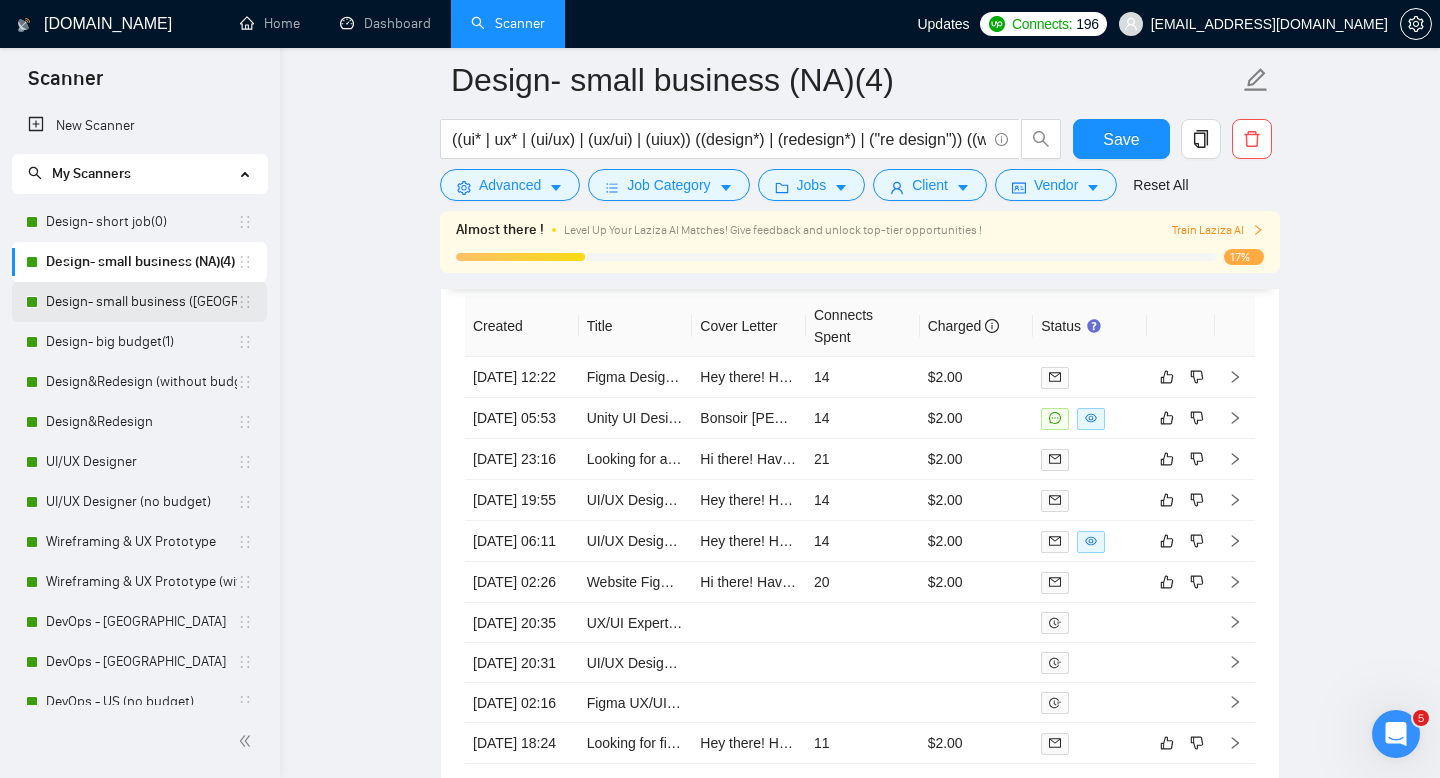 click on "Design- small business ([GEOGRAPHIC_DATA])(4)" at bounding box center (141, 302) 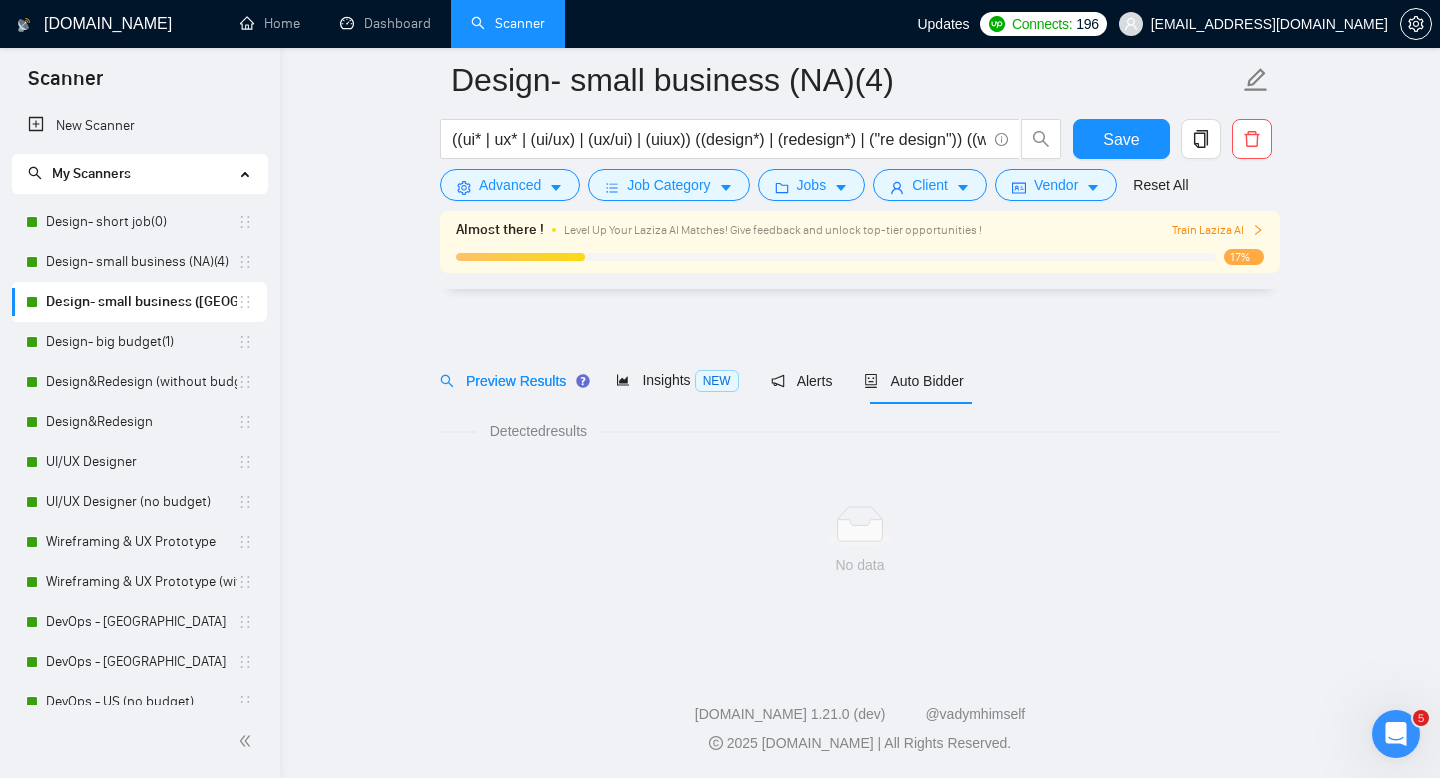 scroll, scrollTop: 14, scrollLeft: 0, axis: vertical 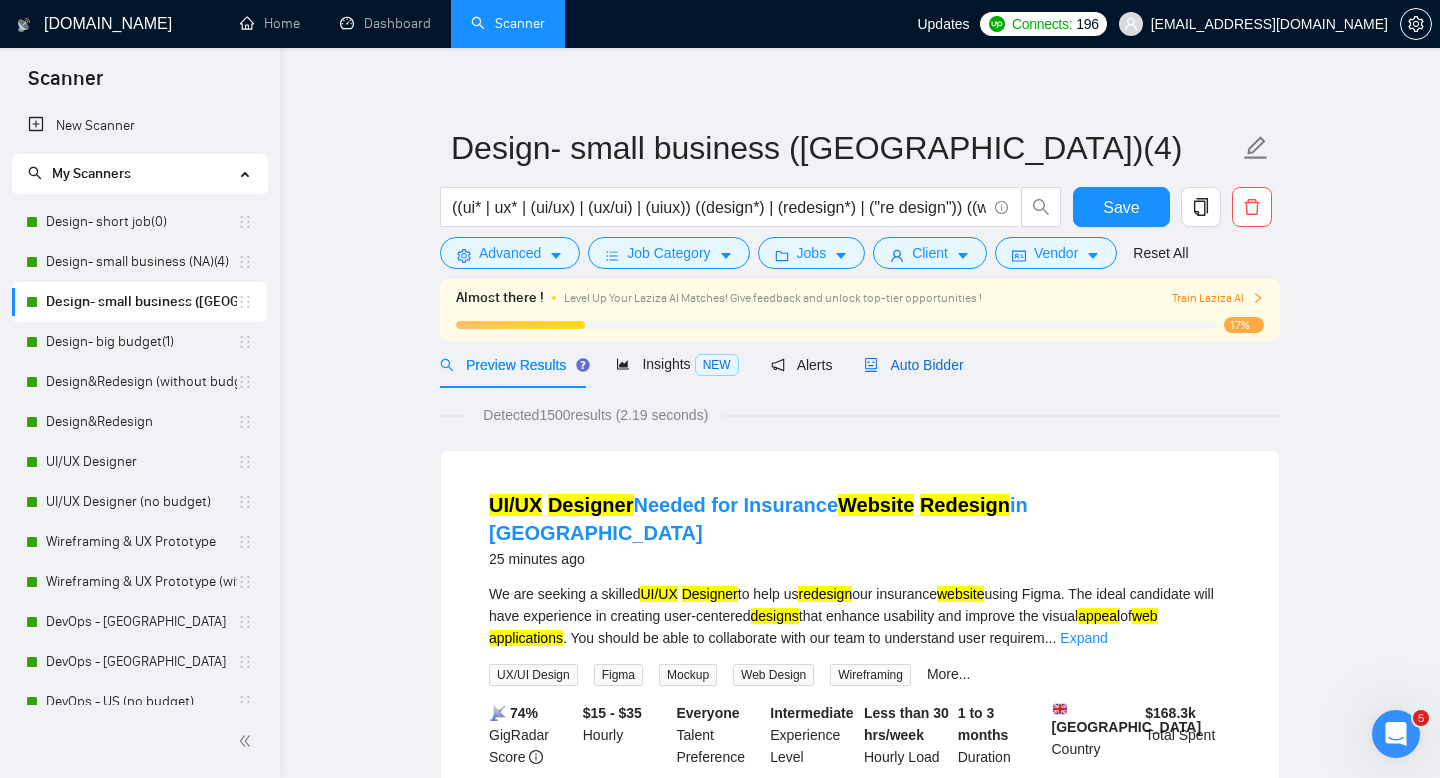 click on "Auto Bidder" at bounding box center [913, 365] 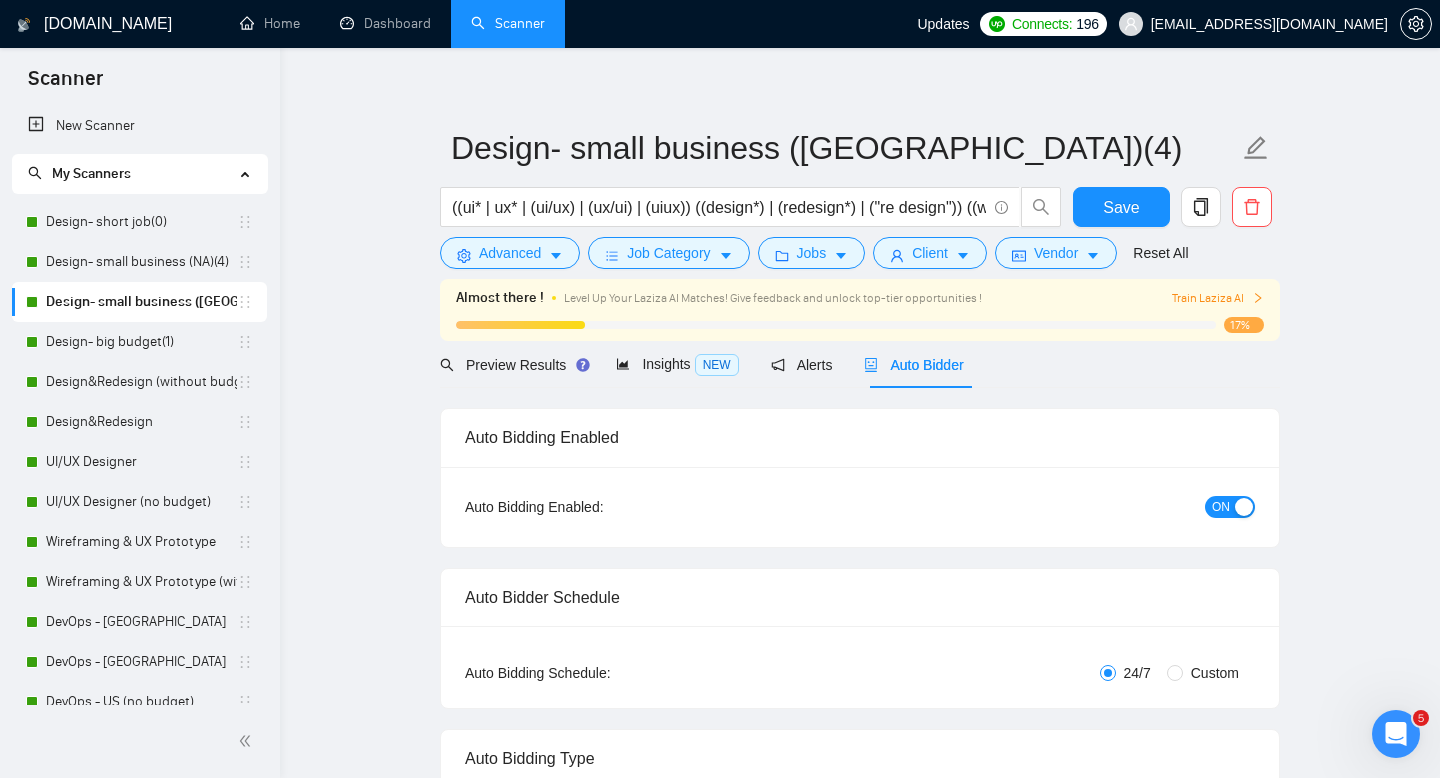type 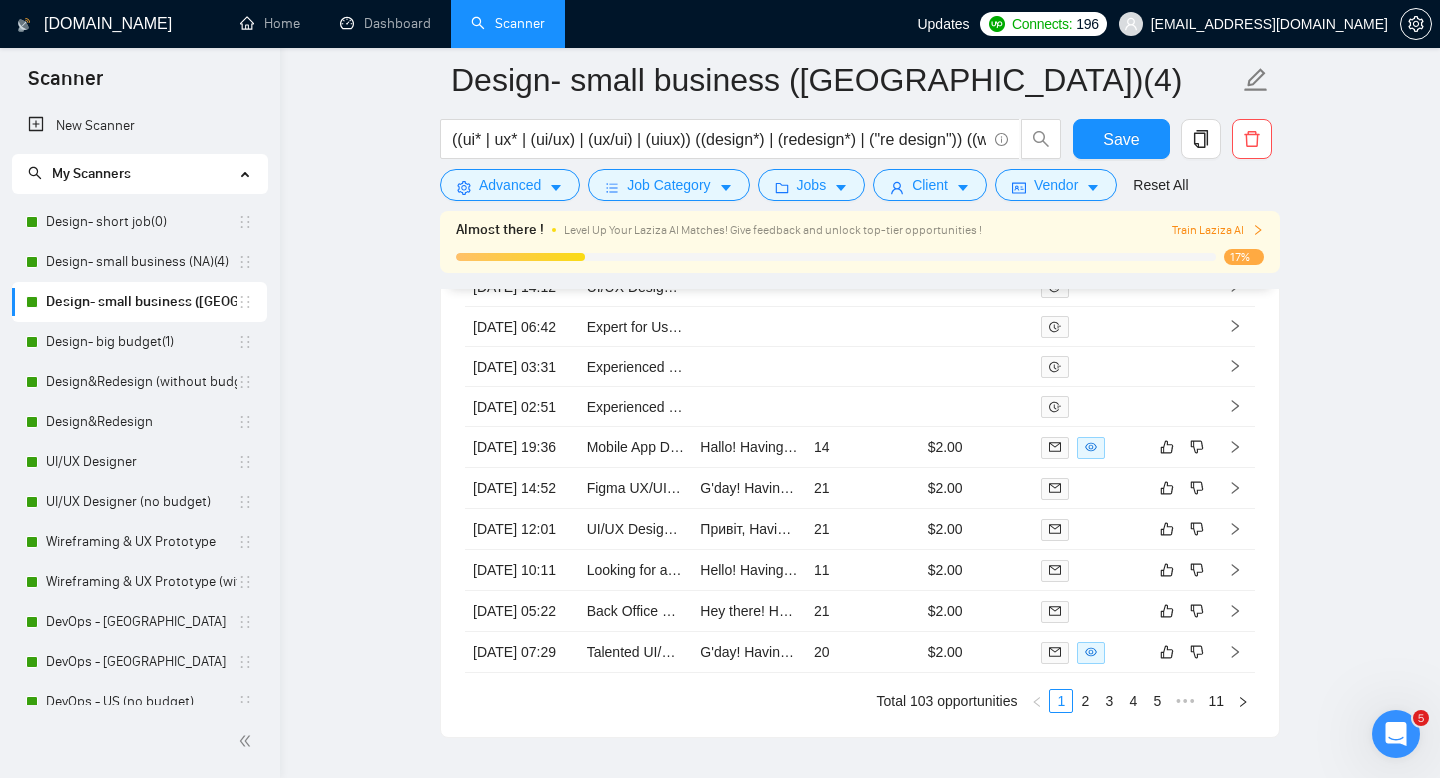 scroll, scrollTop: 5268, scrollLeft: 0, axis: vertical 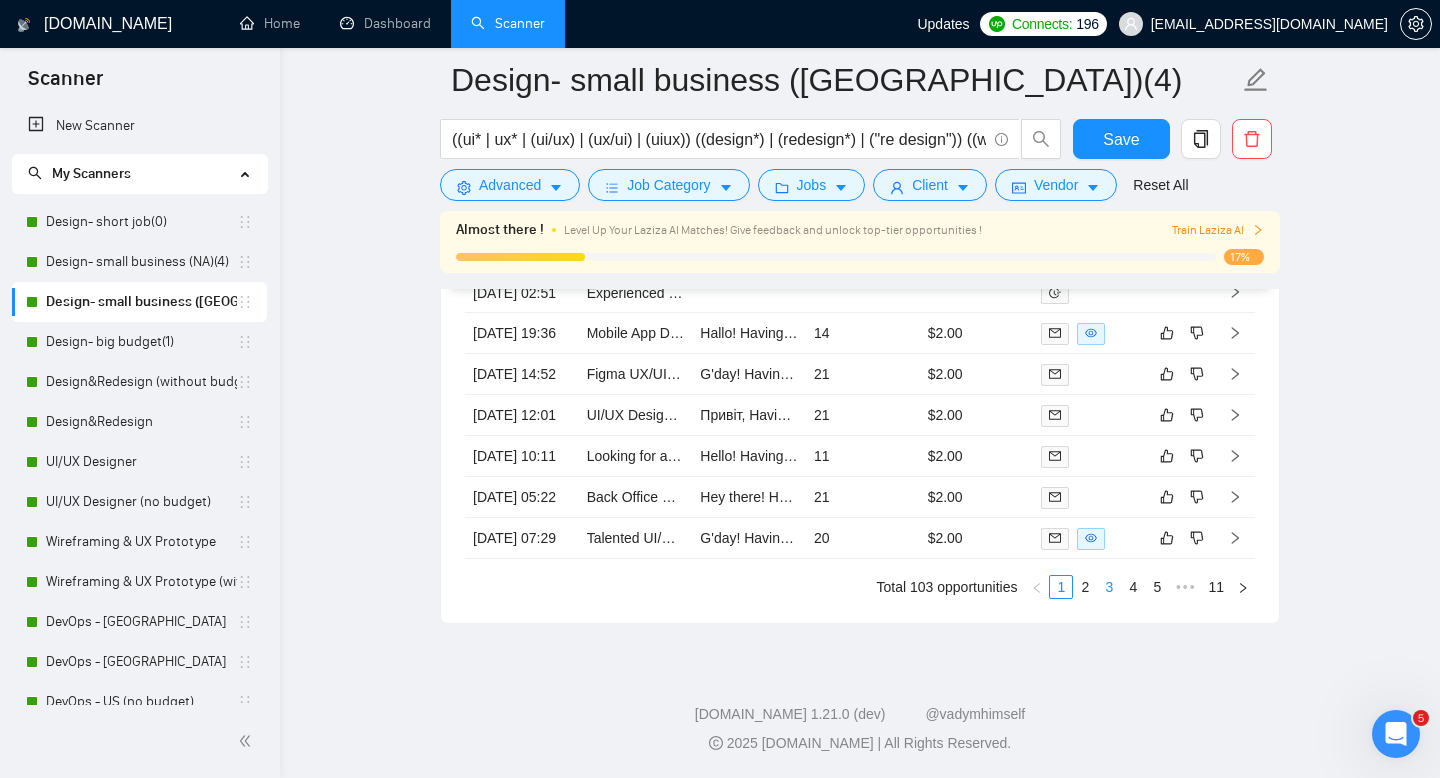 click on "3" at bounding box center [1109, 587] 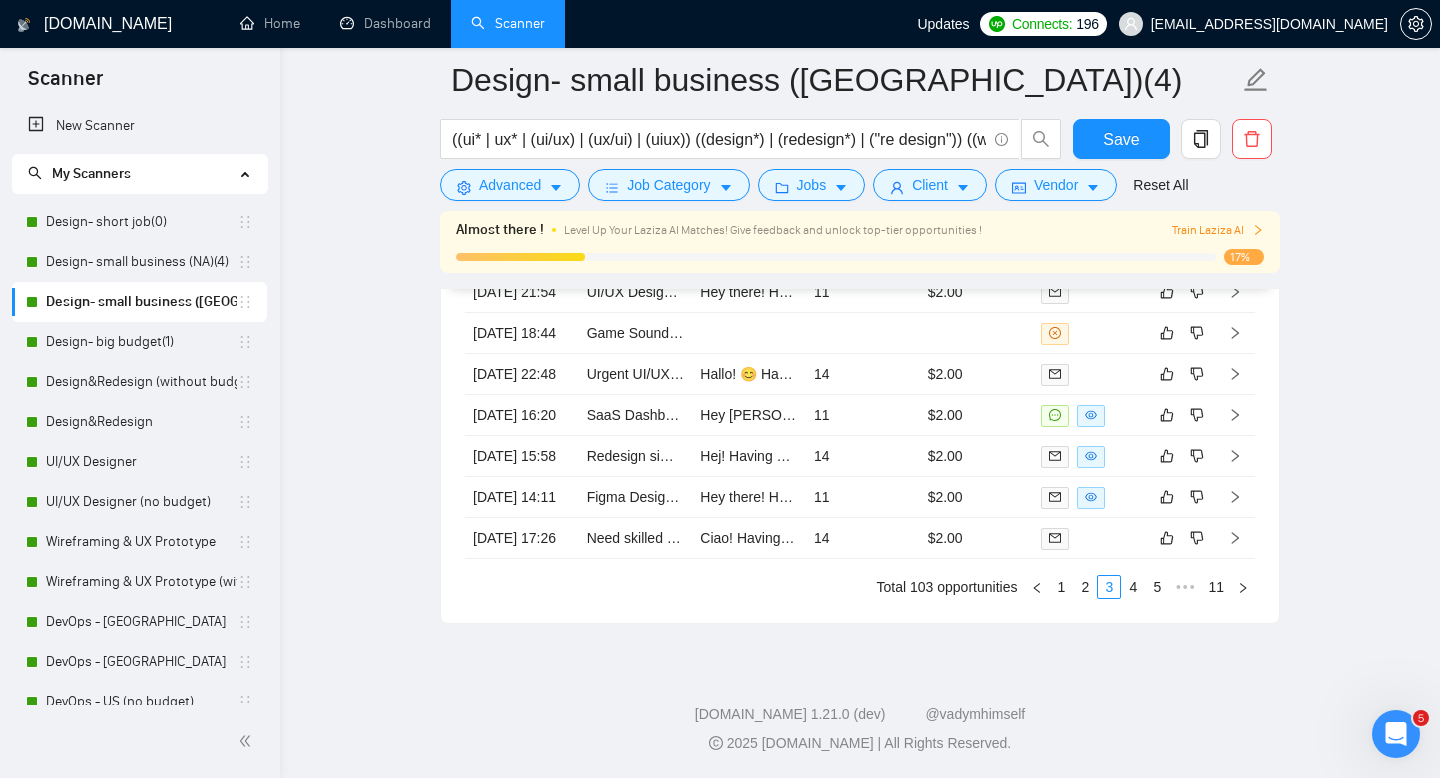 scroll, scrollTop: 5153, scrollLeft: 0, axis: vertical 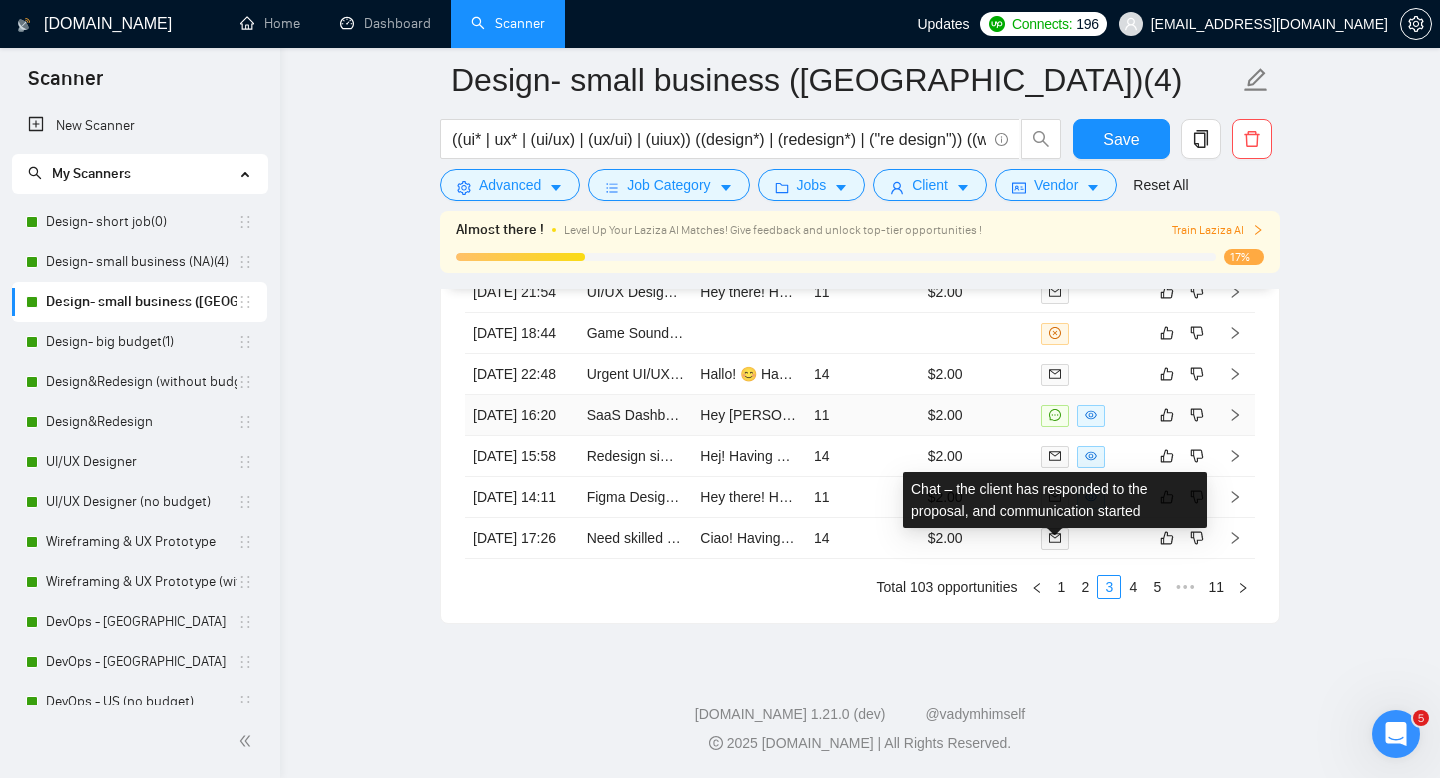 click 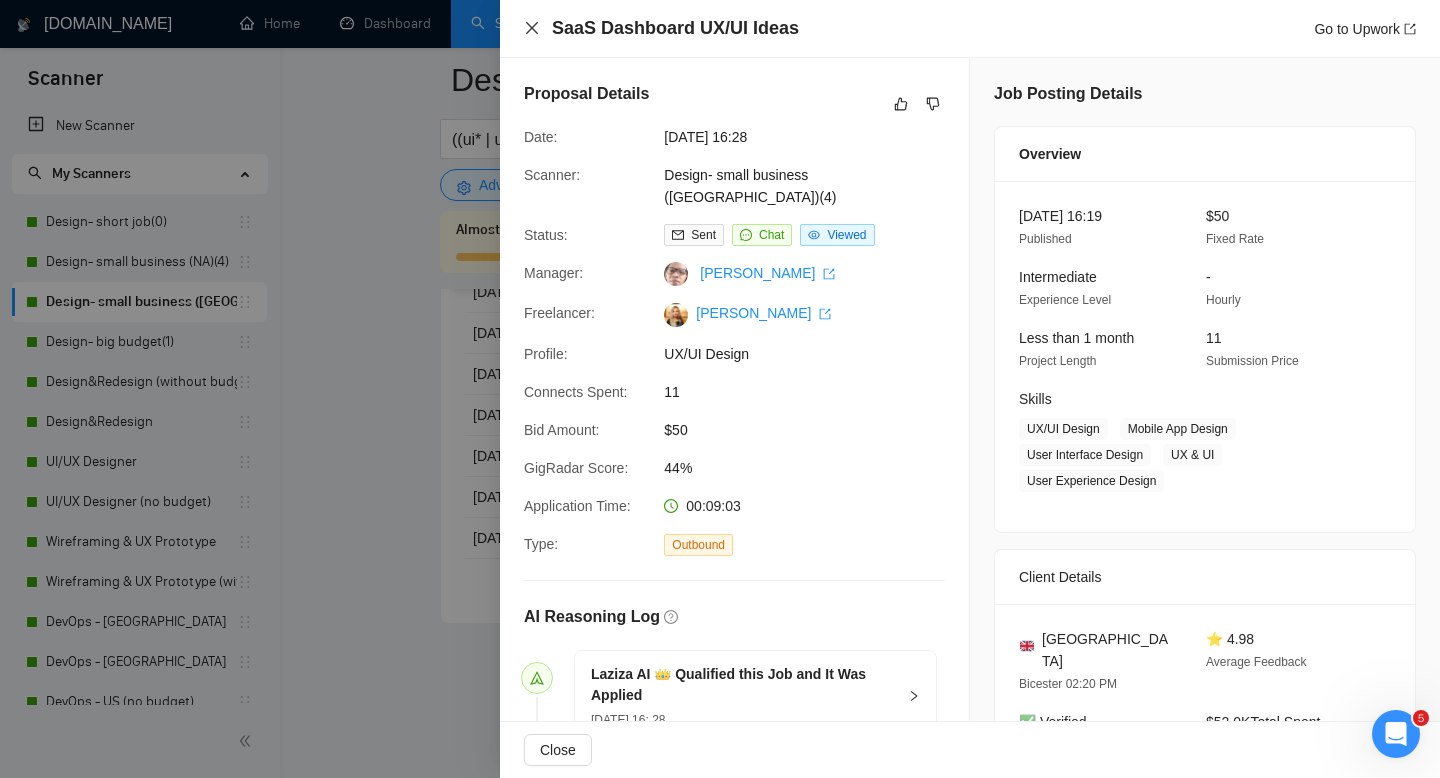 click 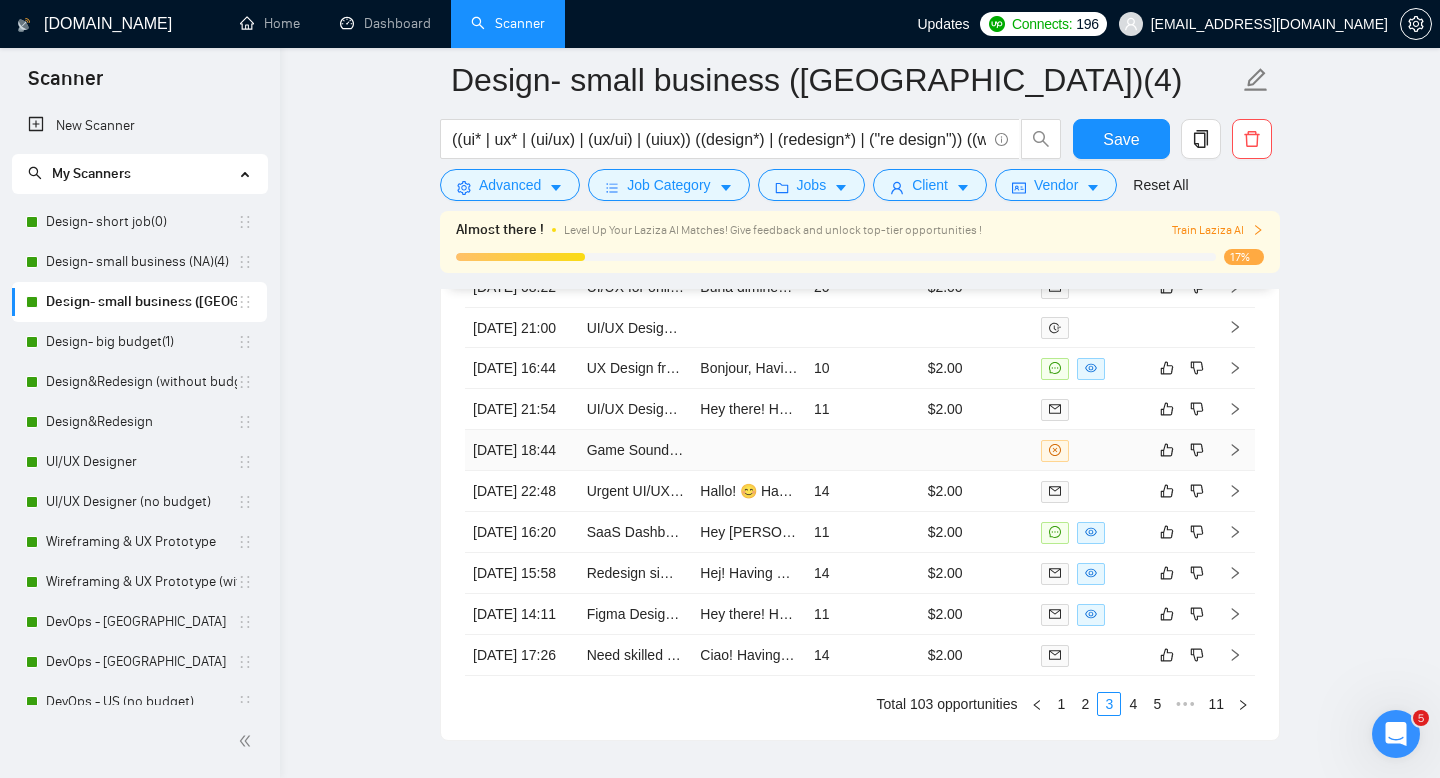 scroll, scrollTop: 4950, scrollLeft: 0, axis: vertical 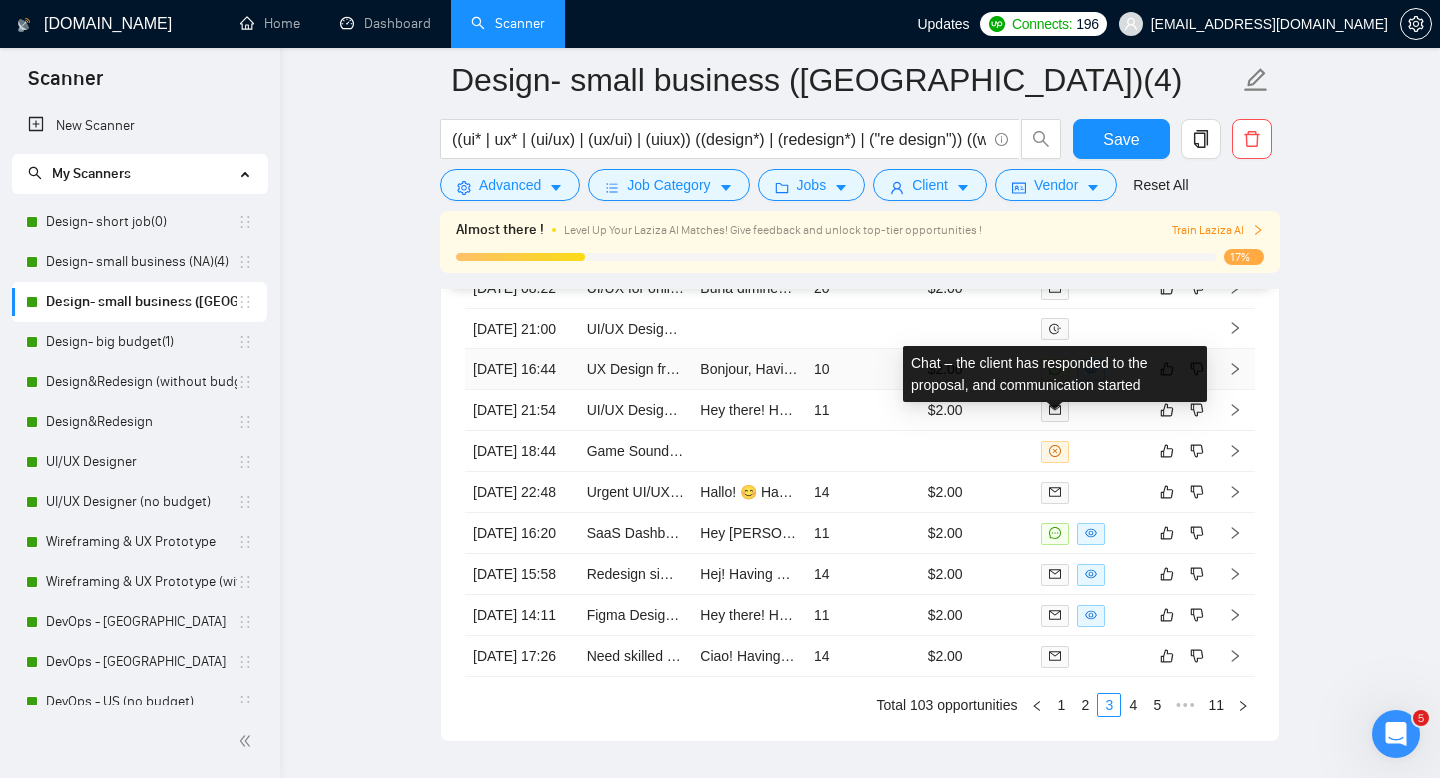 click 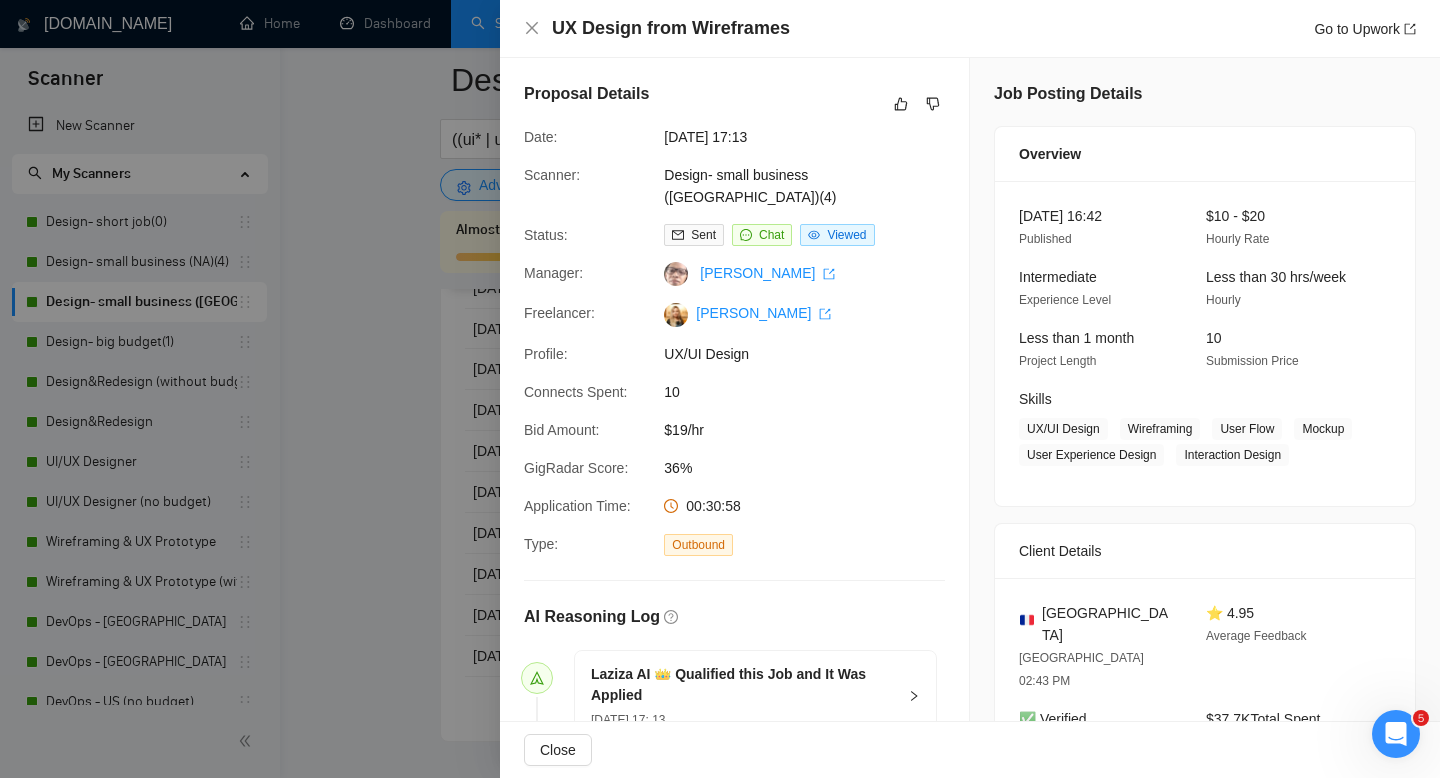 click on "UX Design from Wireframes Go to Upwork" at bounding box center [970, 28] 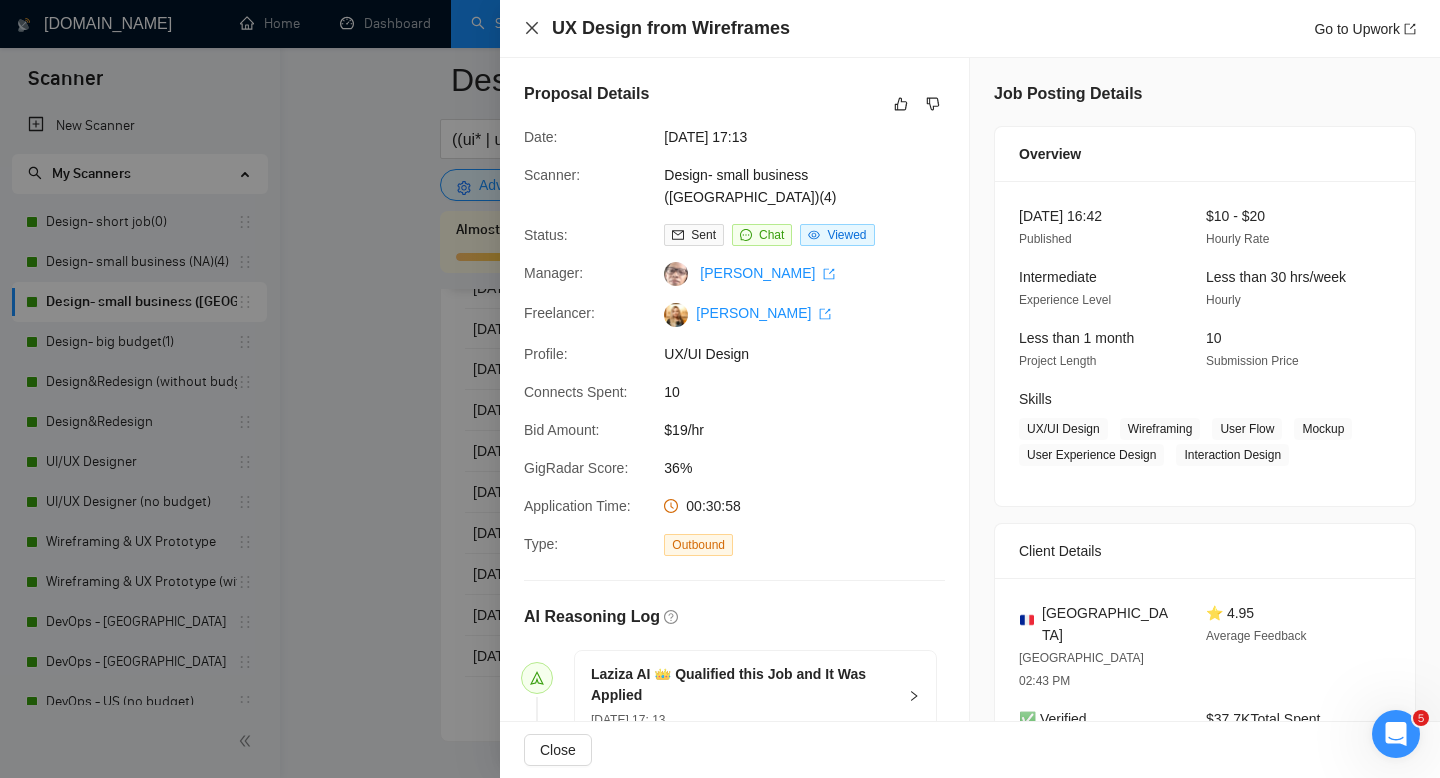 click 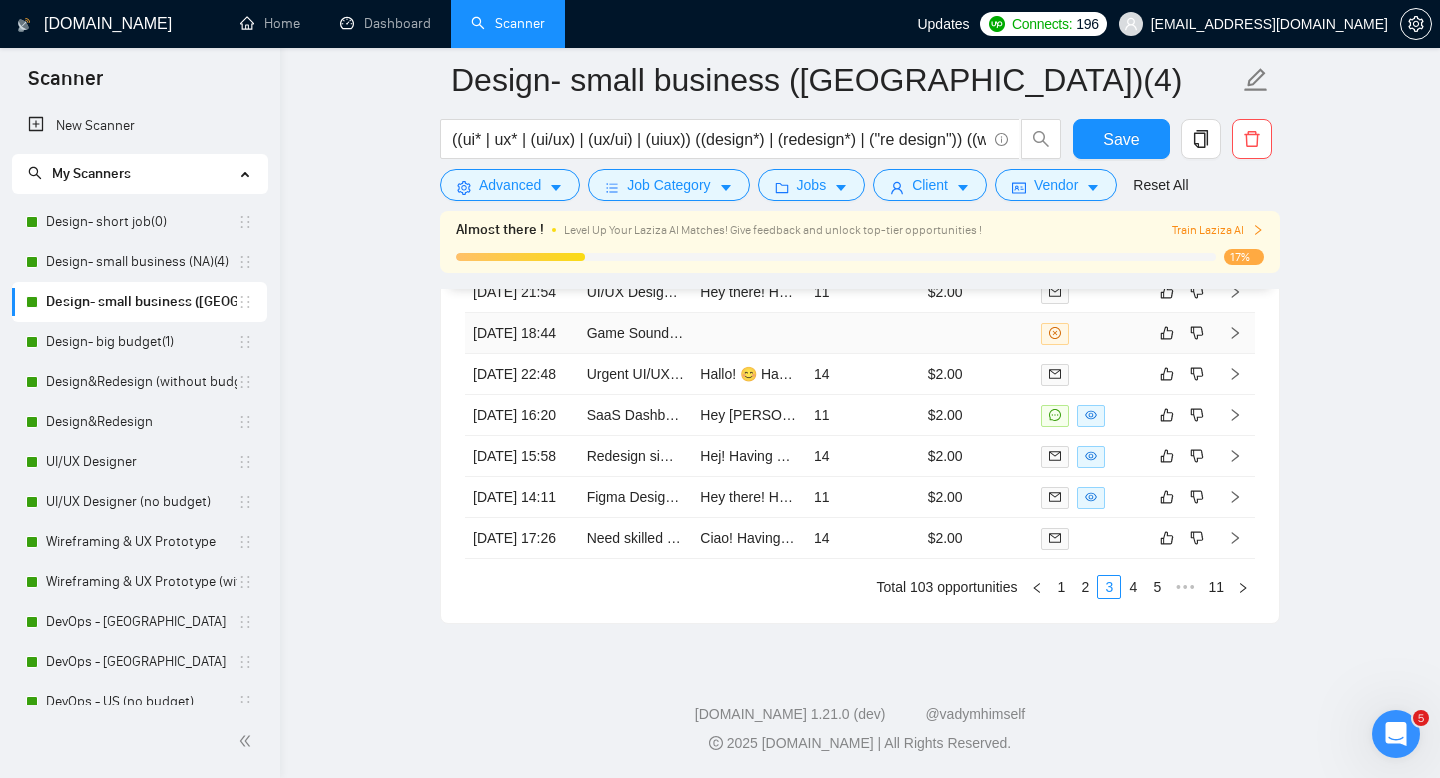 scroll, scrollTop: 5217, scrollLeft: 0, axis: vertical 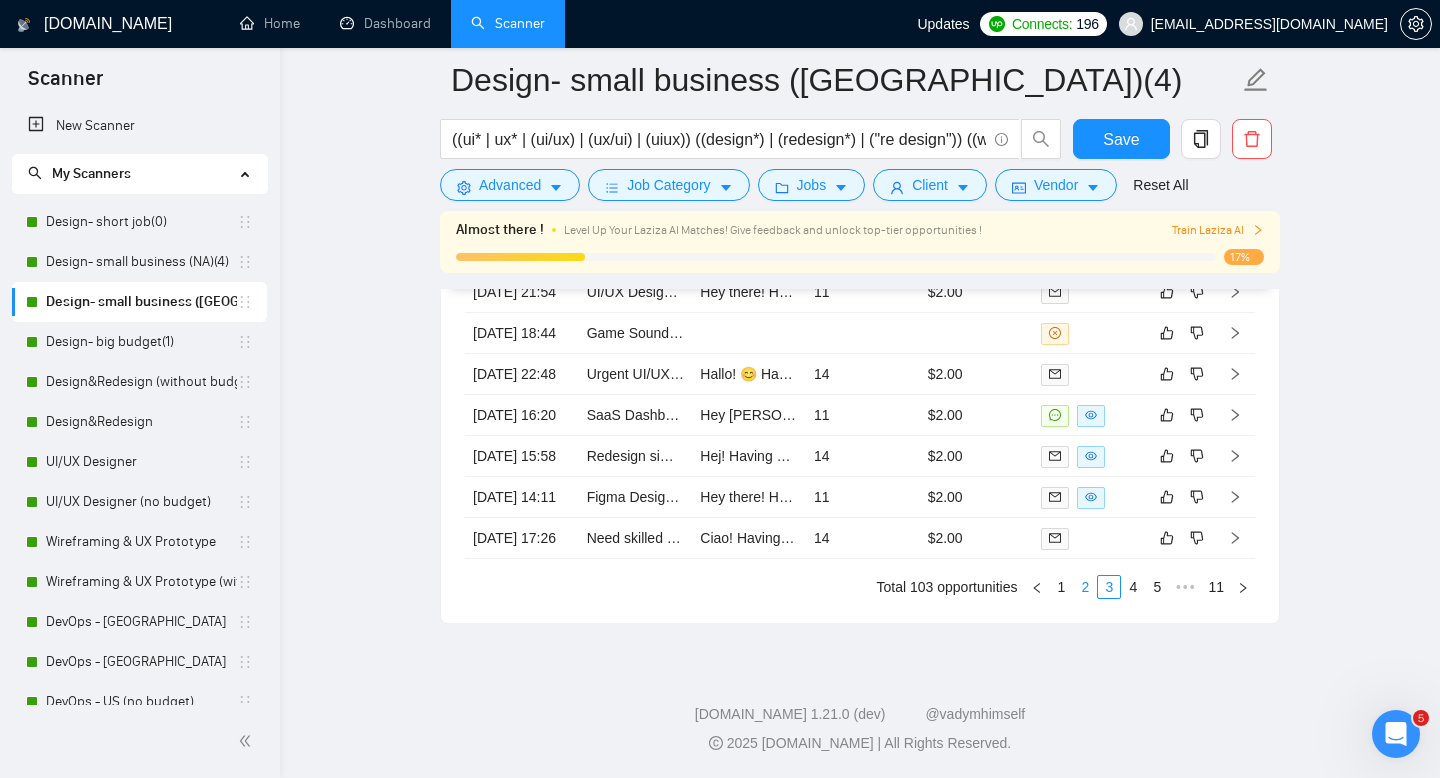 click on "2" at bounding box center [1085, 587] 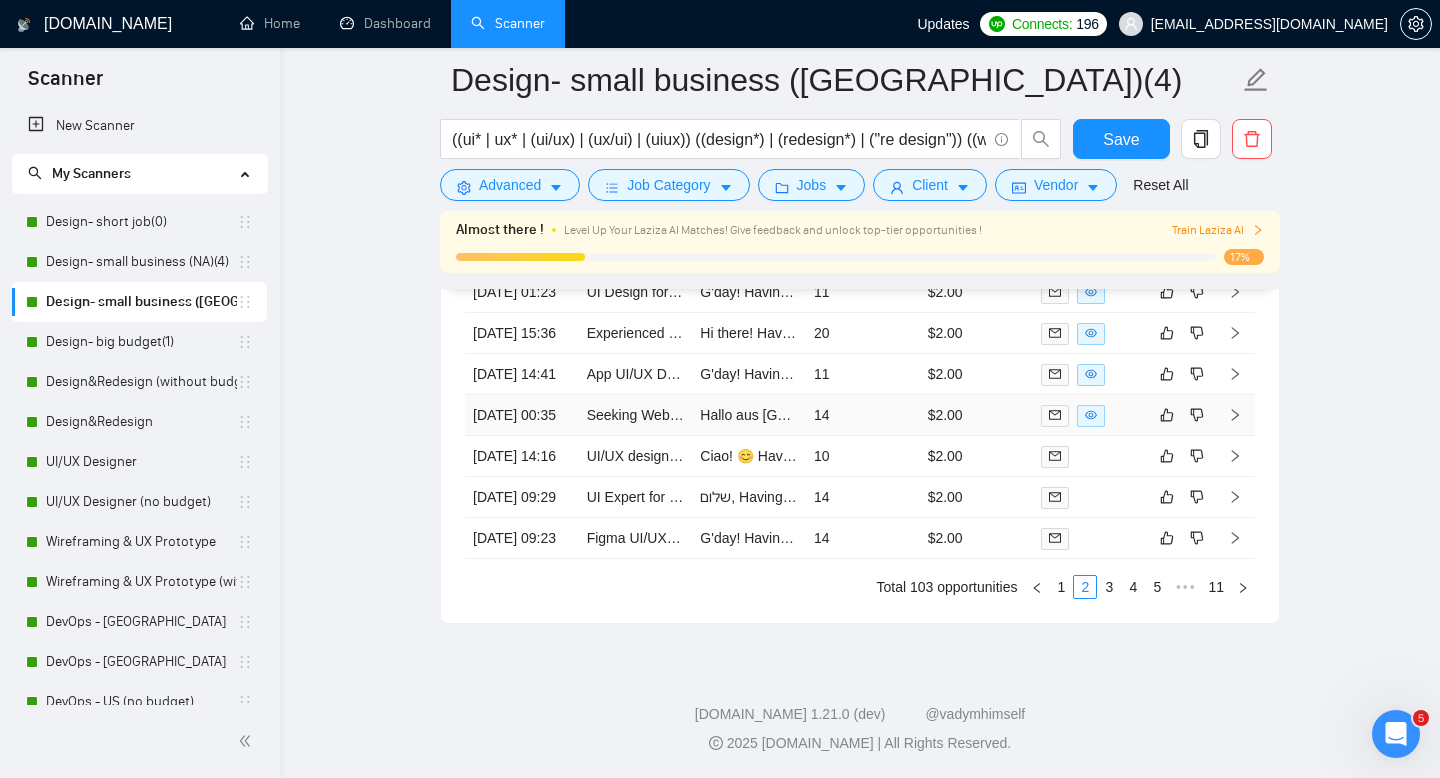 scroll, scrollTop: 5202, scrollLeft: 0, axis: vertical 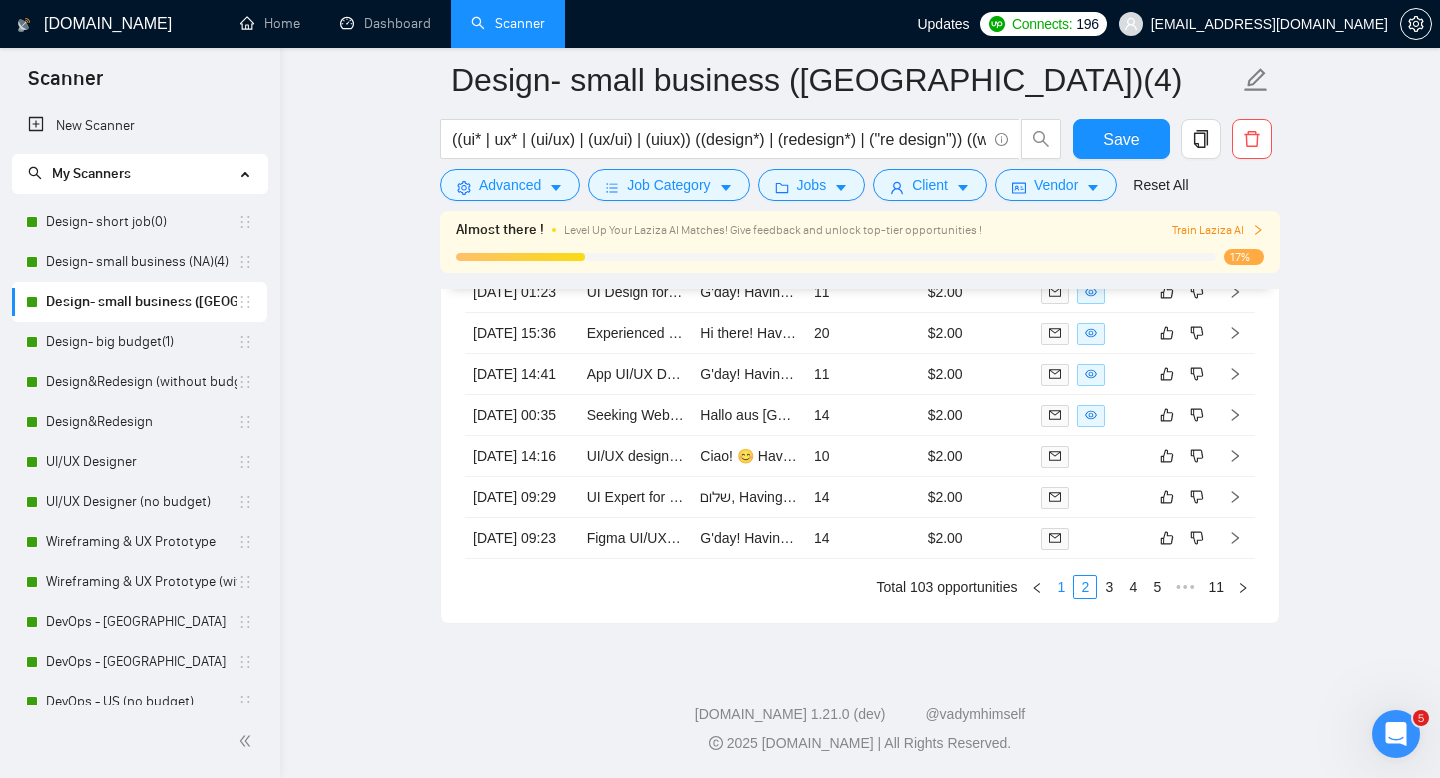 click on "1" at bounding box center (1061, 587) 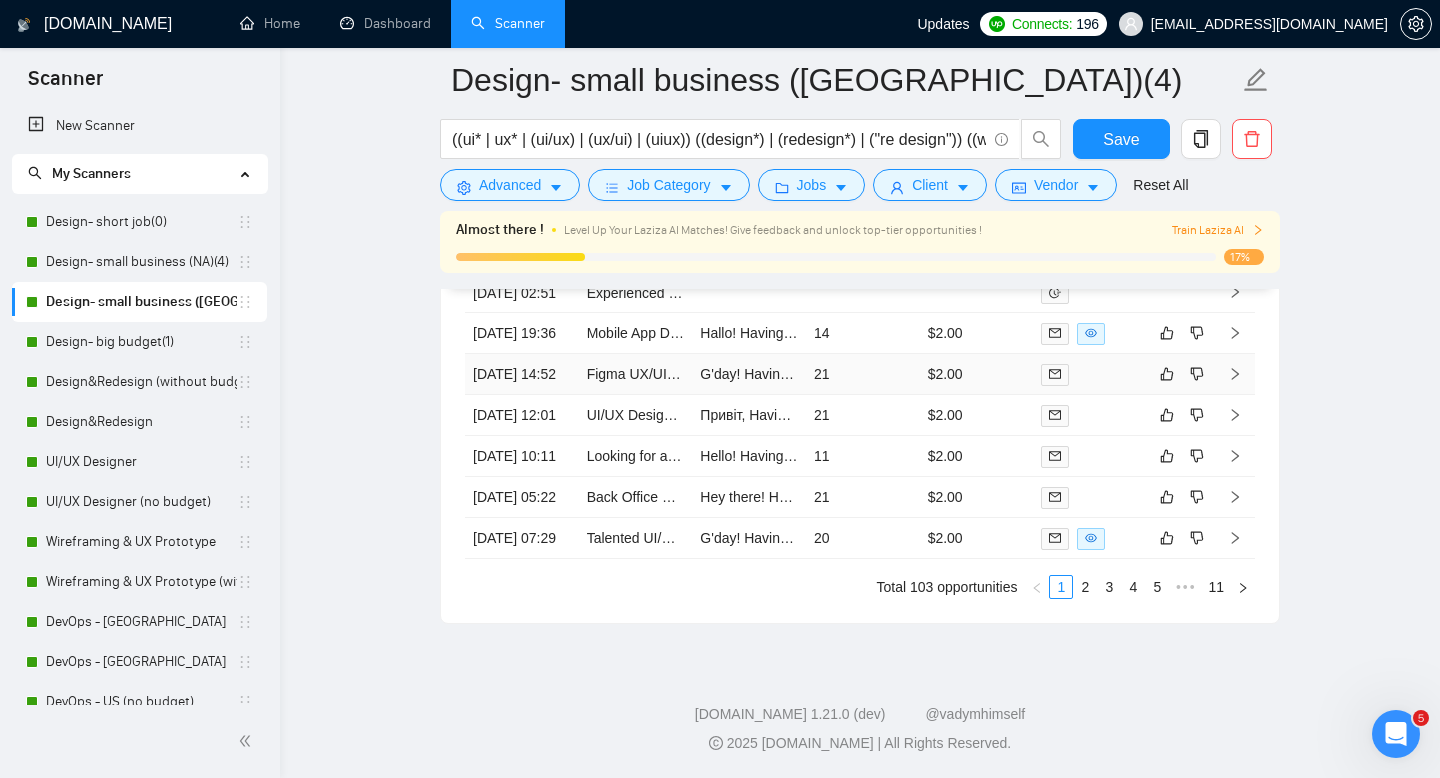 scroll, scrollTop: 5212, scrollLeft: 0, axis: vertical 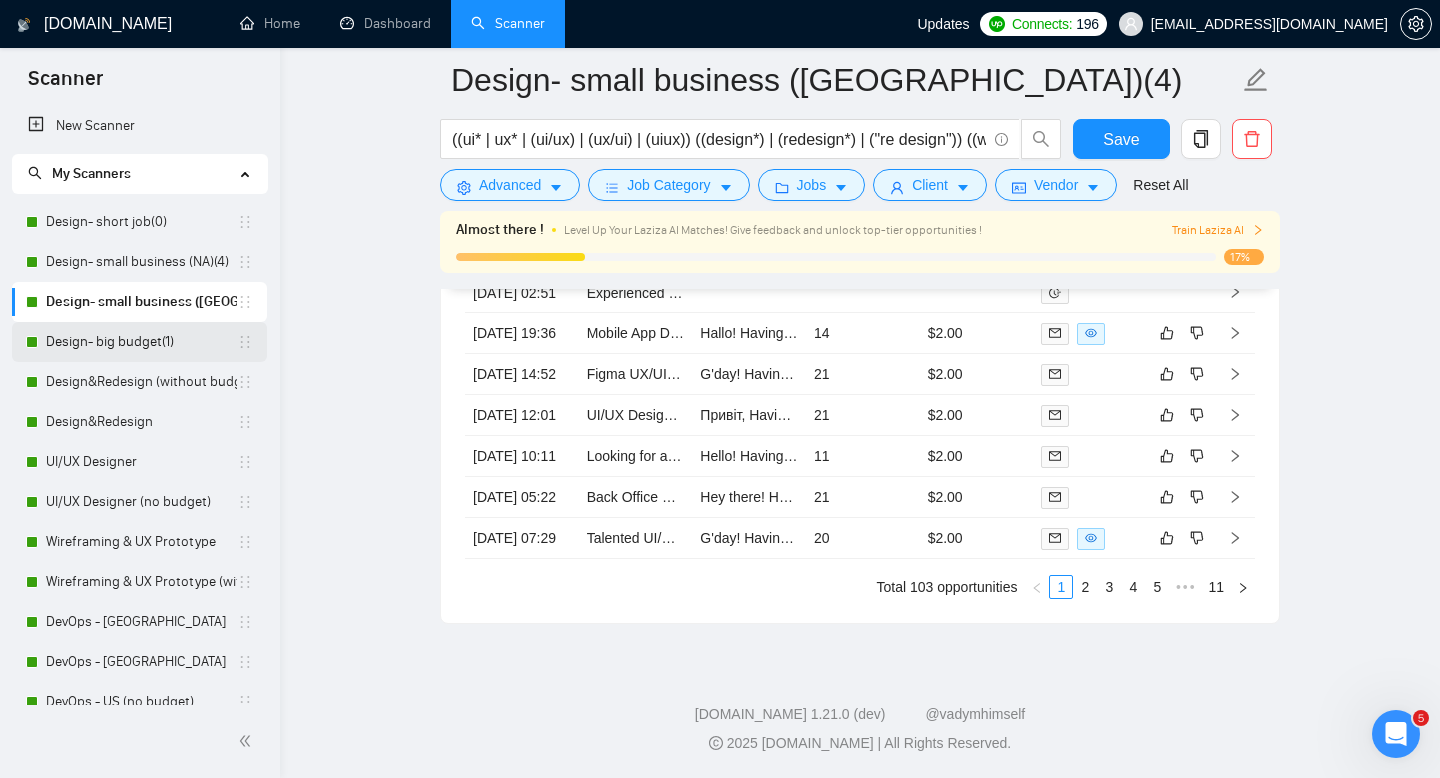 click on "Design- big budget(1)" at bounding box center (141, 342) 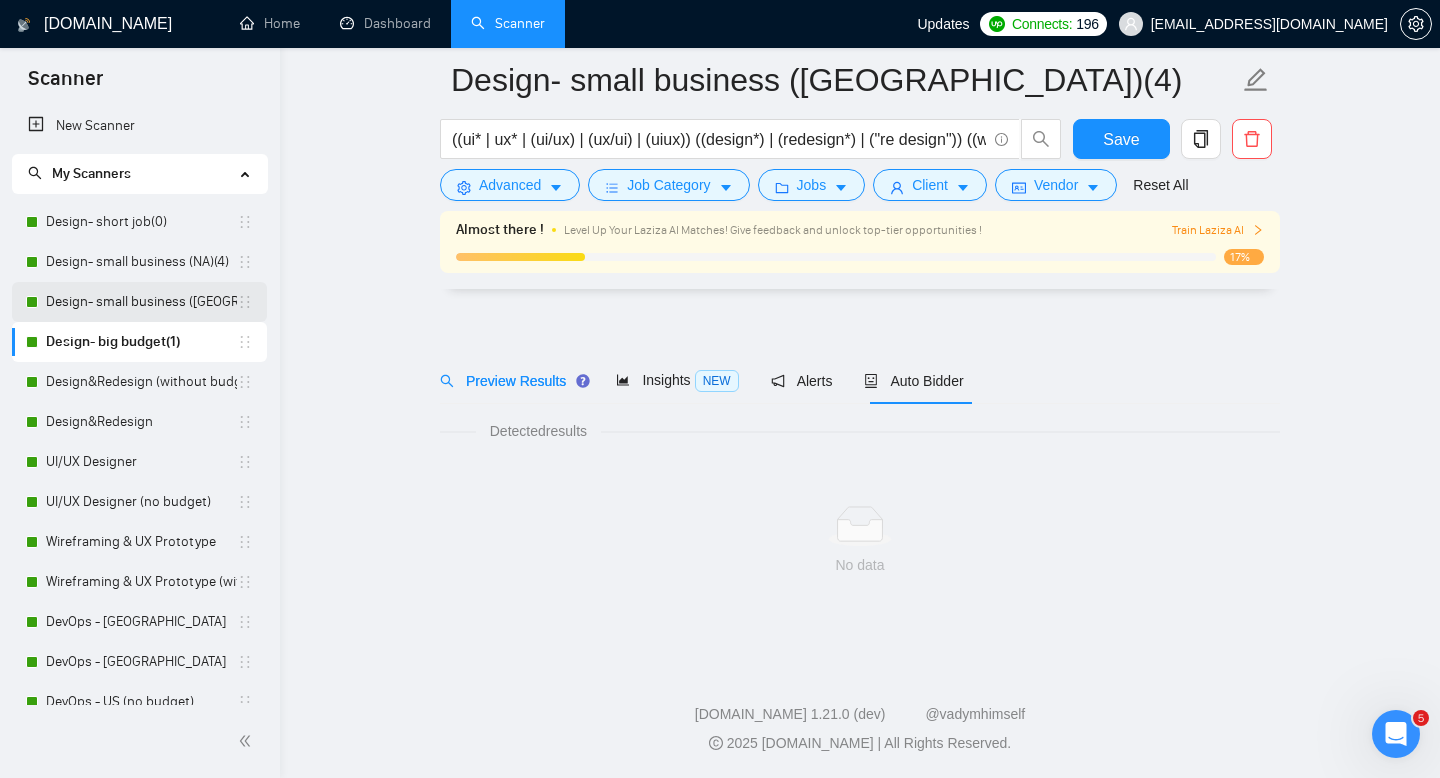 scroll, scrollTop: 14, scrollLeft: 0, axis: vertical 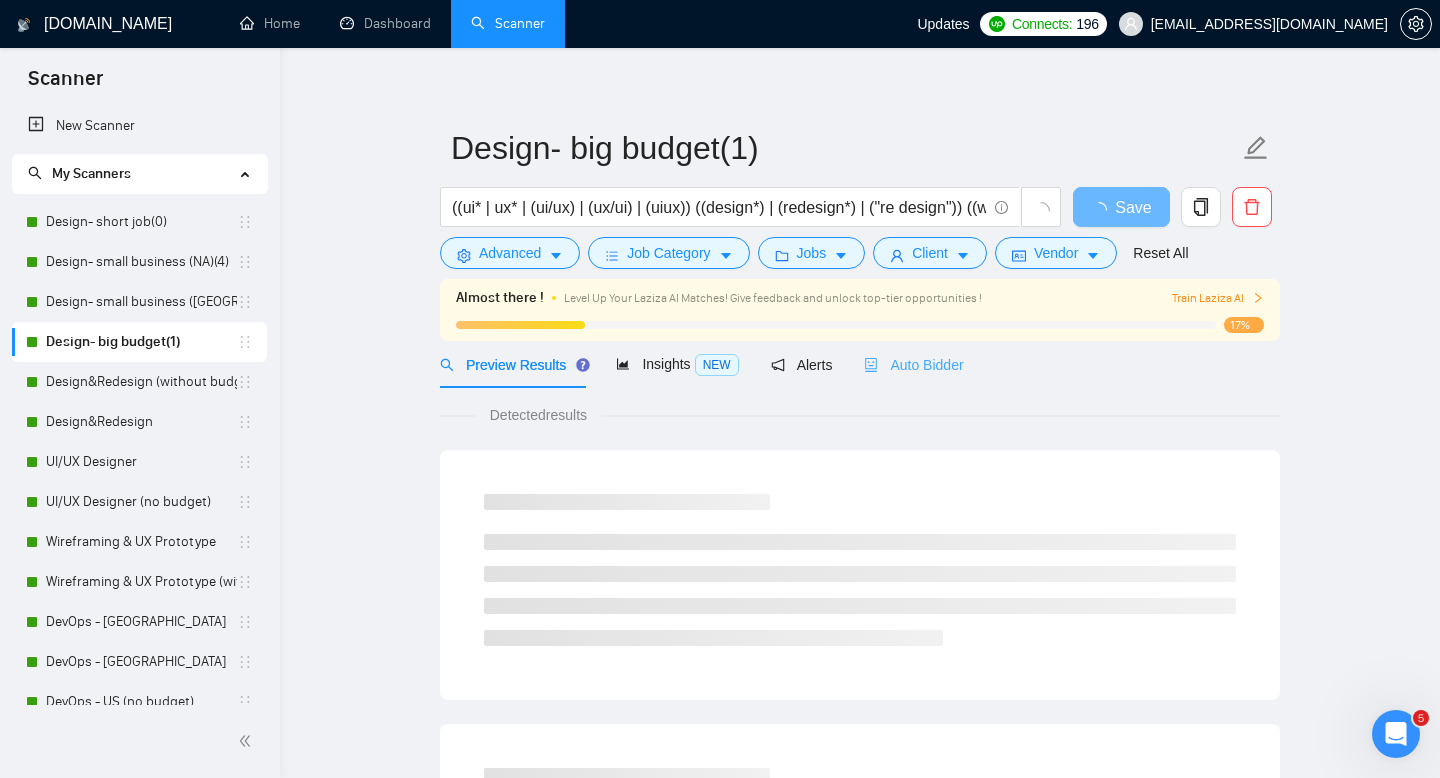 click on "Auto Bidder" at bounding box center (913, 364) 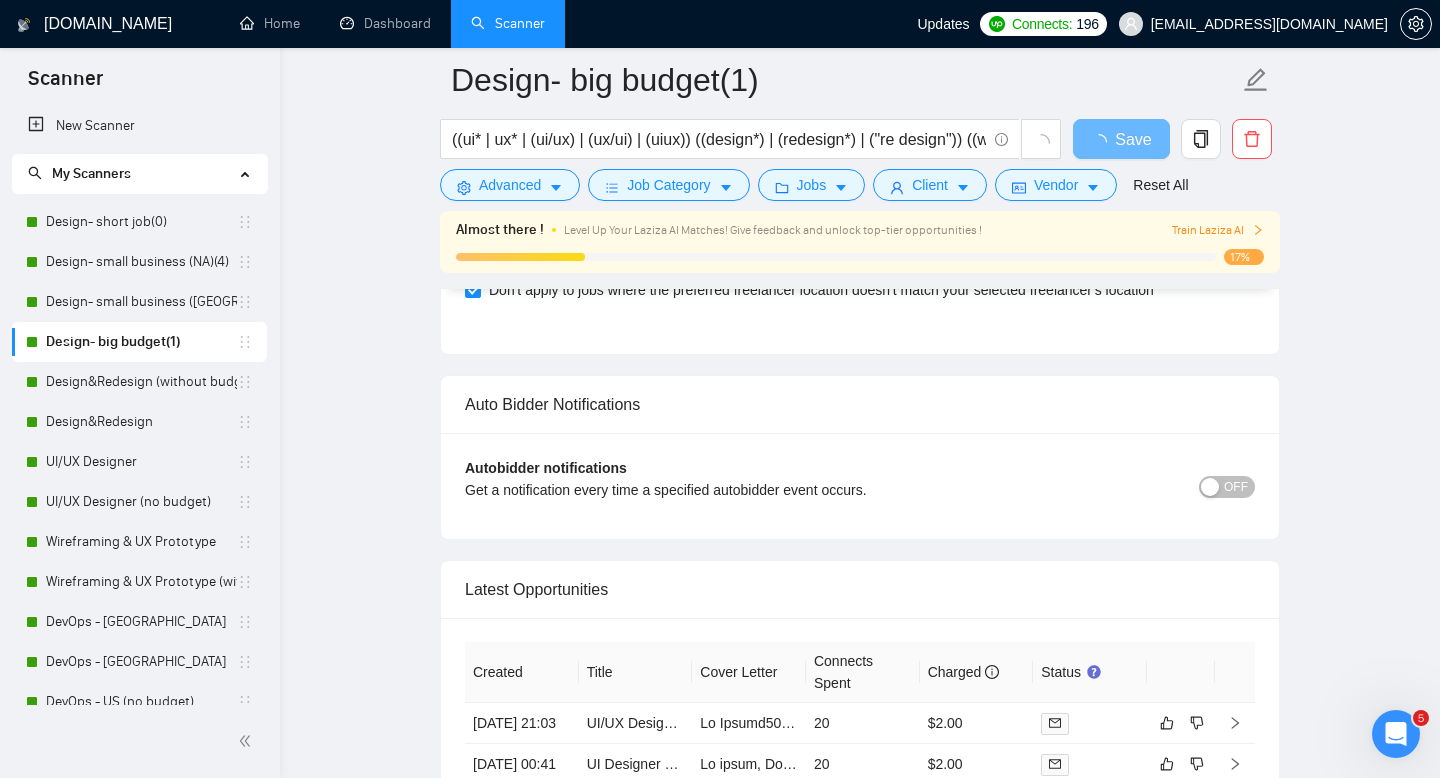 scroll, scrollTop: 4373, scrollLeft: 0, axis: vertical 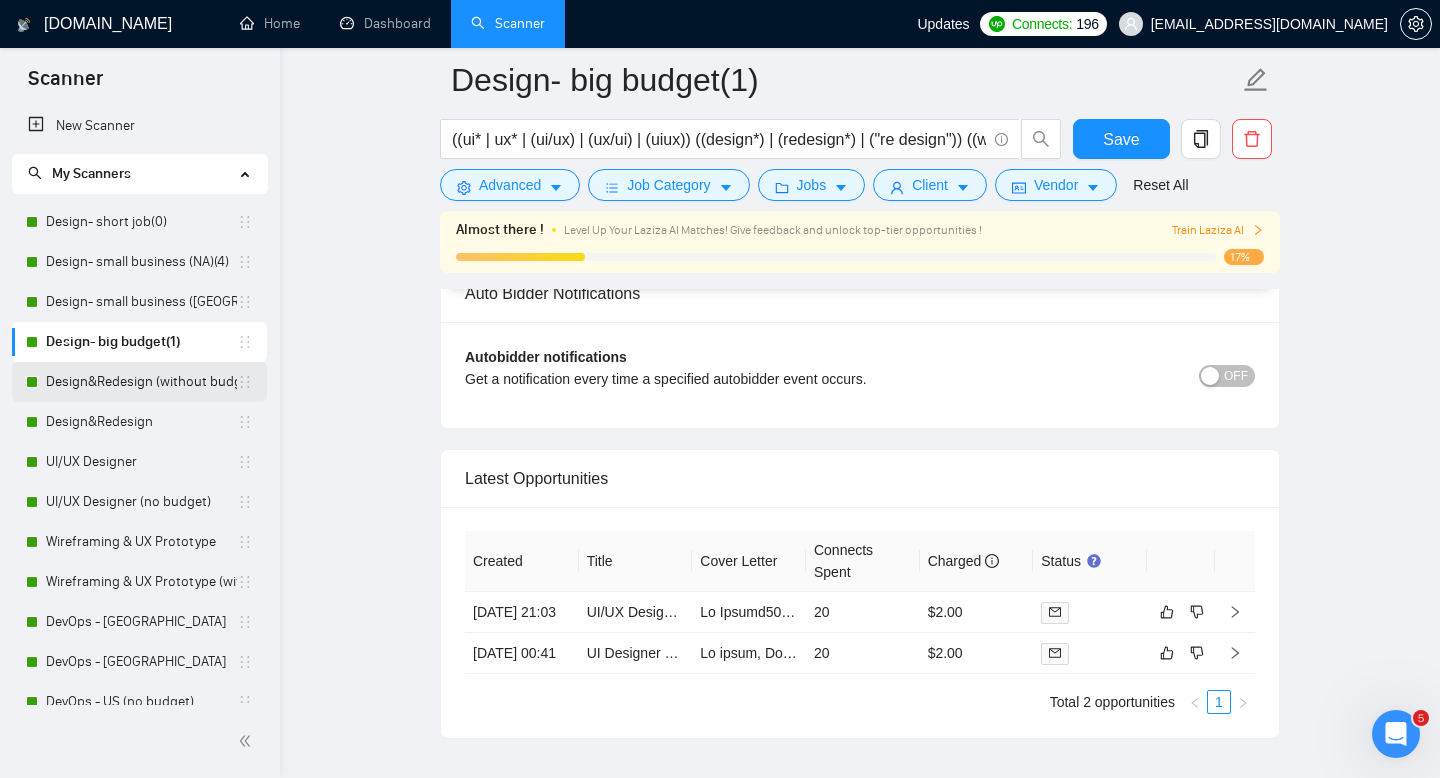click on "Design&Redesign (without budget)" at bounding box center (141, 382) 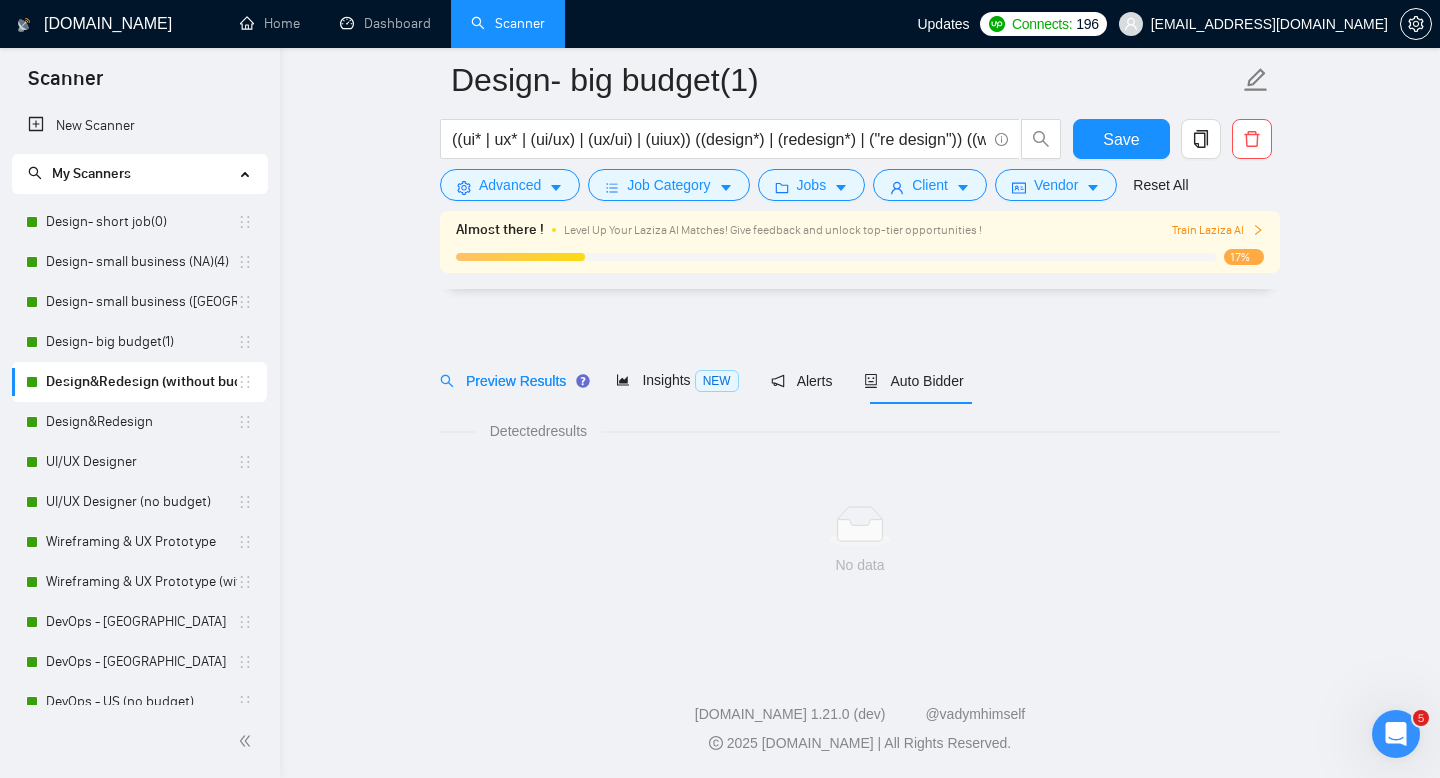 scroll, scrollTop: 14, scrollLeft: 0, axis: vertical 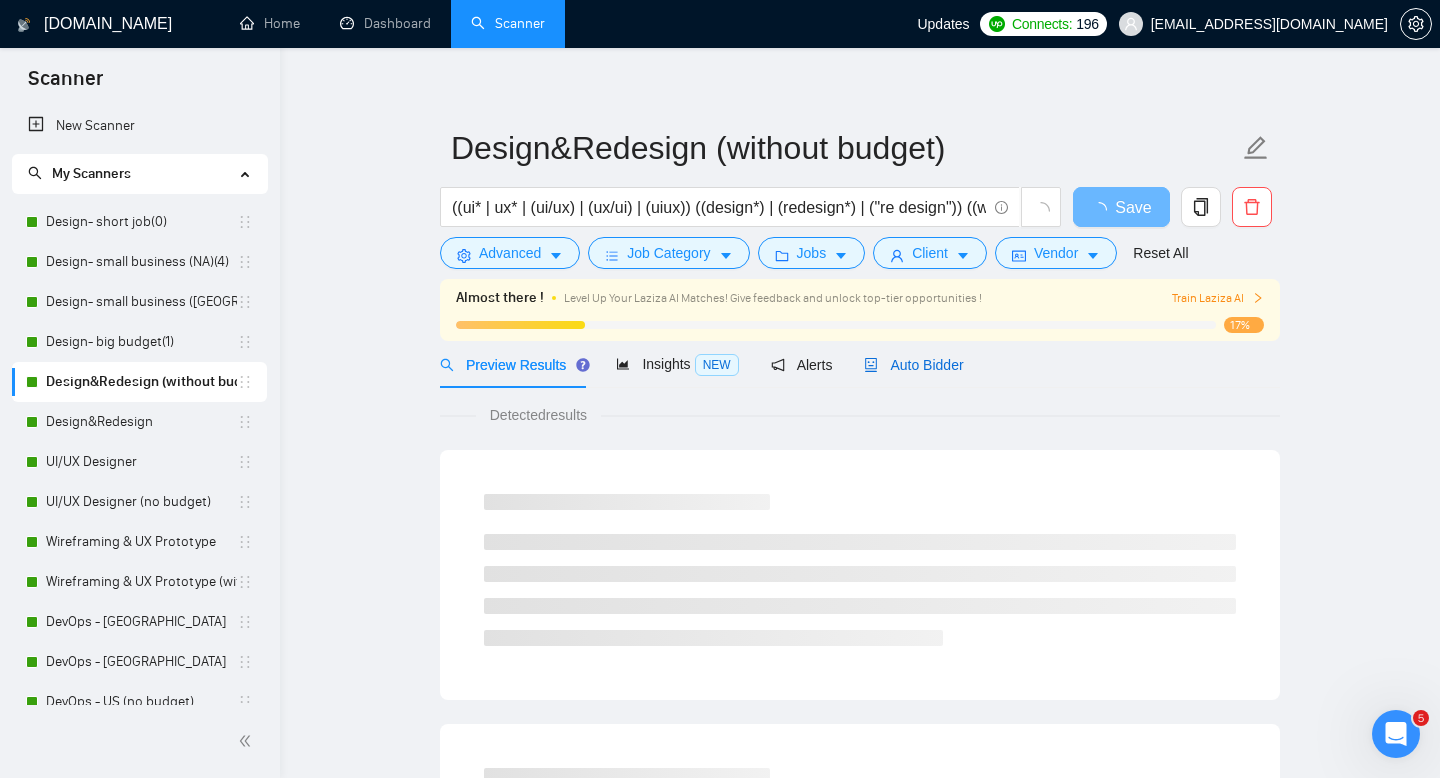 click on "Auto Bidder" at bounding box center [913, 365] 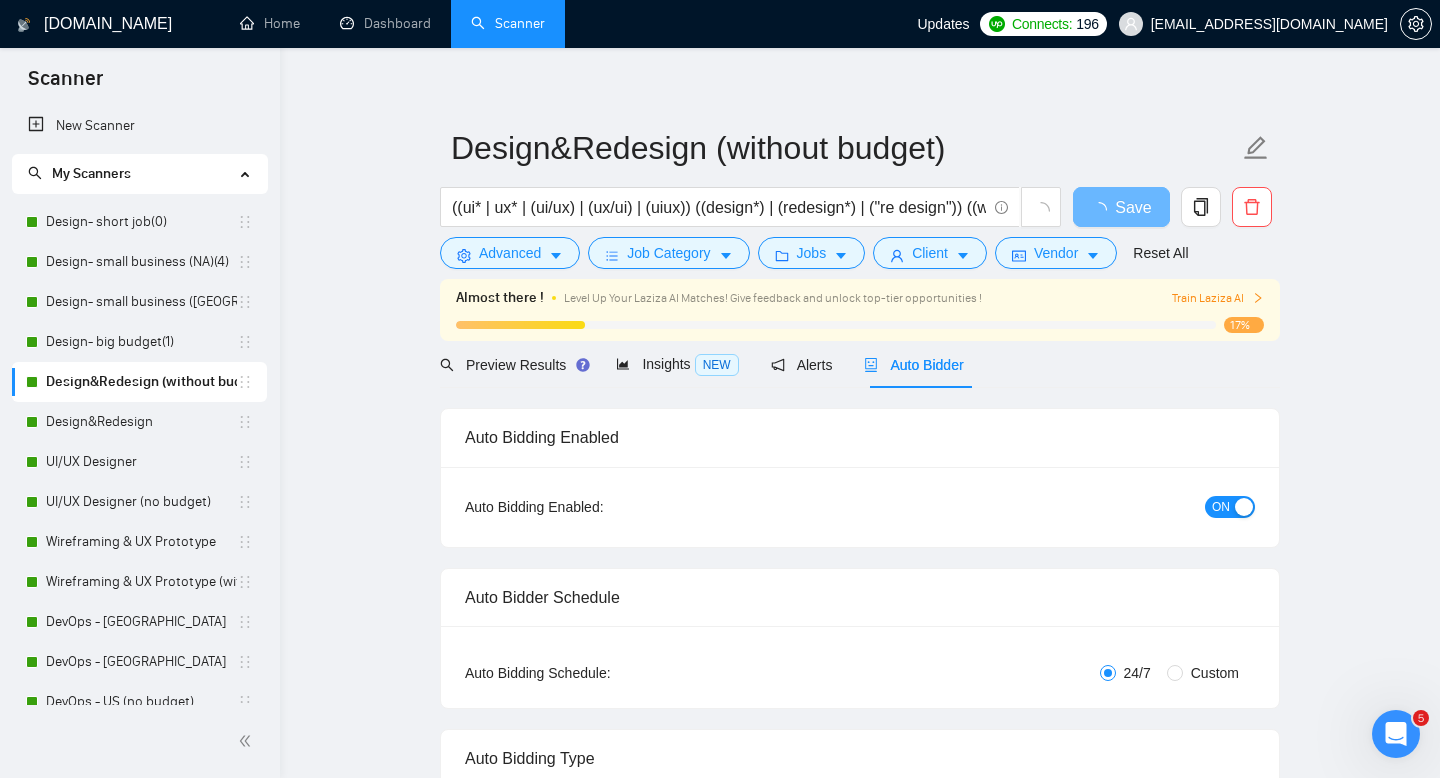 type 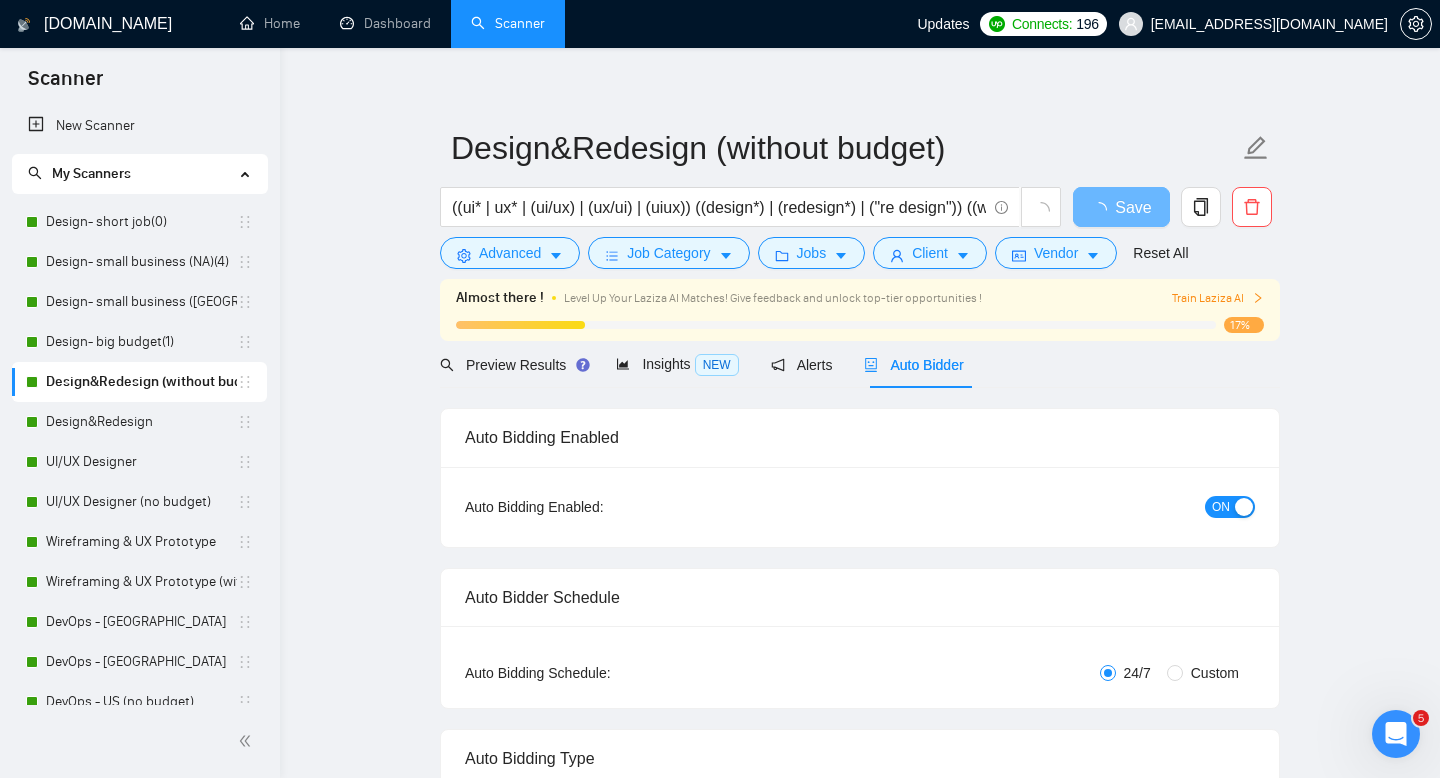 radio on "false" 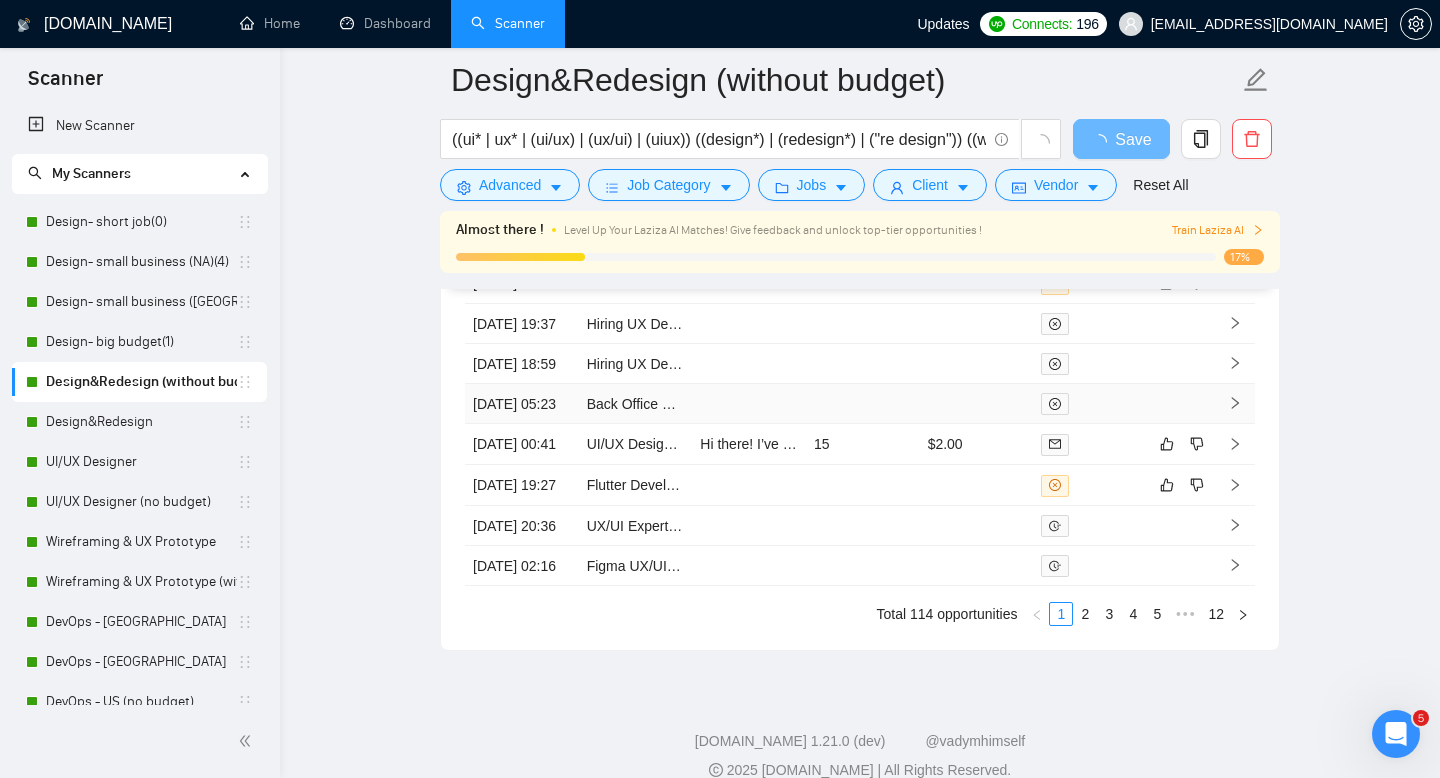 scroll, scrollTop: 5114, scrollLeft: 0, axis: vertical 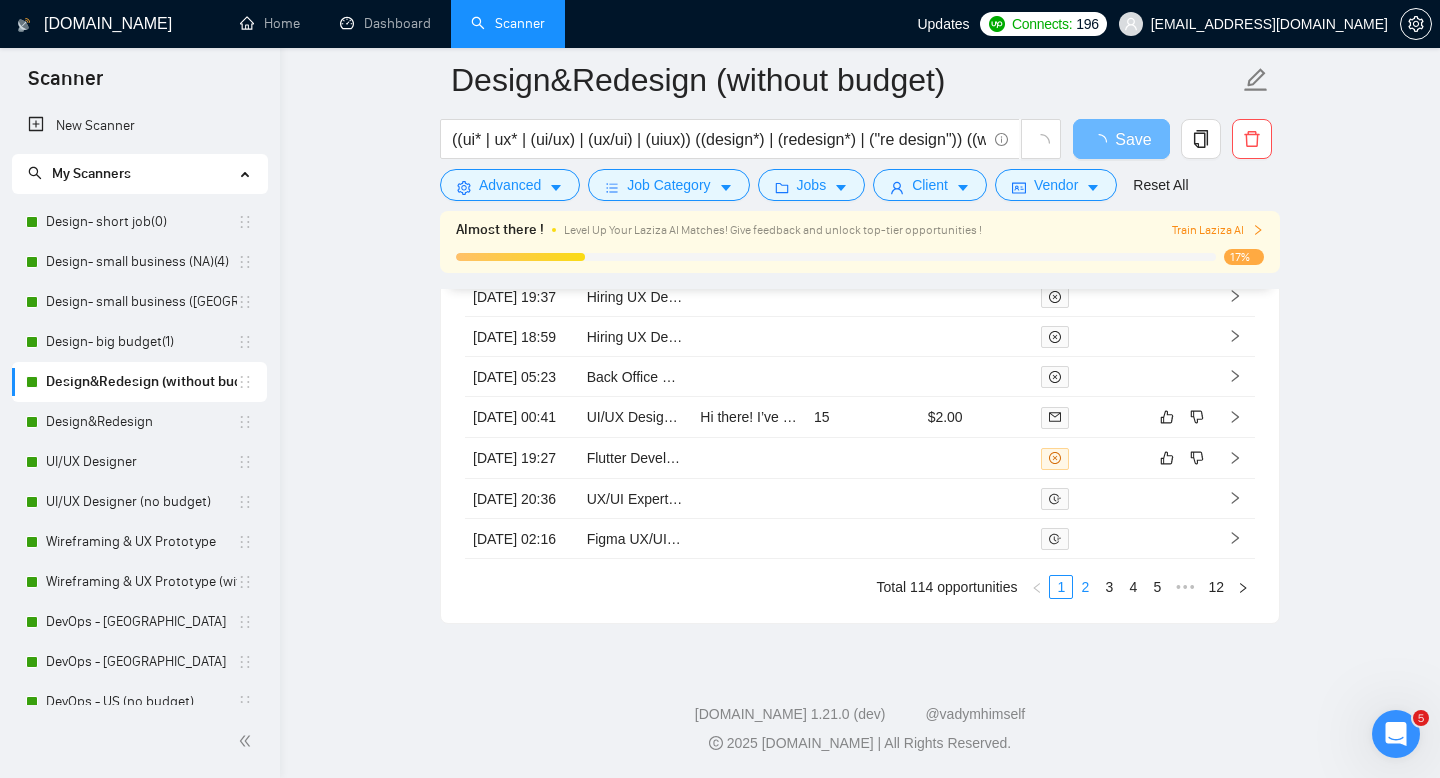 click on "2" at bounding box center (1085, 587) 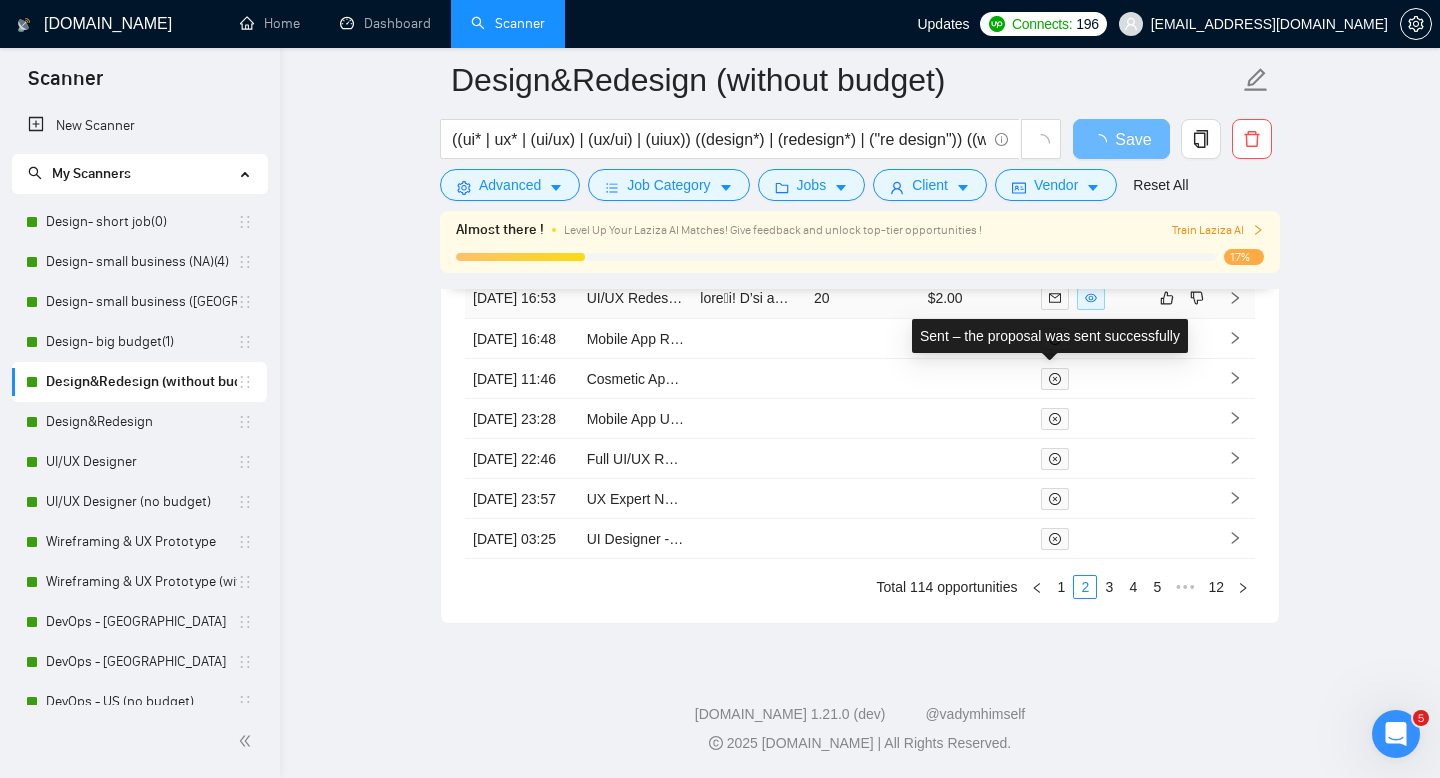 scroll, scrollTop: 5114, scrollLeft: 0, axis: vertical 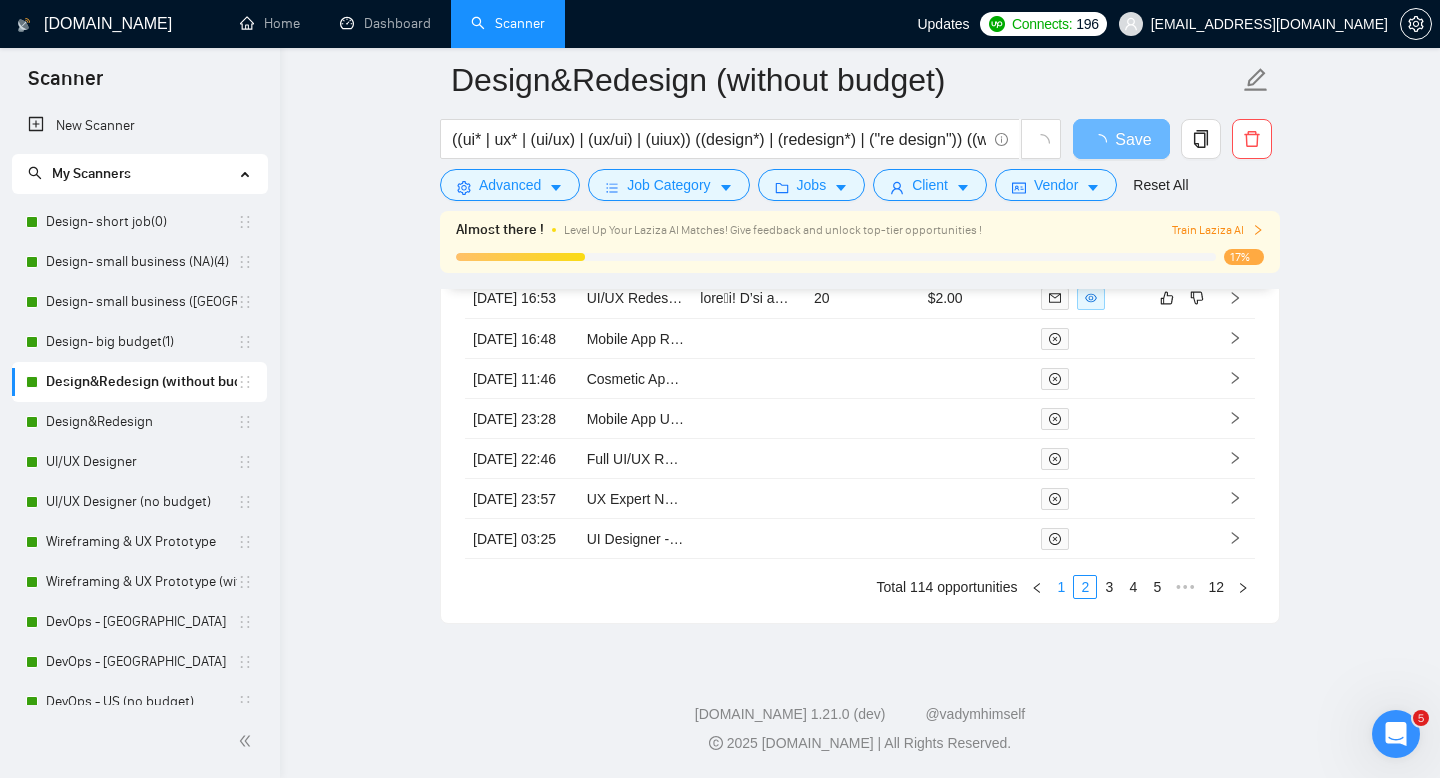 click on "1" at bounding box center [1061, 587] 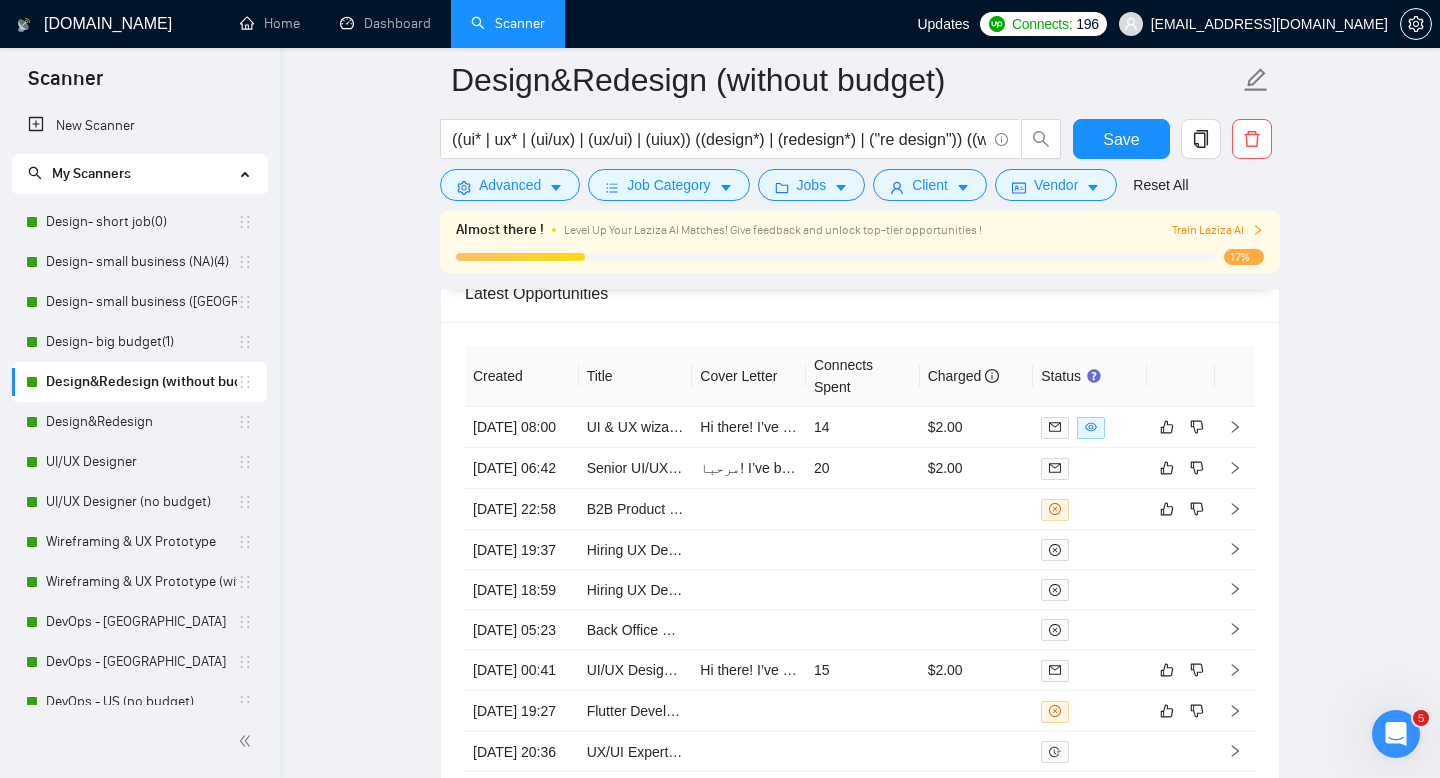 scroll, scrollTop: 4809, scrollLeft: 0, axis: vertical 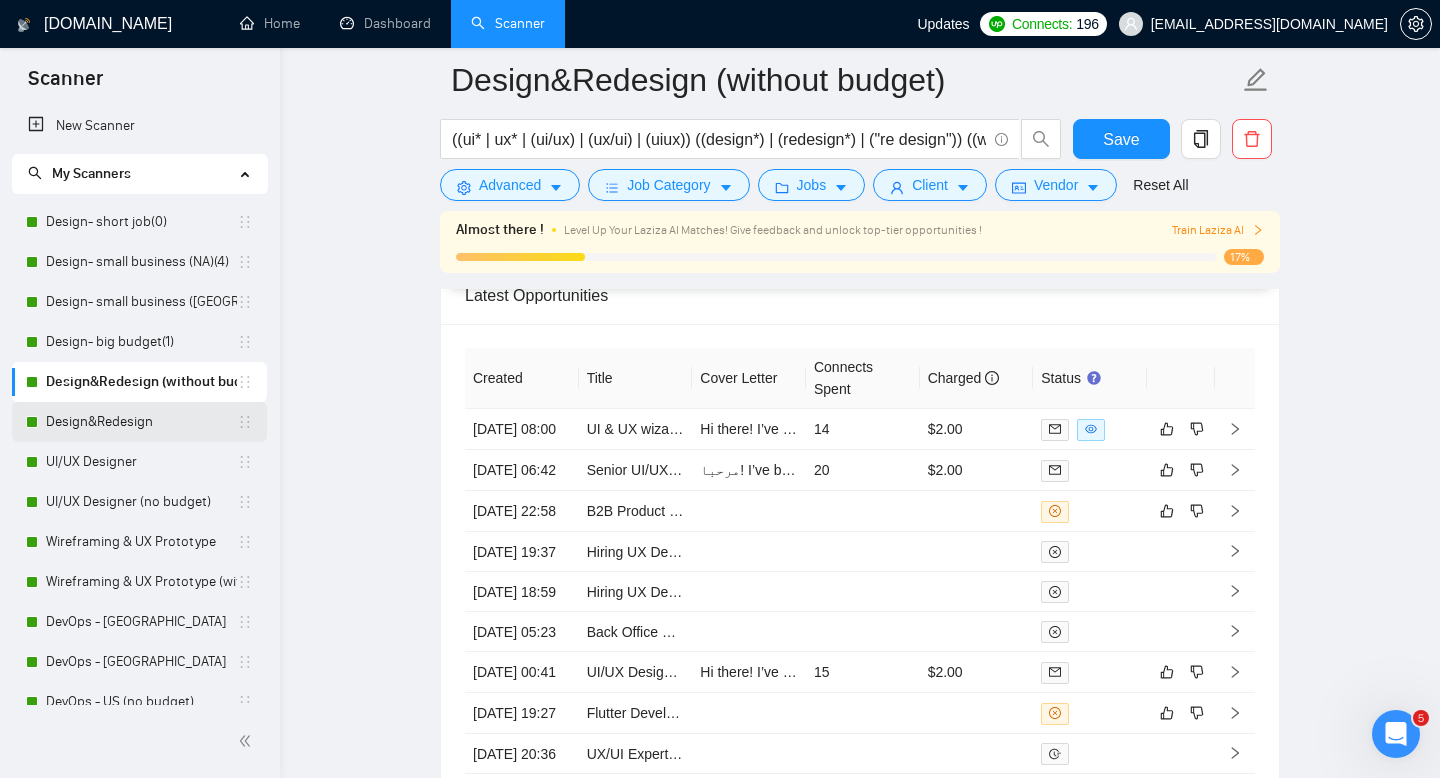 click on "Design&Redesign" at bounding box center (141, 422) 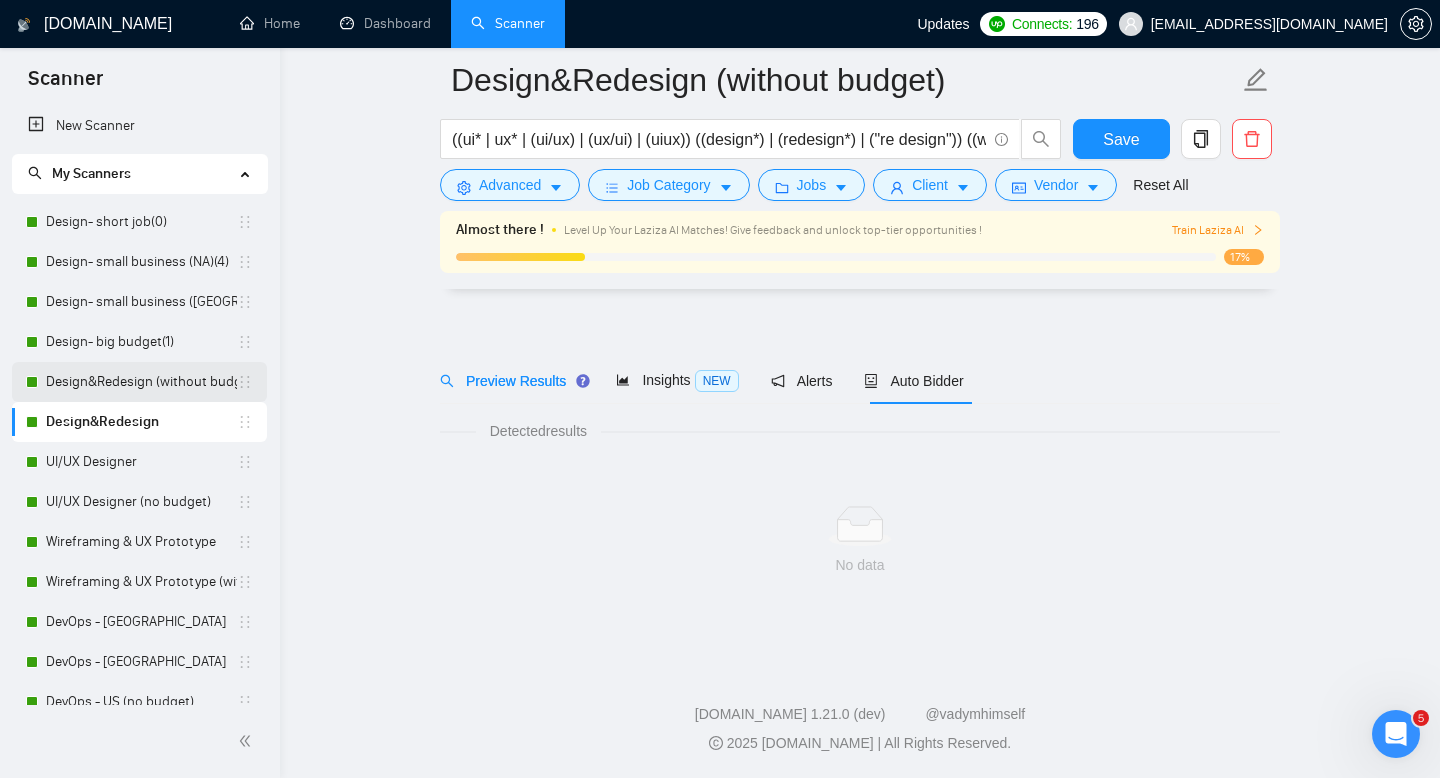 scroll, scrollTop: 14, scrollLeft: 0, axis: vertical 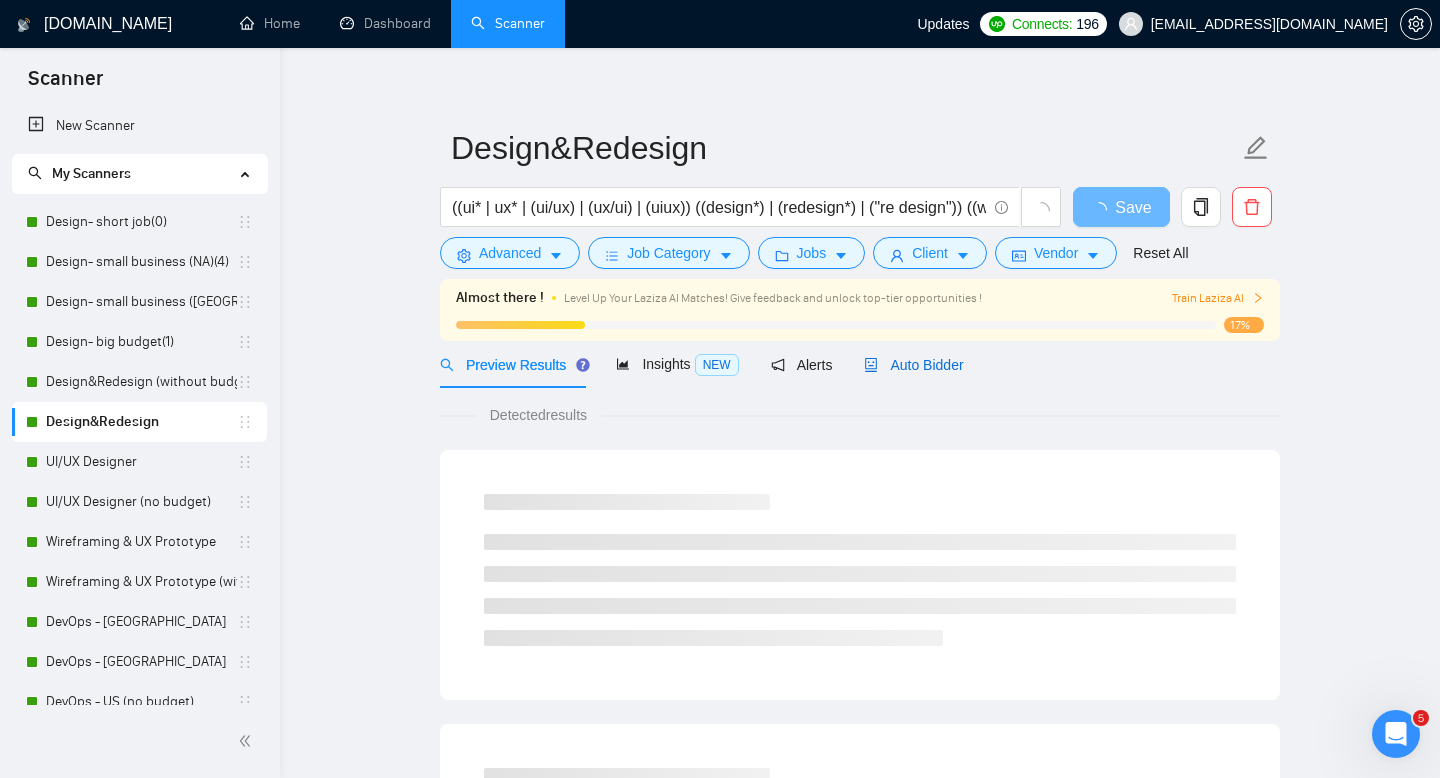 click on "Auto Bidder" at bounding box center [913, 365] 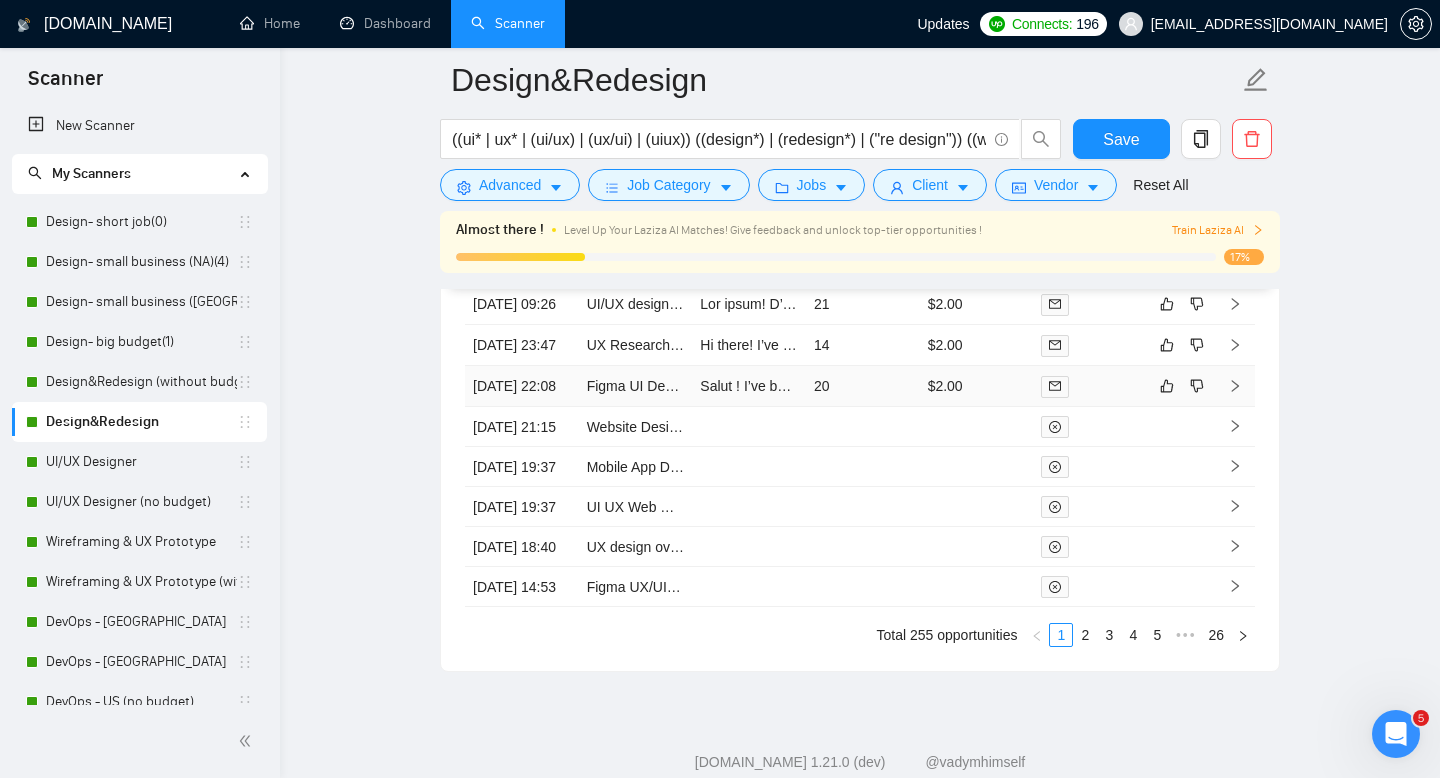 scroll, scrollTop: 5284, scrollLeft: 0, axis: vertical 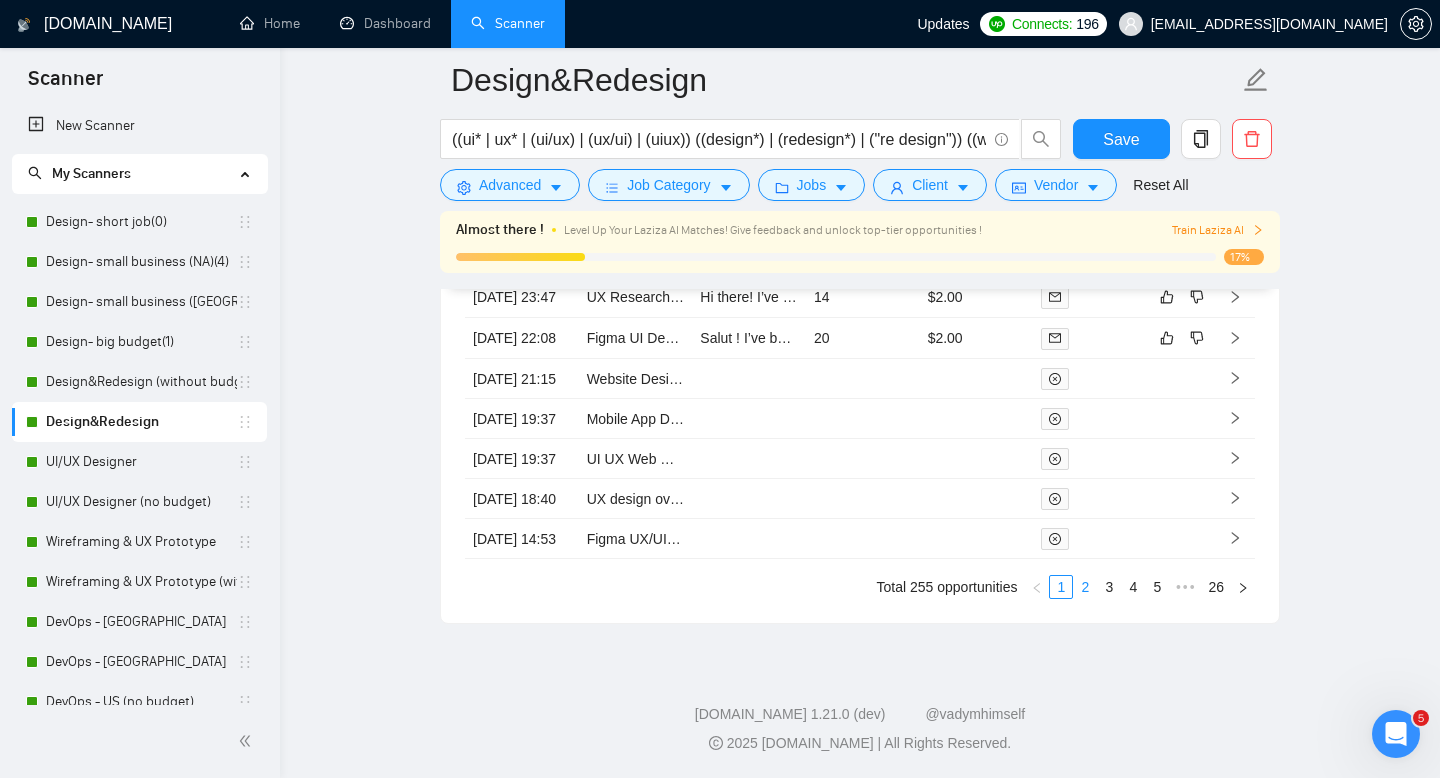 click on "2" at bounding box center [1085, 587] 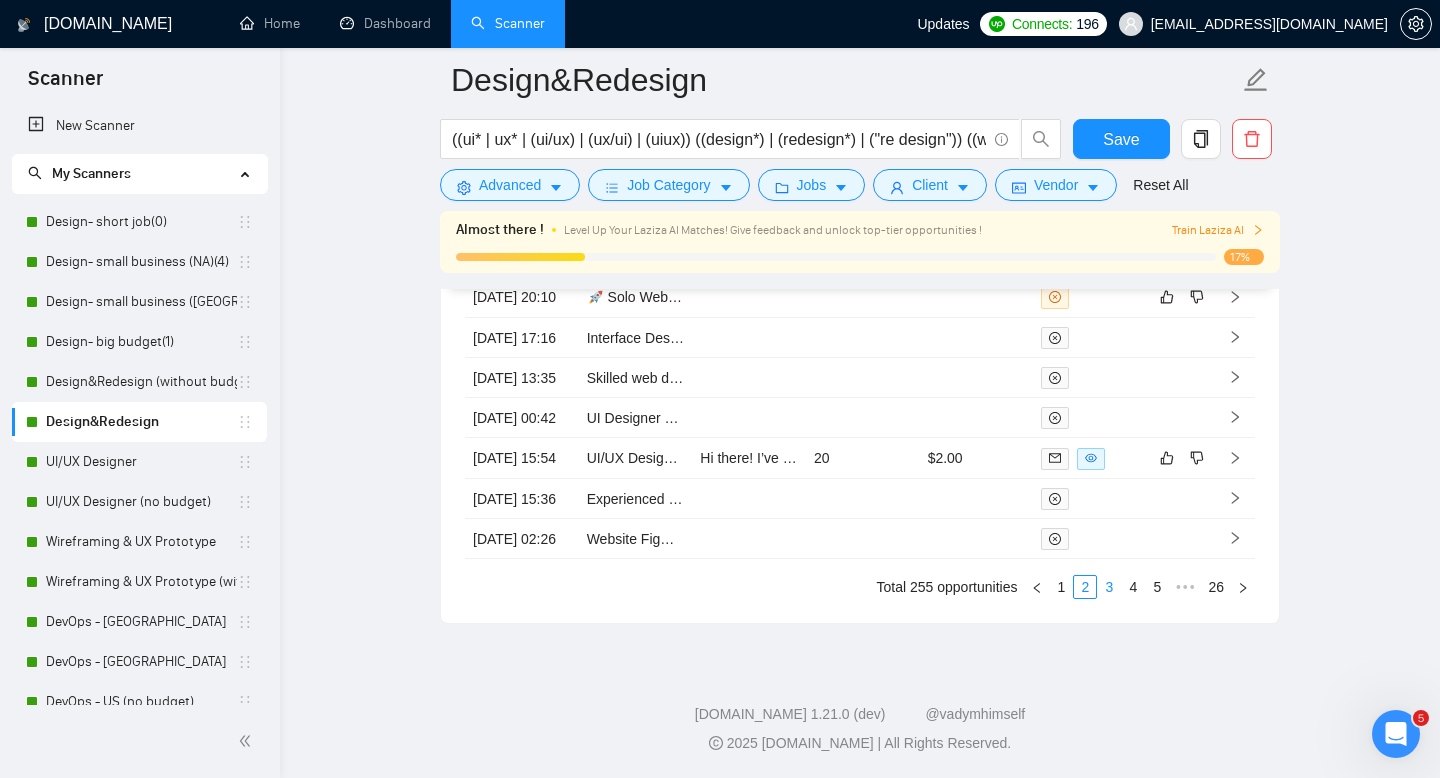 click on "3" at bounding box center (1109, 587) 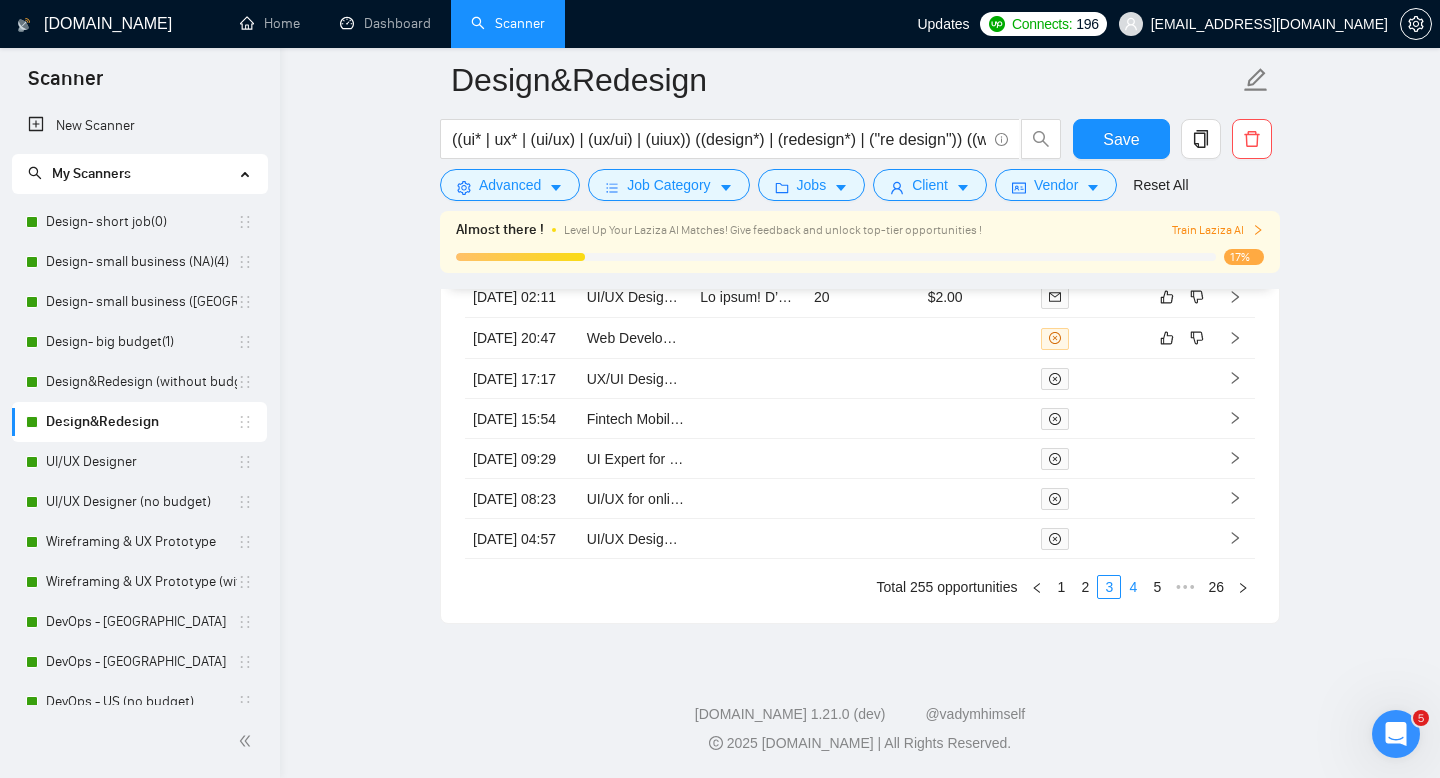 click on "4" at bounding box center [1133, 587] 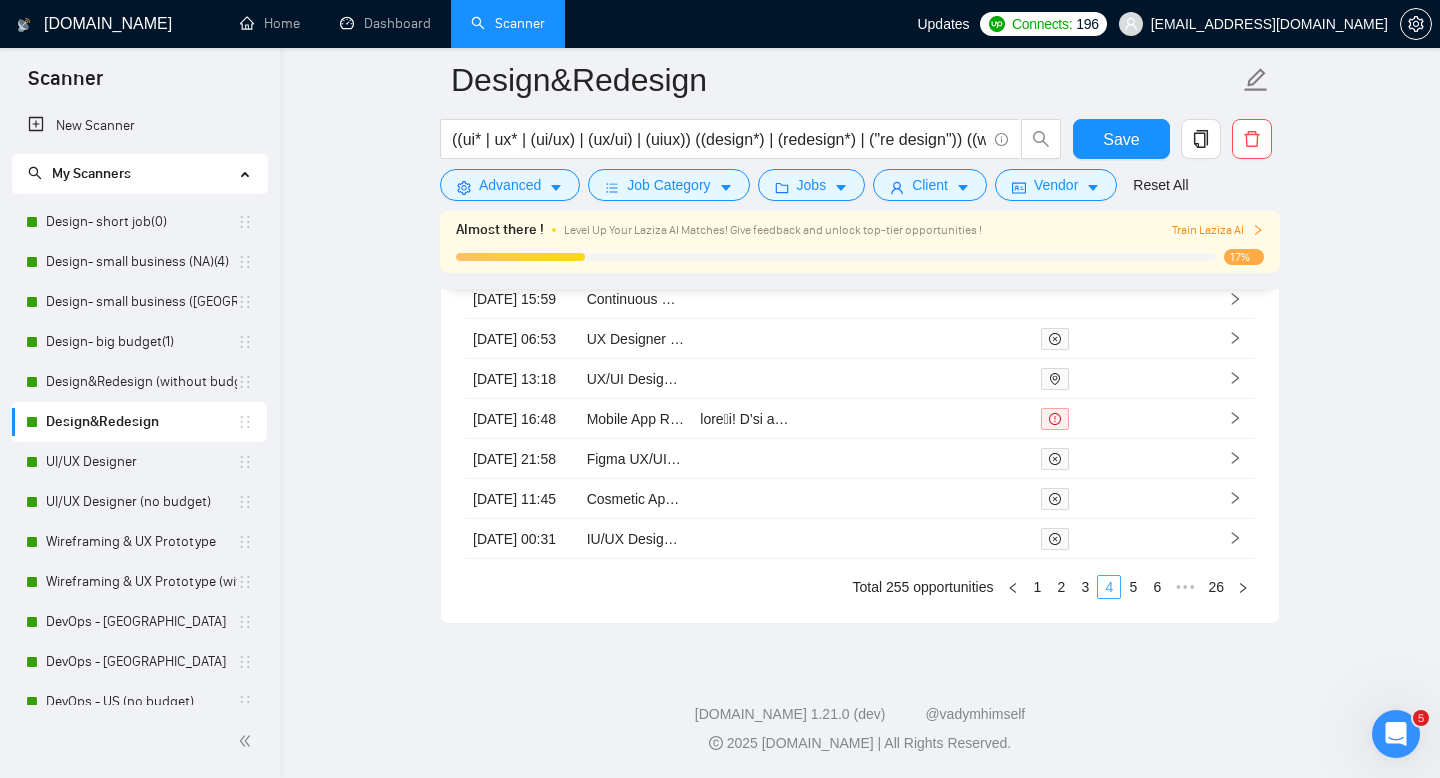 click on "5" at bounding box center [1133, 587] 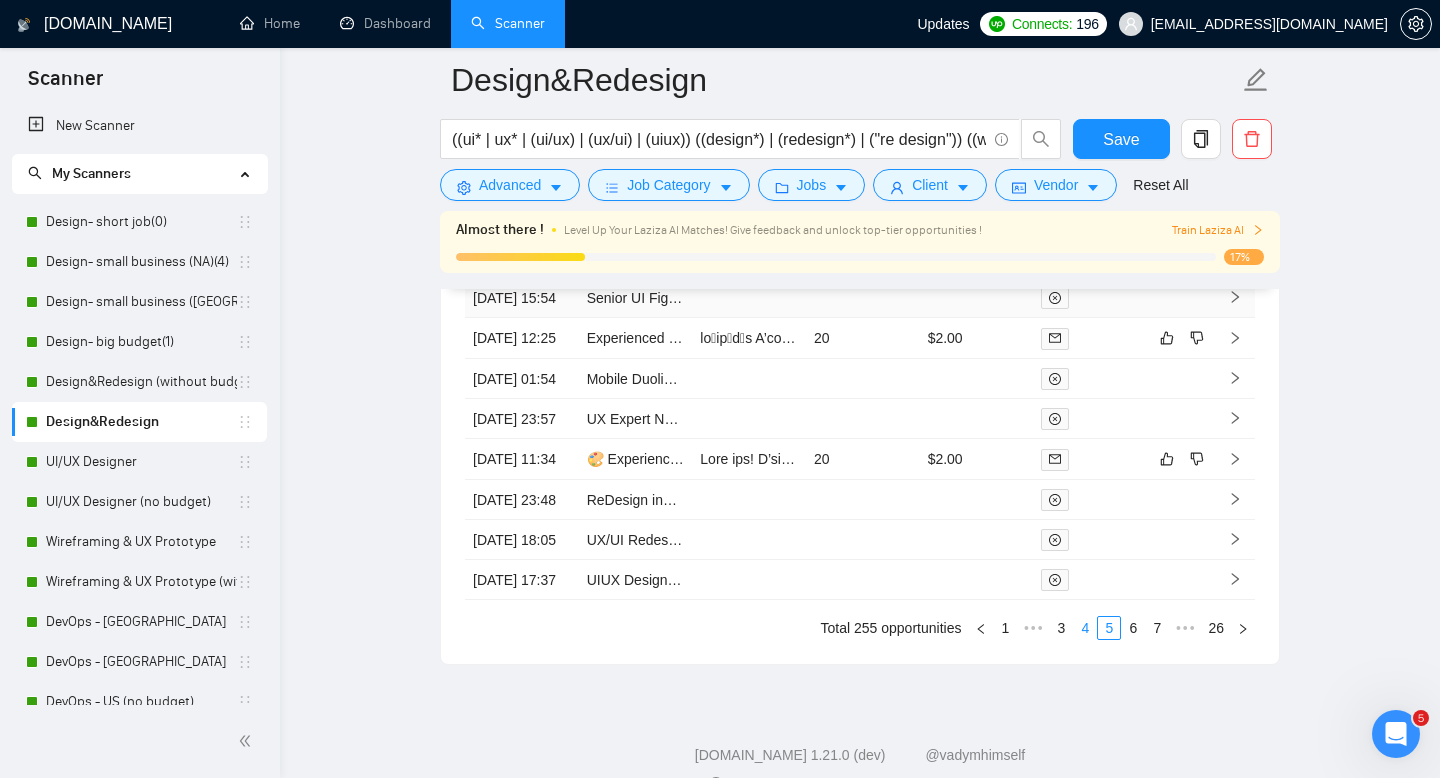 scroll, scrollTop: 5205, scrollLeft: 0, axis: vertical 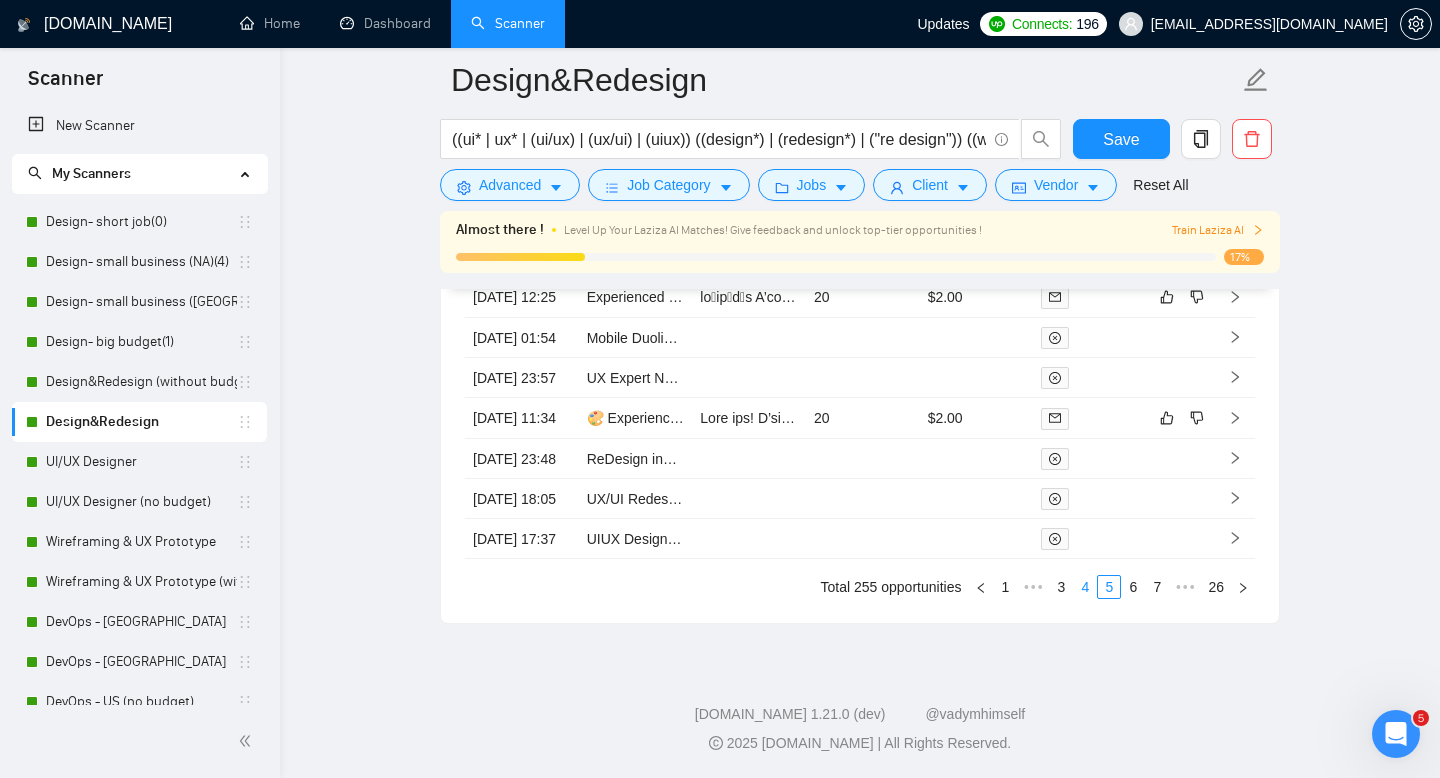 click on "4" at bounding box center [1085, 587] 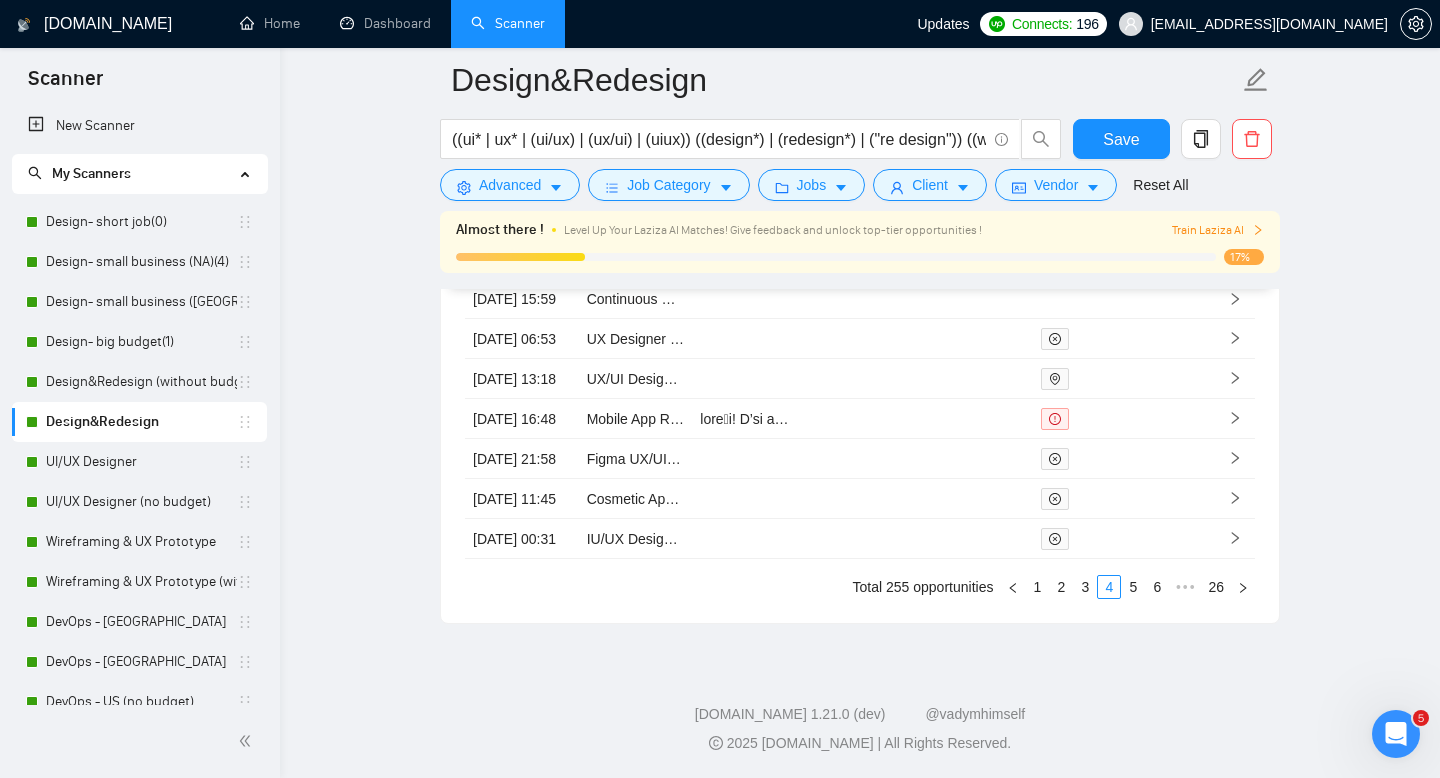 scroll, scrollTop: 5284, scrollLeft: 0, axis: vertical 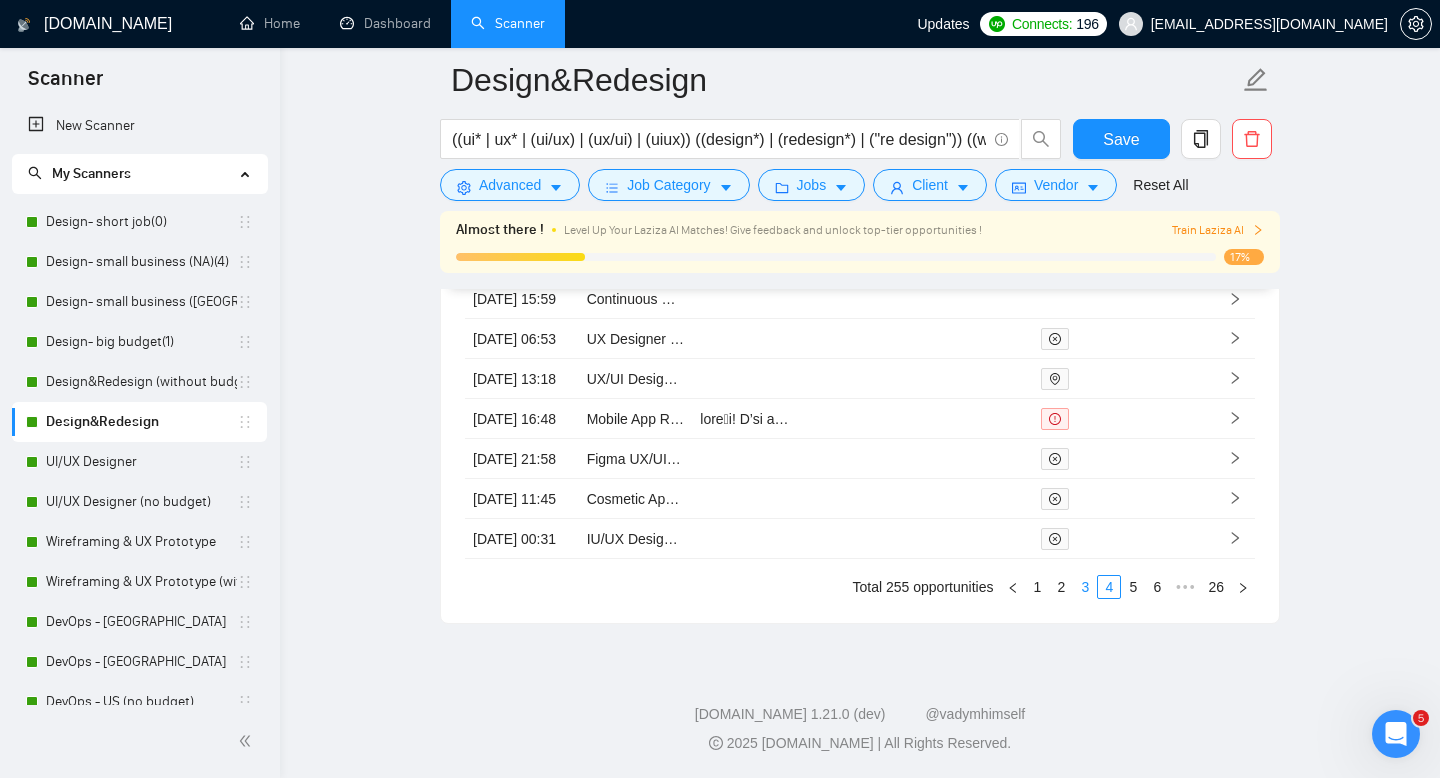 click on "3" at bounding box center (1085, 587) 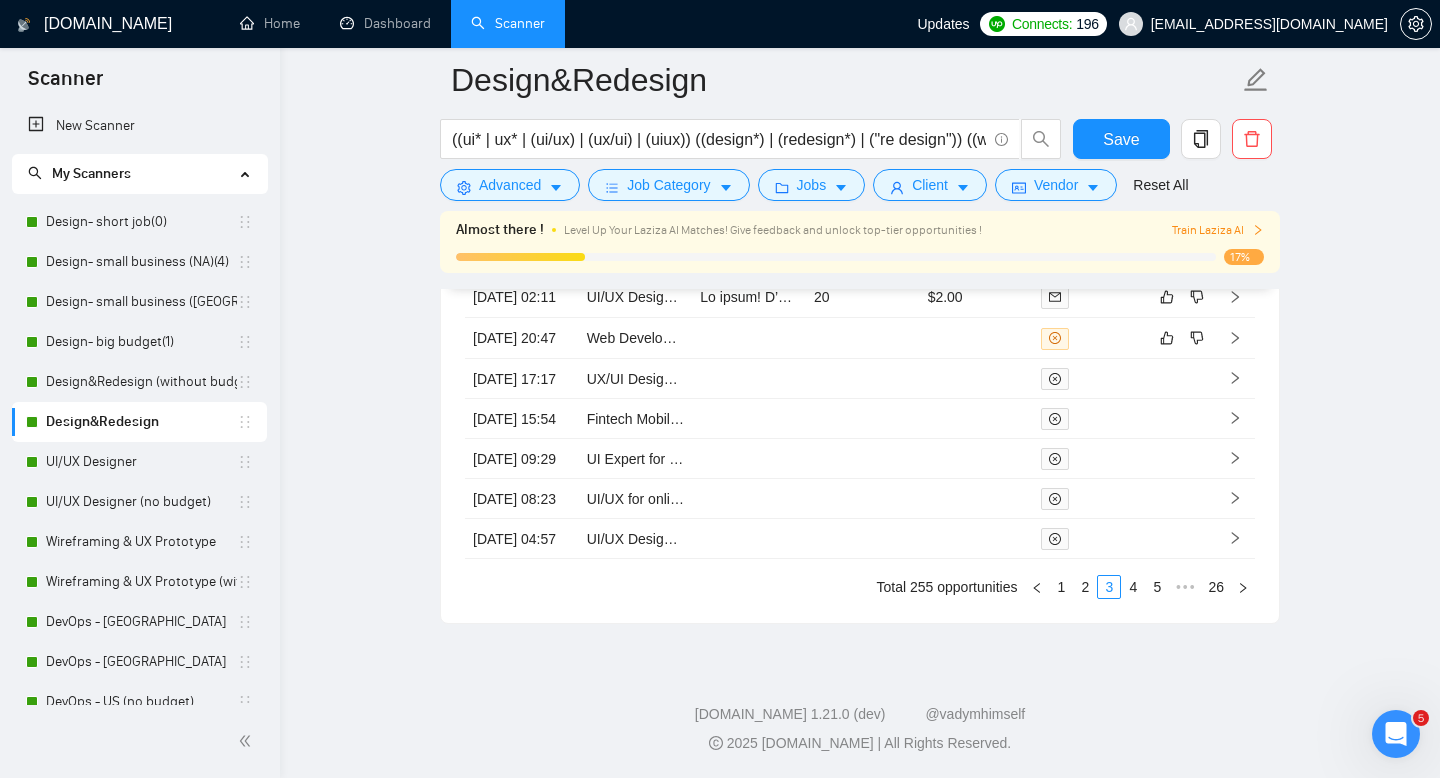scroll, scrollTop: 5284, scrollLeft: 0, axis: vertical 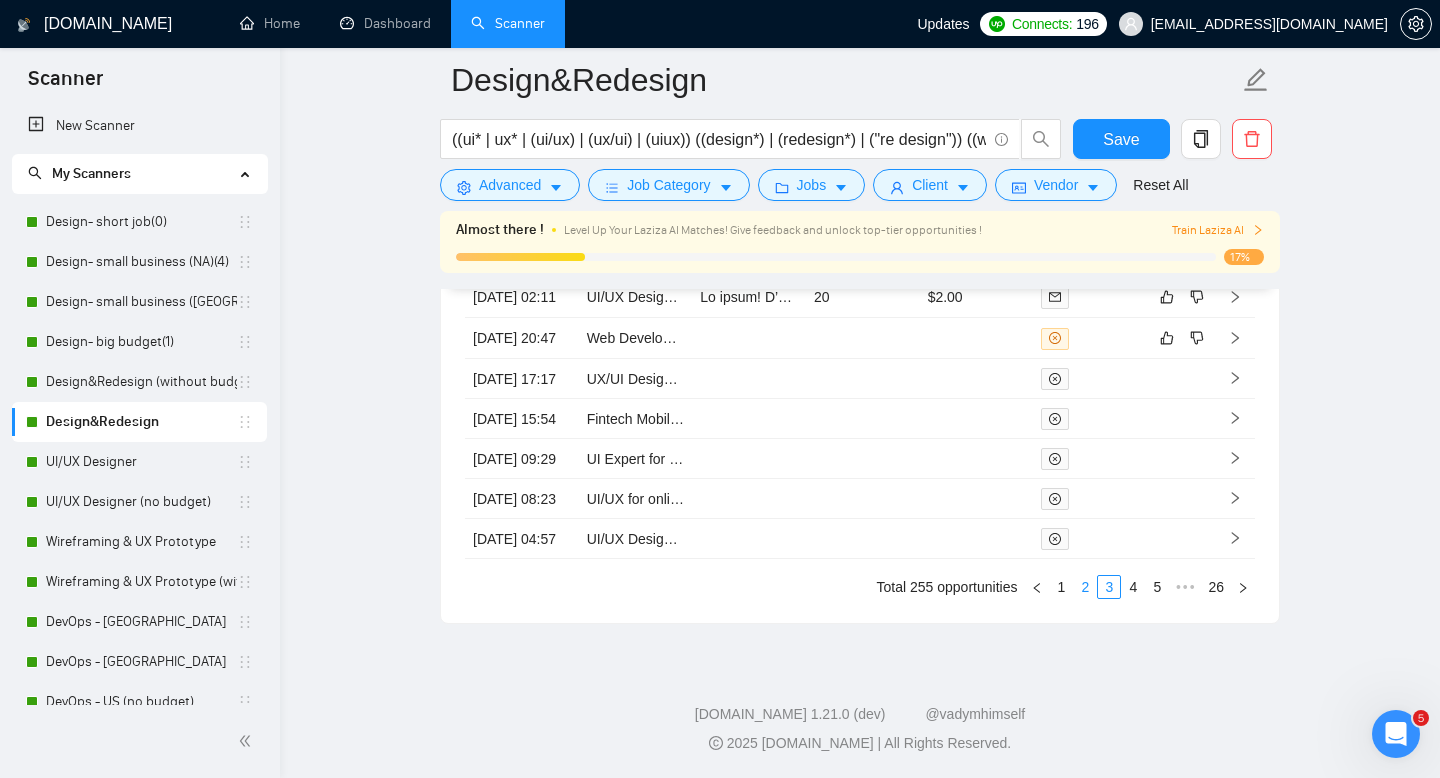 click on "2" at bounding box center [1085, 587] 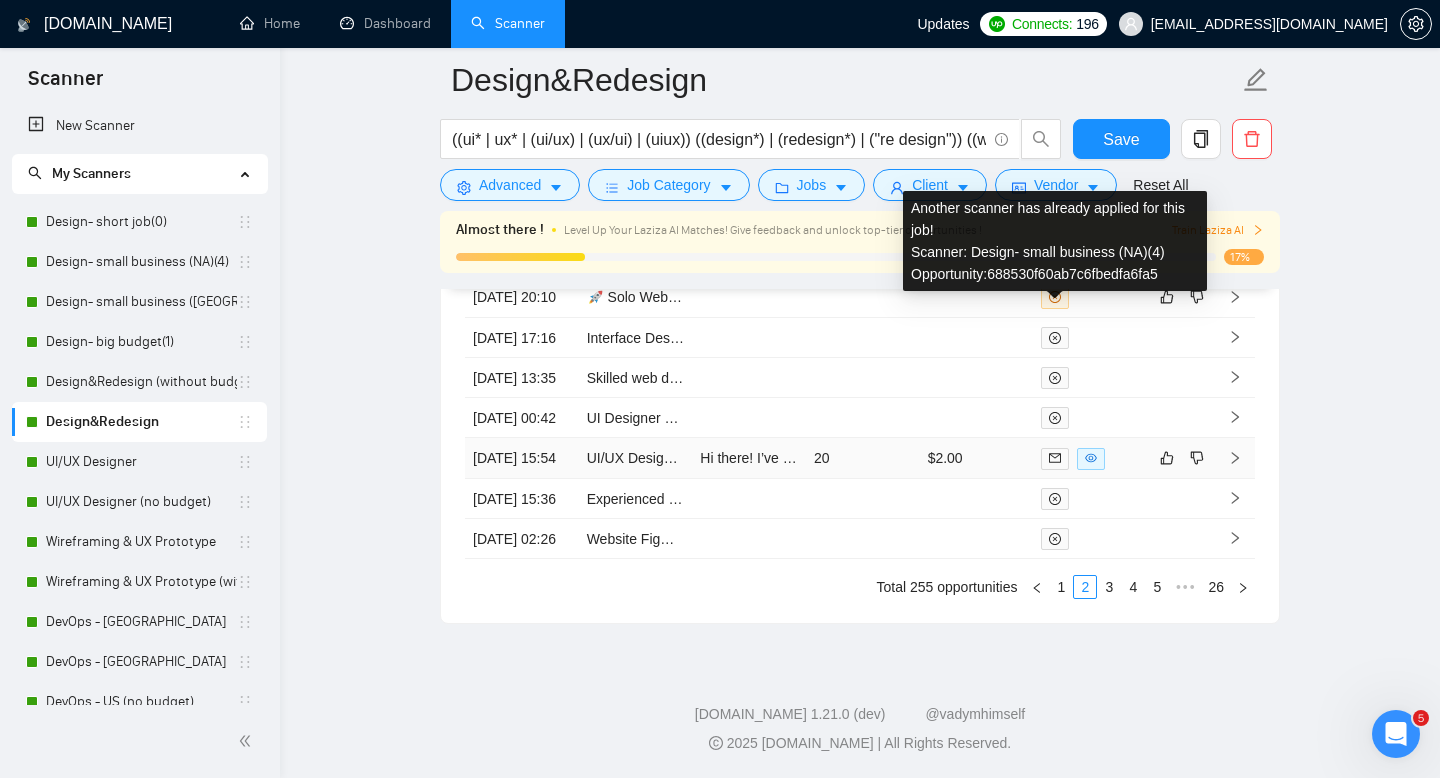 scroll, scrollTop: 5284, scrollLeft: 0, axis: vertical 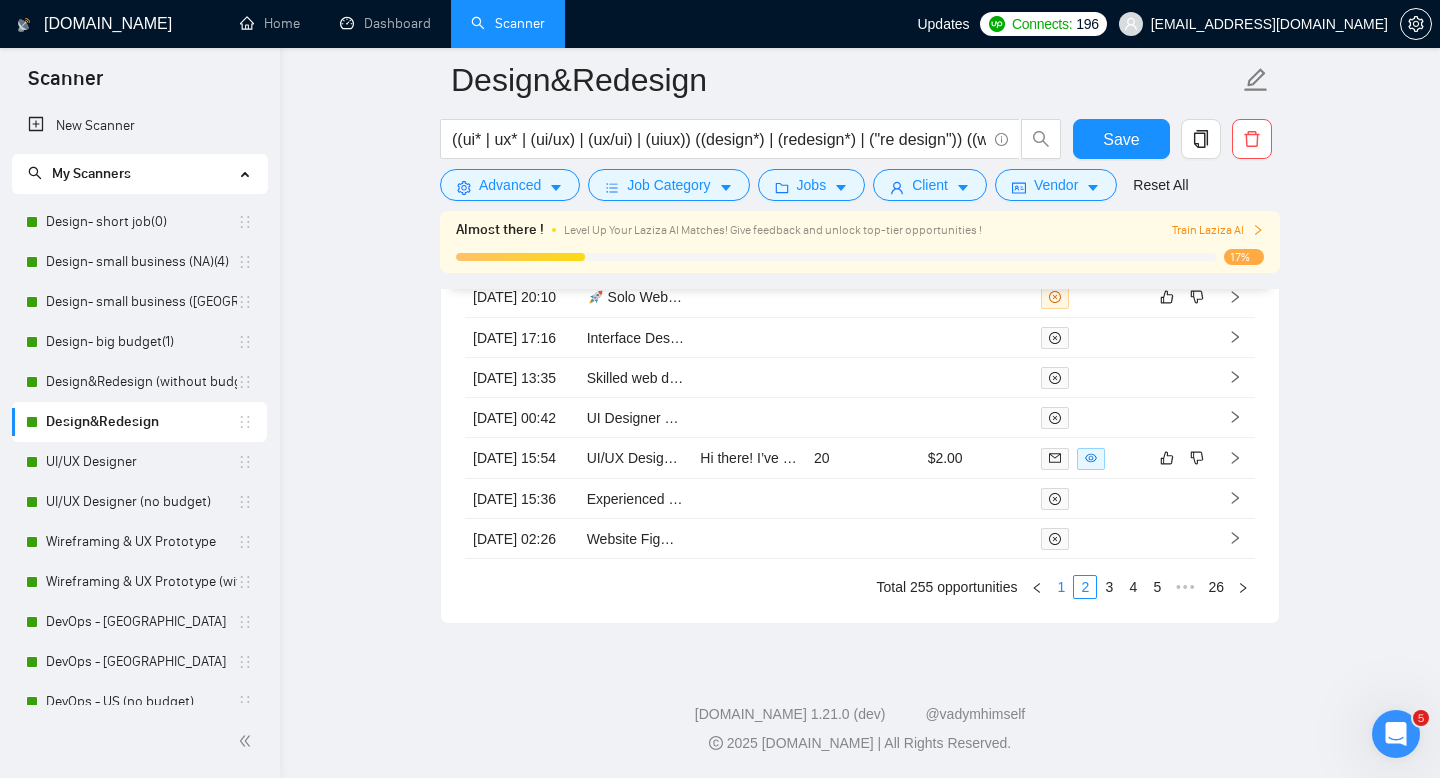 click on "1" at bounding box center [1061, 587] 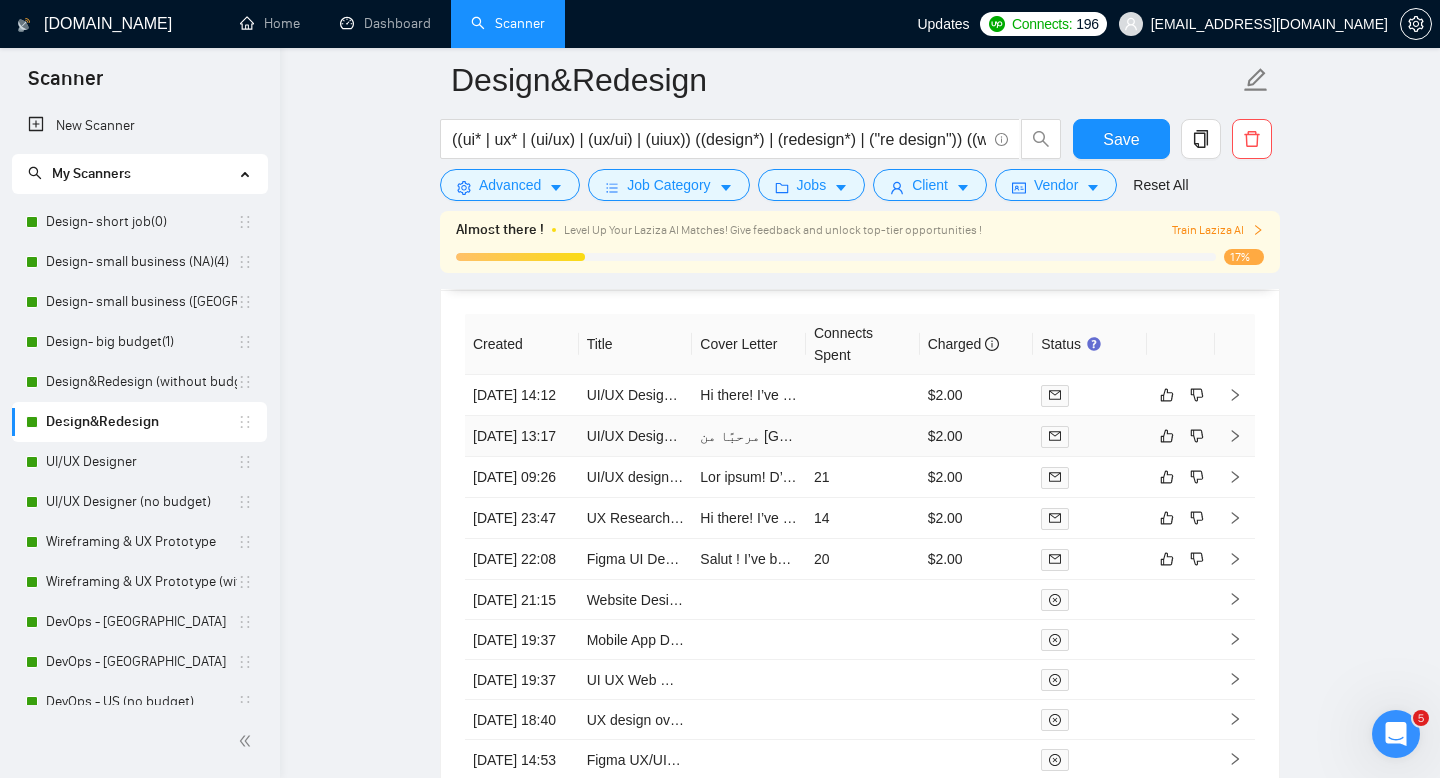 scroll, scrollTop: 4857, scrollLeft: 0, axis: vertical 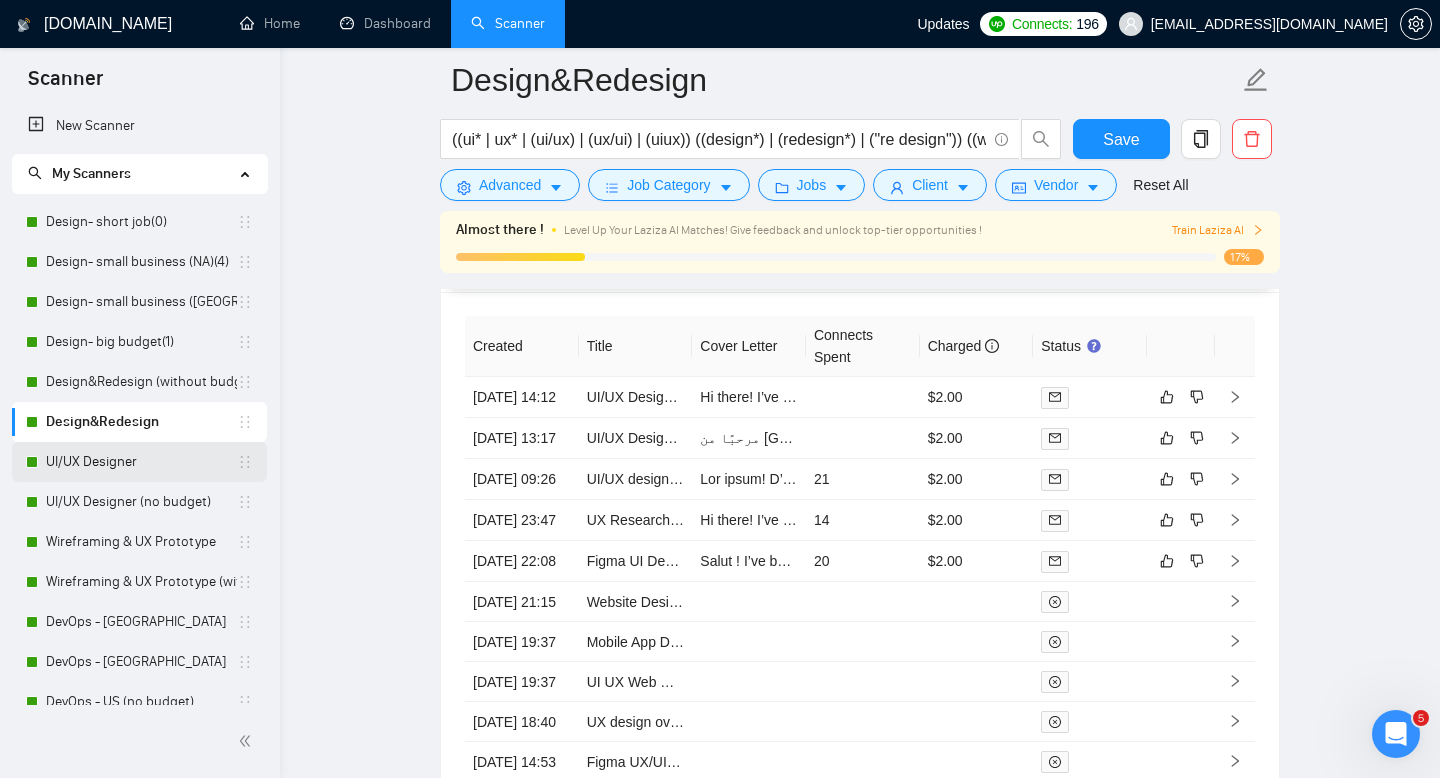 click on "UI/UX Designer" at bounding box center (141, 462) 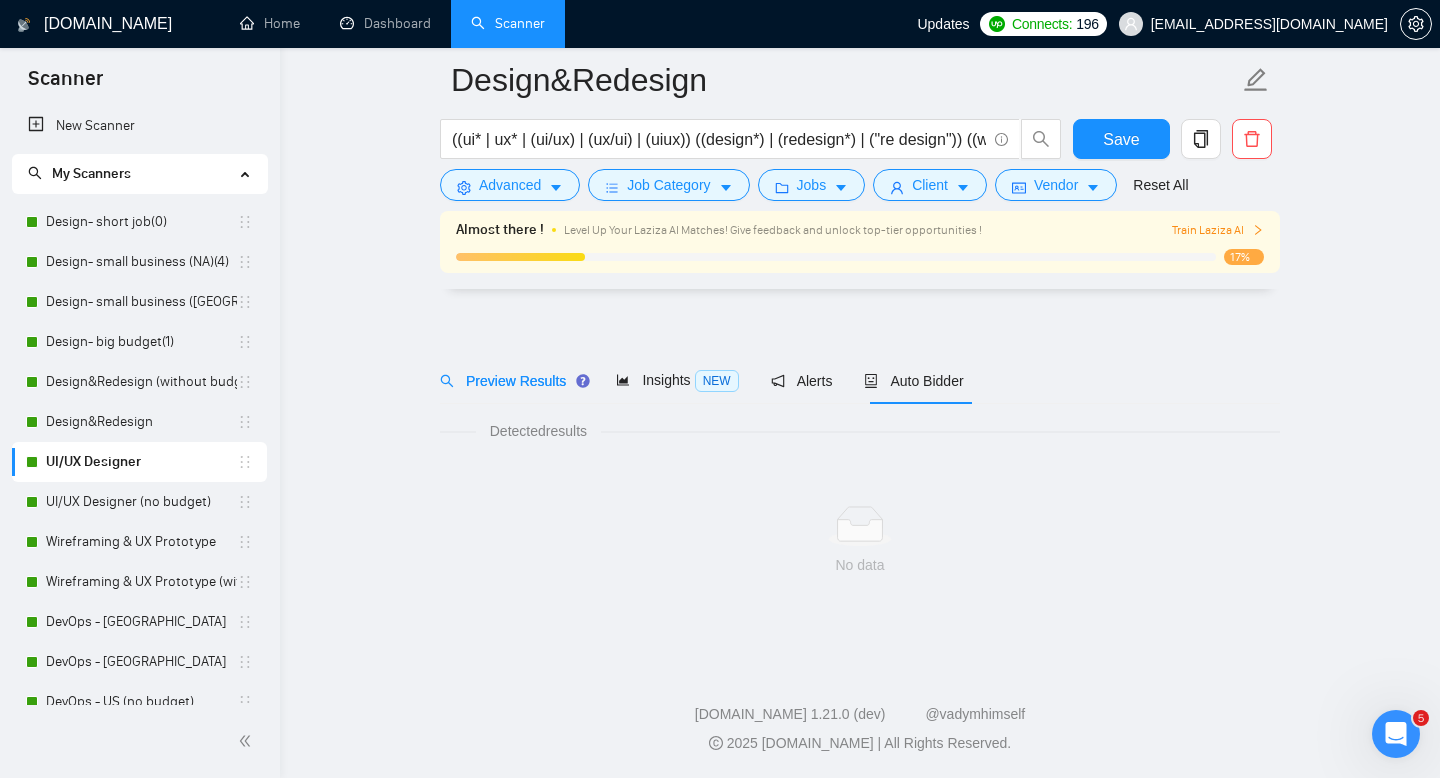 scroll, scrollTop: 14, scrollLeft: 0, axis: vertical 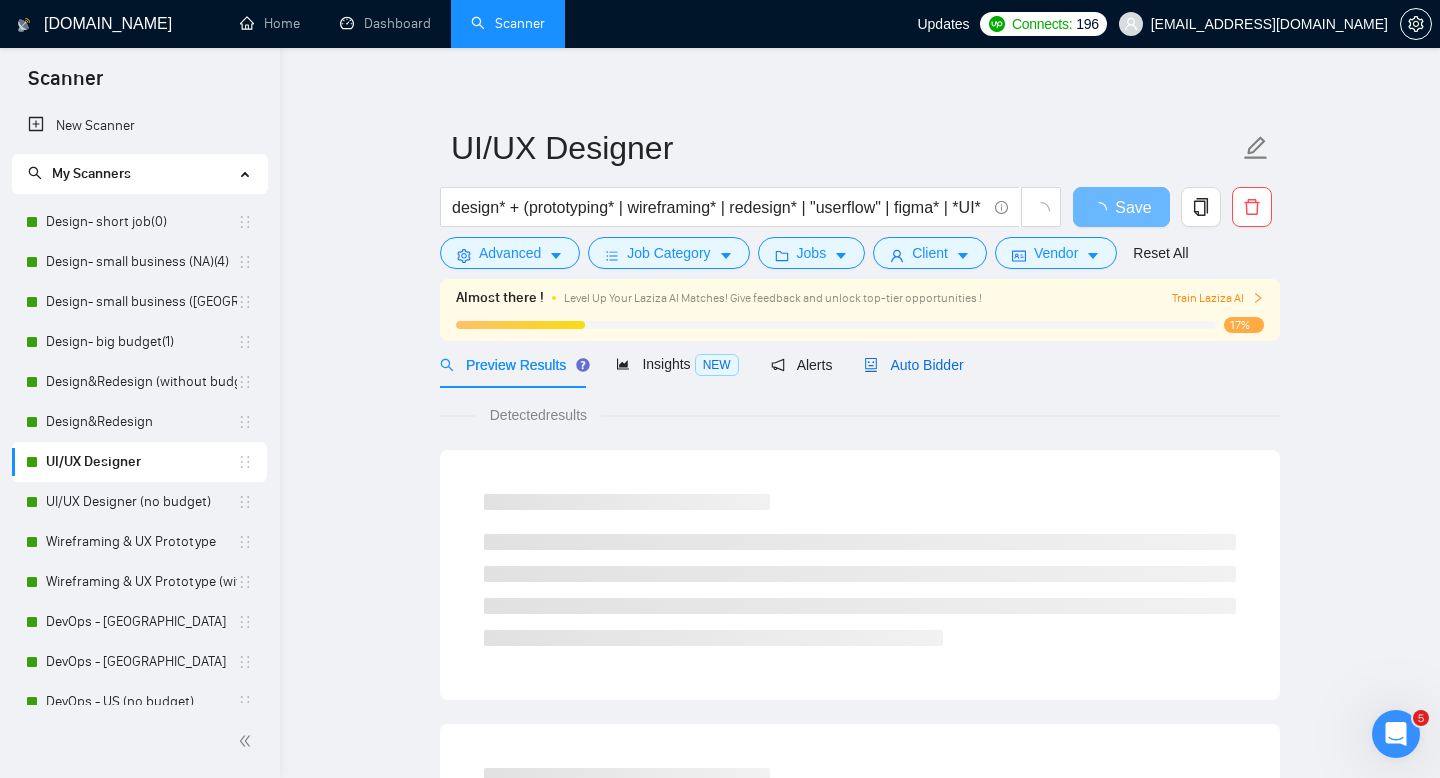 click on "Auto Bidder" at bounding box center (913, 365) 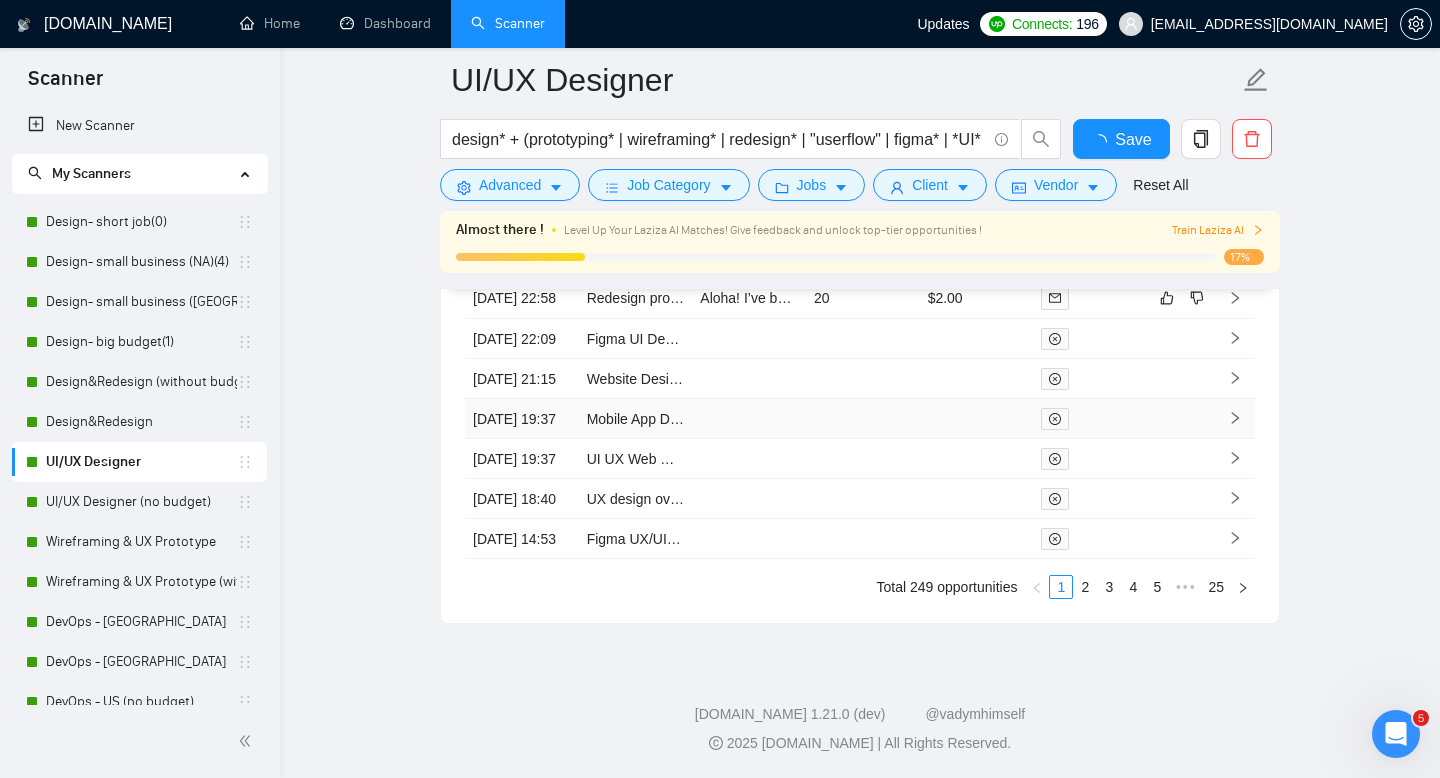 scroll, scrollTop: 5537, scrollLeft: 0, axis: vertical 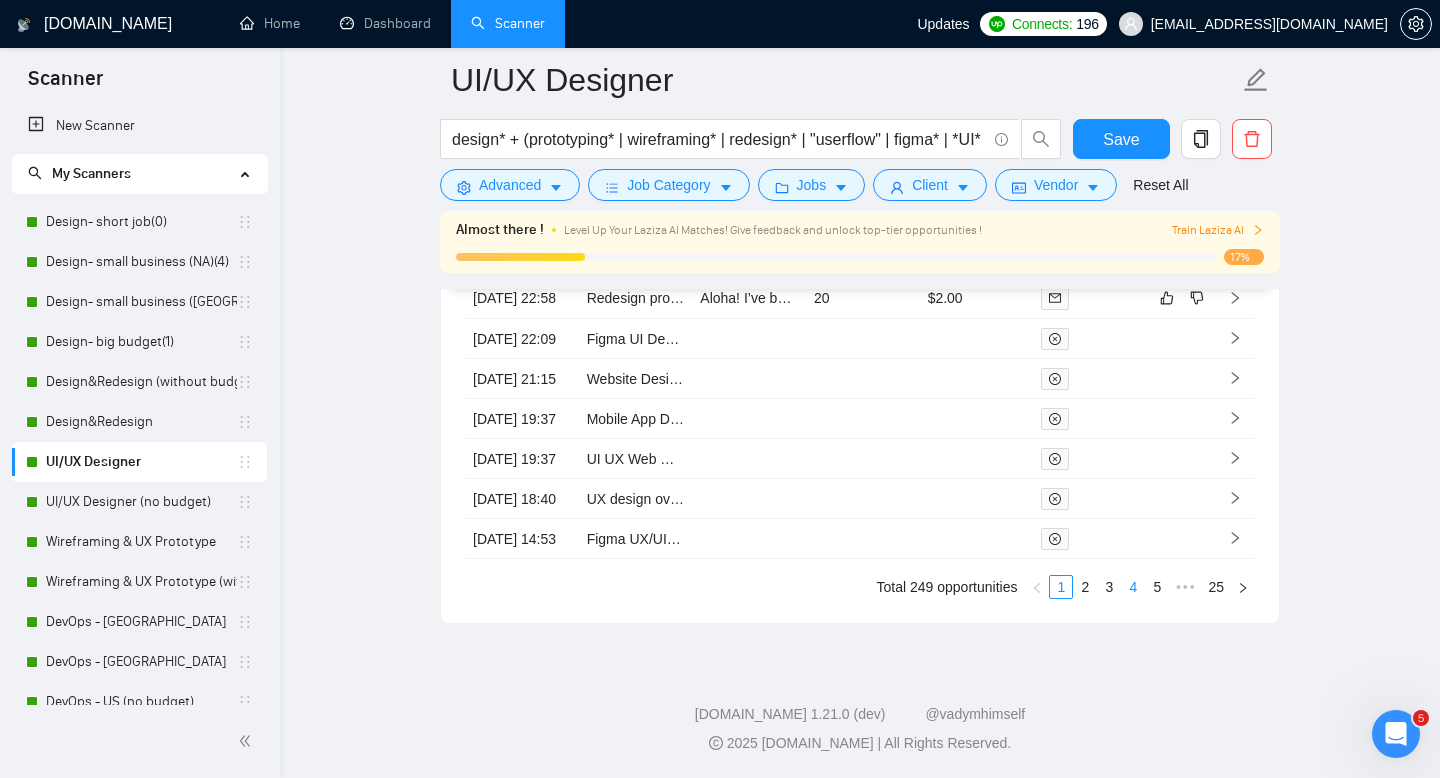click on "4" at bounding box center [1133, 587] 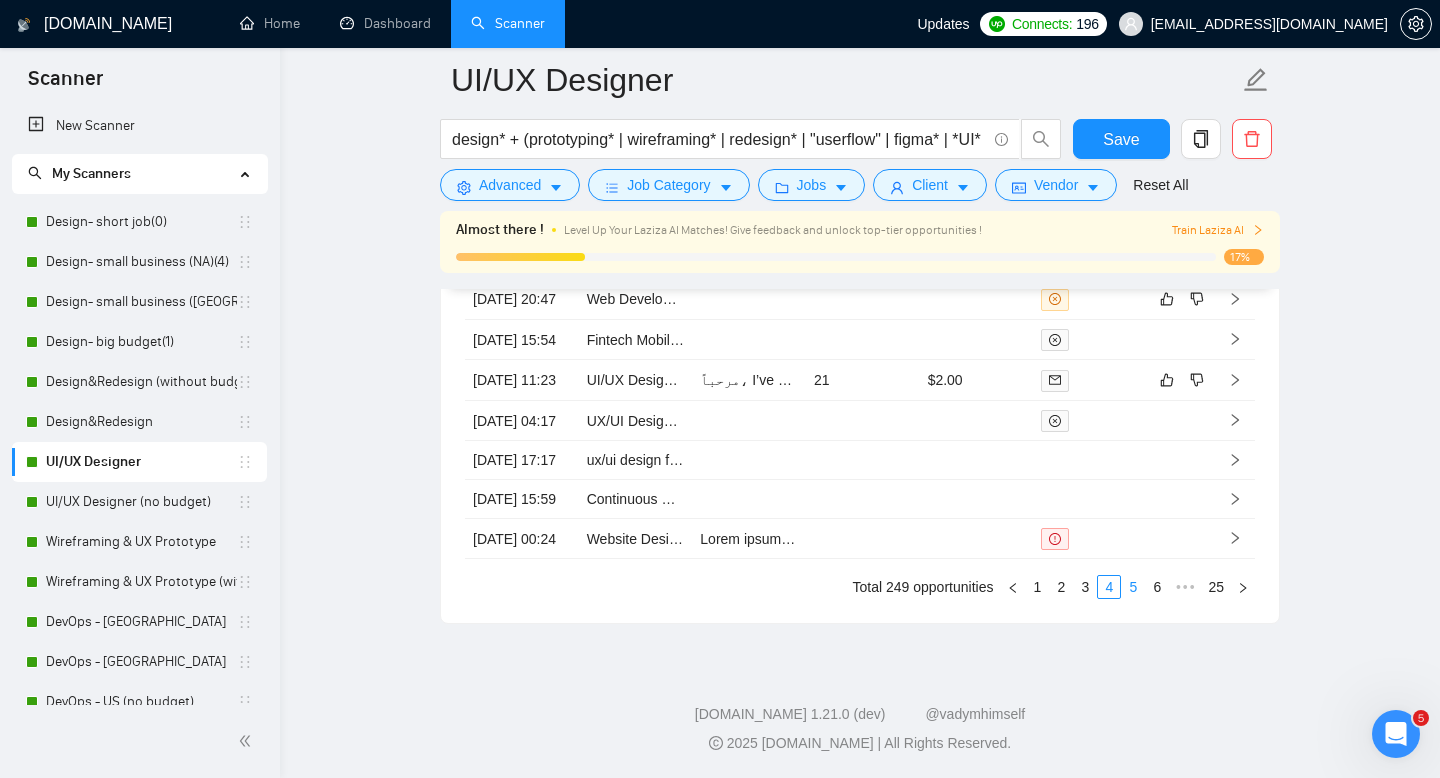 click on "5" at bounding box center (1133, 587) 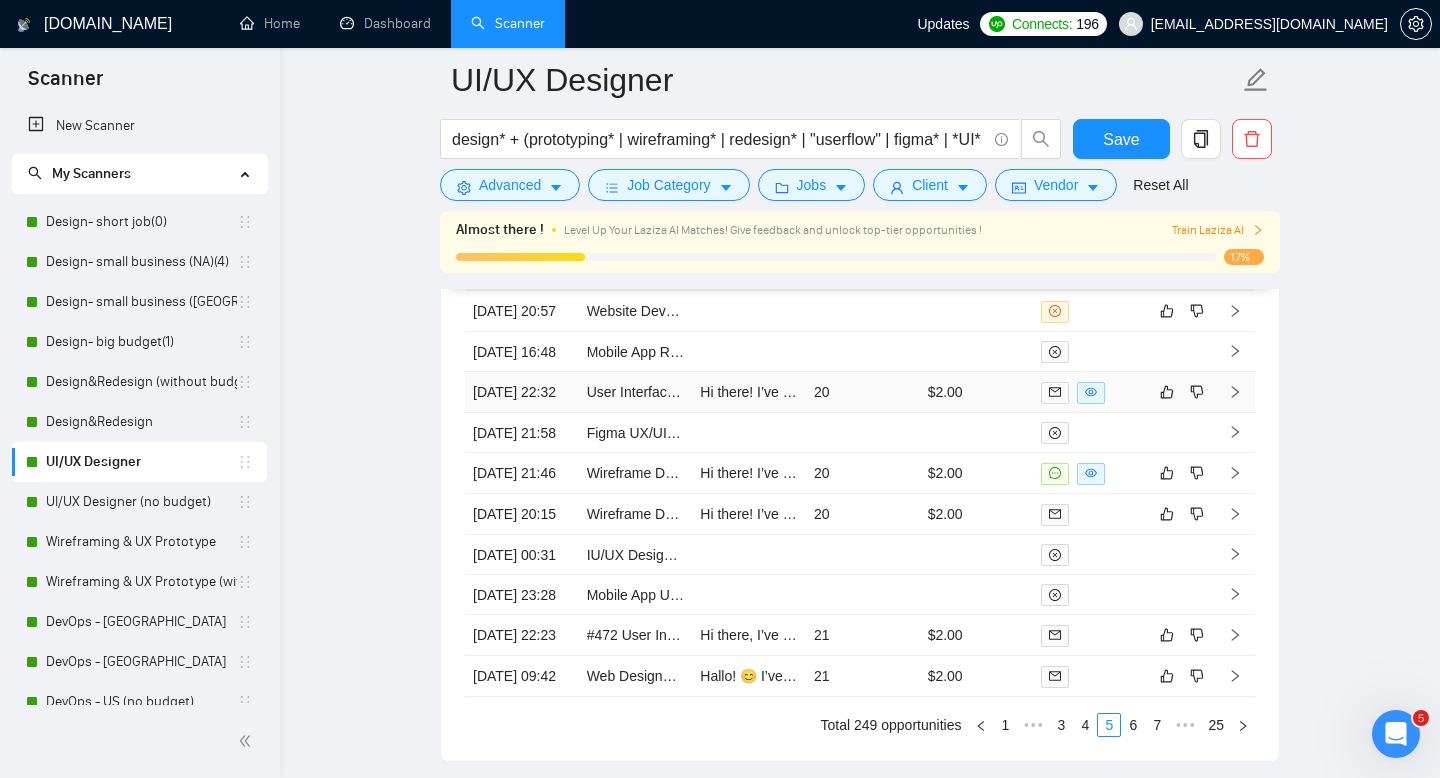 scroll, scrollTop: 5197, scrollLeft: 0, axis: vertical 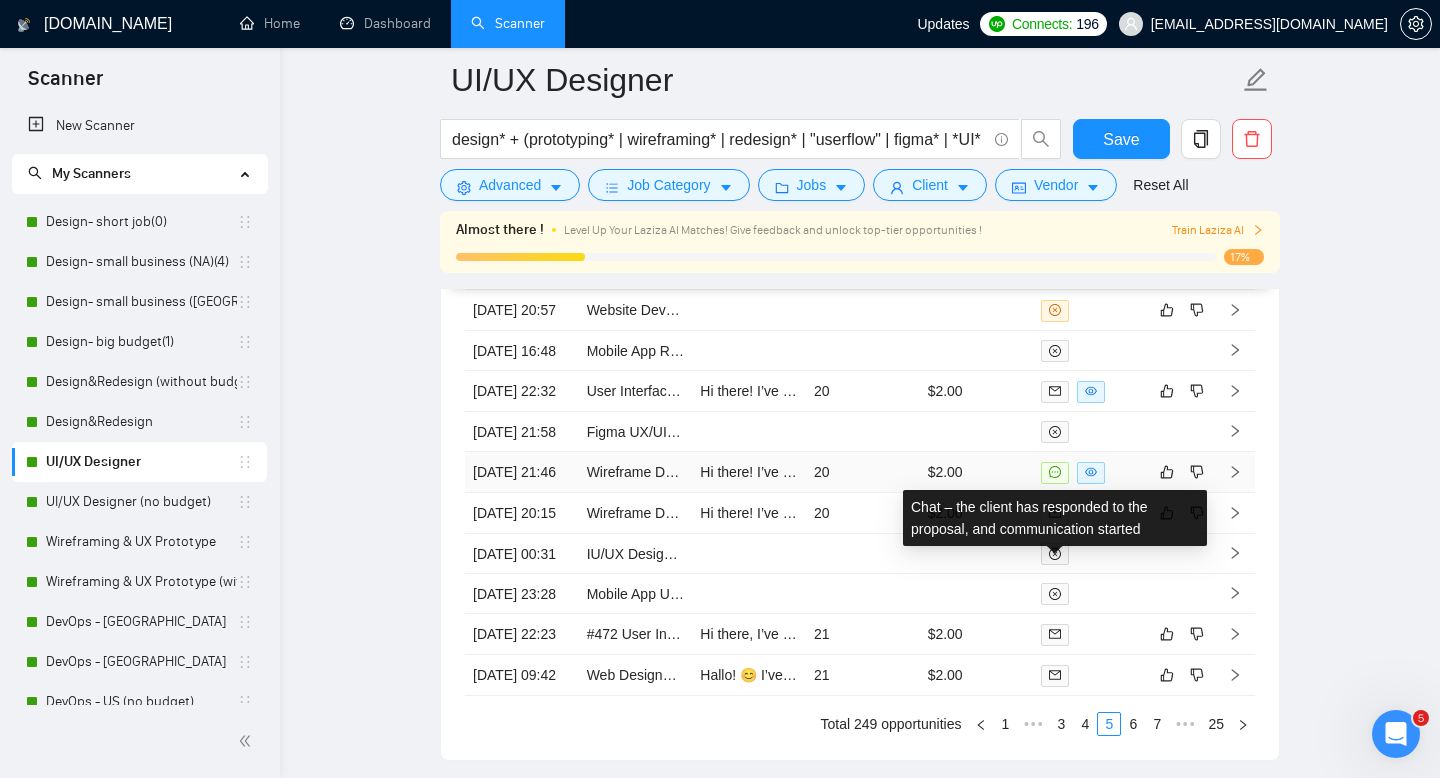 click 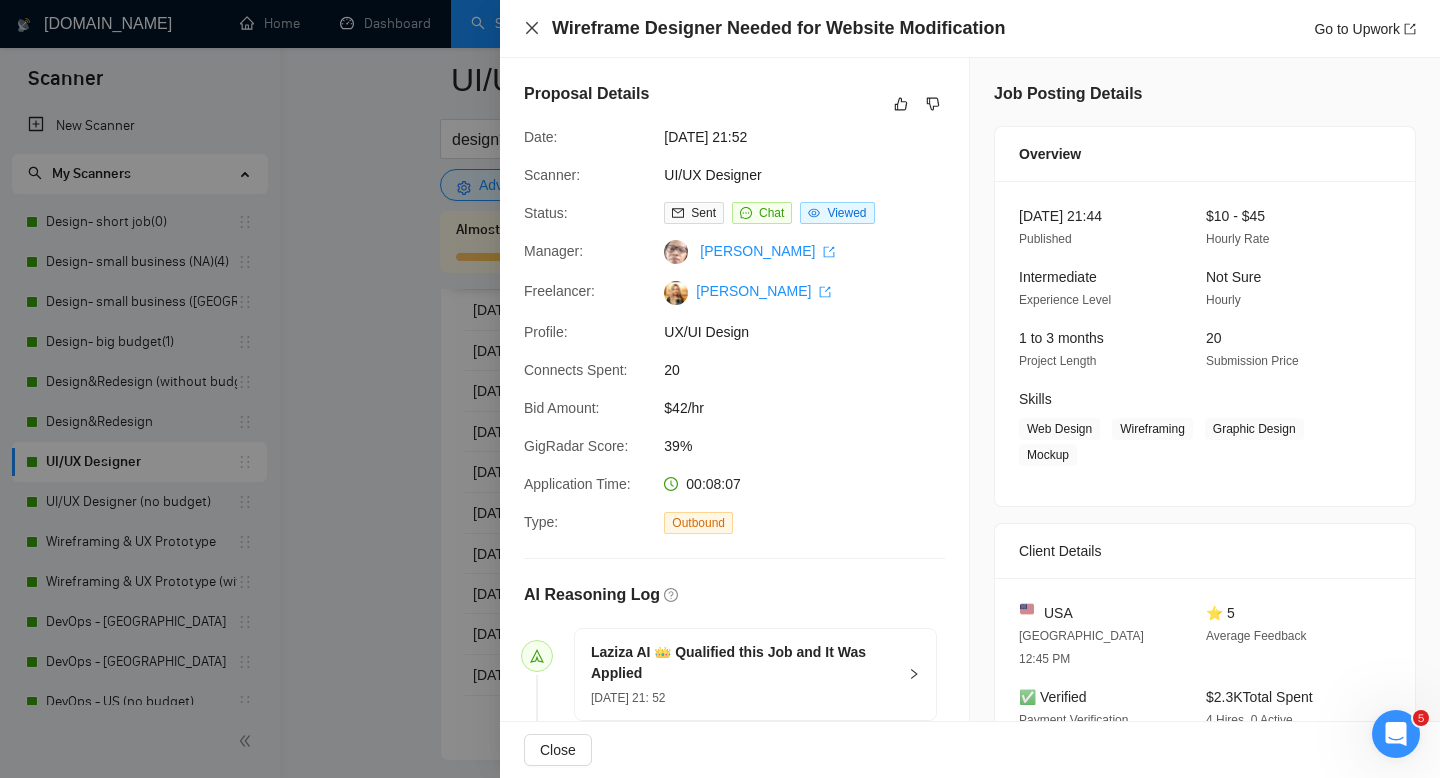 click 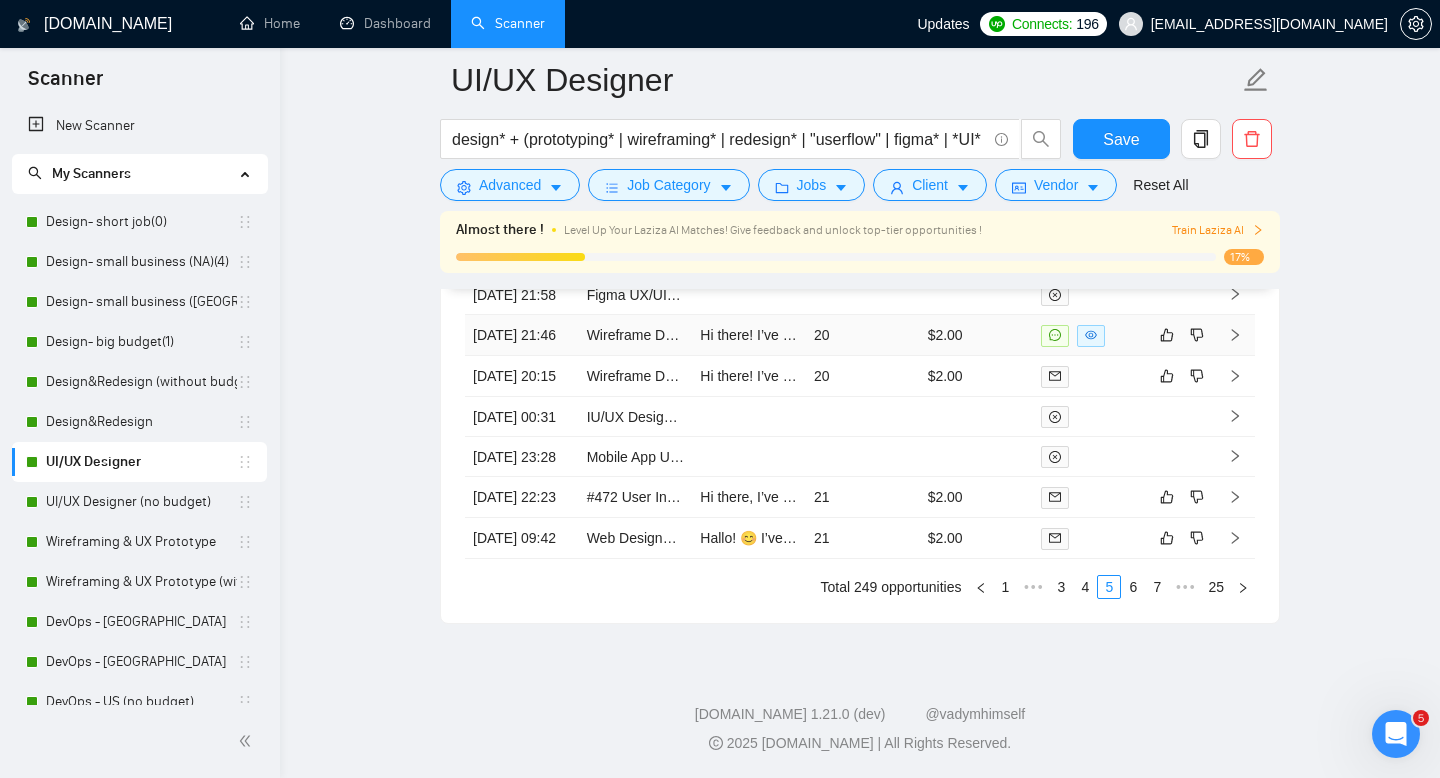 scroll, scrollTop: 5537, scrollLeft: 0, axis: vertical 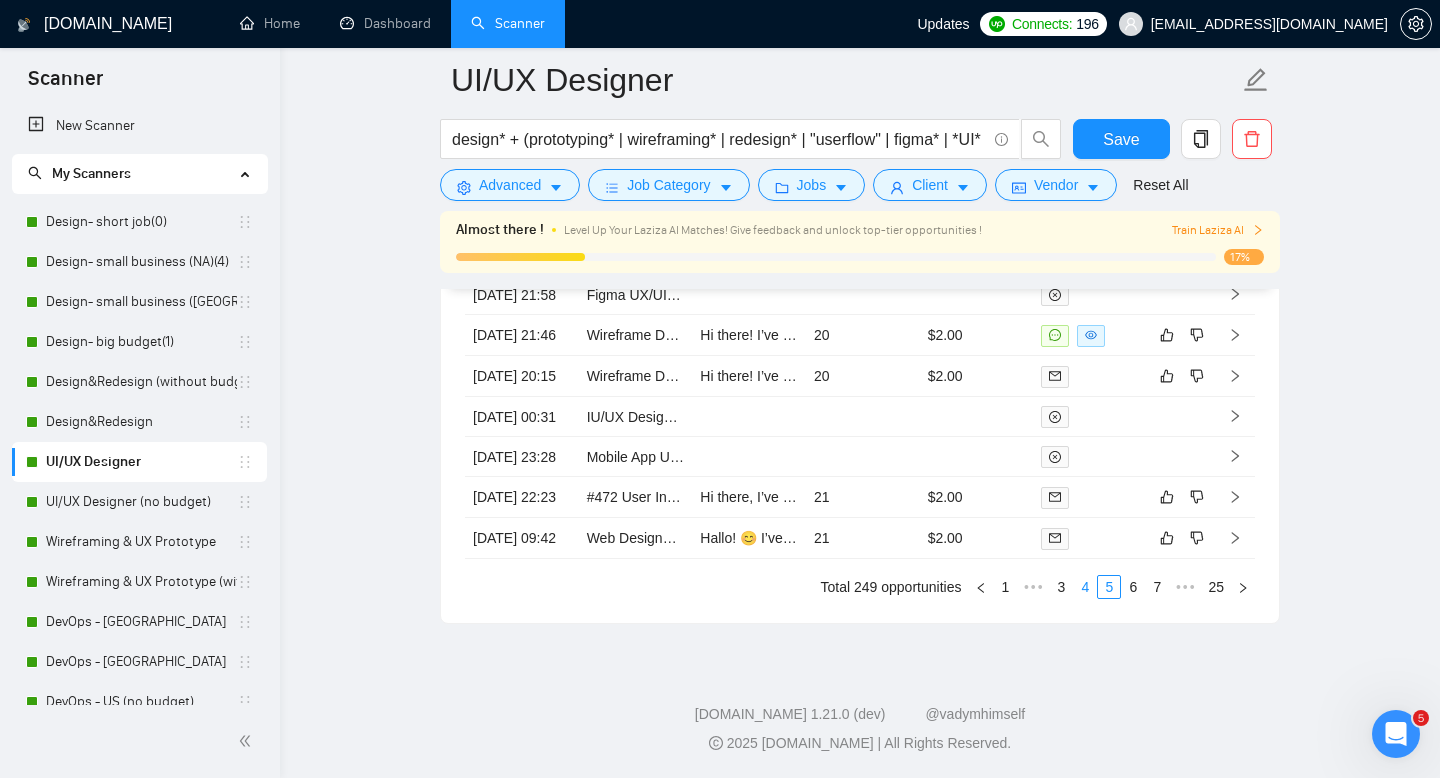 click on "4" at bounding box center [1085, 587] 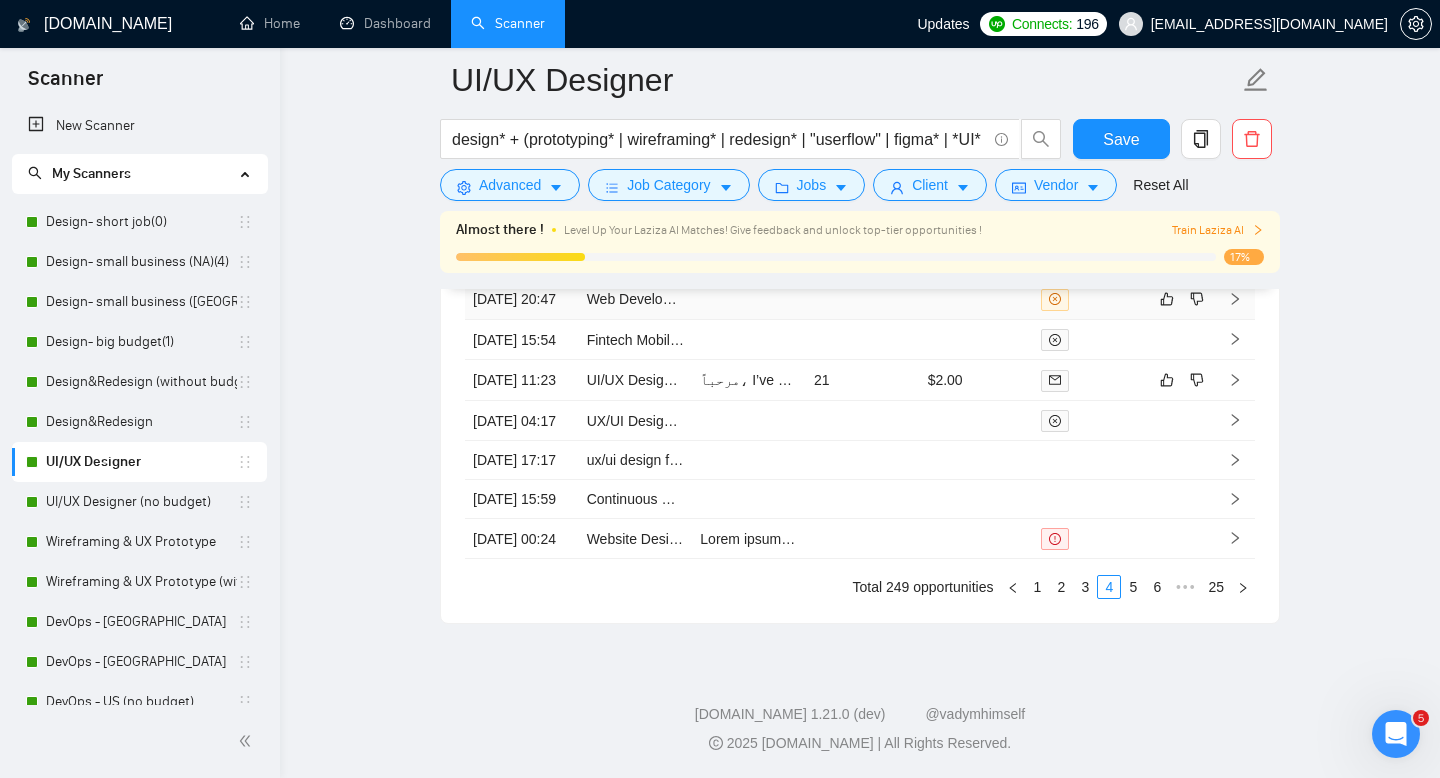 scroll, scrollTop: 5537, scrollLeft: 0, axis: vertical 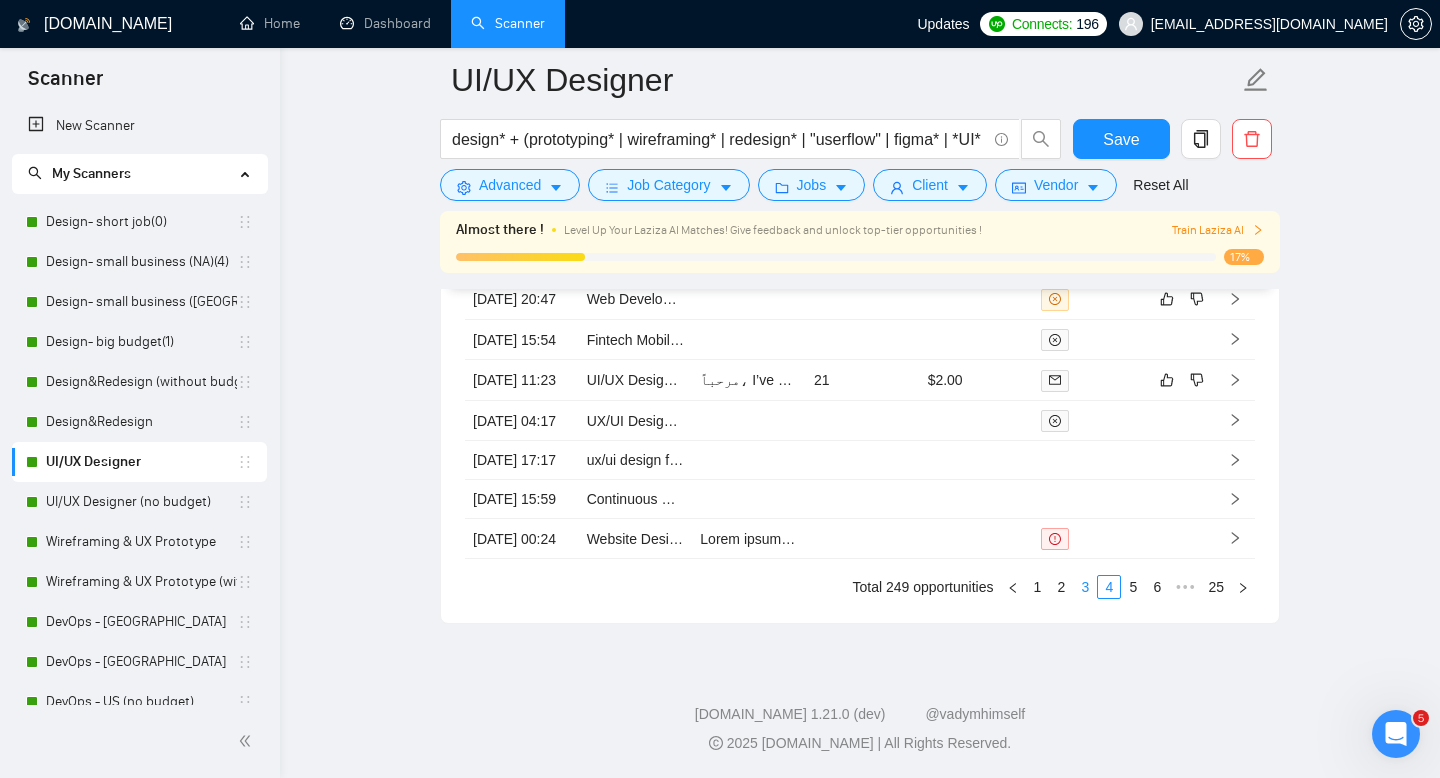 click on "3" at bounding box center [1085, 587] 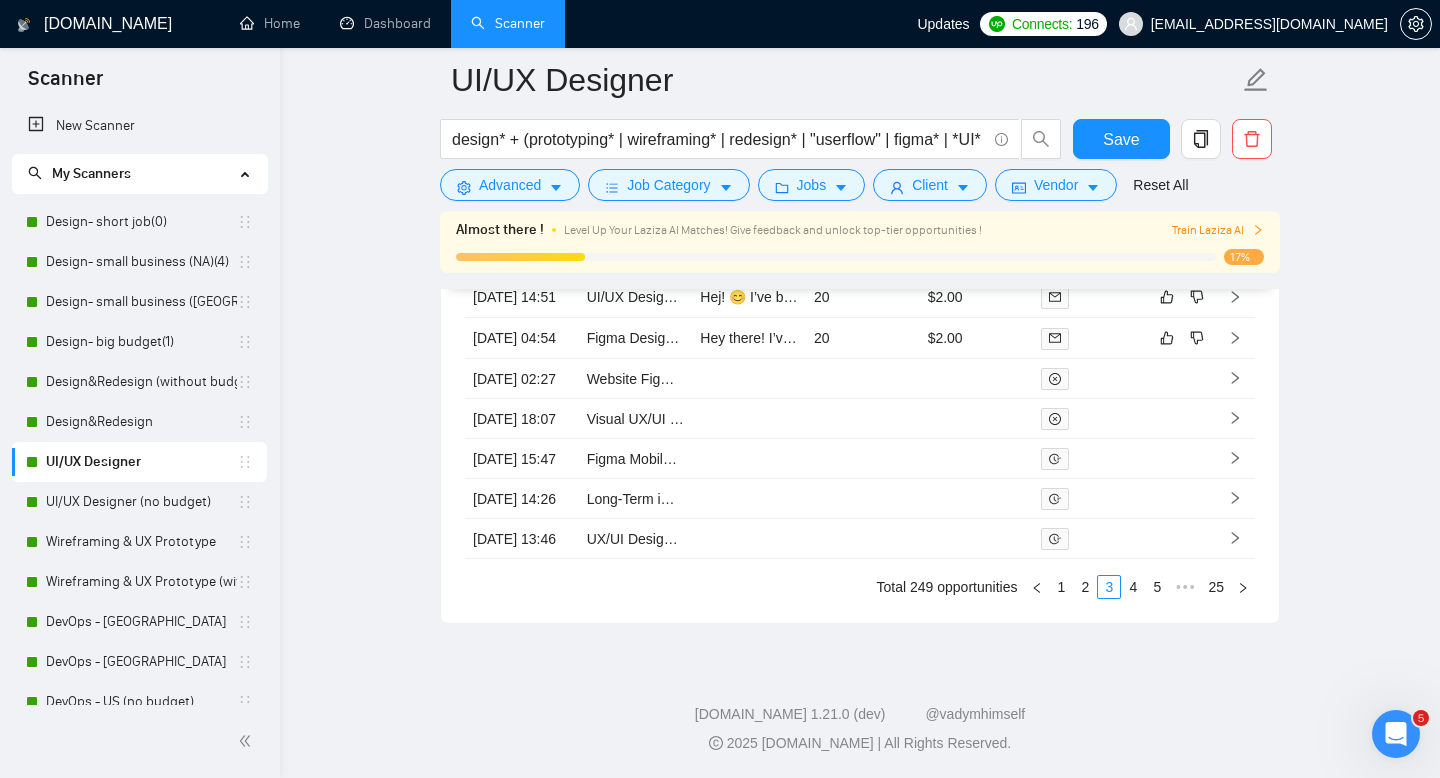 scroll, scrollTop: 5537, scrollLeft: 0, axis: vertical 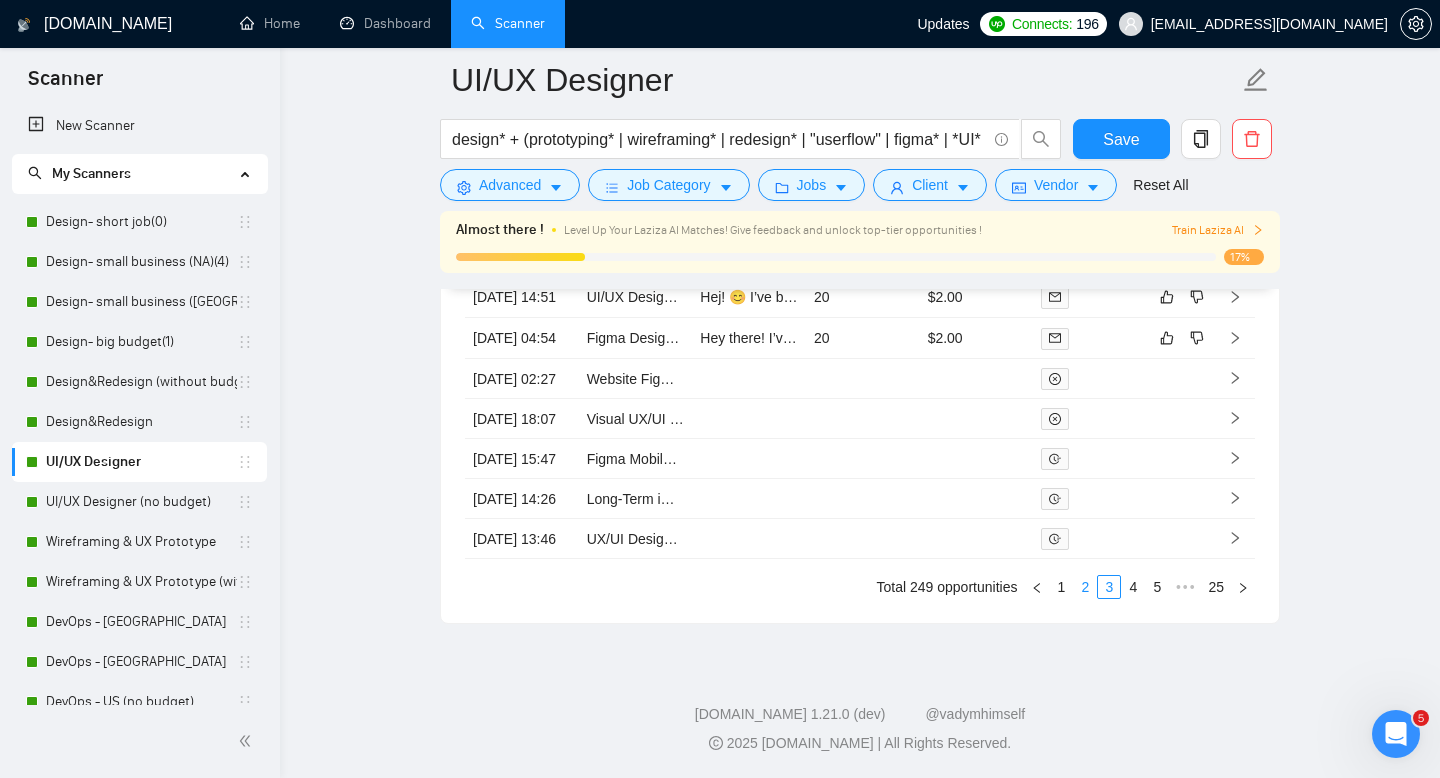 click on "2" at bounding box center (1085, 587) 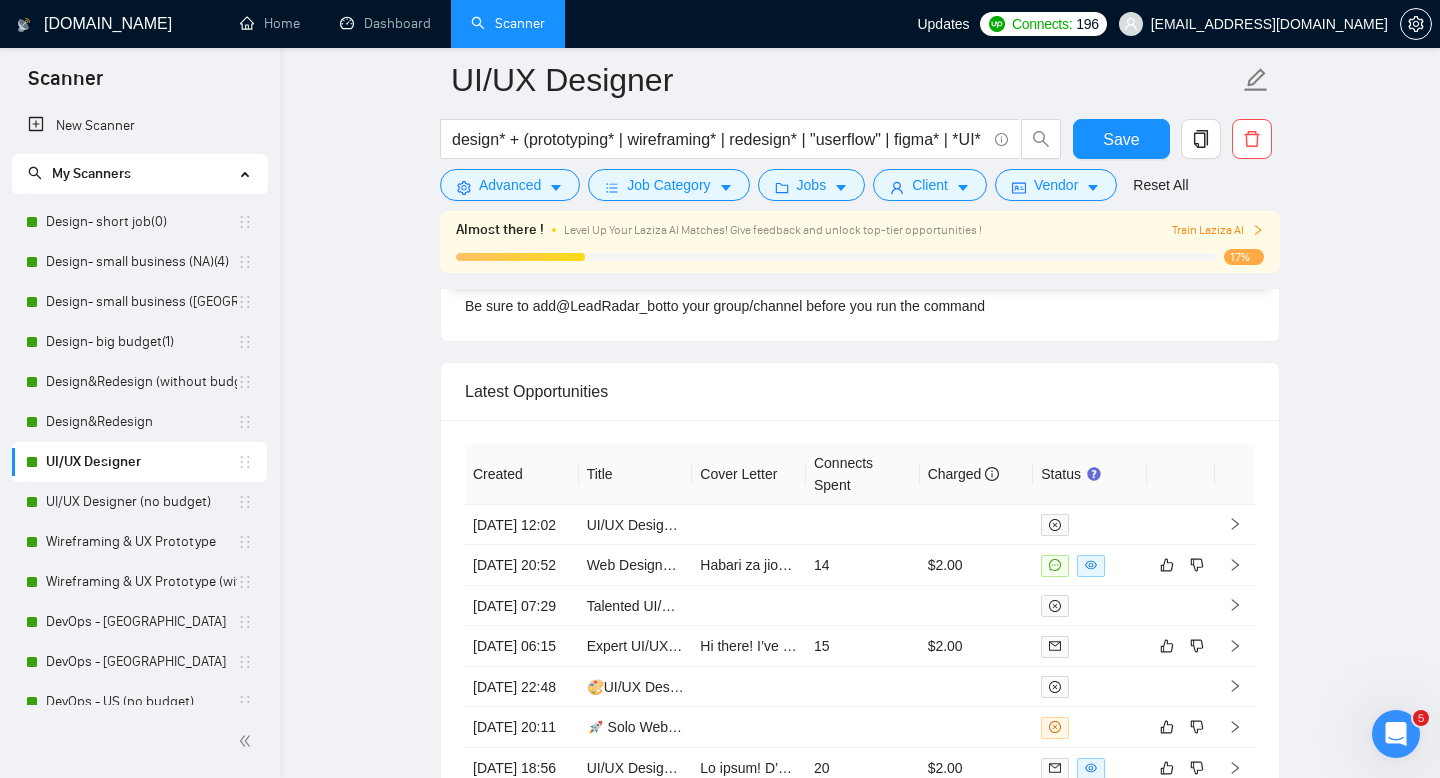 scroll, scrollTop: 4979, scrollLeft: 0, axis: vertical 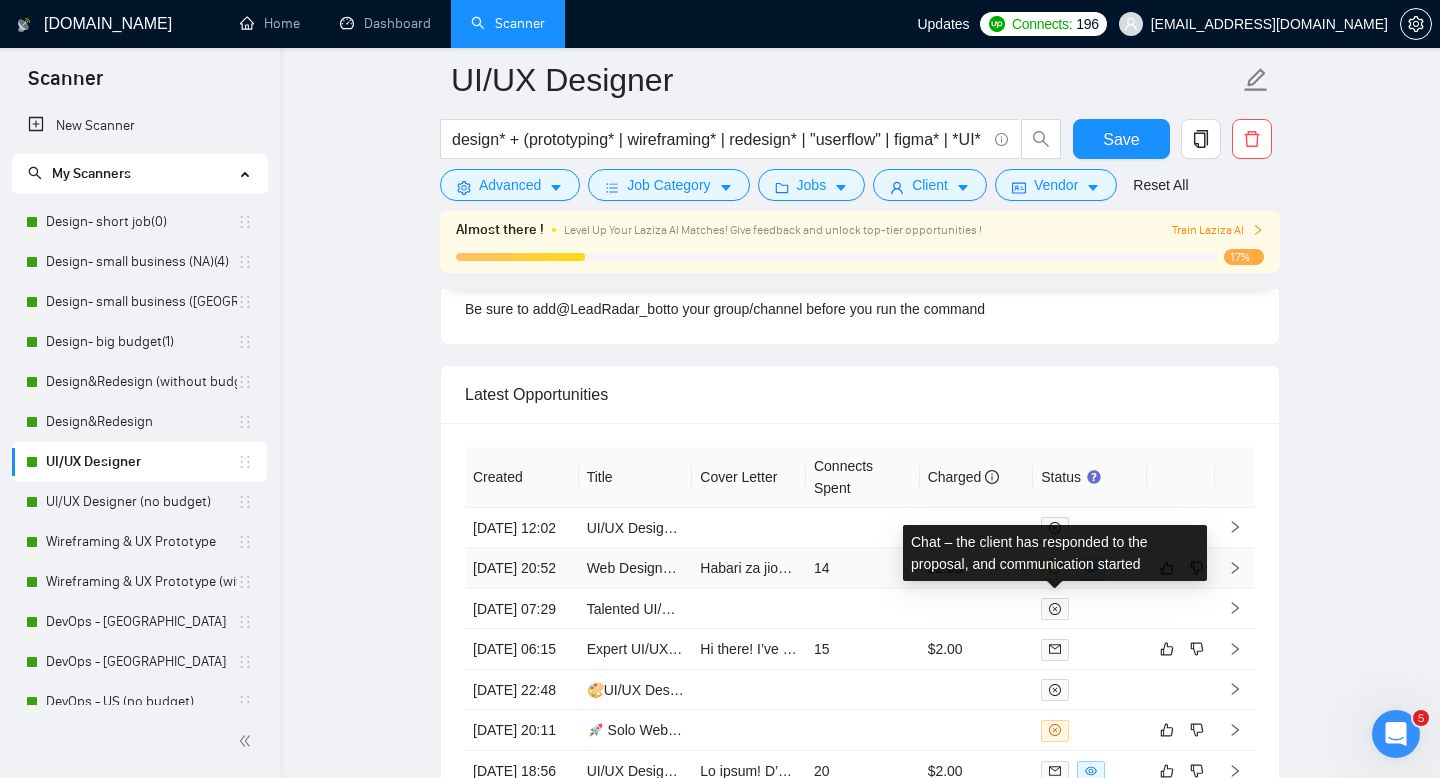 click 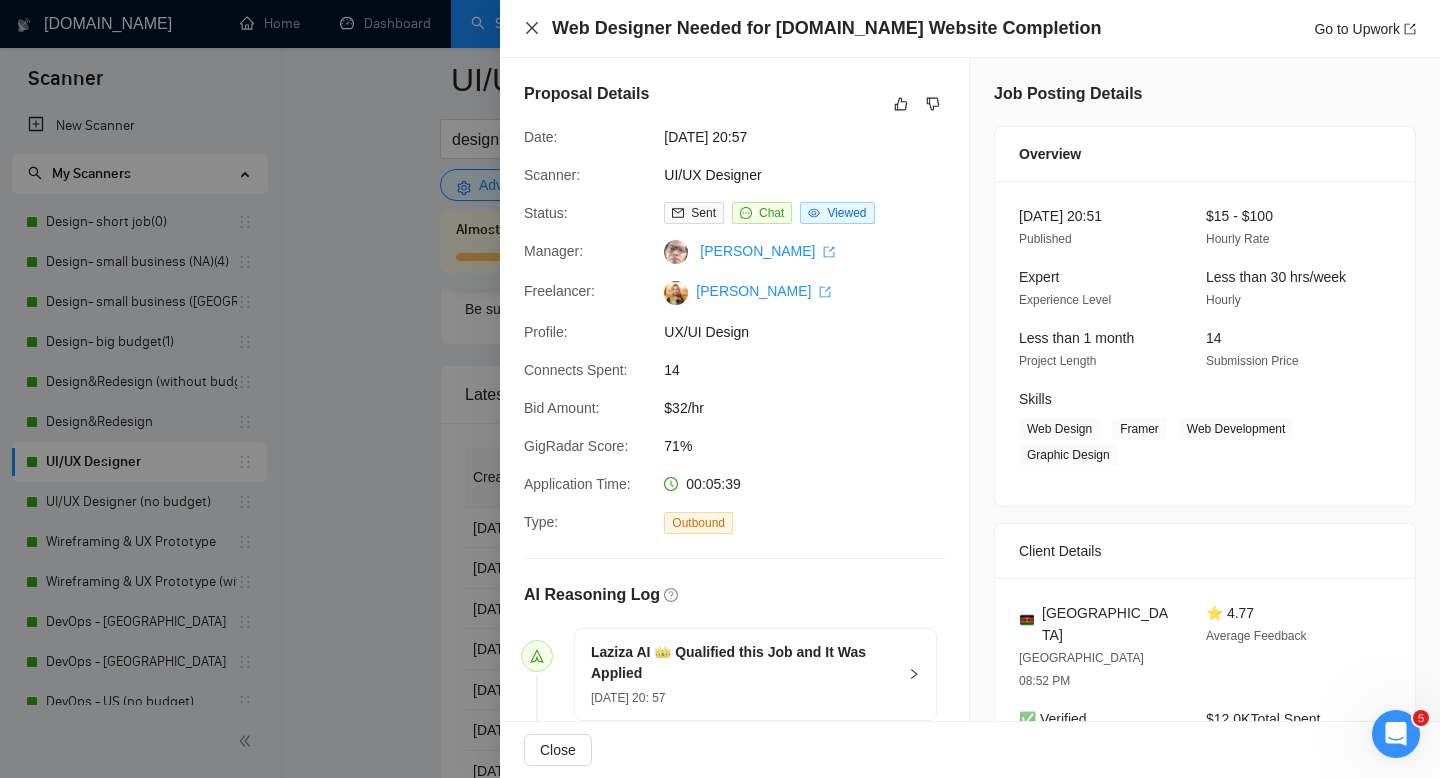 click 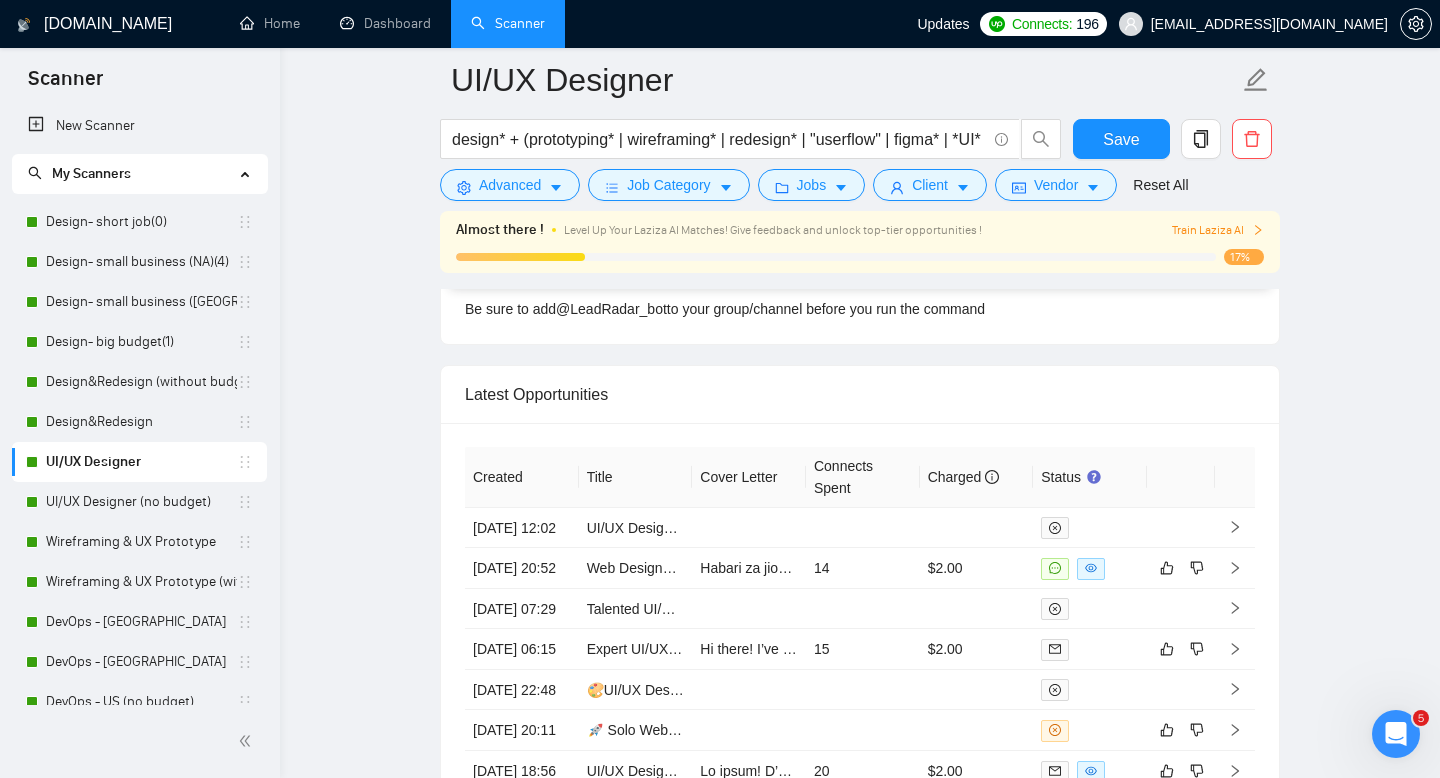 scroll, scrollTop: 5537, scrollLeft: 0, axis: vertical 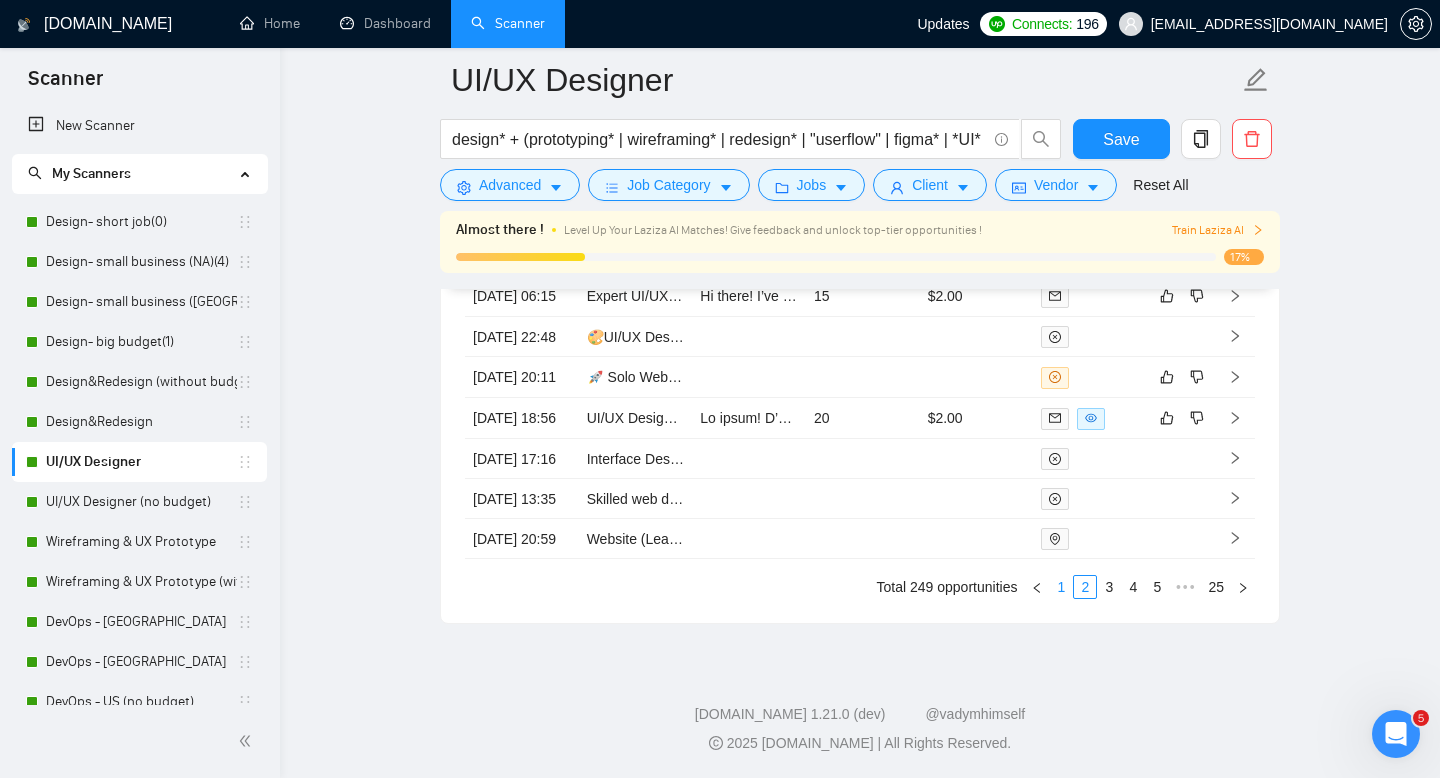 click on "1" at bounding box center (1061, 587) 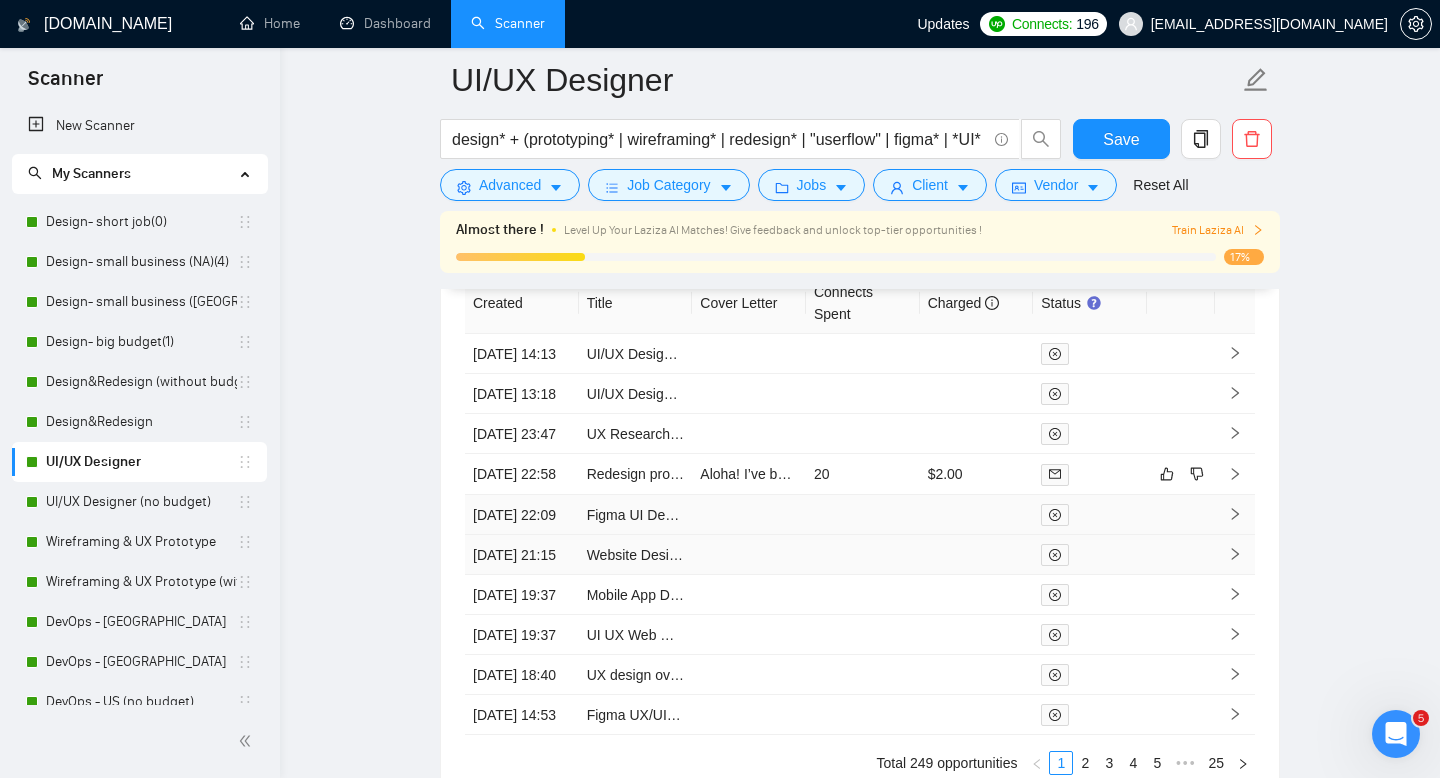 scroll, scrollTop: 5136, scrollLeft: 0, axis: vertical 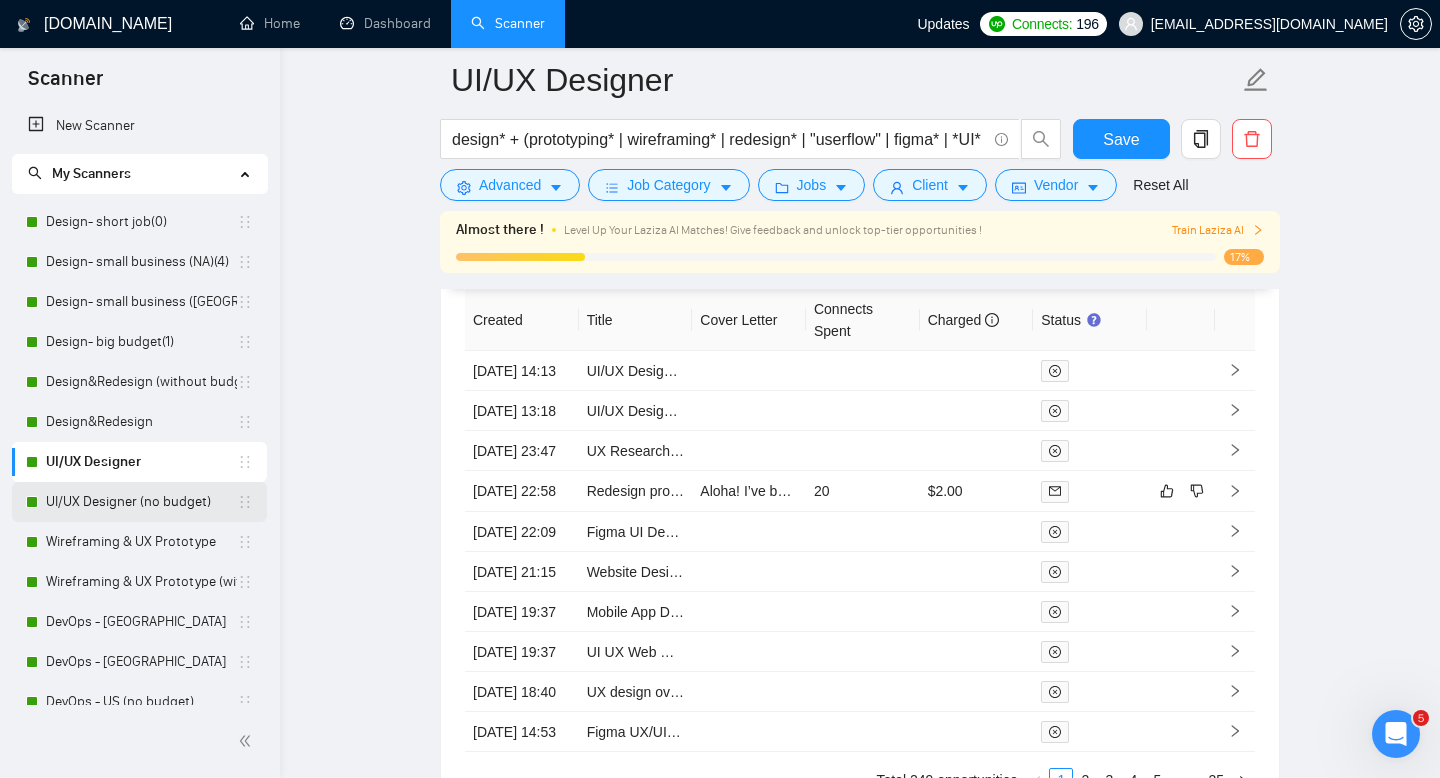 click on "UI/UX Designer (no budget)" at bounding box center [141, 502] 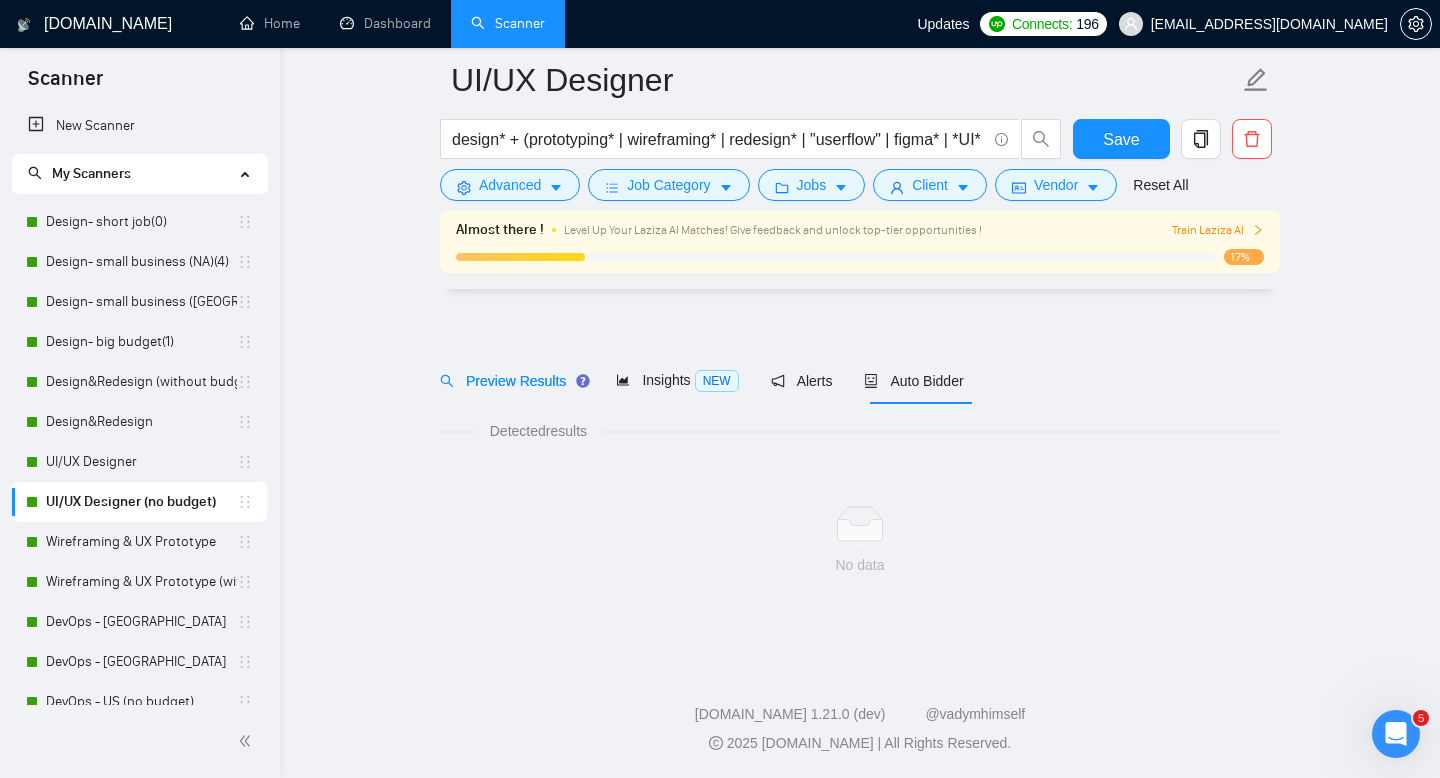 scroll, scrollTop: 14, scrollLeft: 0, axis: vertical 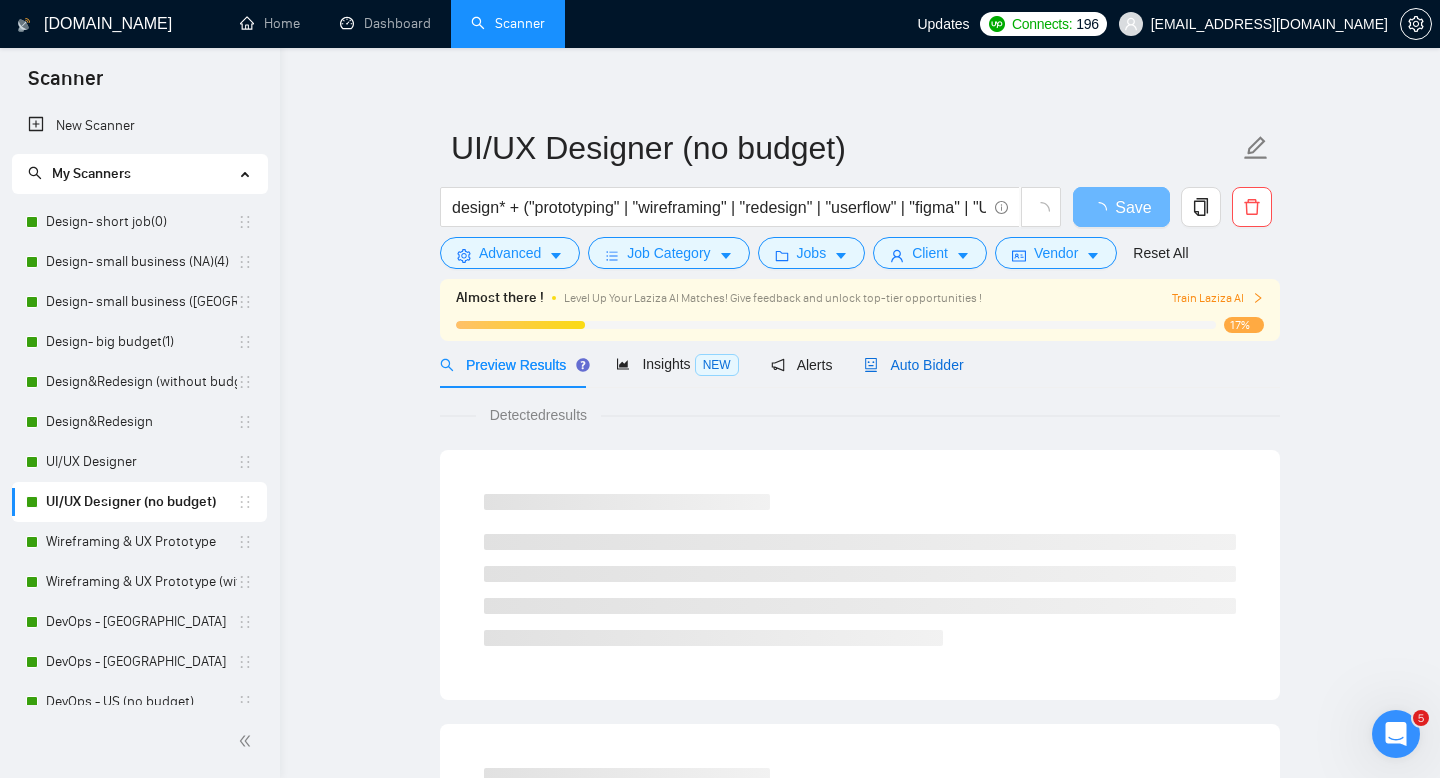click on "Auto Bidder" at bounding box center [913, 365] 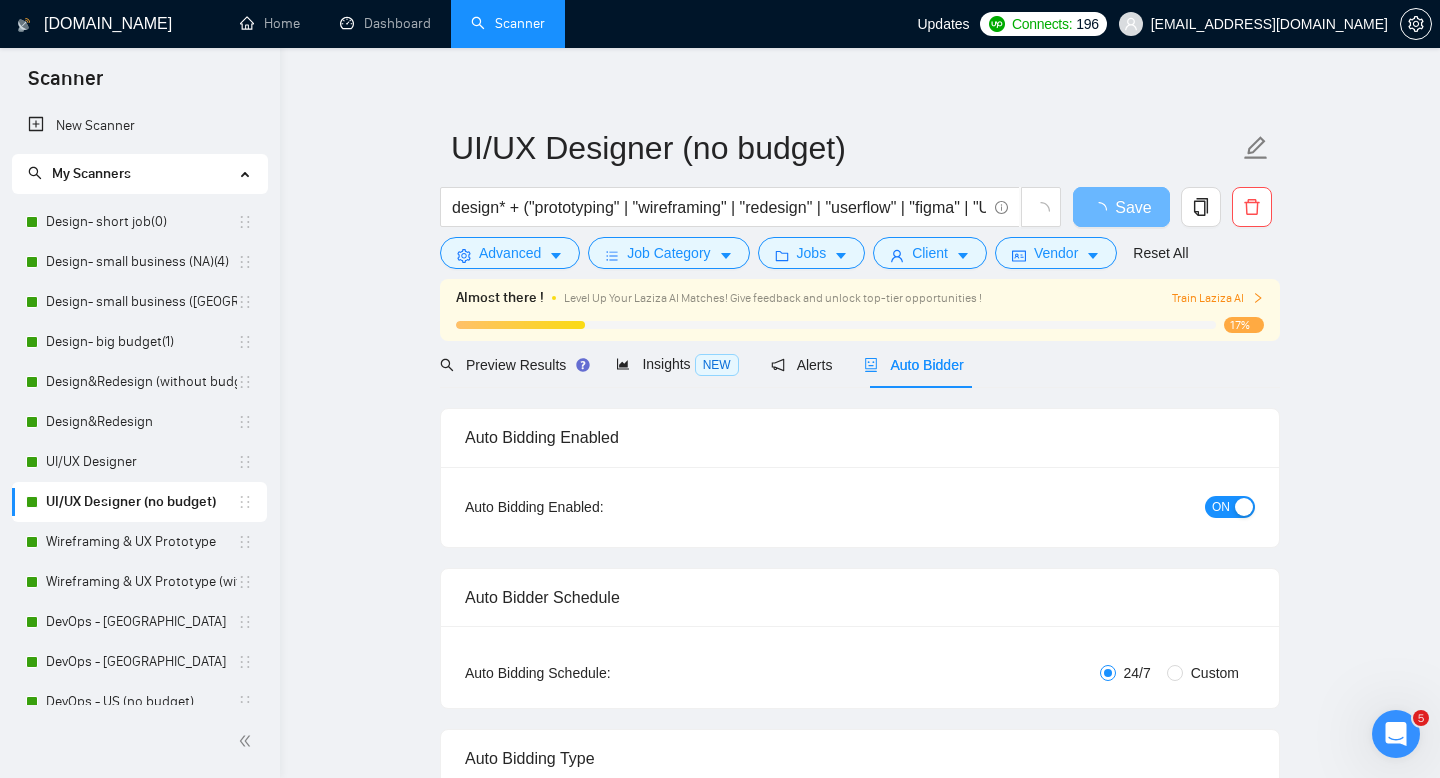 type 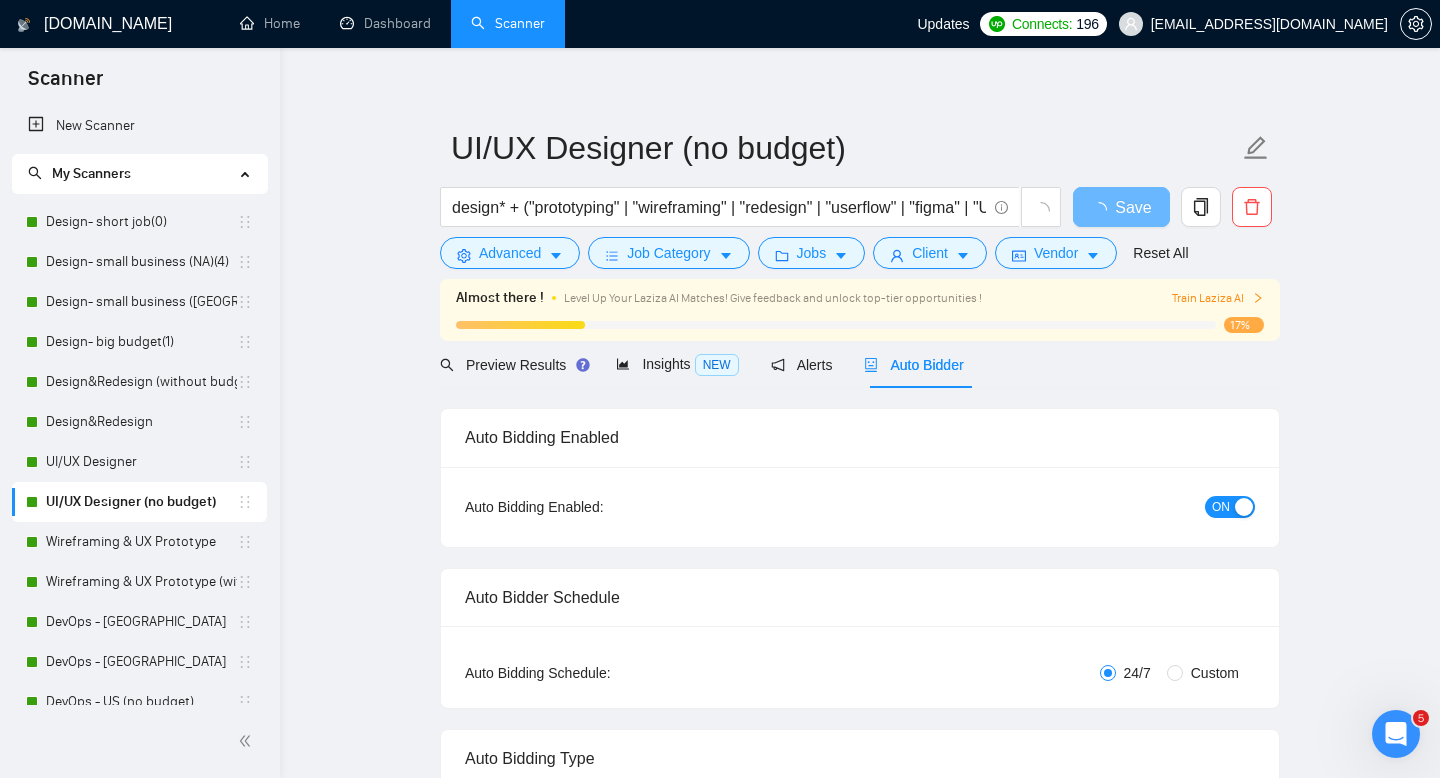 radio on "false" 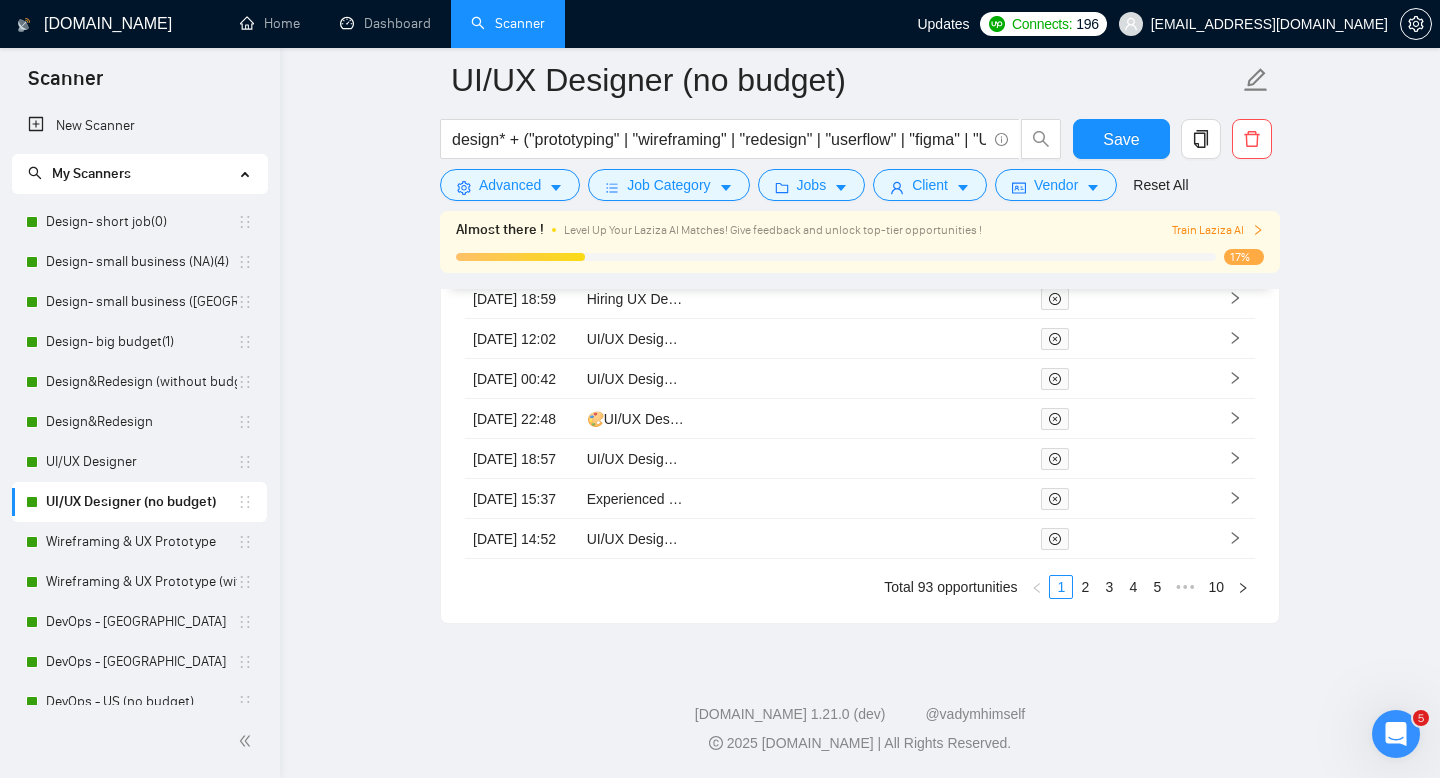scroll, scrollTop: 5268, scrollLeft: 0, axis: vertical 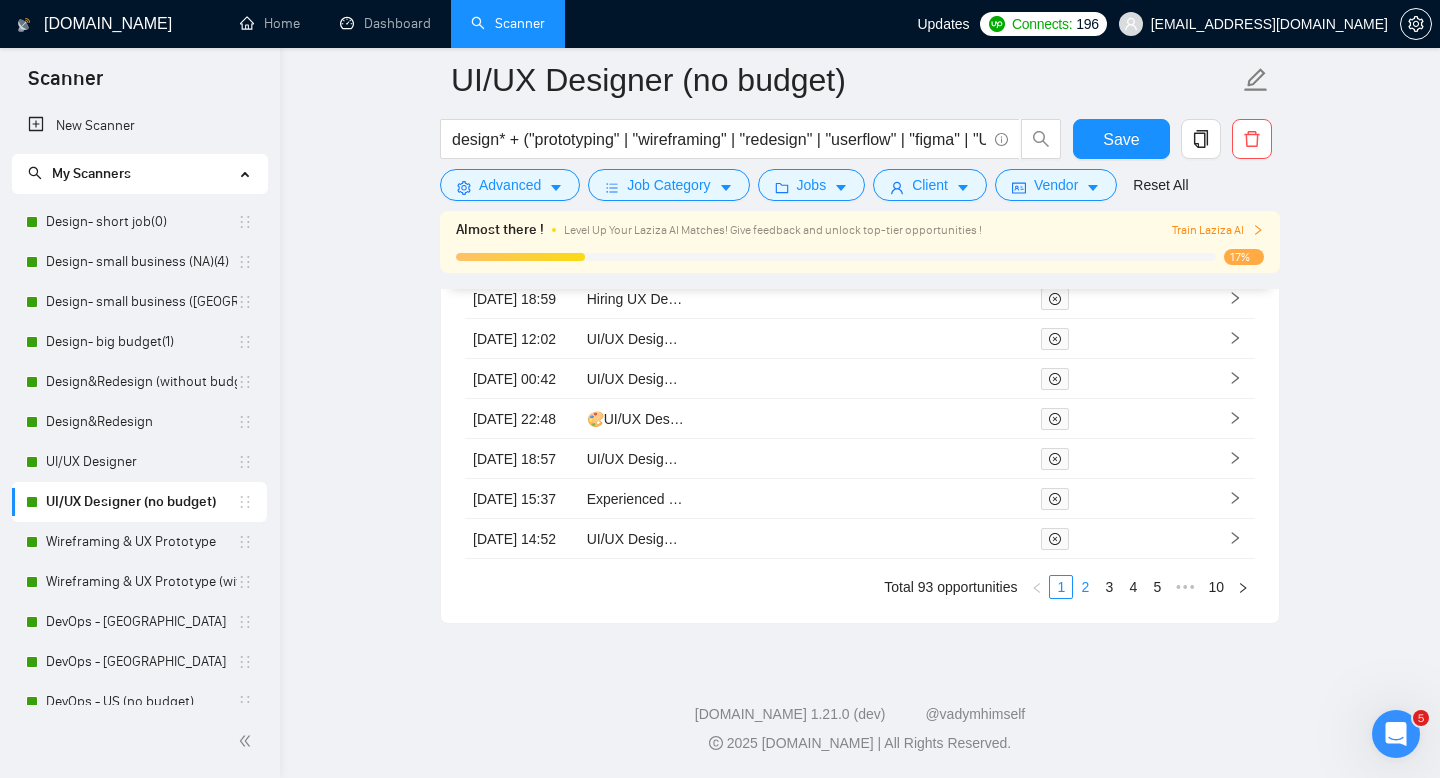 click on "2" at bounding box center (1085, 587) 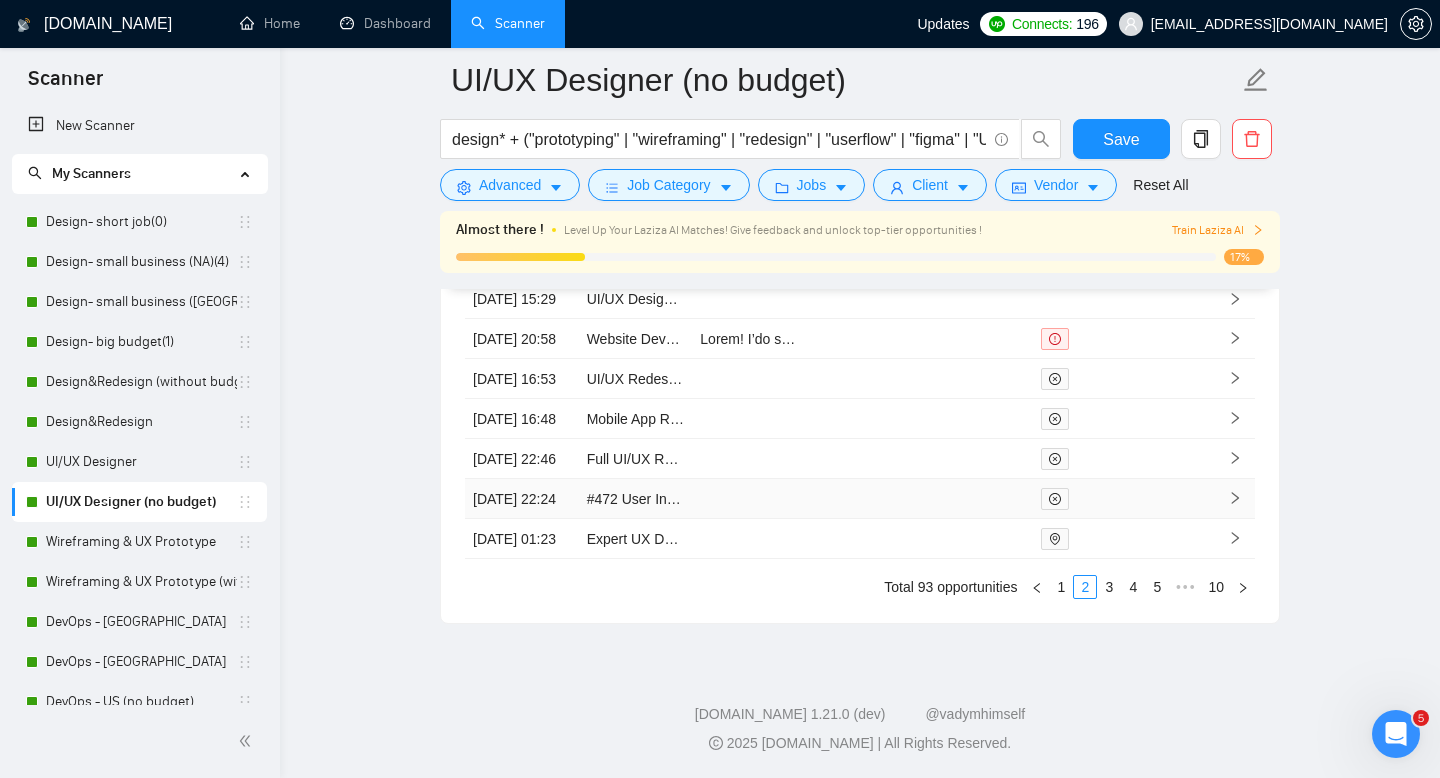 scroll, scrollTop: 5268, scrollLeft: 0, axis: vertical 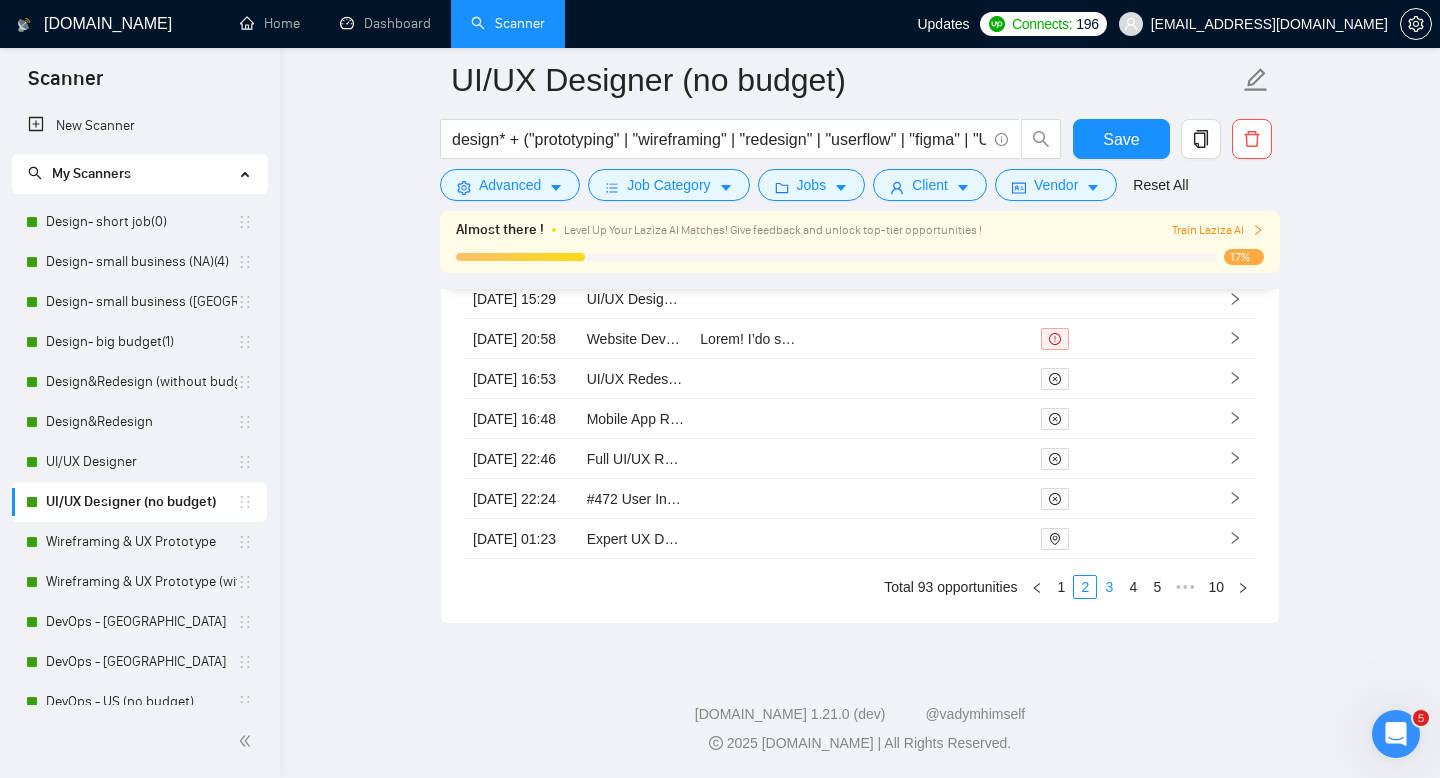click on "3" at bounding box center [1109, 587] 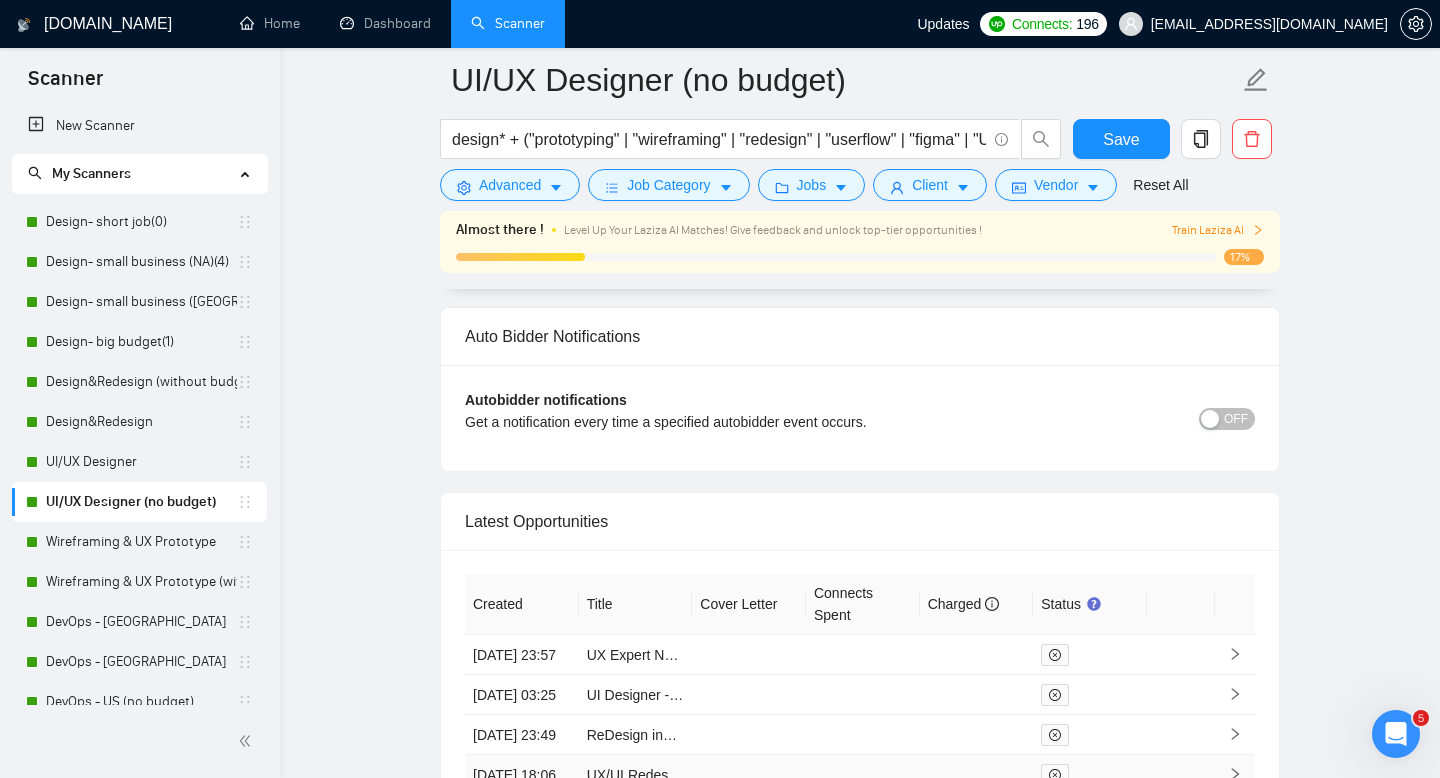 scroll, scrollTop: 4497, scrollLeft: 0, axis: vertical 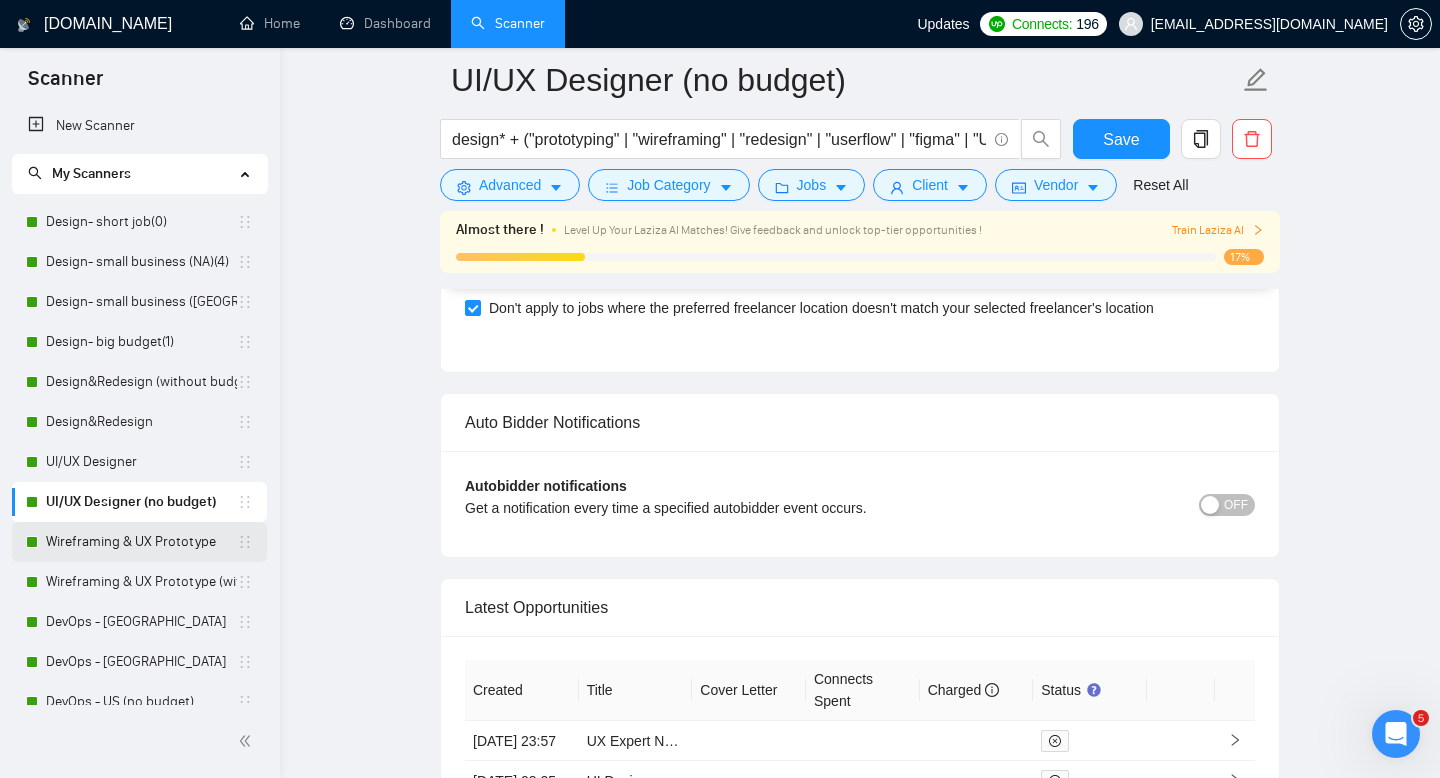 click on "Wireframing & UX Prototype" at bounding box center [141, 542] 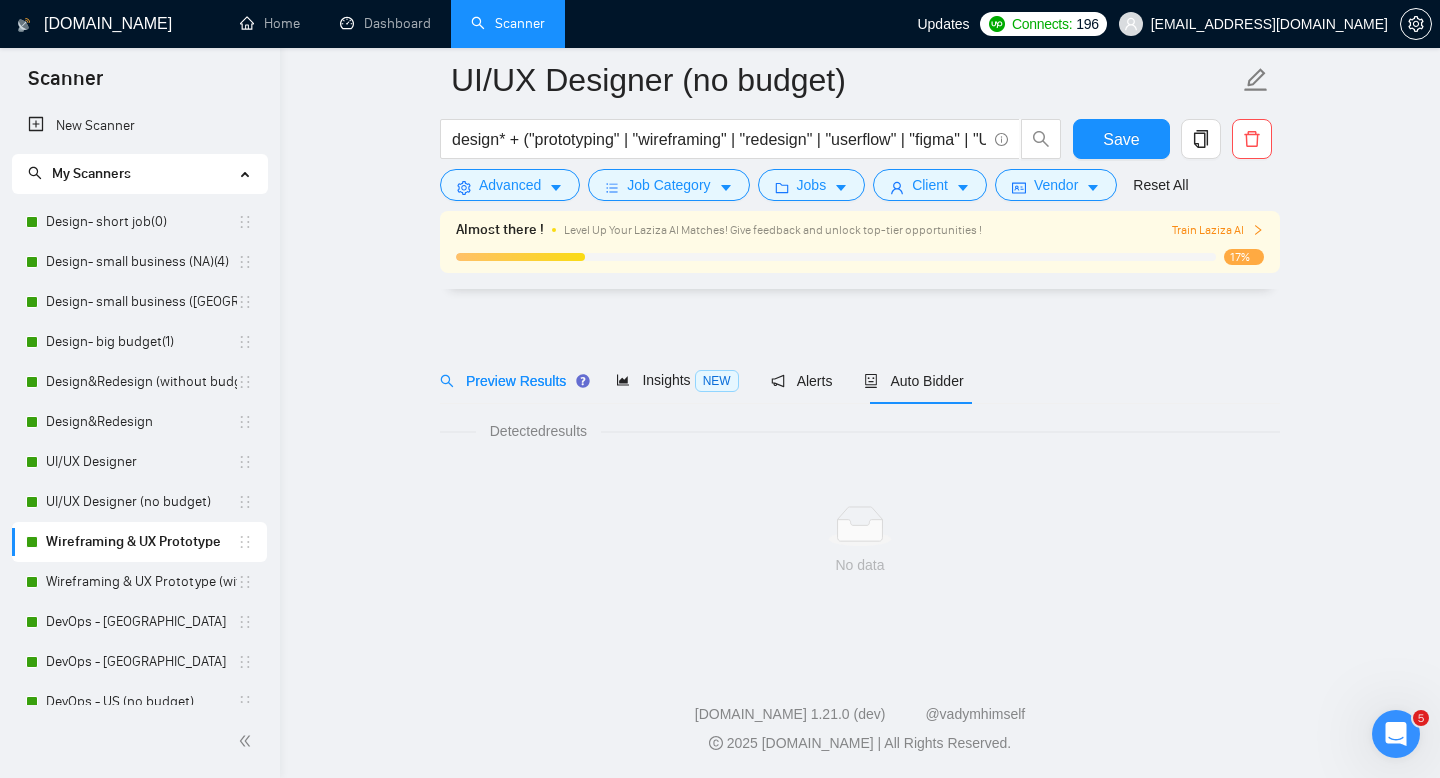 scroll, scrollTop: 14, scrollLeft: 0, axis: vertical 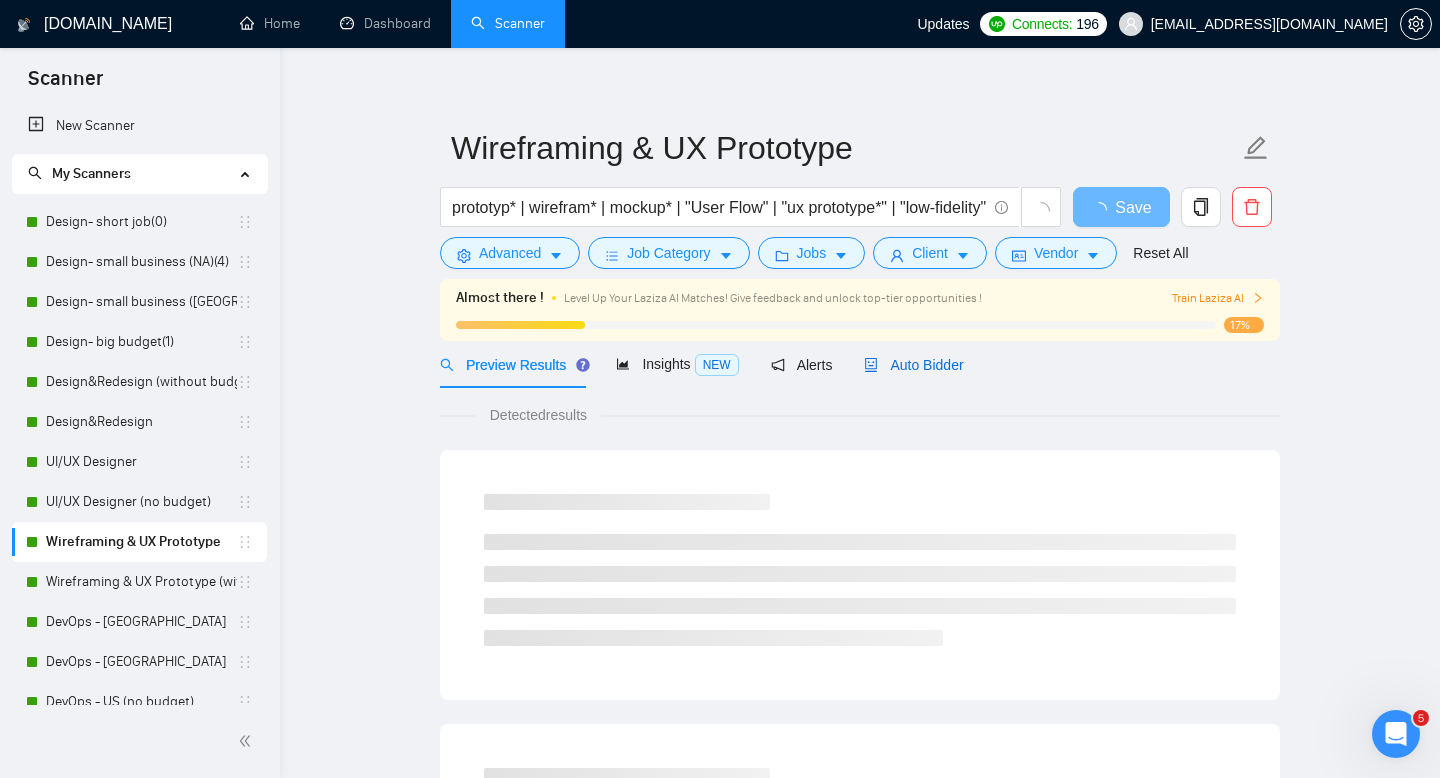 click on "Auto Bidder" at bounding box center [913, 365] 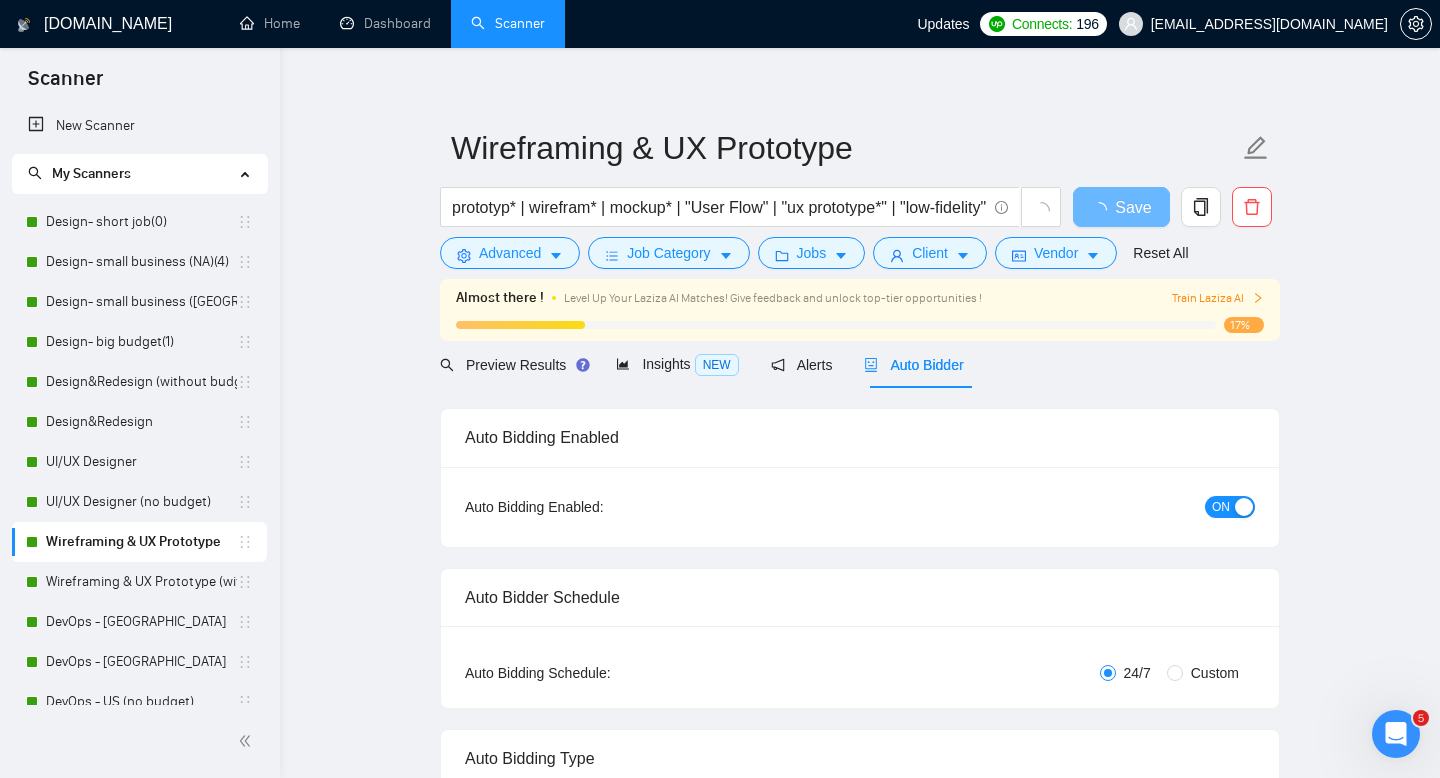 type 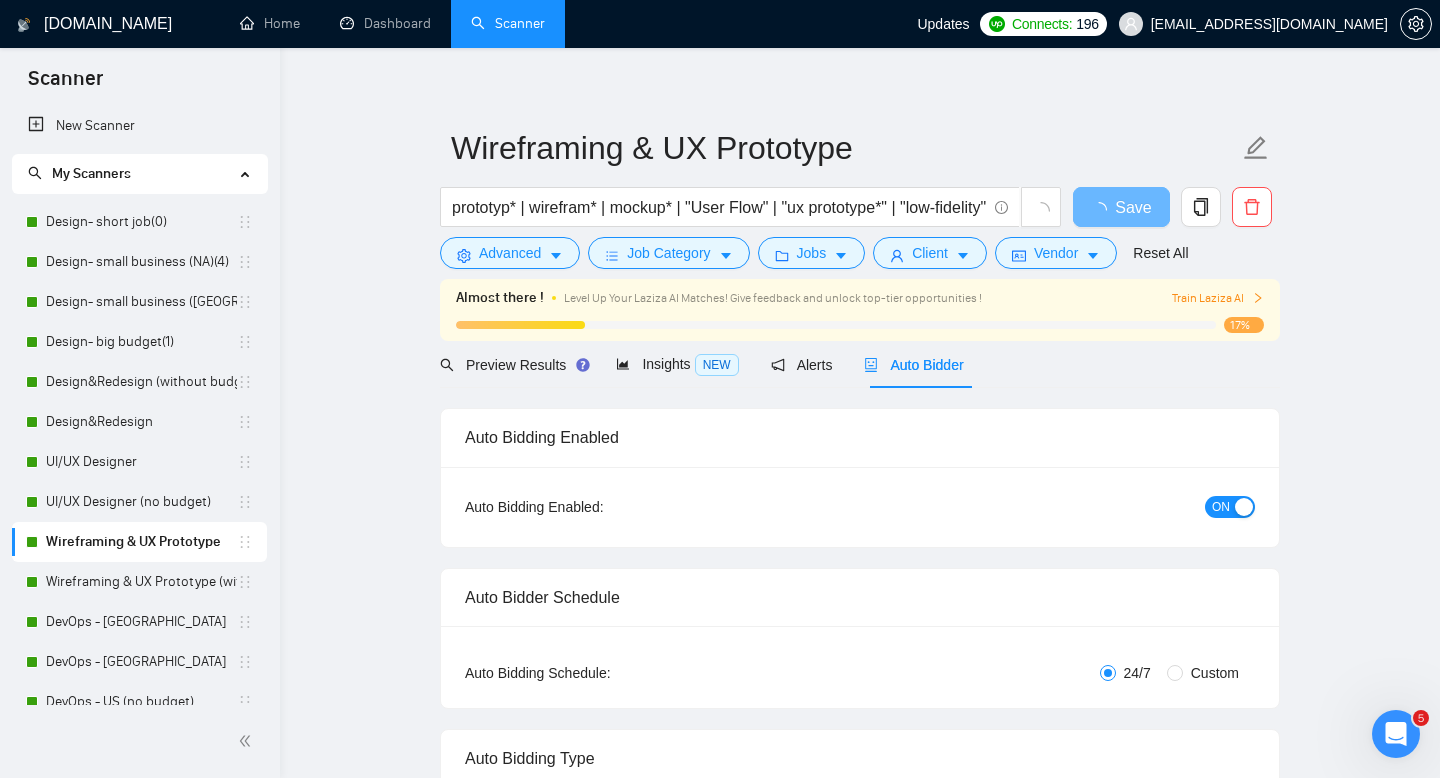 radio on "false" 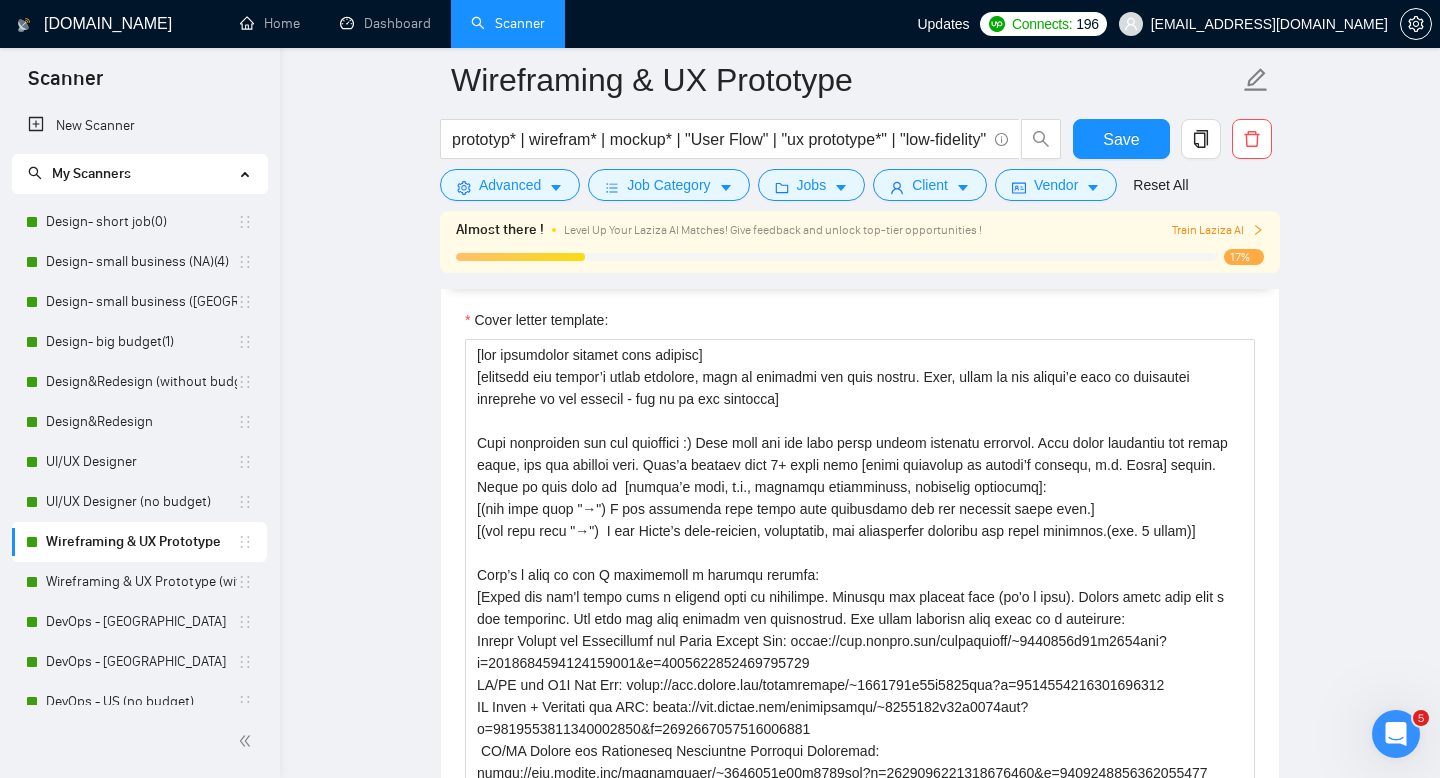 scroll, scrollTop: 2160, scrollLeft: 0, axis: vertical 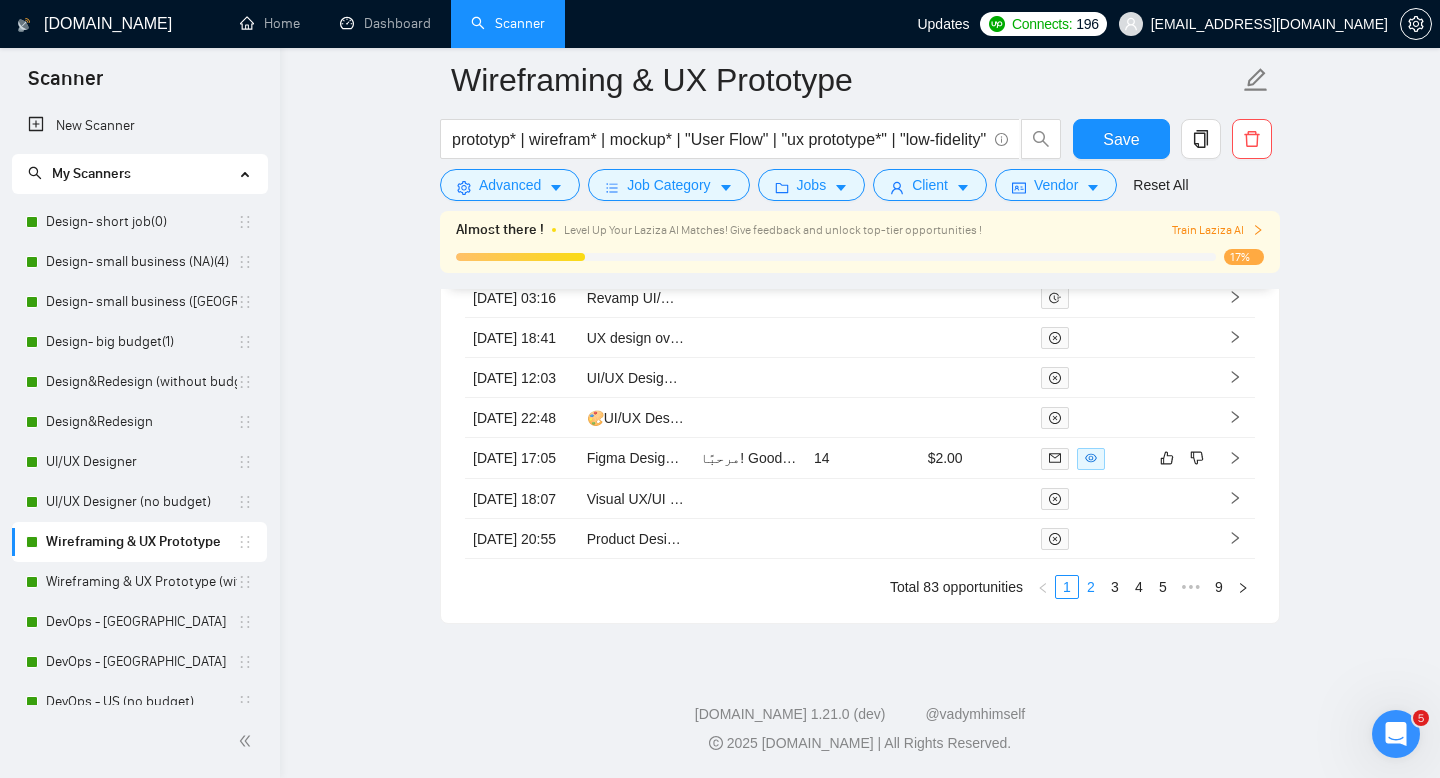 click on "2" at bounding box center [1091, 587] 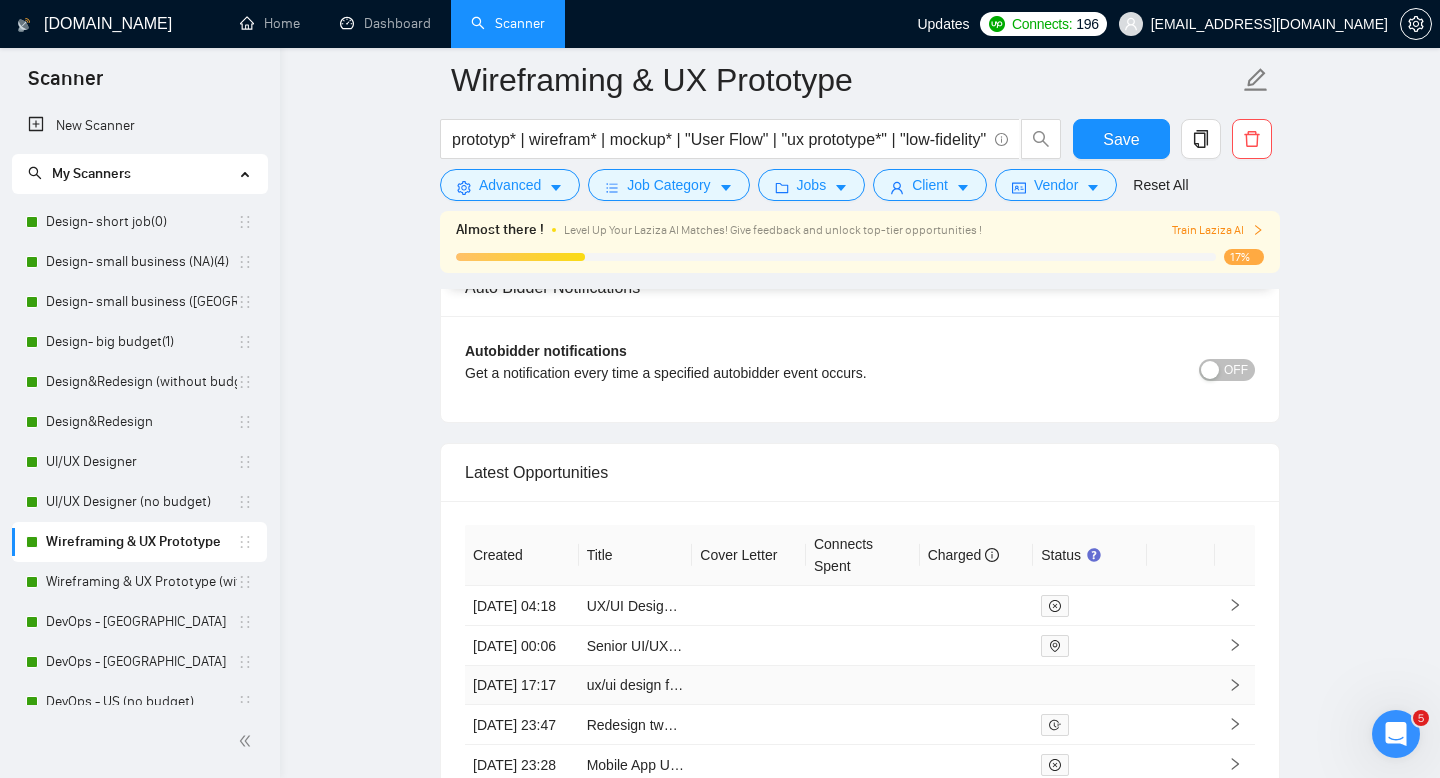 scroll, scrollTop: 4631, scrollLeft: 0, axis: vertical 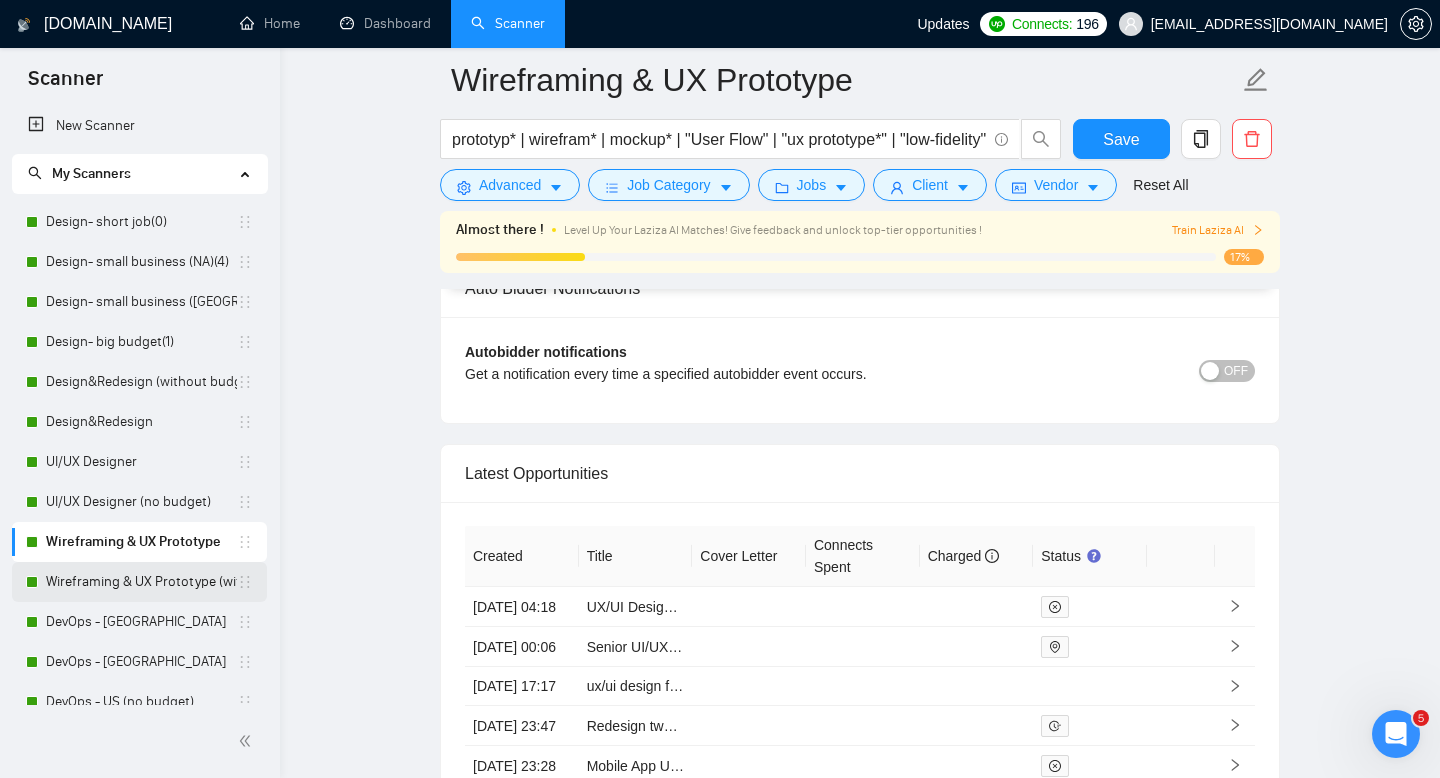 click on "Wireframing & UX Prototype (without budget)" at bounding box center [141, 582] 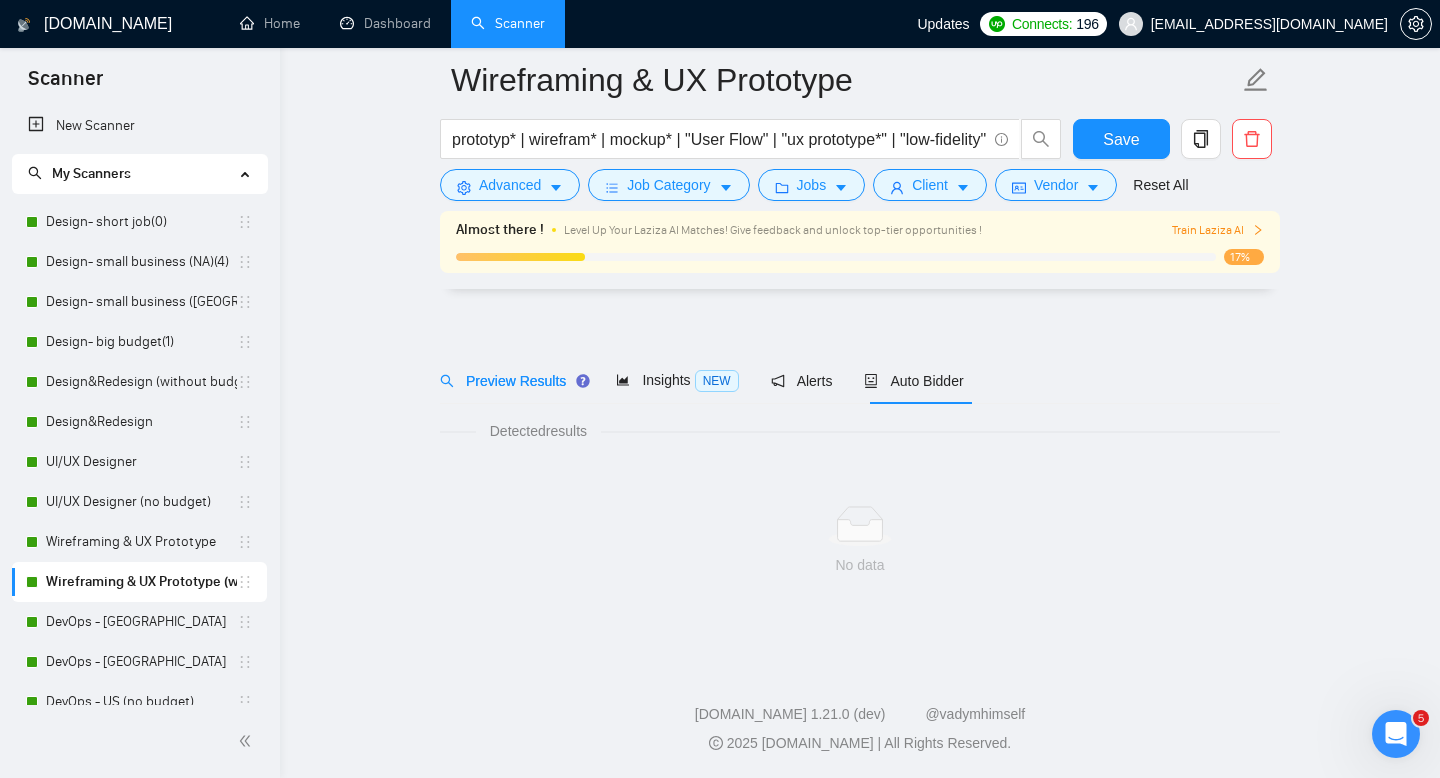 scroll, scrollTop: 14, scrollLeft: 0, axis: vertical 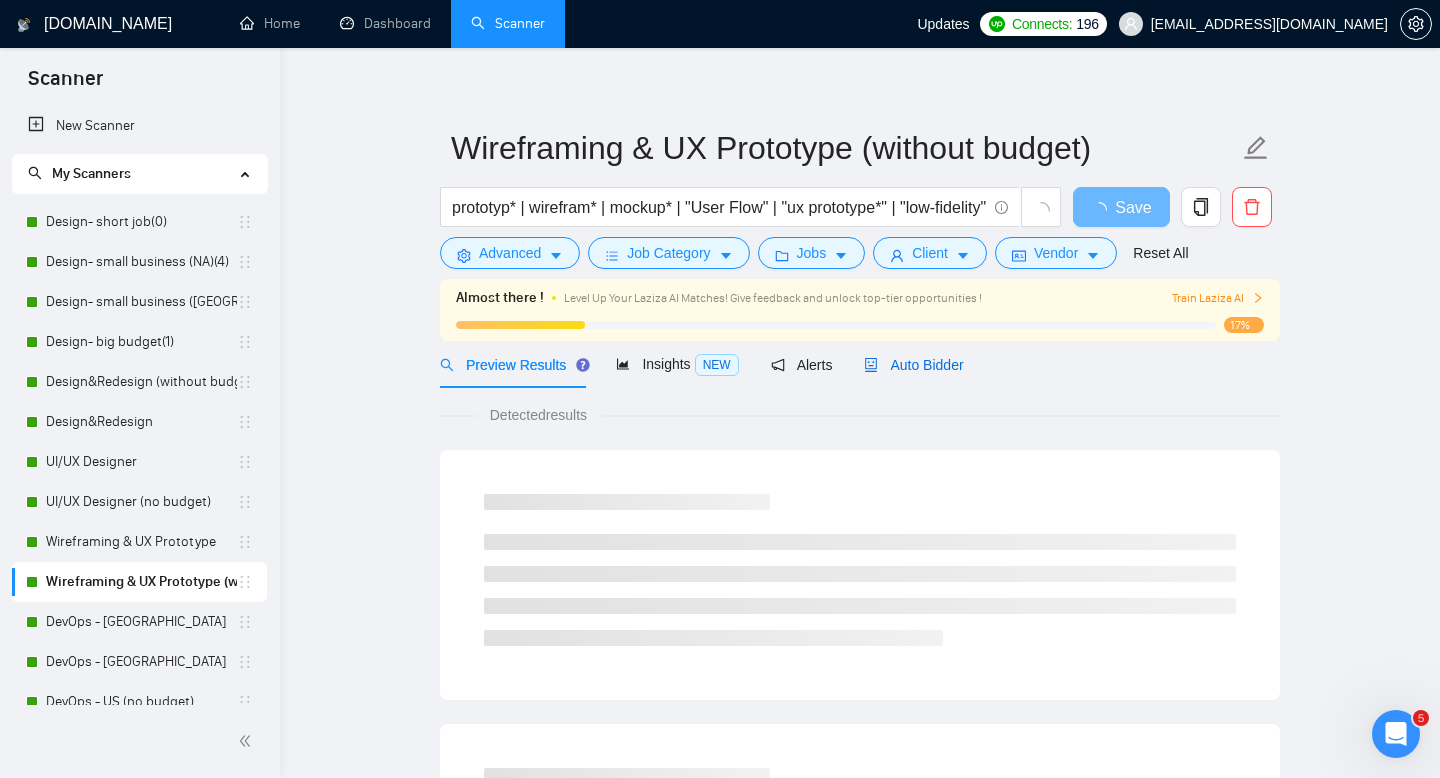 click on "Auto Bidder" at bounding box center (913, 365) 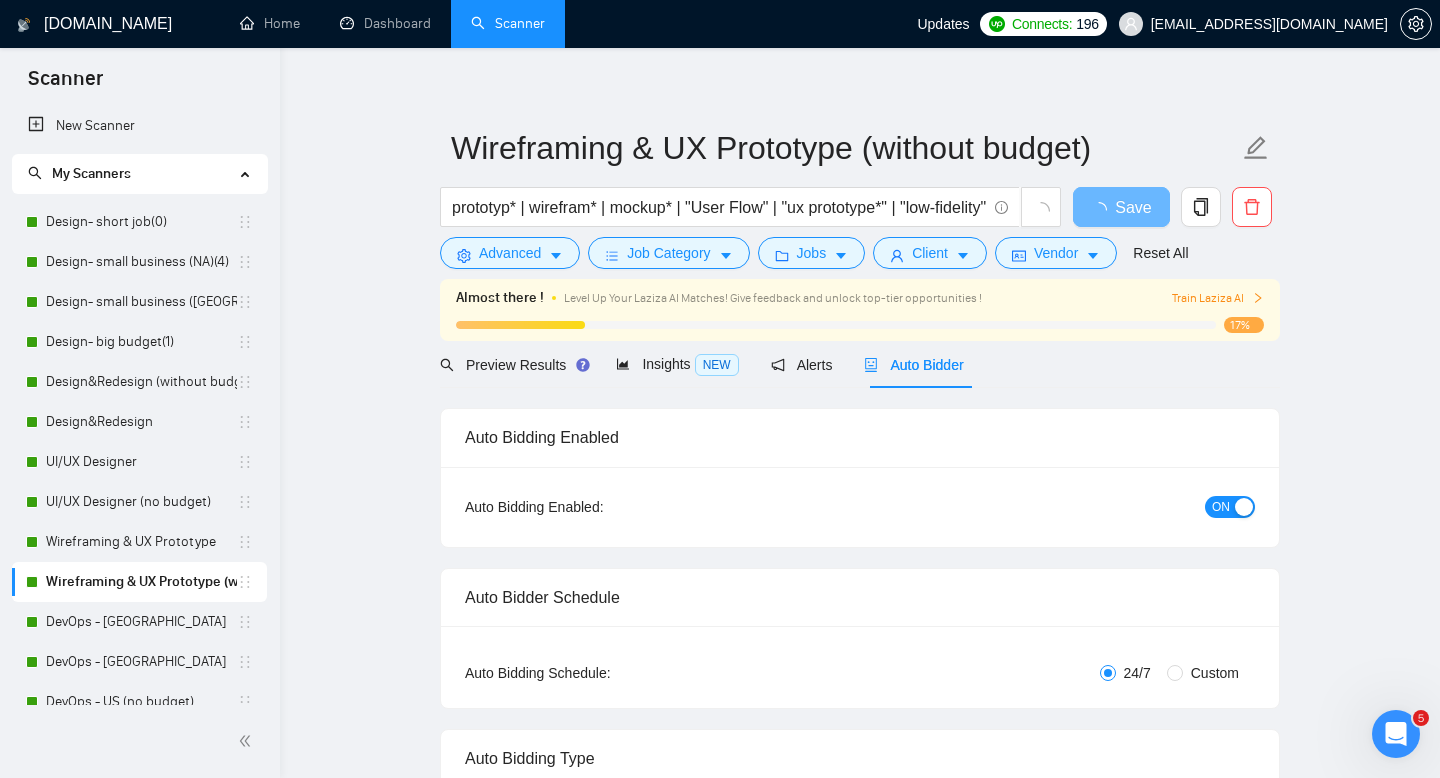 type 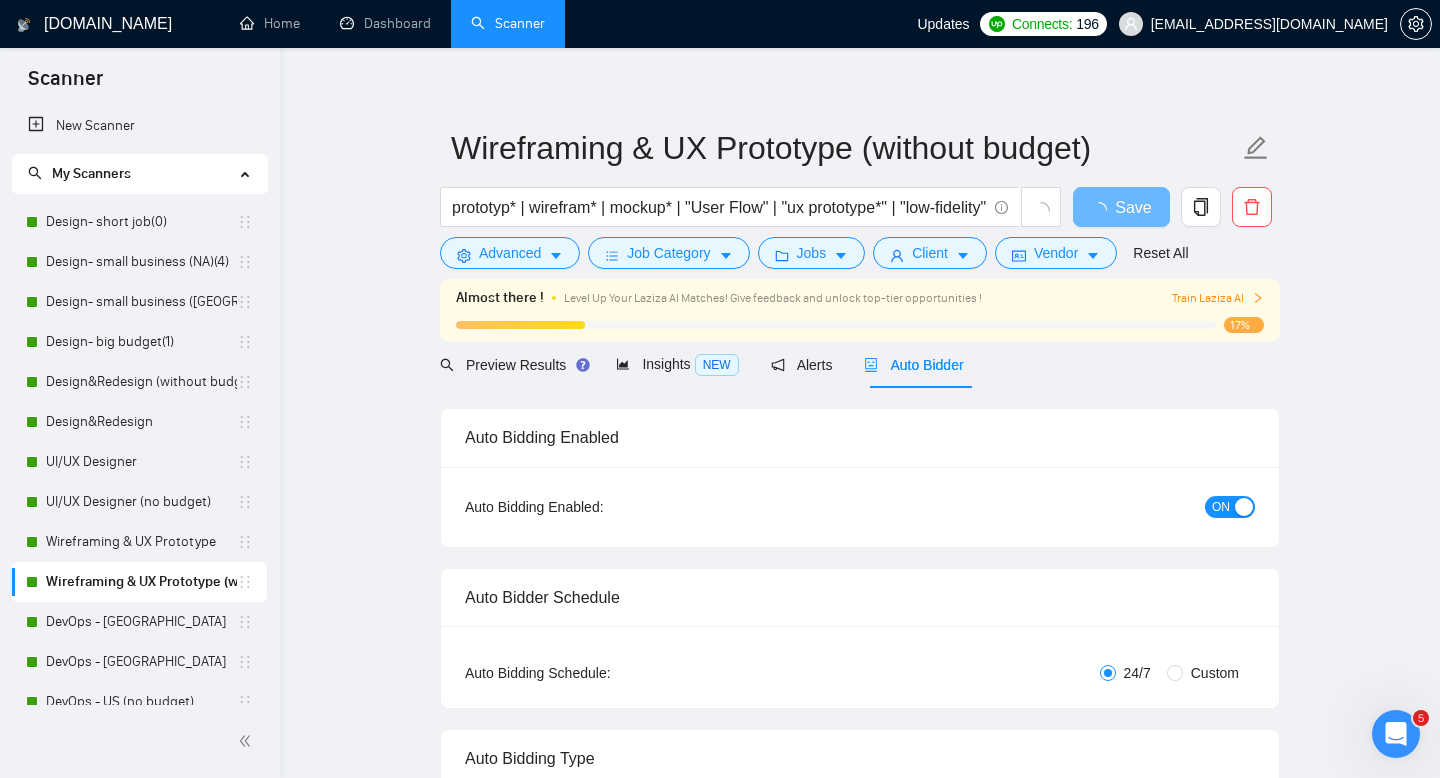 radio on "false" 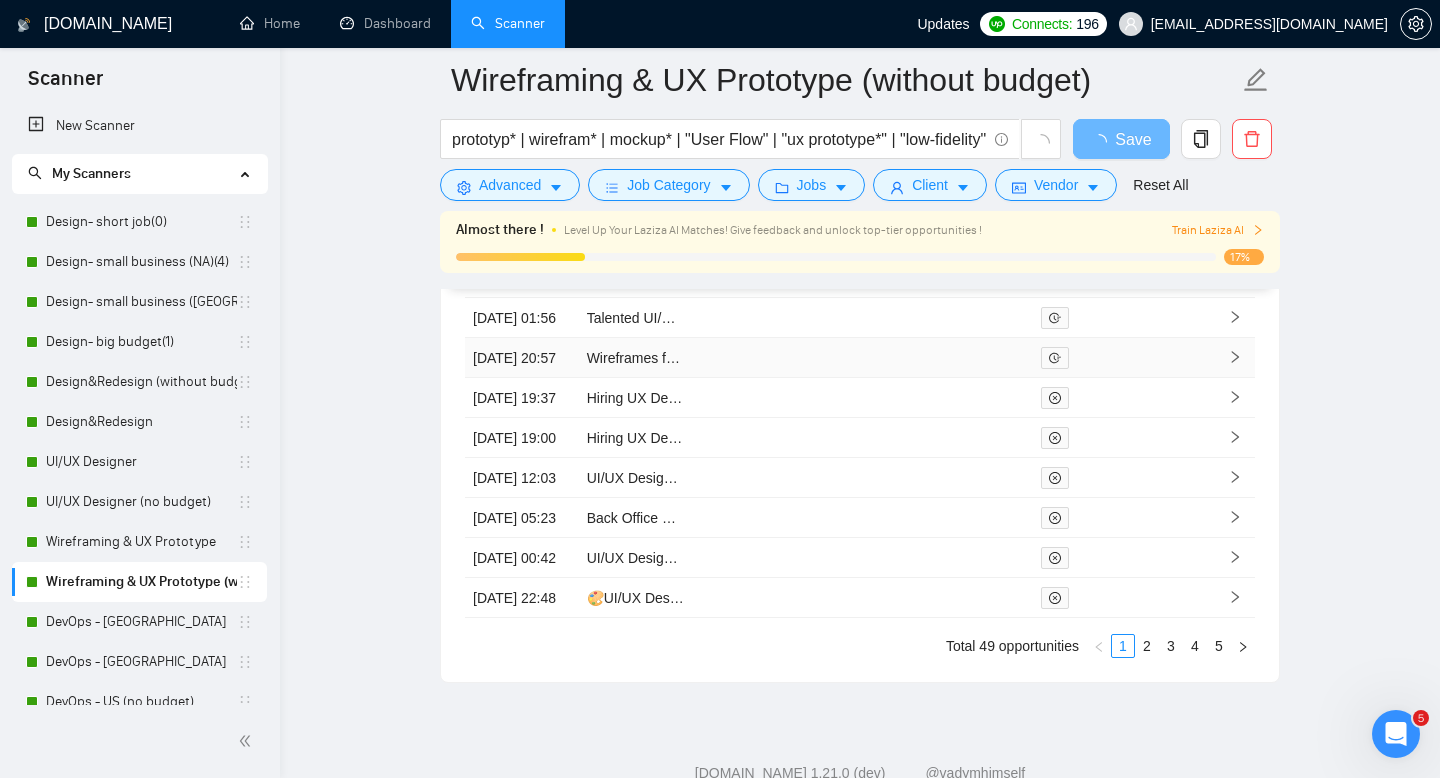 scroll, scrollTop: 5114, scrollLeft: 0, axis: vertical 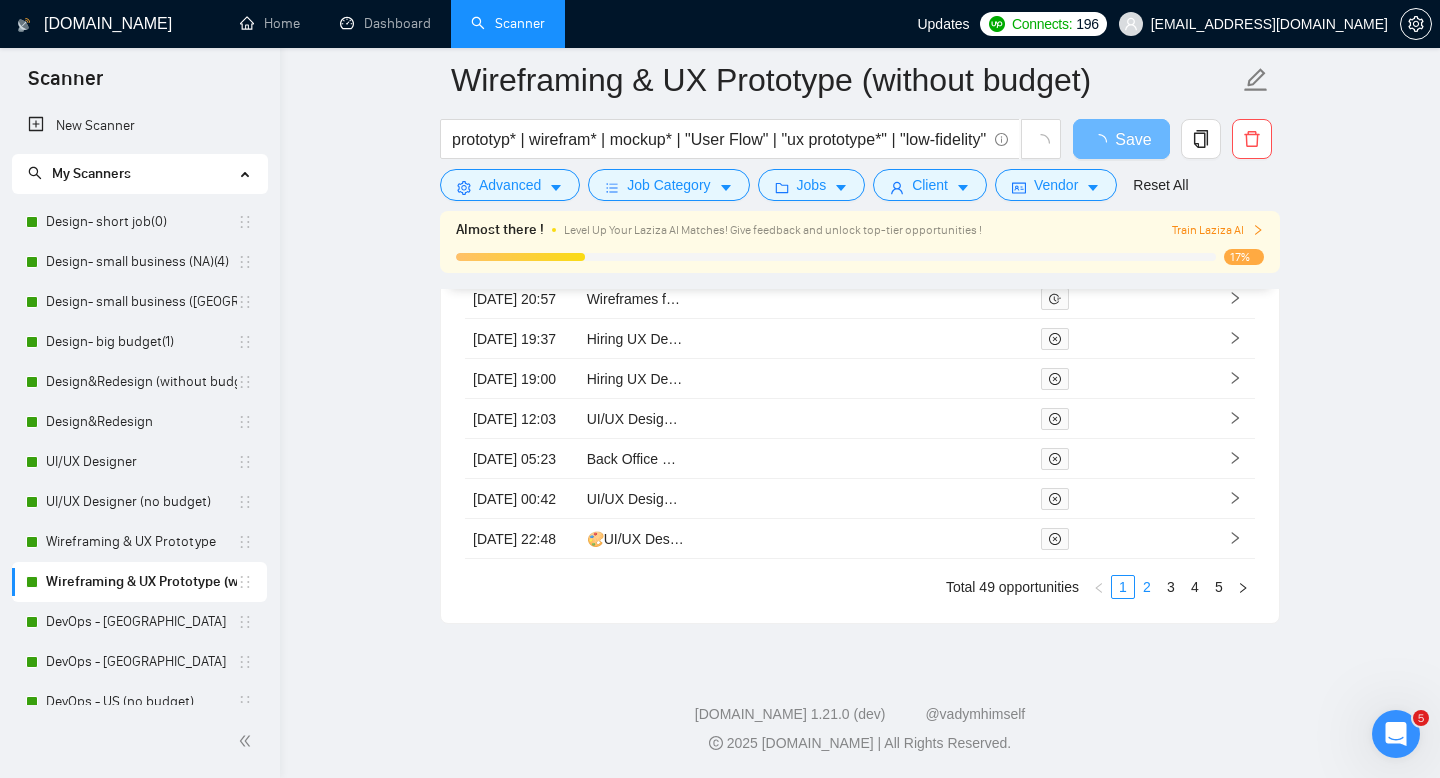 click on "2" at bounding box center (1147, 587) 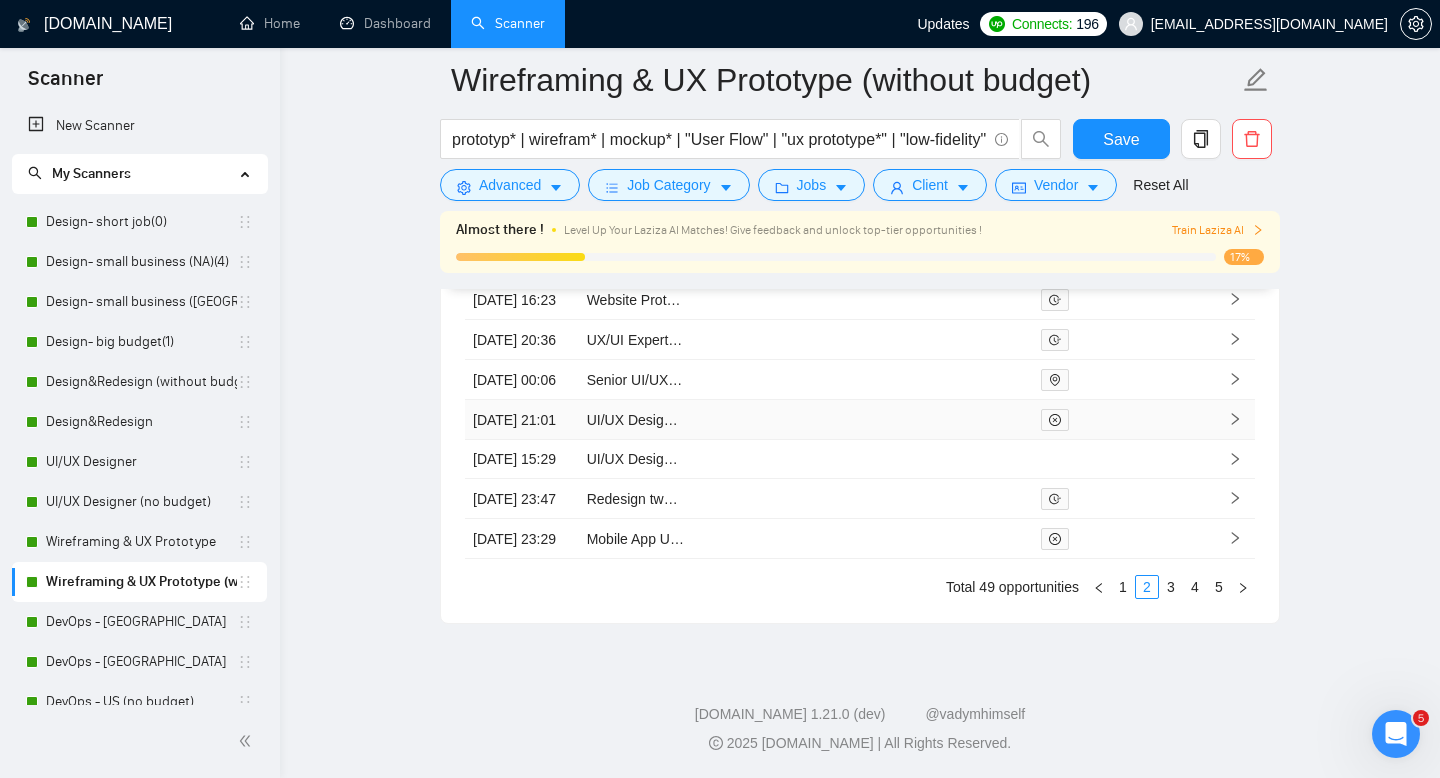 scroll, scrollTop: 5268, scrollLeft: 0, axis: vertical 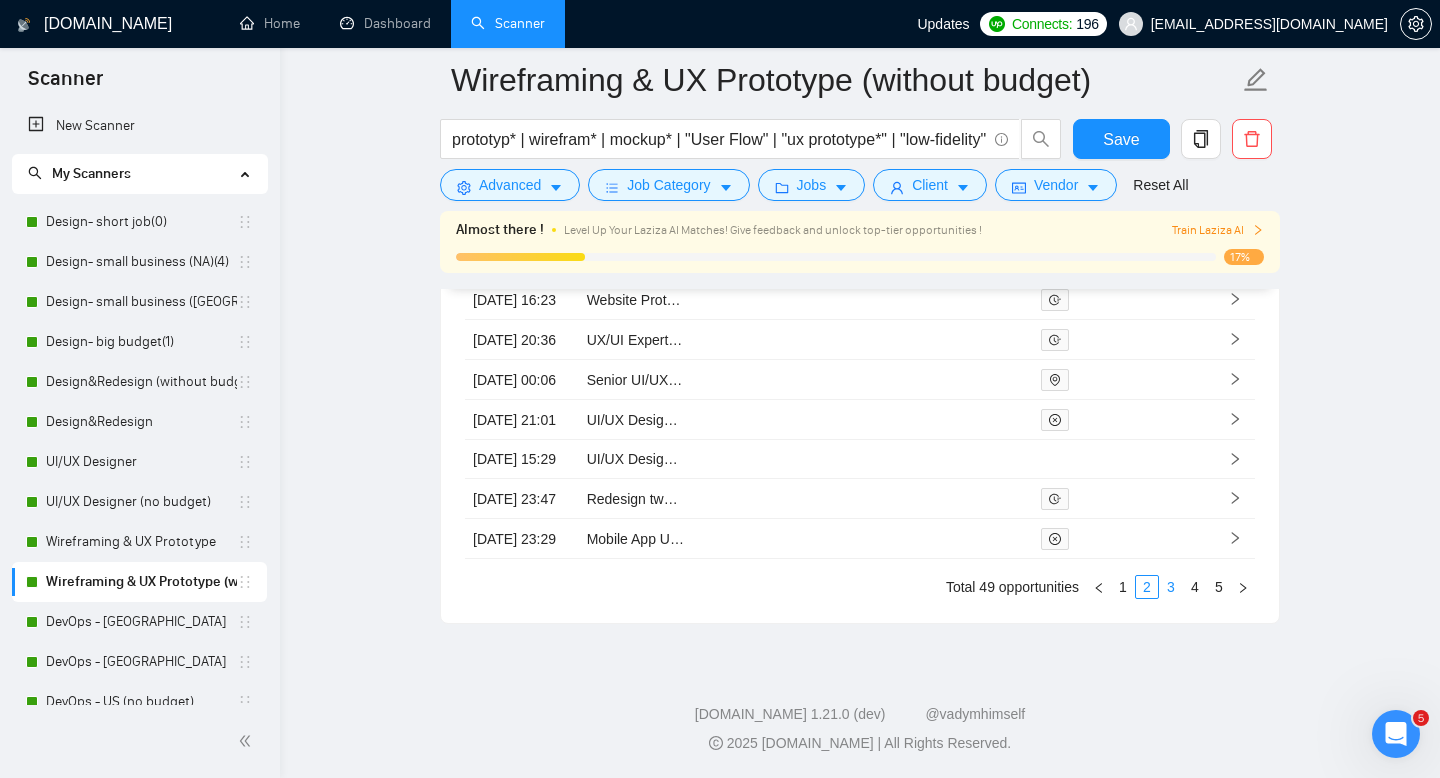 click on "3" at bounding box center (1171, 587) 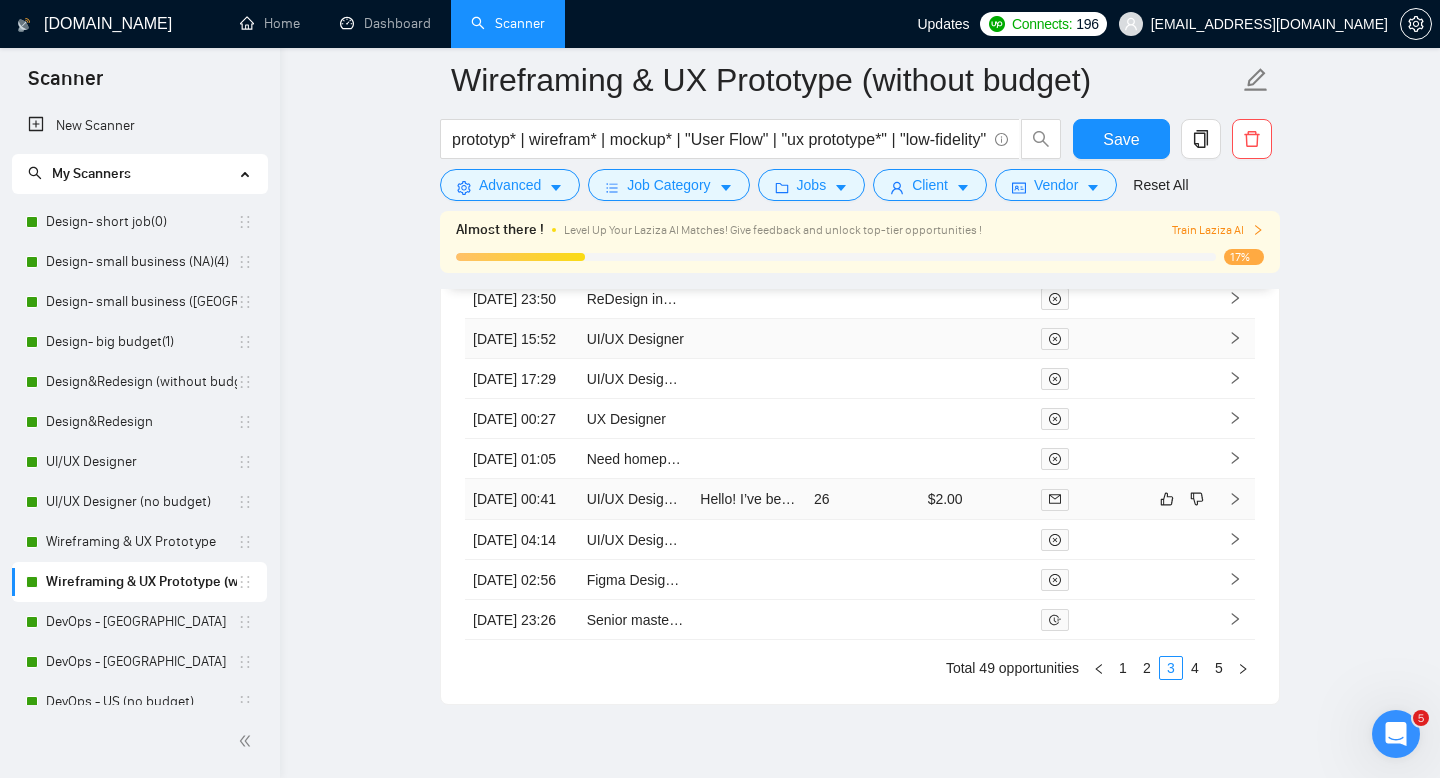 scroll, scrollTop: 5015, scrollLeft: 0, axis: vertical 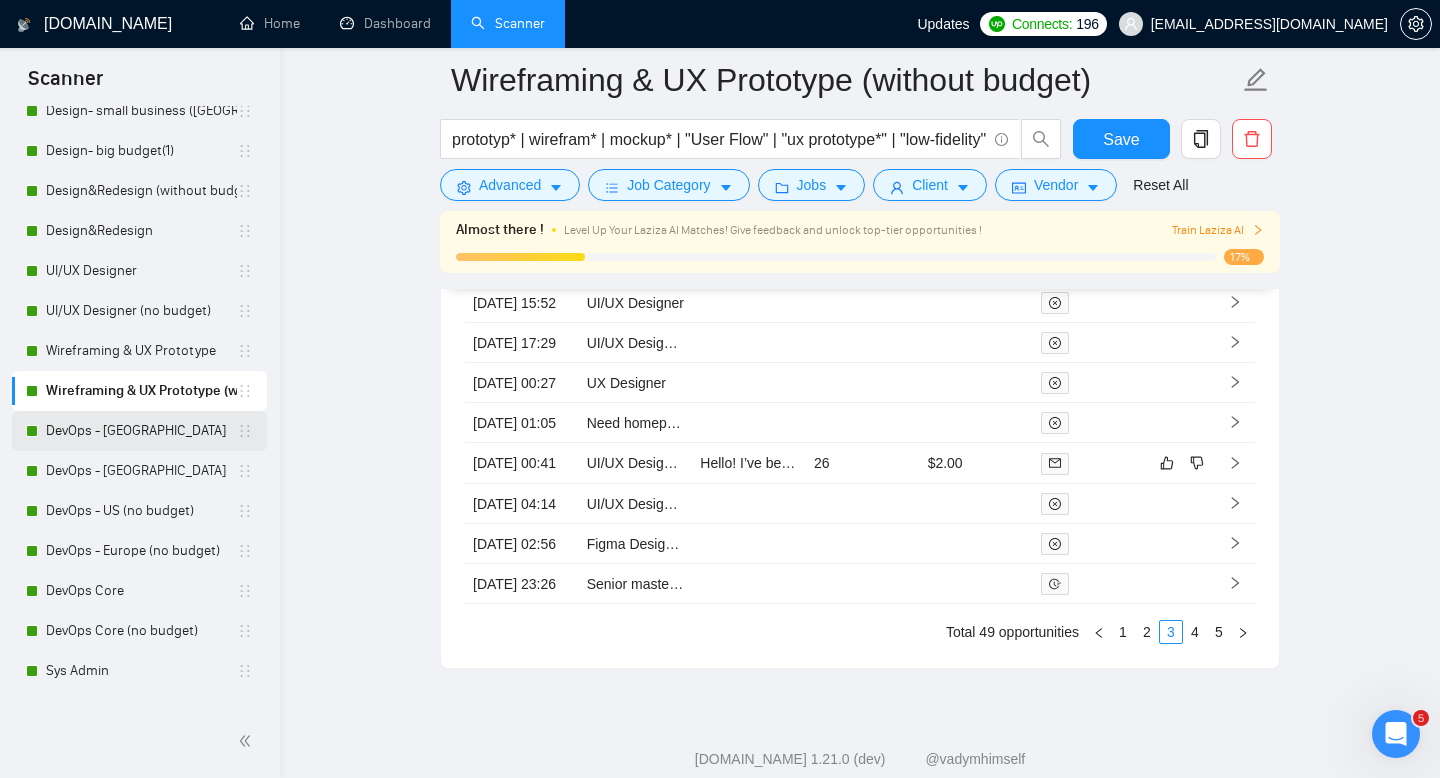 click on "DevOps - [GEOGRAPHIC_DATA]" at bounding box center (141, 431) 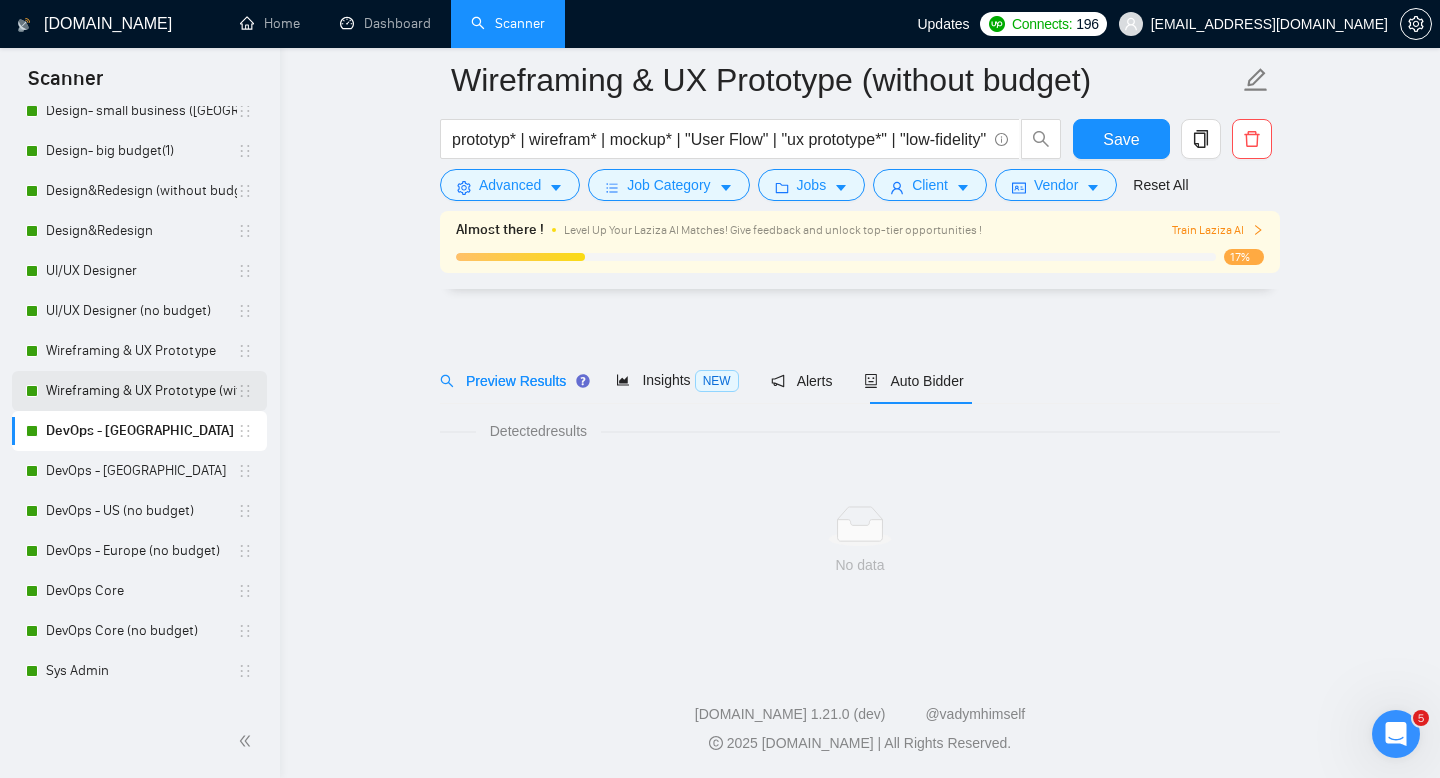 scroll, scrollTop: 14, scrollLeft: 0, axis: vertical 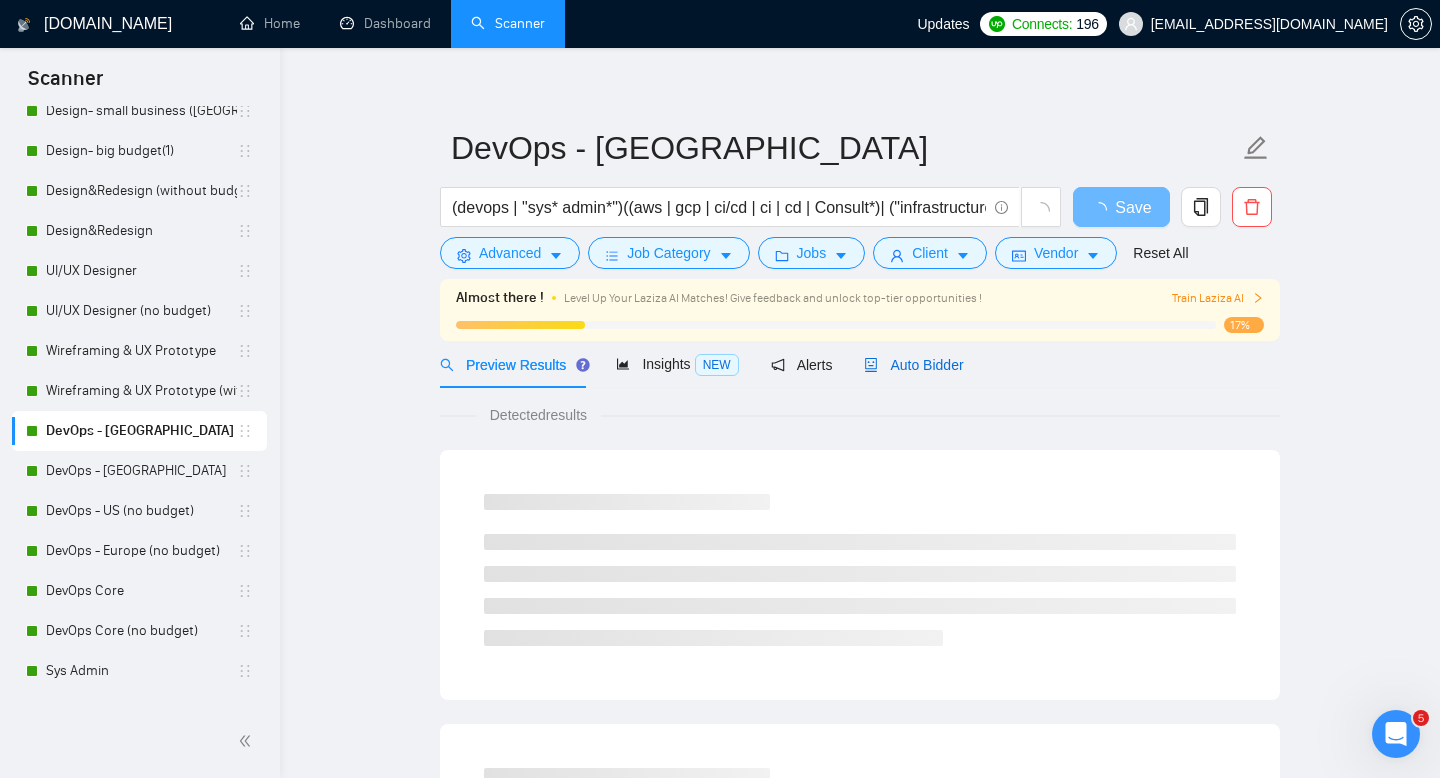 click on "Auto Bidder" at bounding box center (913, 365) 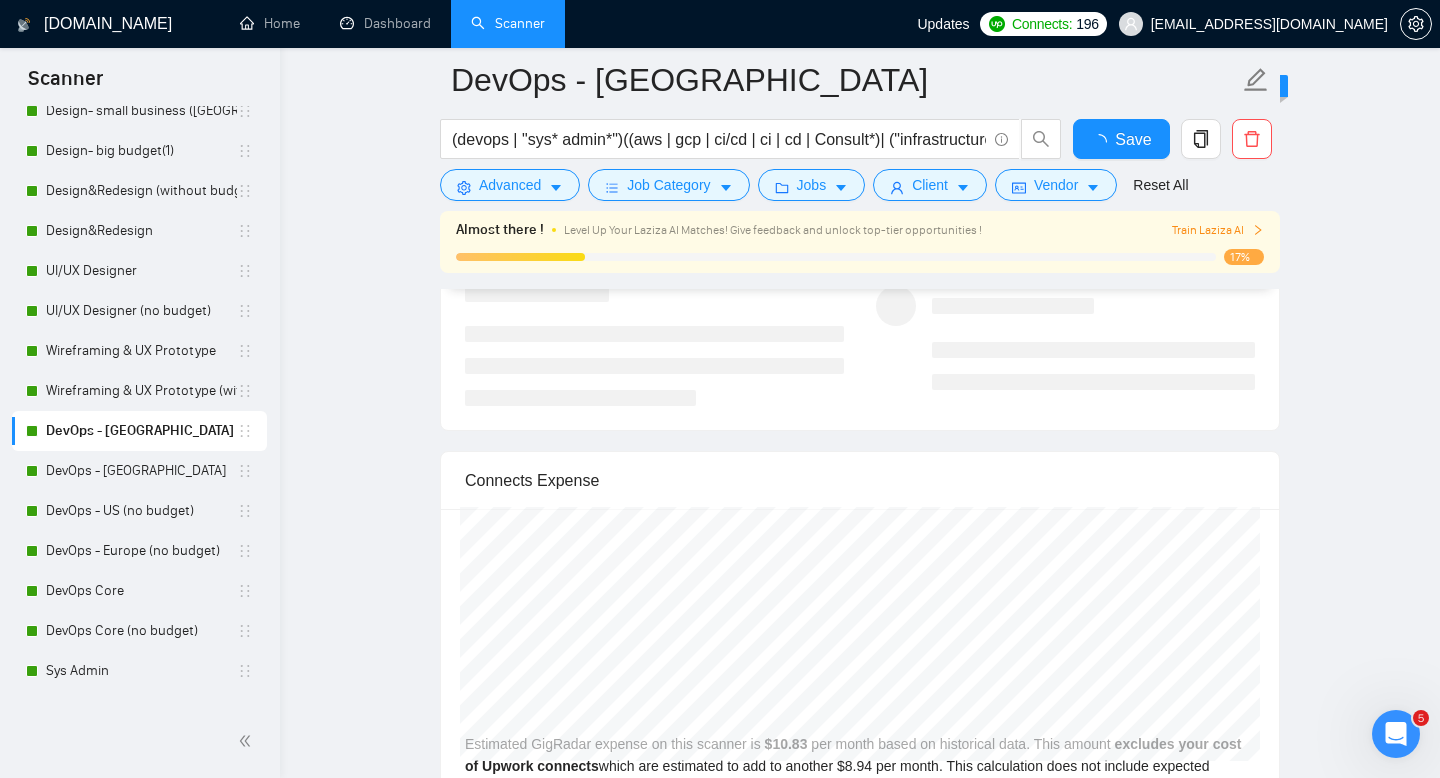 scroll, scrollTop: 4398, scrollLeft: 0, axis: vertical 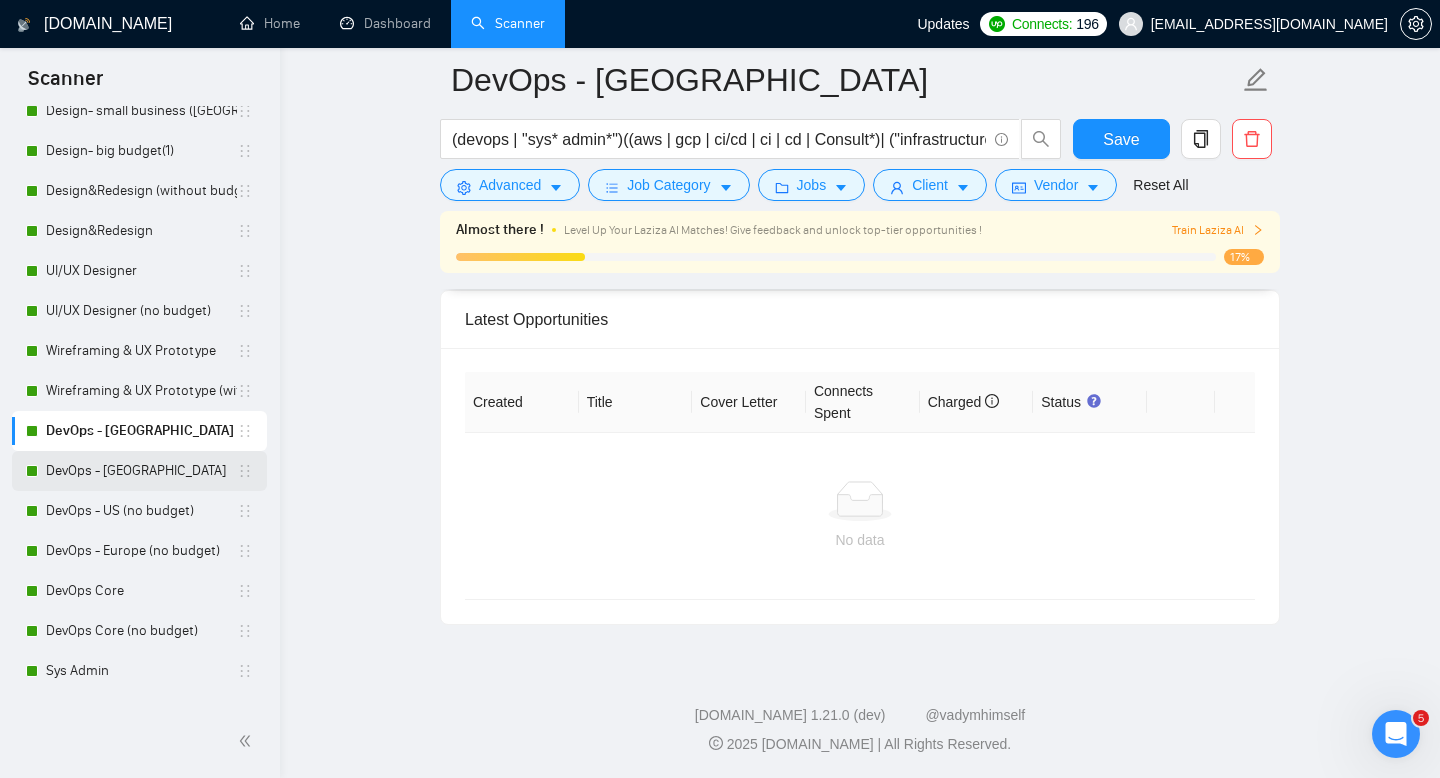 click on "DevOps - [GEOGRAPHIC_DATA]" at bounding box center (141, 471) 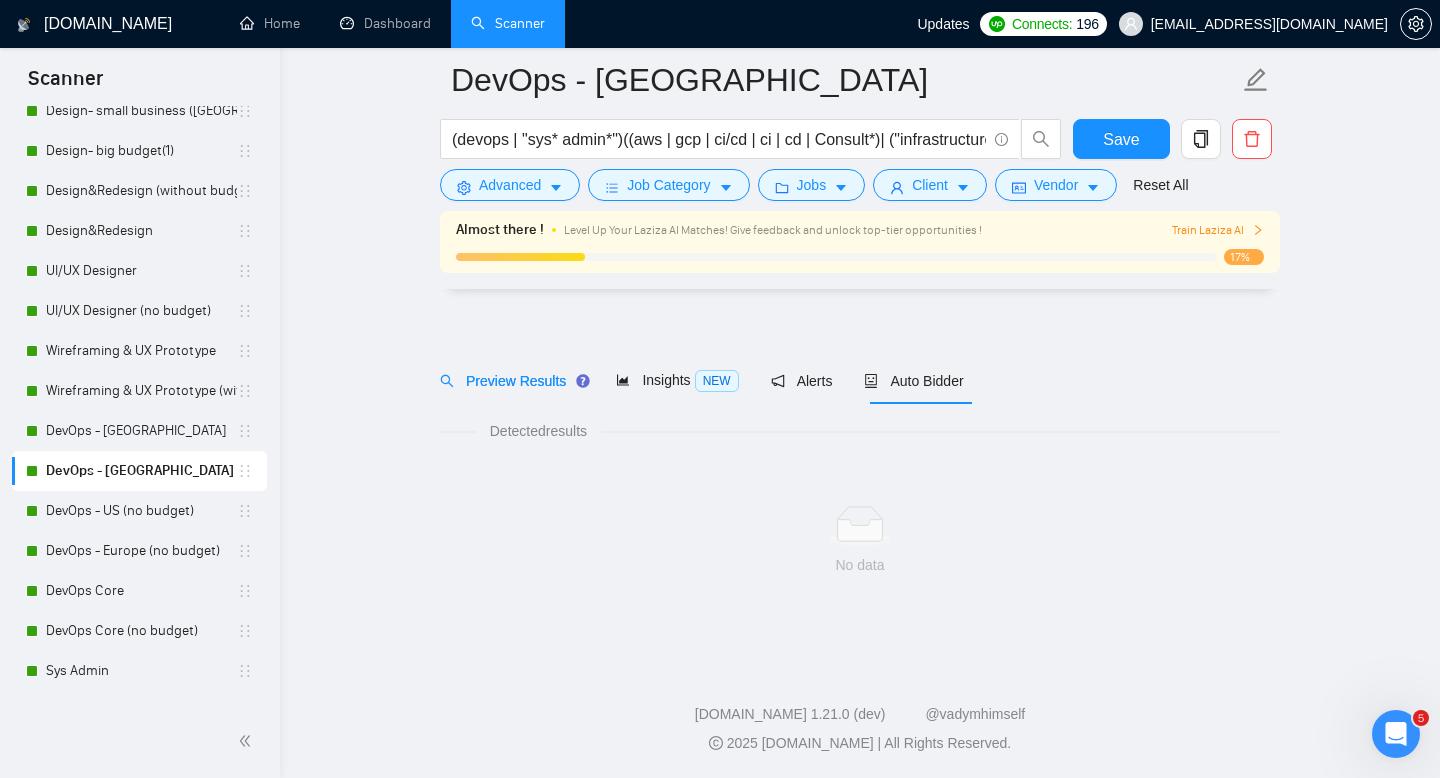 scroll, scrollTop: 14, scrollLeft: 0, axis: vertical 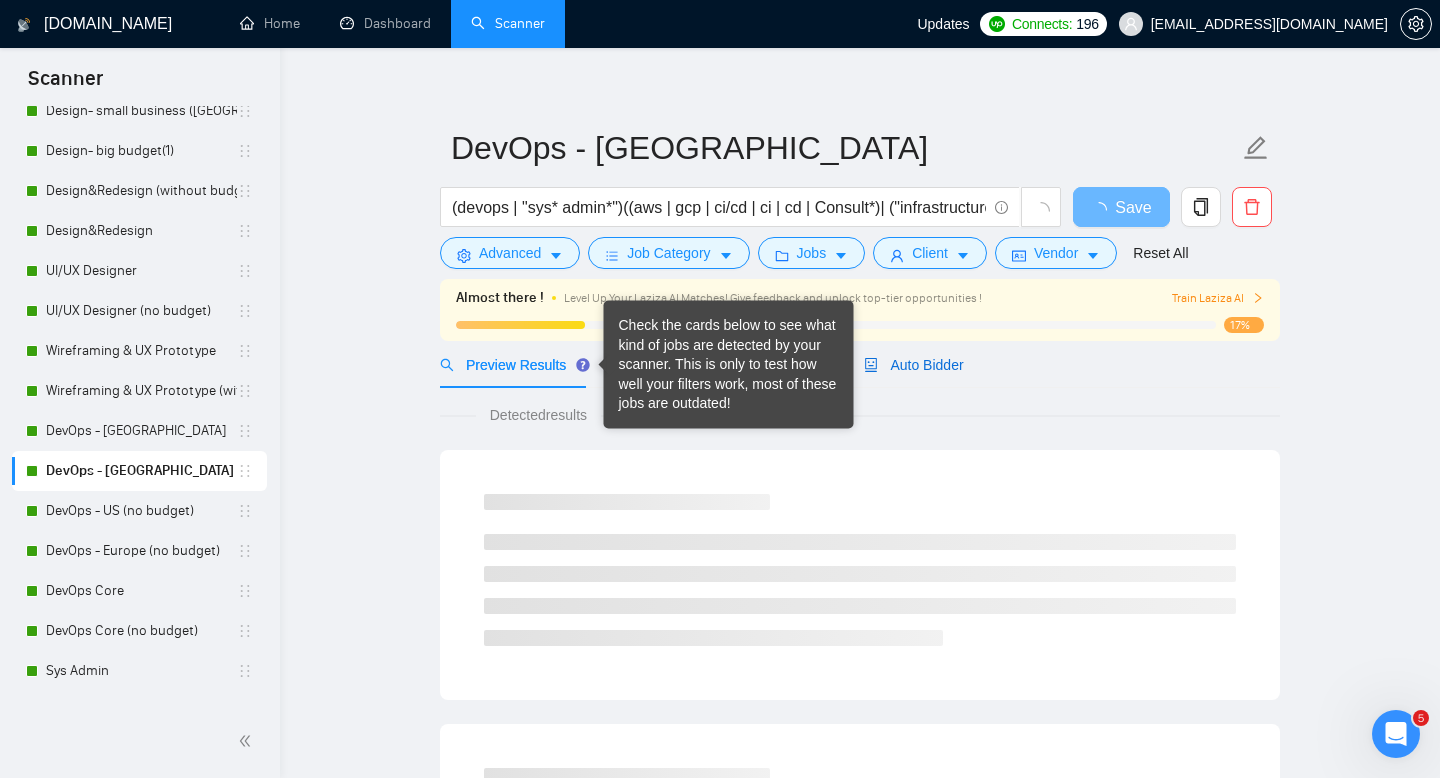 click on "Auto Bidder" at bounding box center [913, 365] 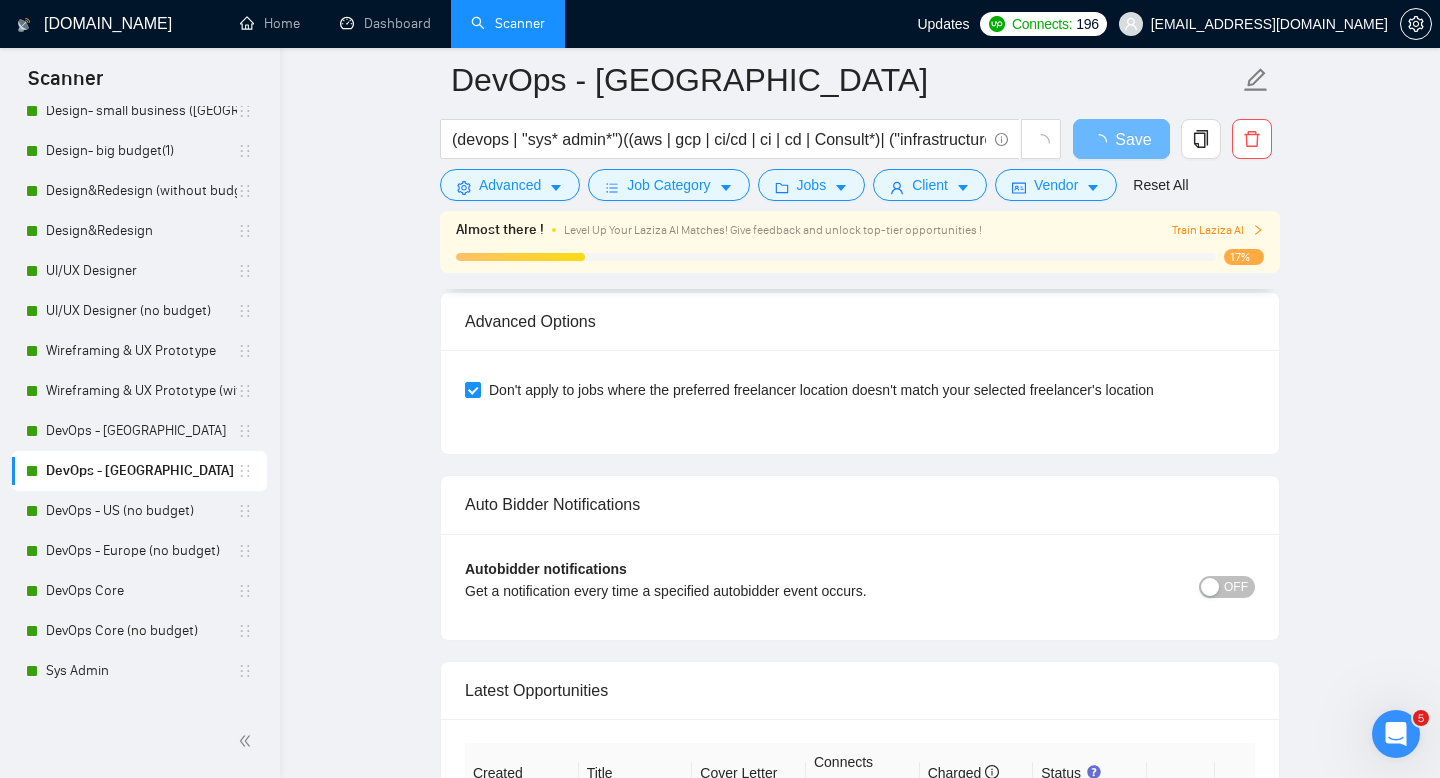 scroll, scrollTop: 4244, scrollLeft: 0, axis: vertical 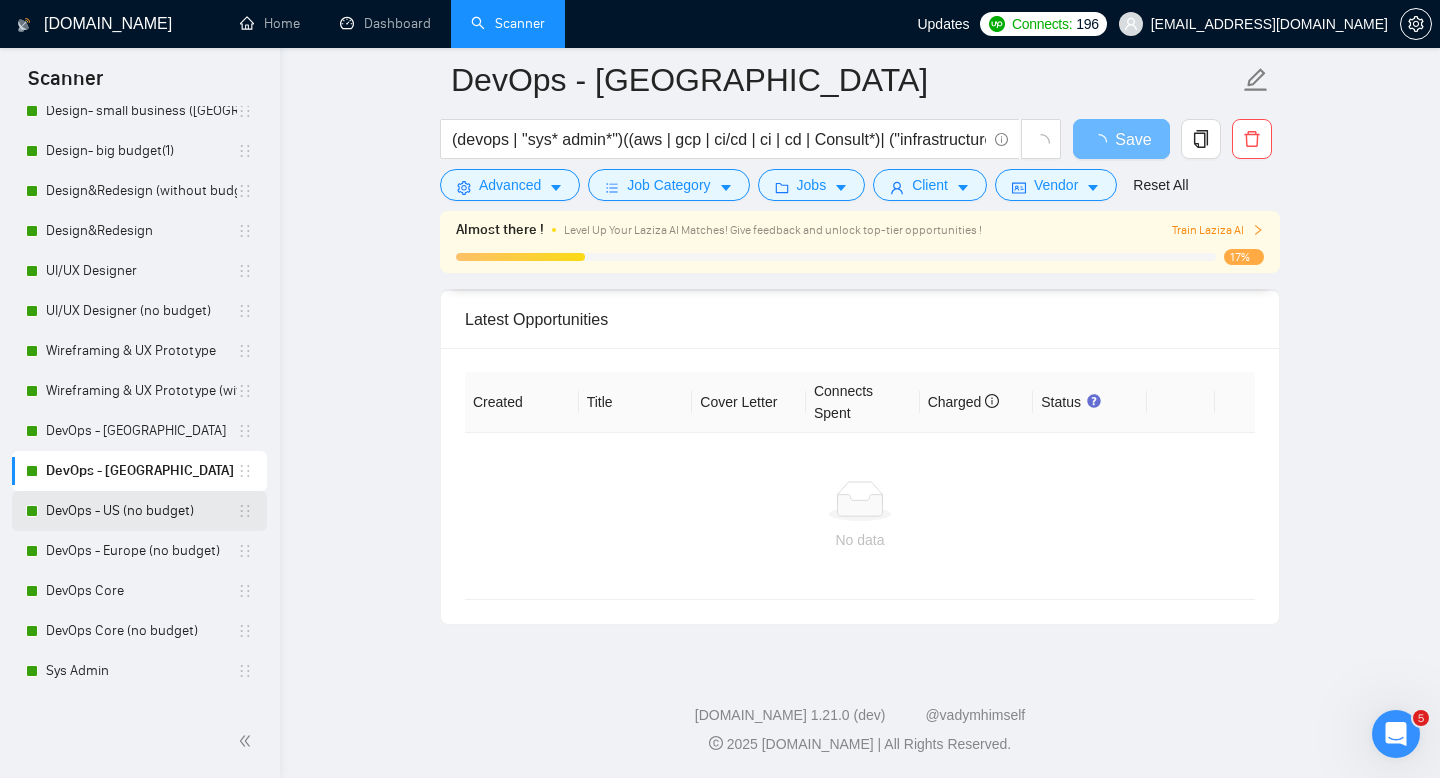 click on "DevOps - US (no budget)" at bounding box center [141, 511] 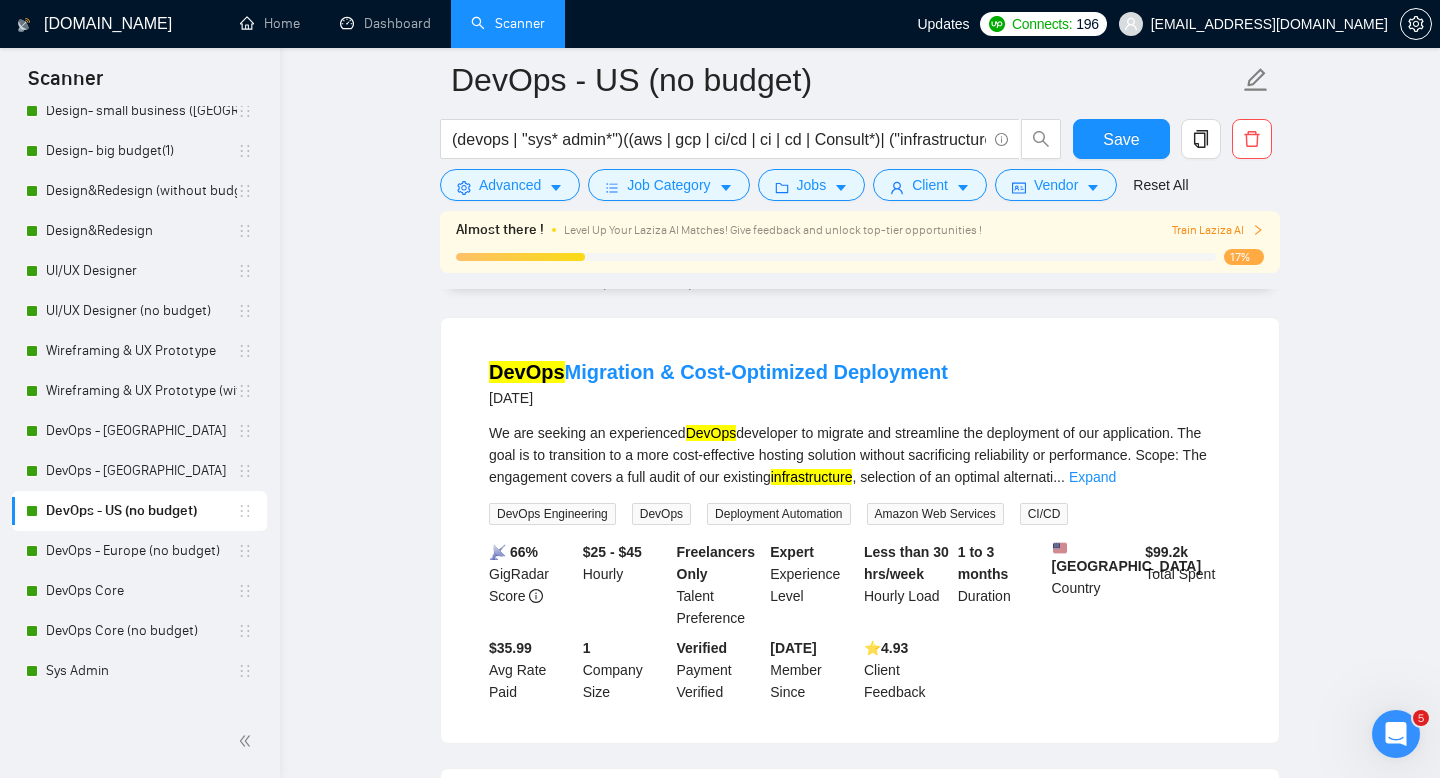 scroll, scrollTop: 0, scrollLeft: 0, axis: both 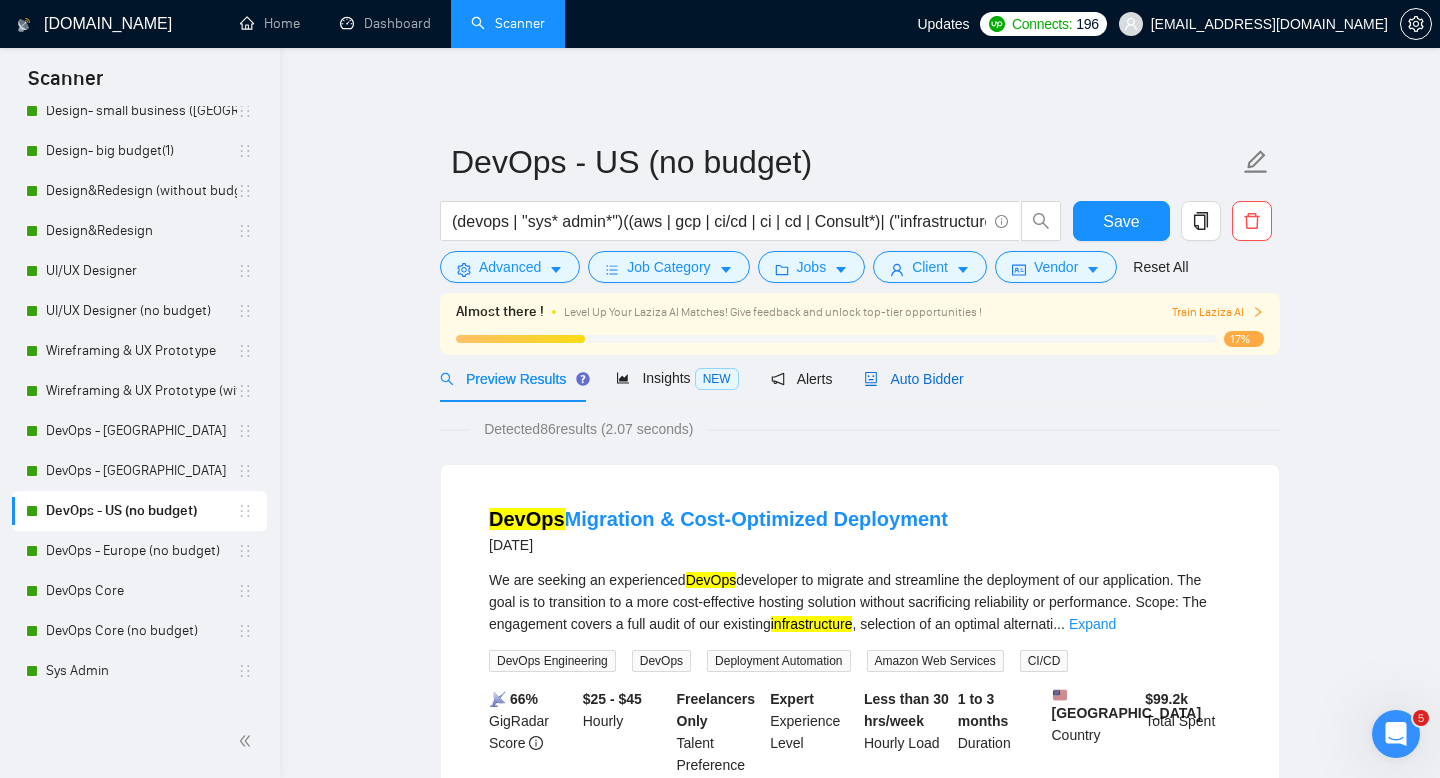 click on "Auto Bidder" at bounding box center (913, 379) 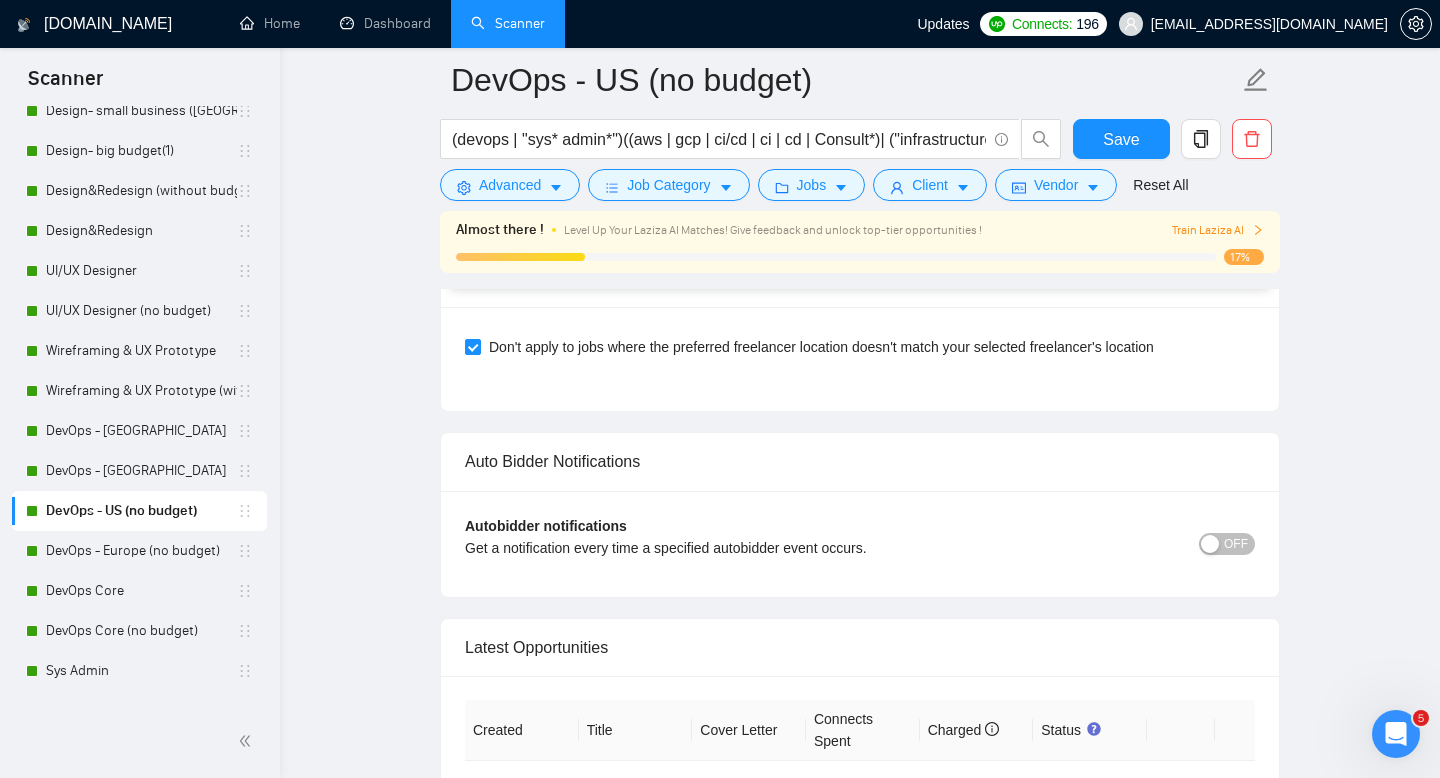 scroll, scrollTop: 4398, scrollLeft: 0, axis: vertical 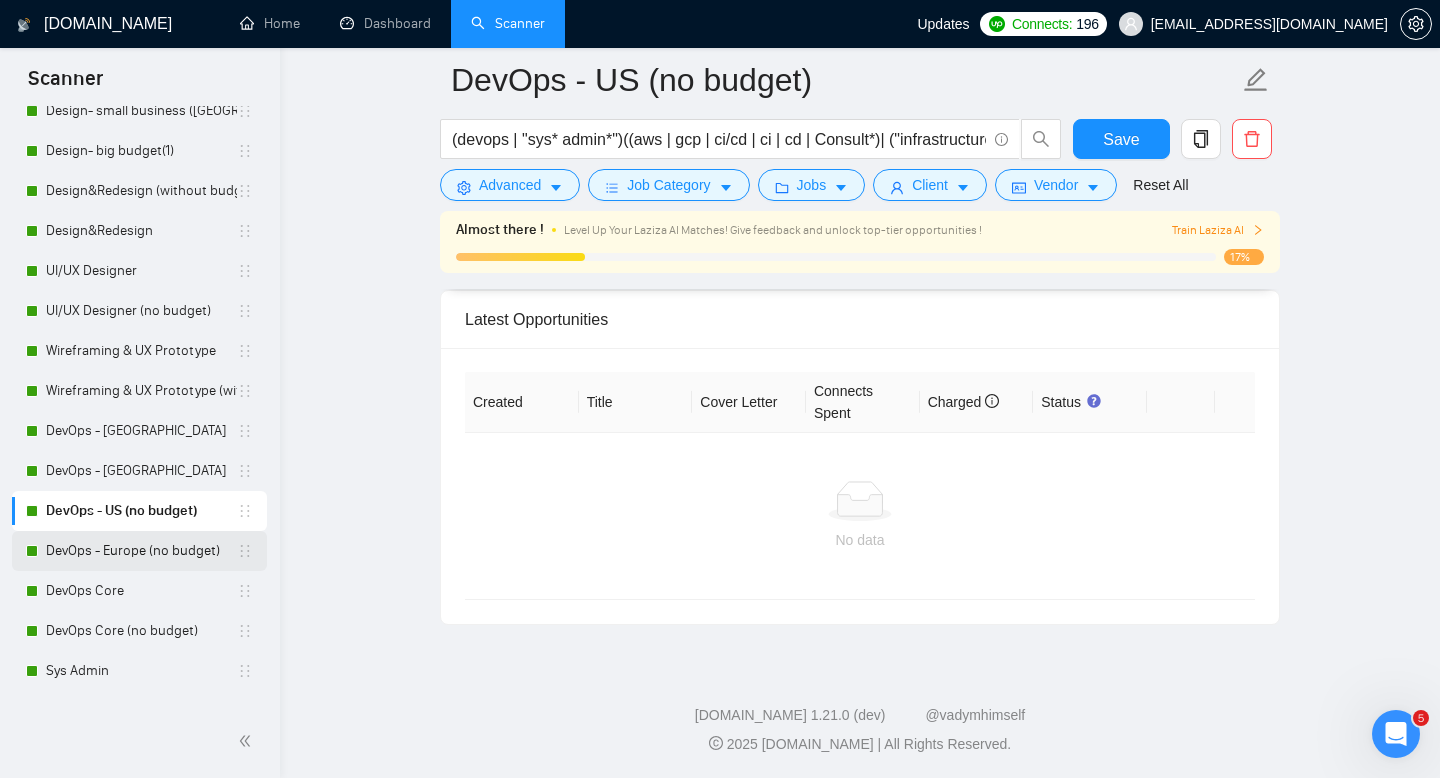 click on "DevOps - Europe (no budget)" at bounding box center [141, 551] 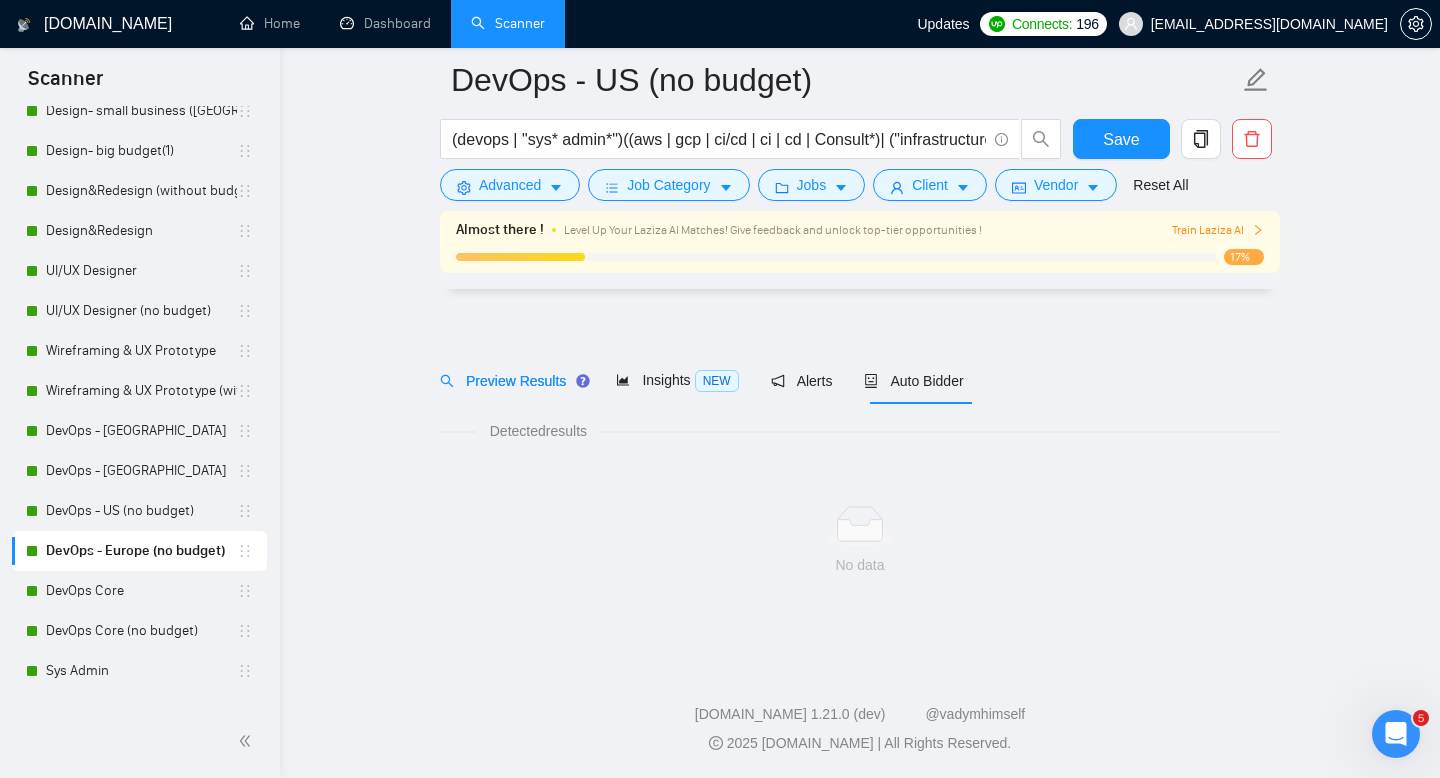 scroll, scrollTop: 14, scrollLeft: 0, axis: vertical 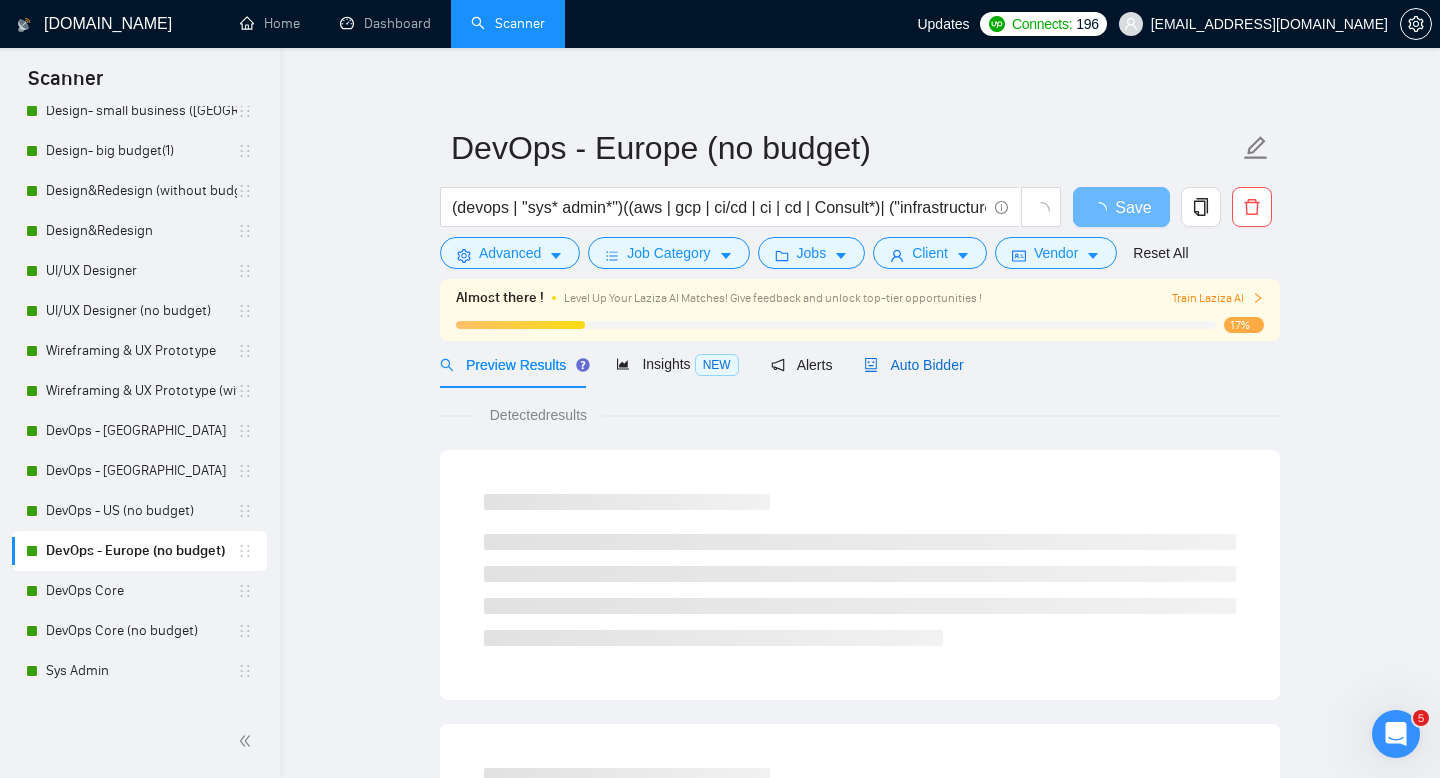 click on "Auto Bidder" at bounding box center [913, 365] 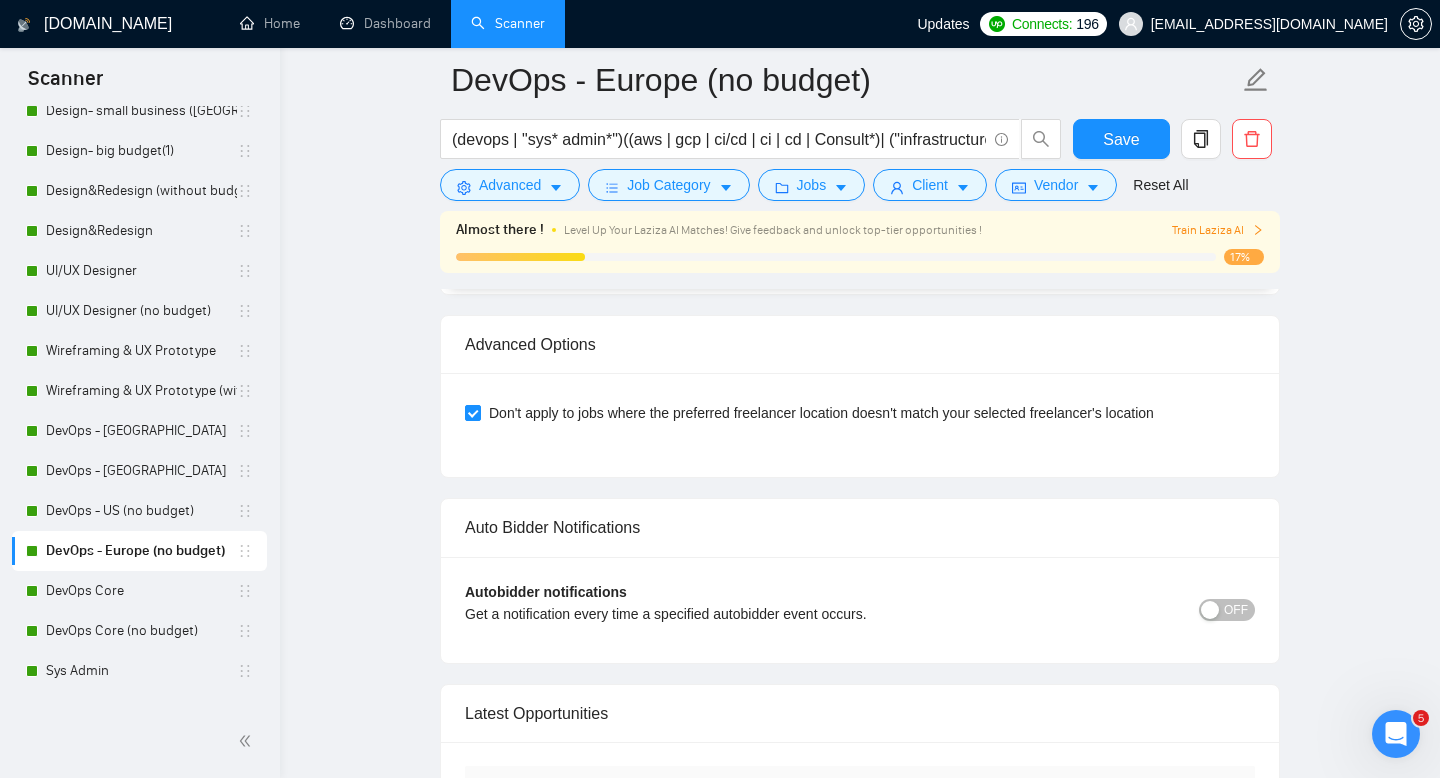 scroll, scrollTop: 4398, scrollLeft: 0, axis: vertical 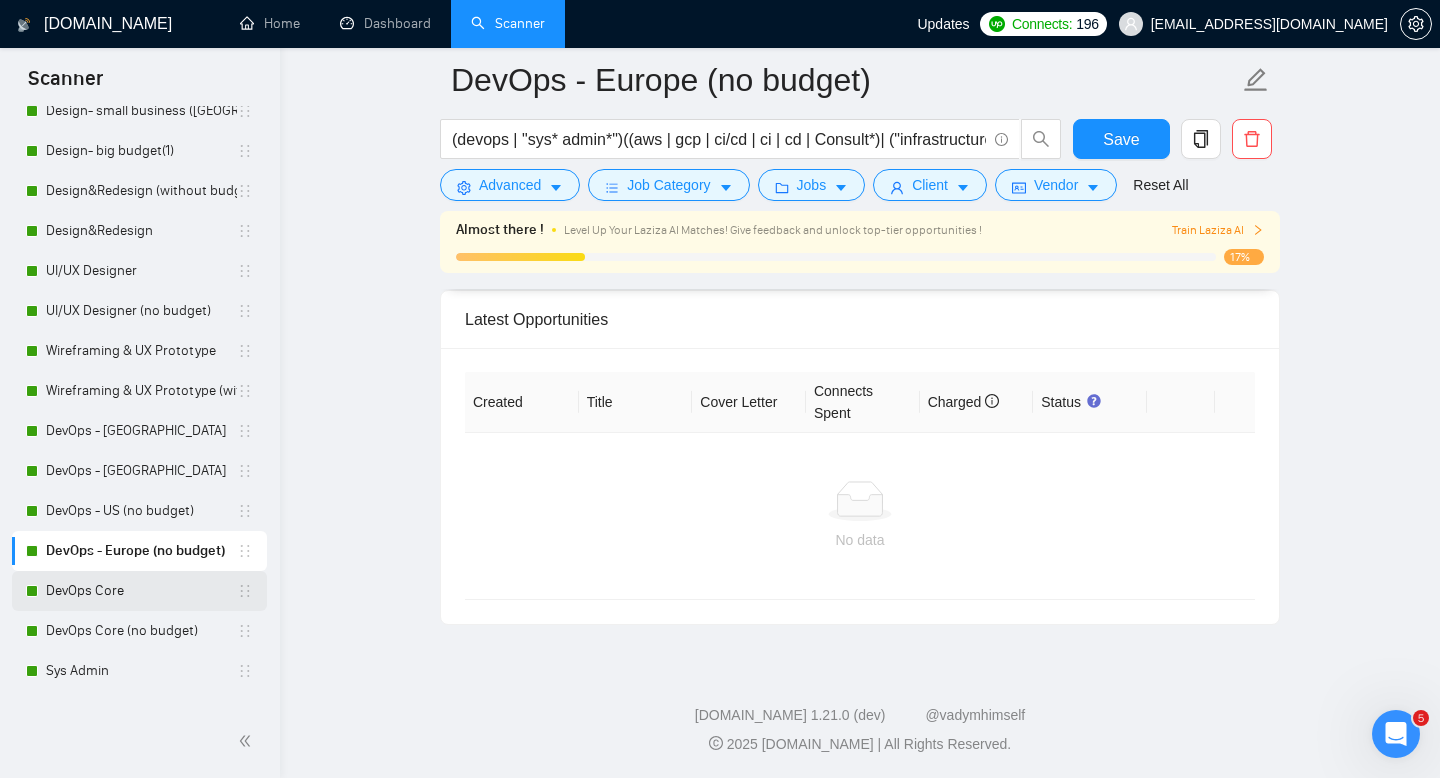 click on "DevOps Core" at bounding box center [141, 591] 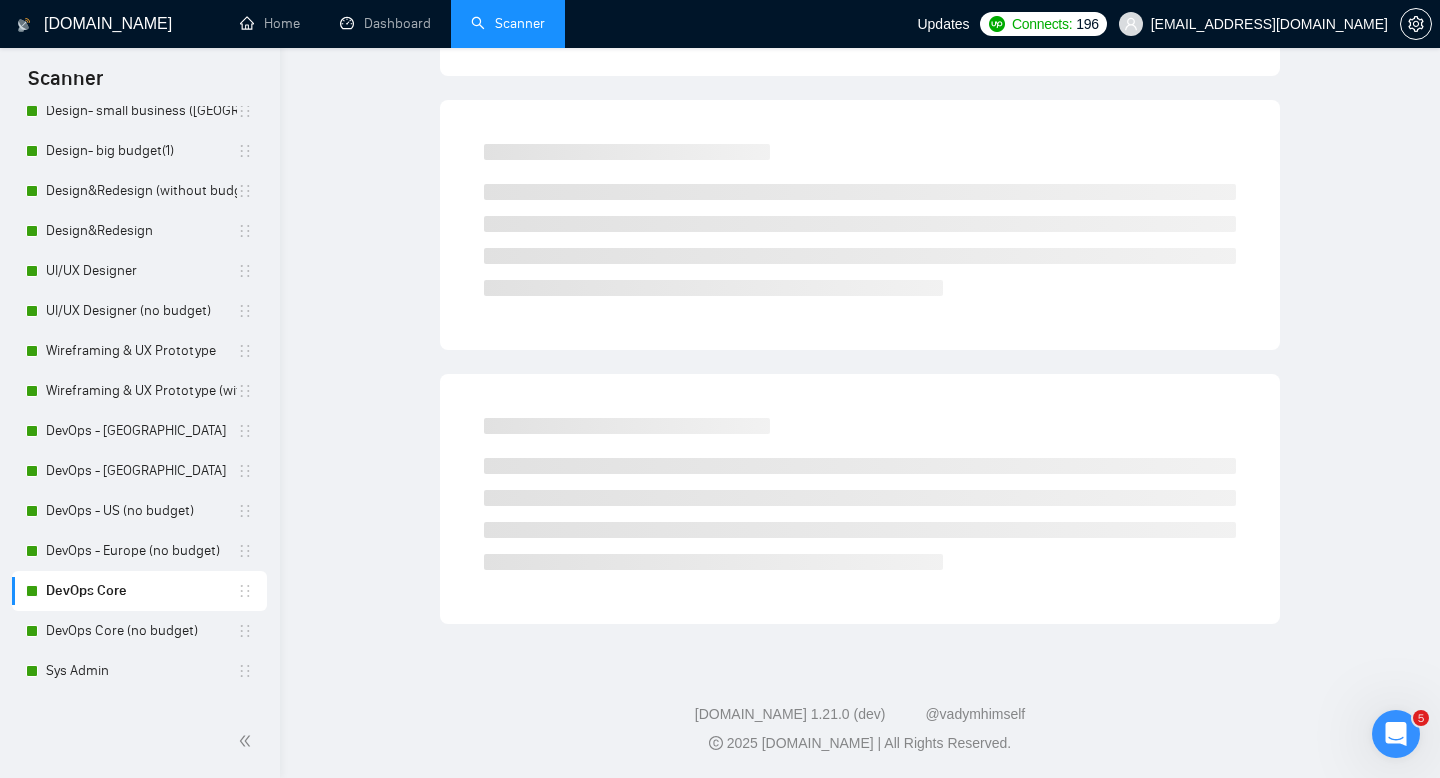 scroll, scrollTop: 14, scrollLeft: 0, axis: vertical 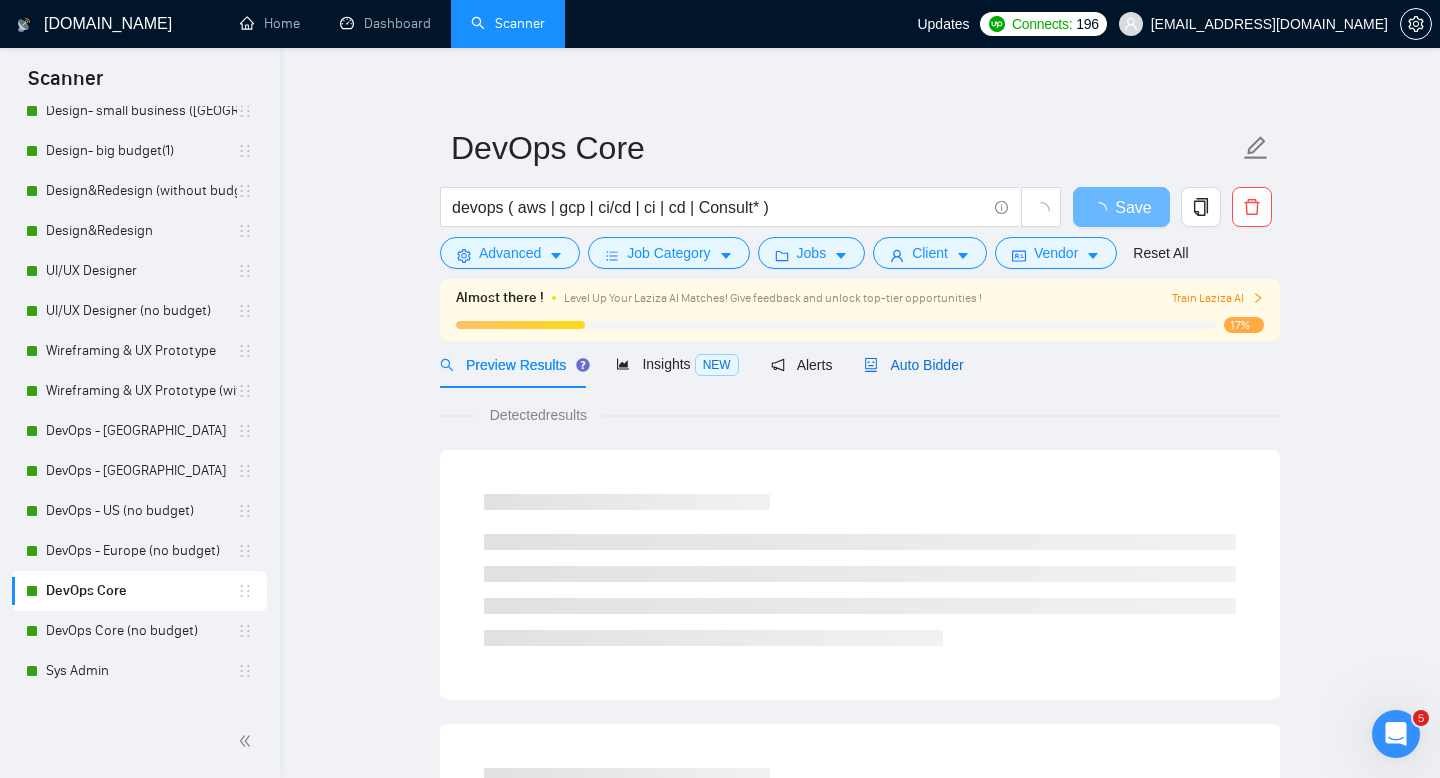 click on "Auto Bidder" at bounding box center (913, 365) 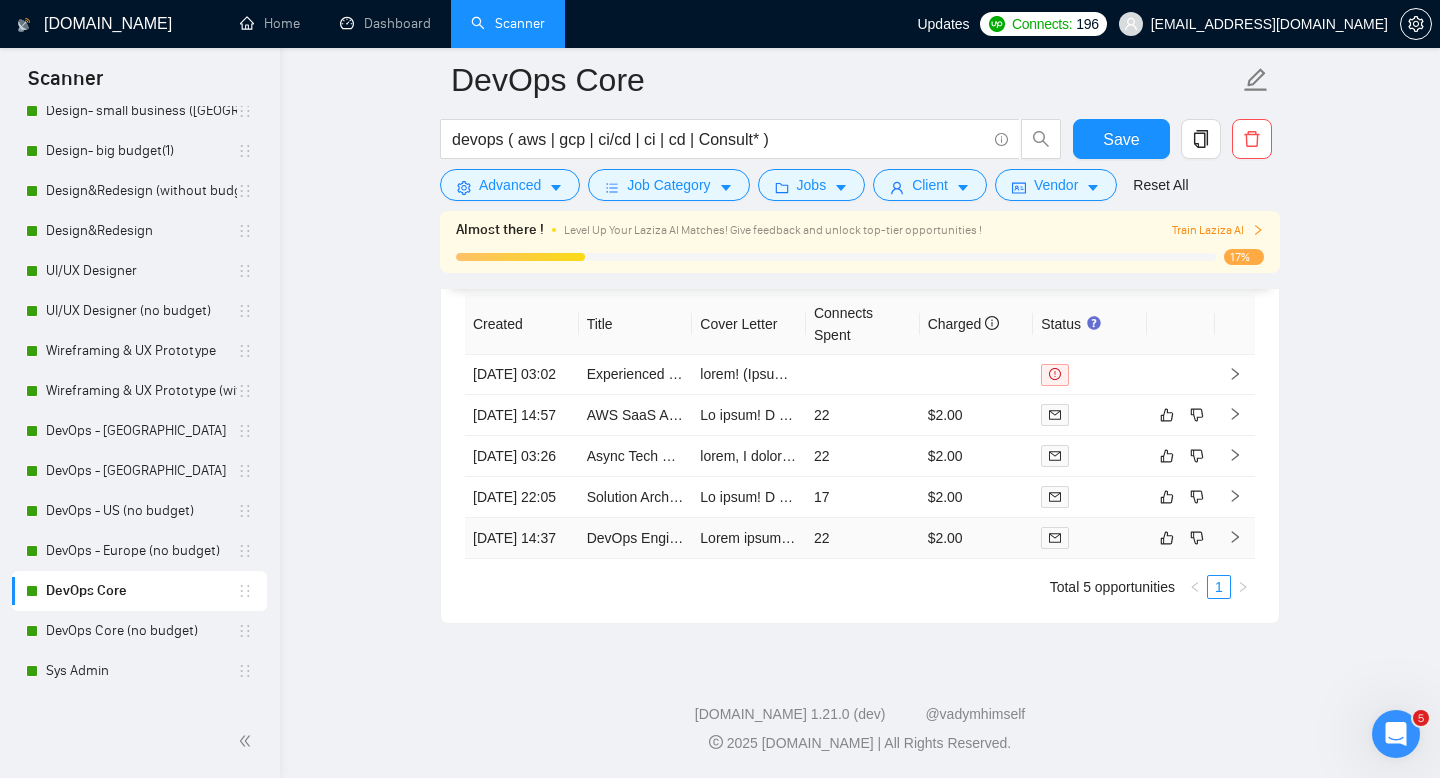 scroll, scrollTop: 4499, scrollLeft: 0, axis: vertical 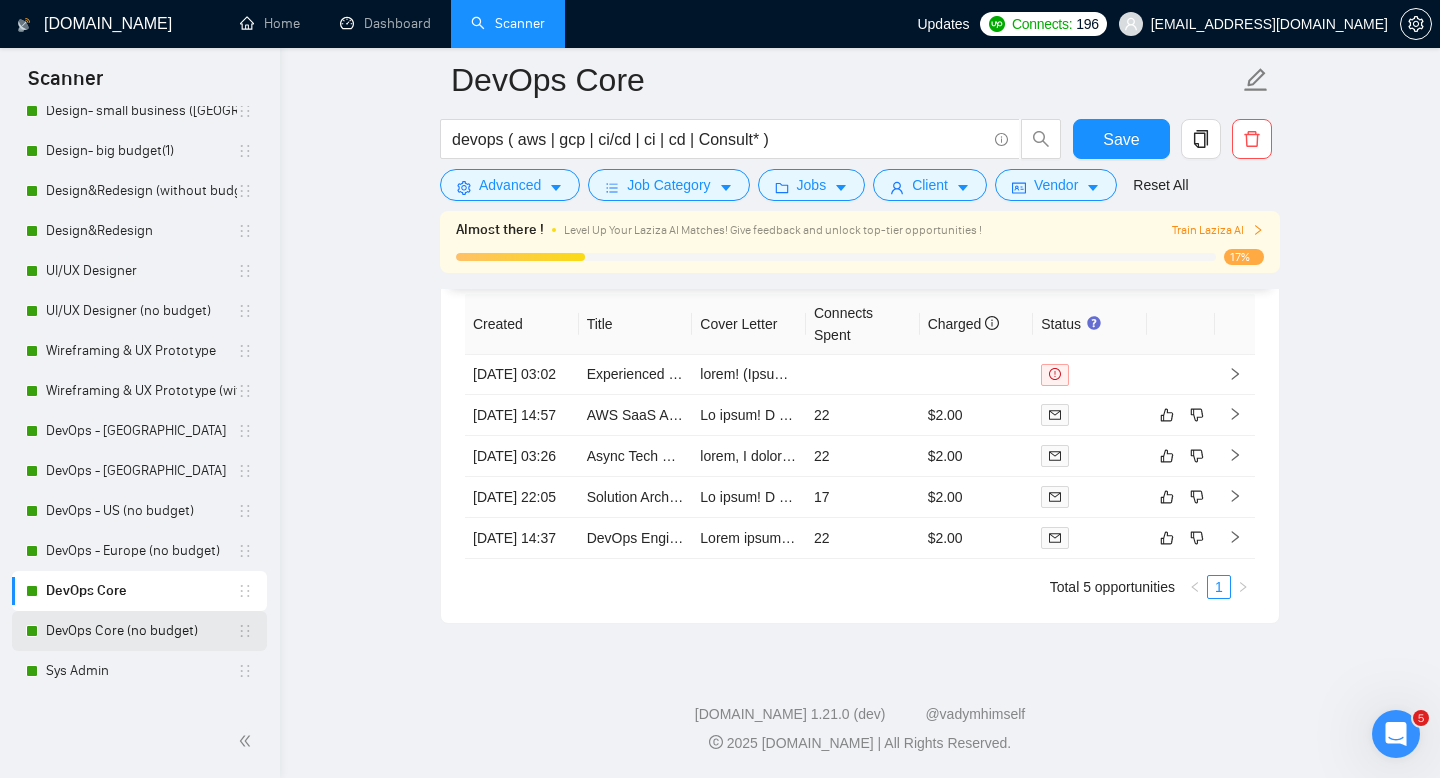 click on "DevOps Core (no budget)" at bounding box center [141, 631] 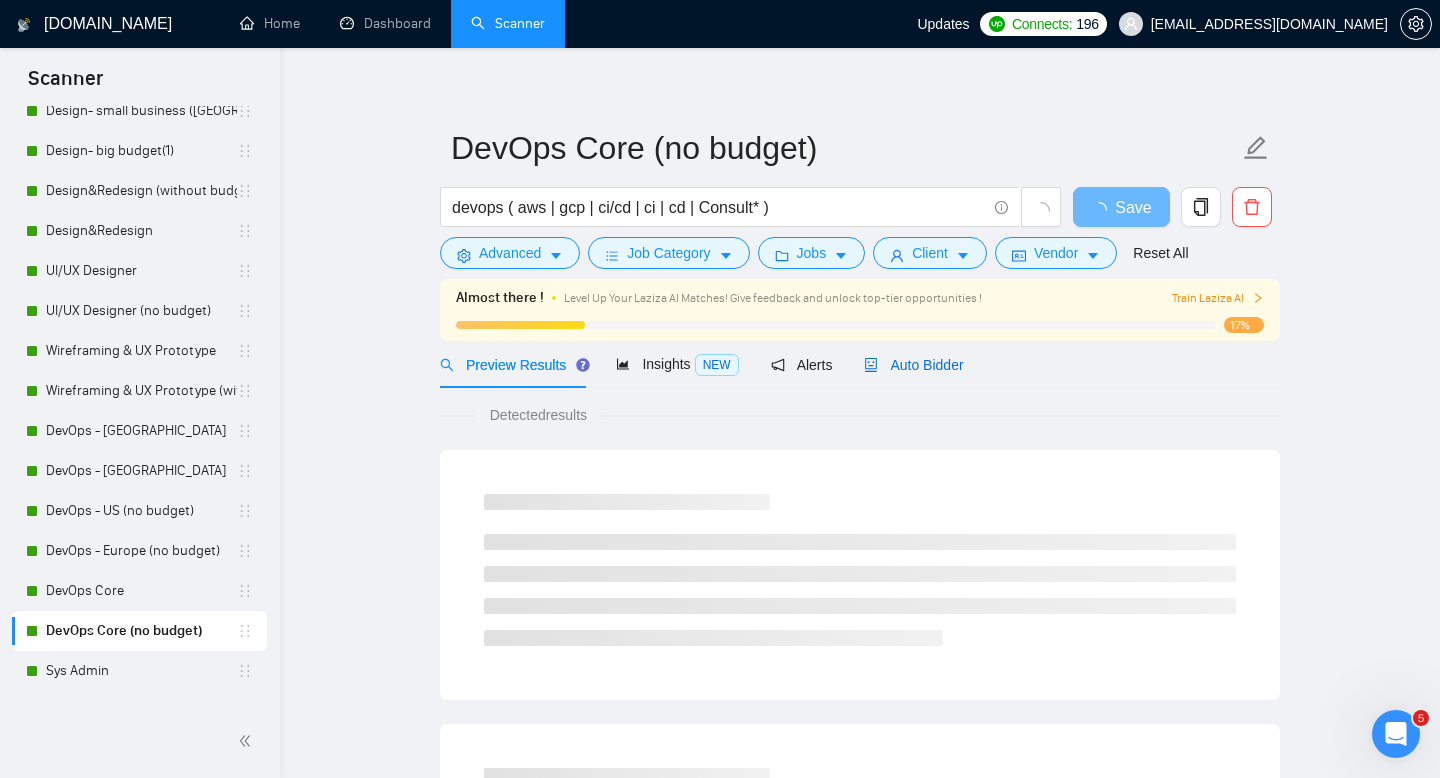 click on "Auto Bidder" at bounding box center [913, 365] 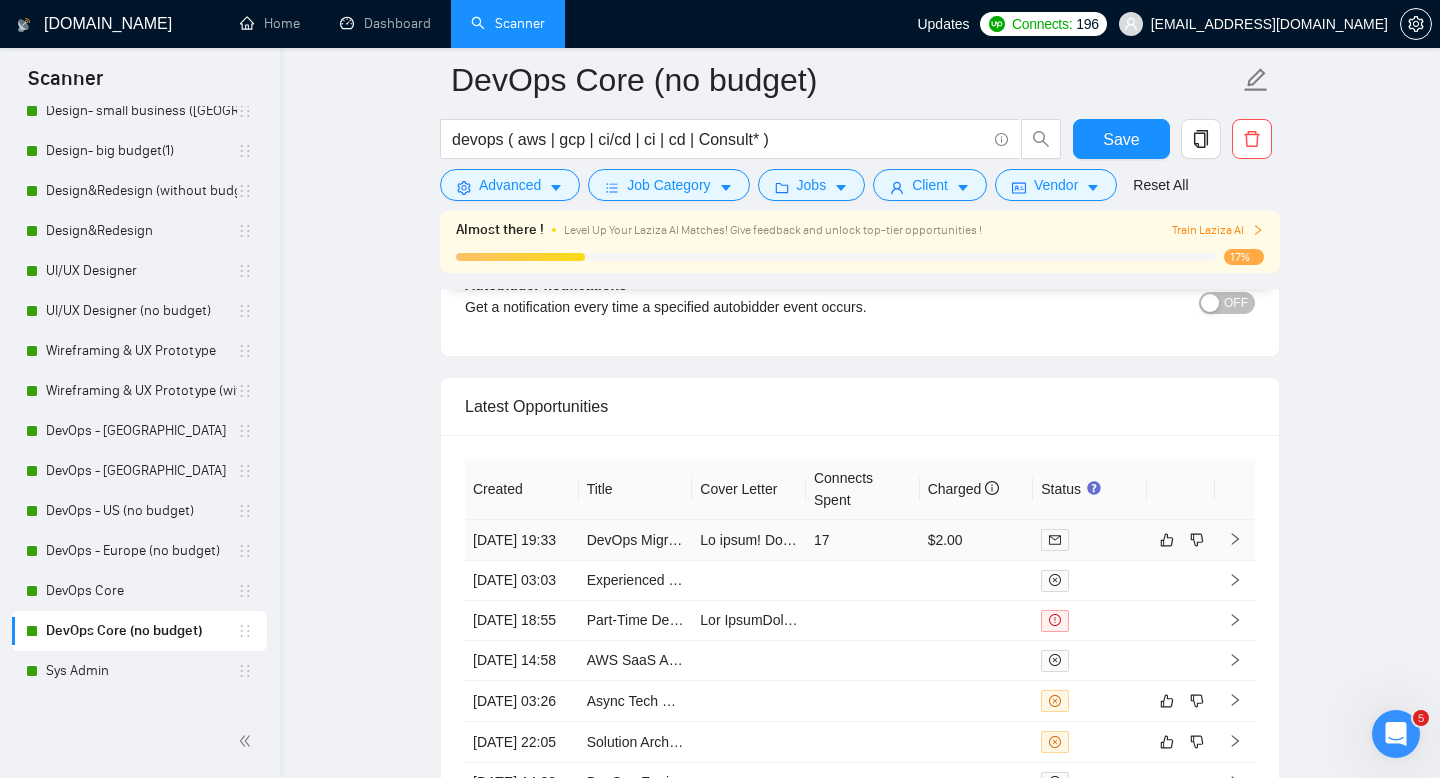 scroll, scrollTop: 4304, scrollLeft: 0, axis: vertical 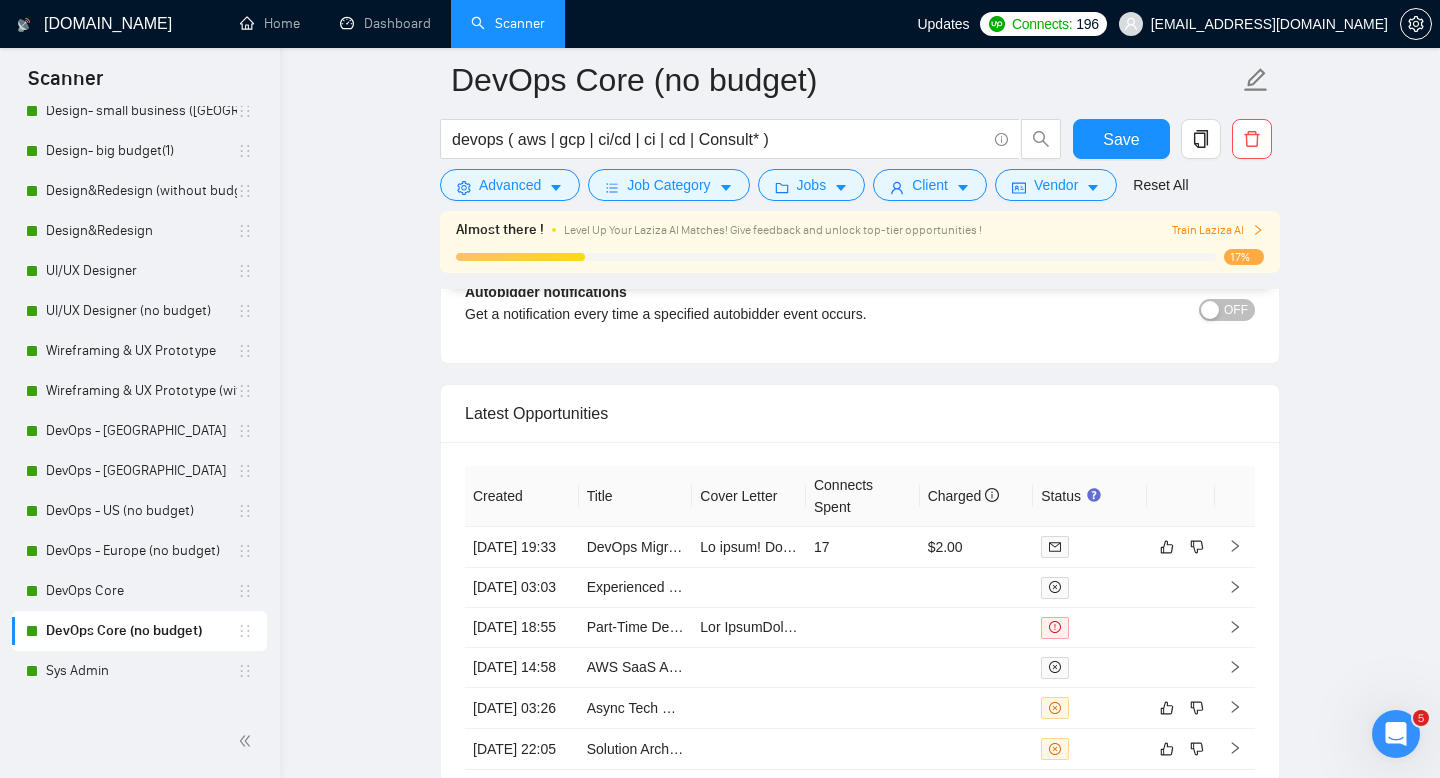 drag, startPoint x: 72, startPoint y: 681, endPoint x: 265, endPoint y: 527, distance: 246.91092 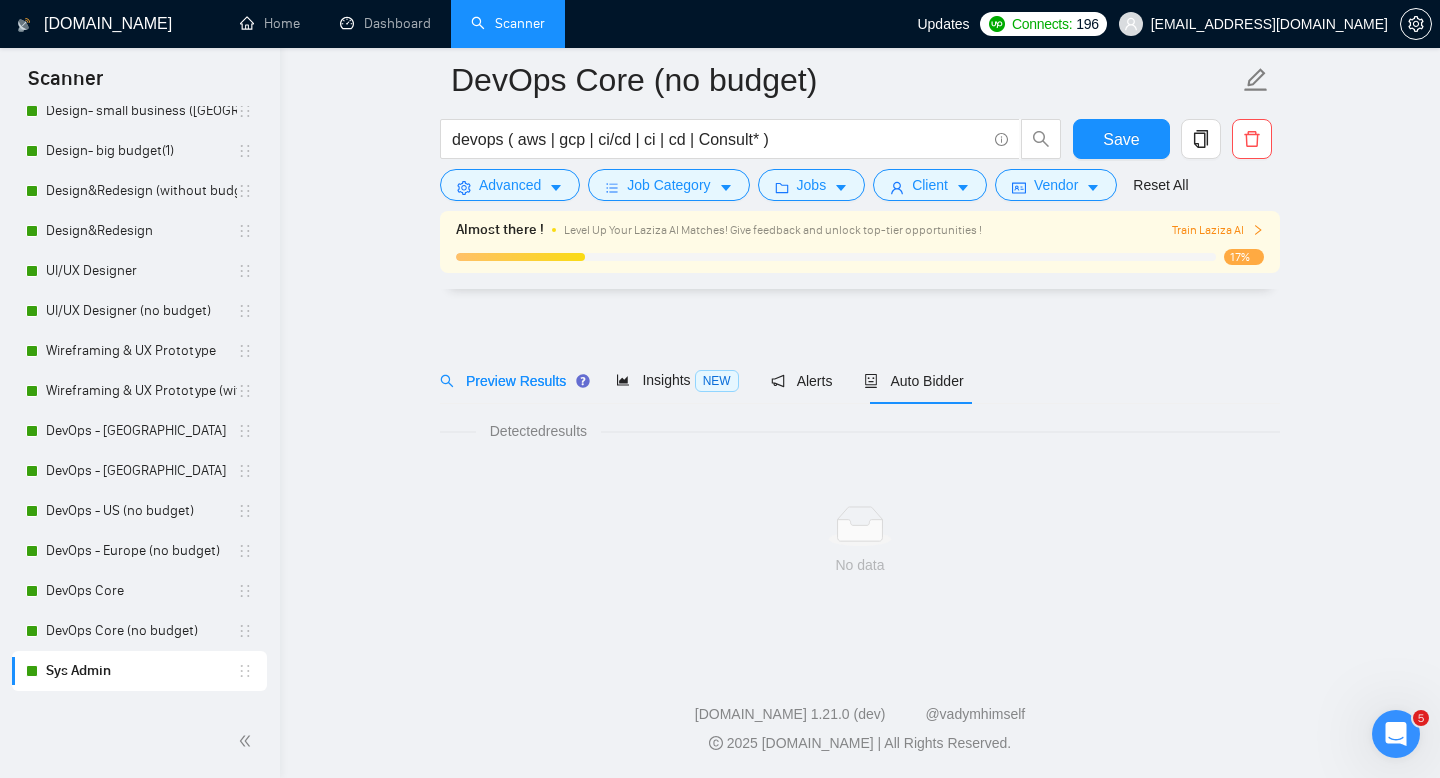 scroll, scrollTop: 14, scrollLeft: 0, axis: vertical 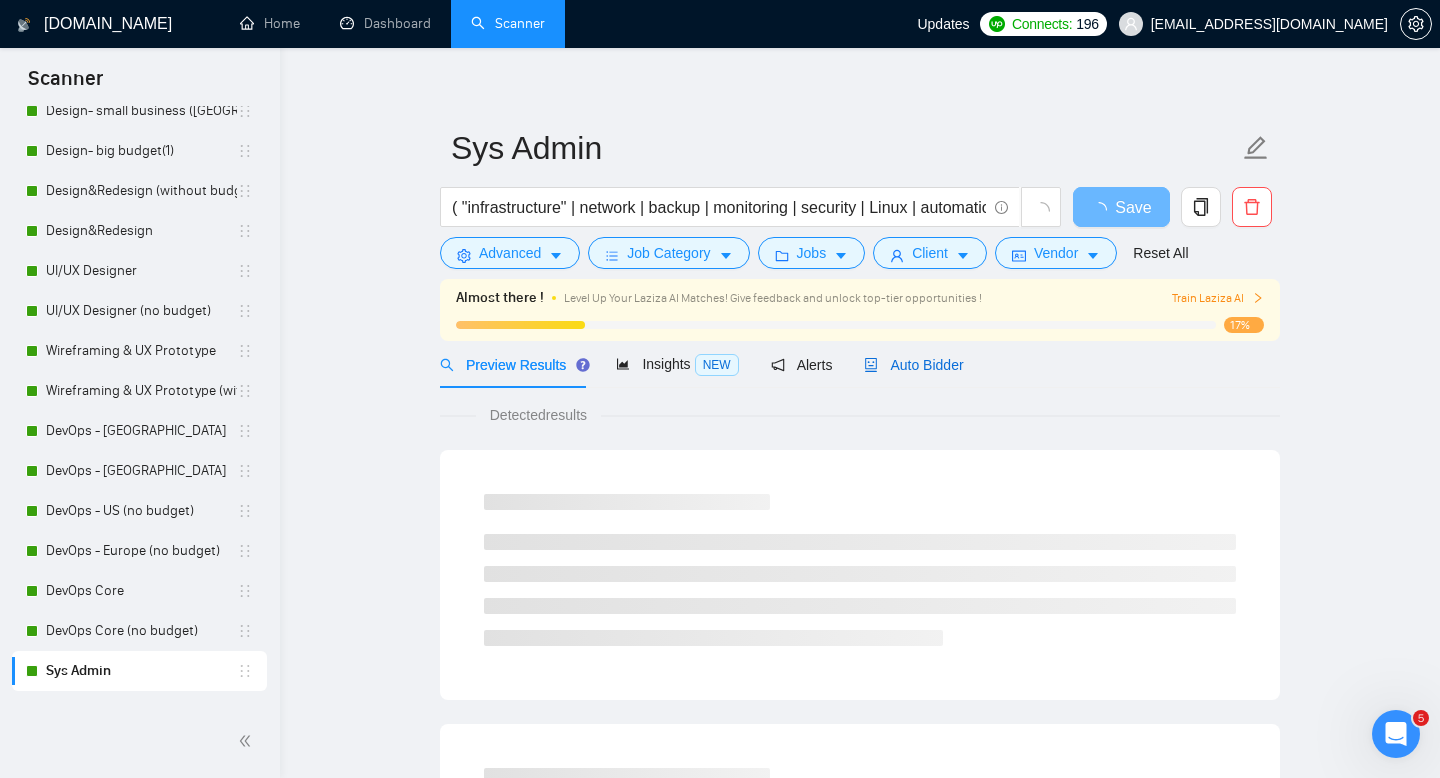 click on "Auto Bidder" at bounding box center [913, 365] 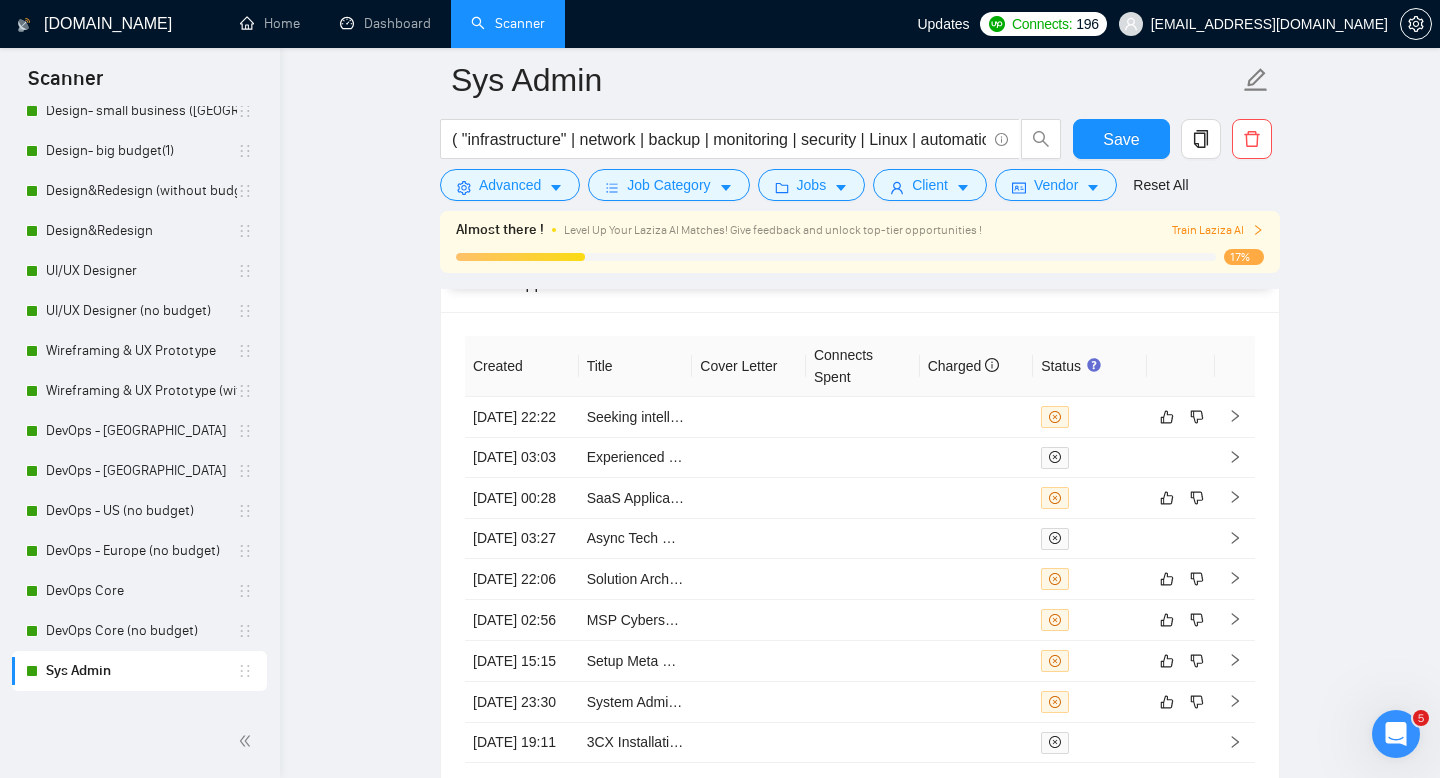 scroll, scrollTop: 4429, scrollLeft: 0, axis: vertical 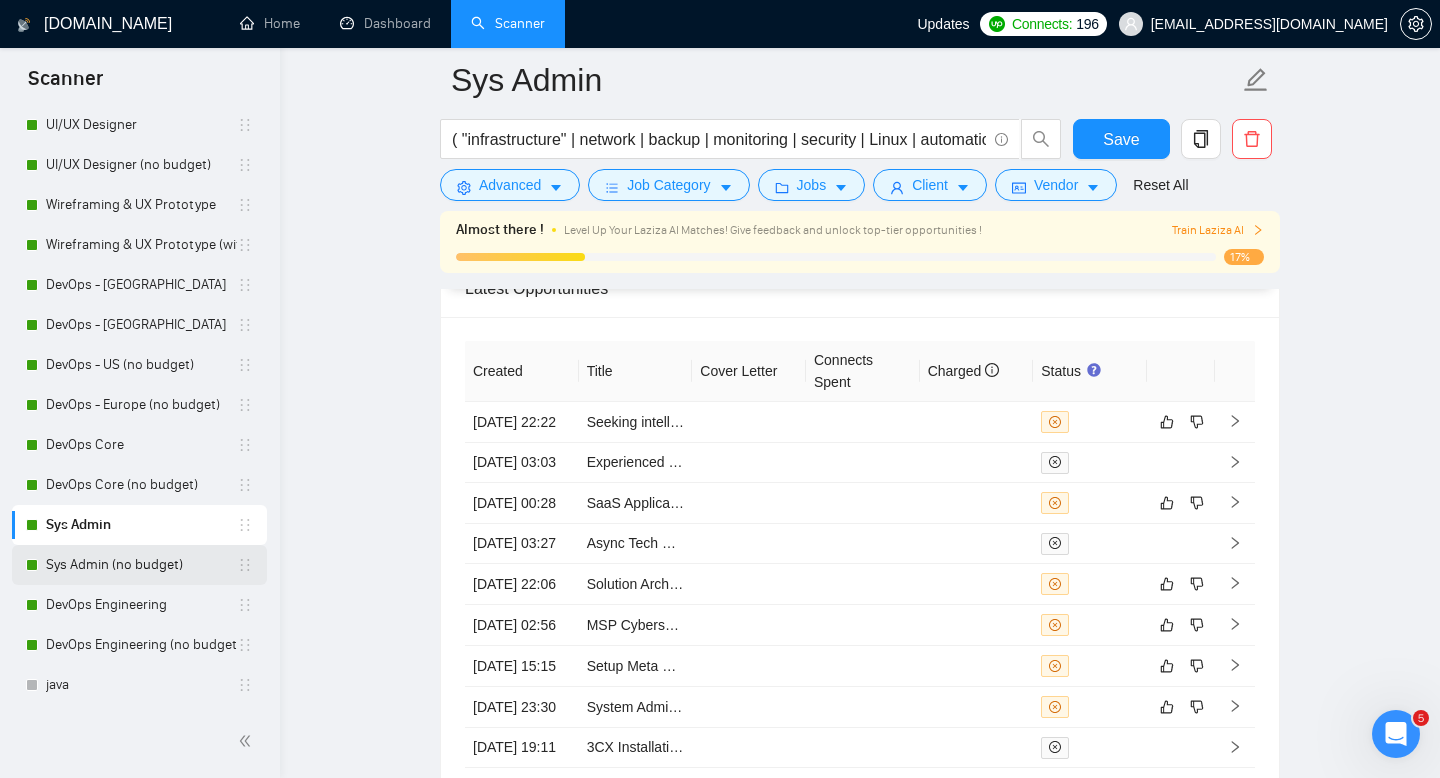 click on "Sys Admin (no budget)" at bounding box center [141, 565] 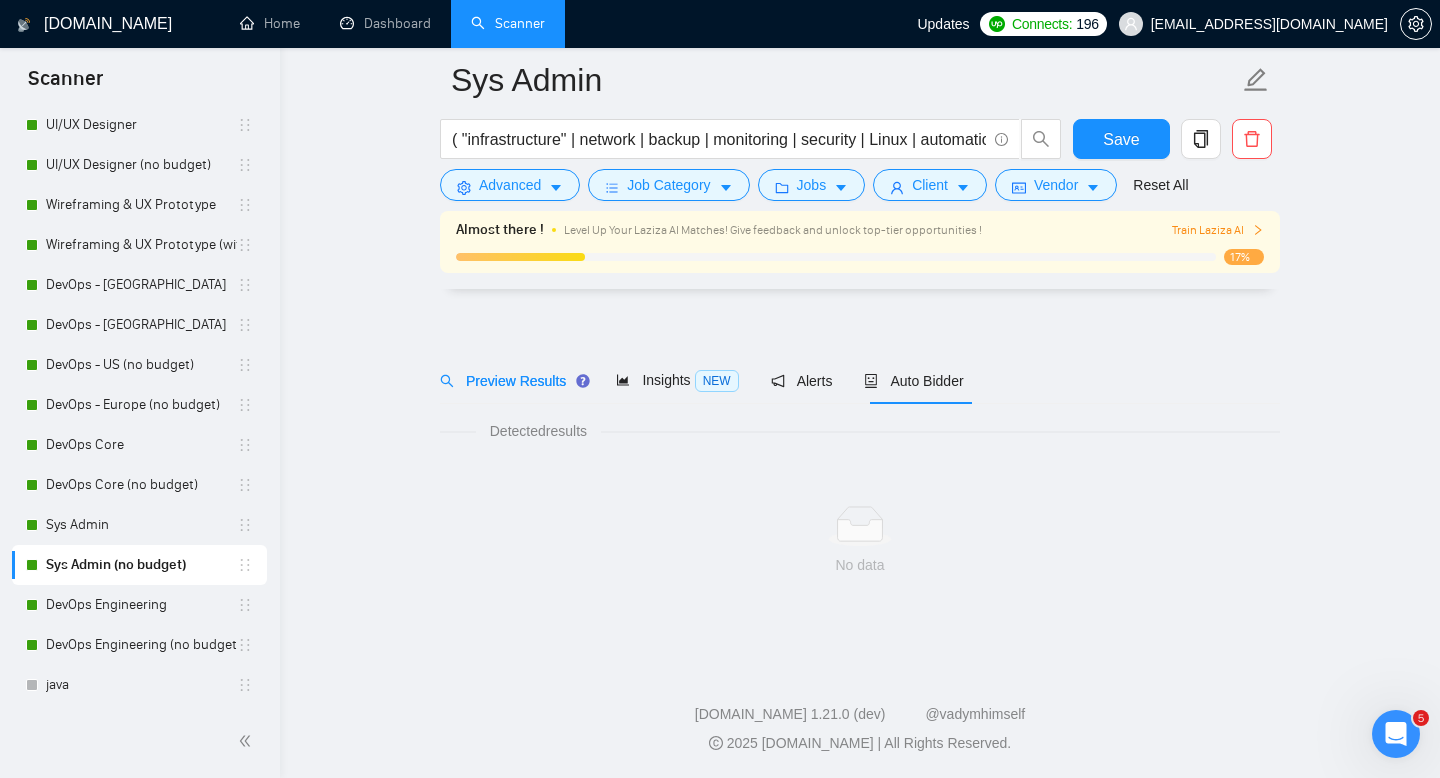 scroll, scrollTop: 14, scrollLeft: 0, axis: vertical 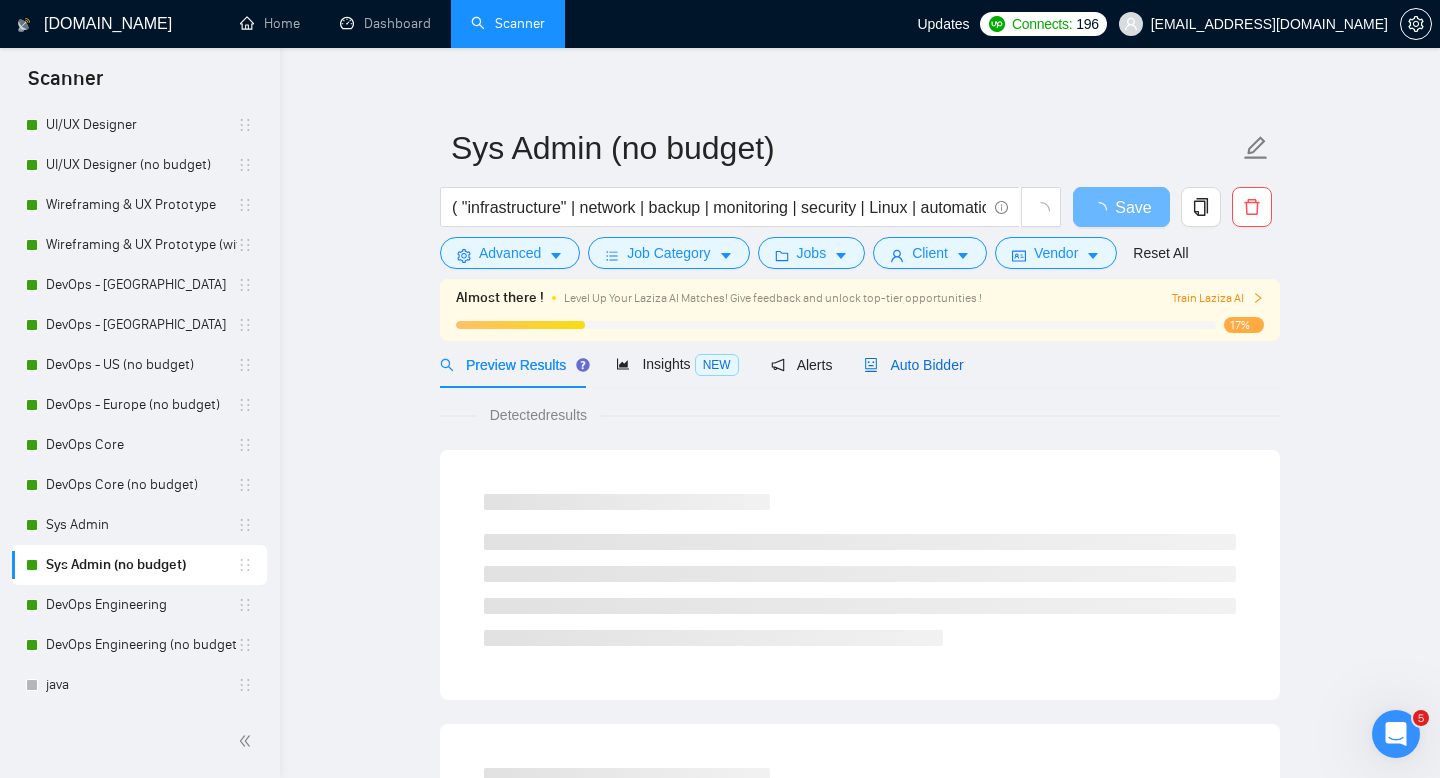 click on "Auto Bidder" at bounding box center [913, 365] 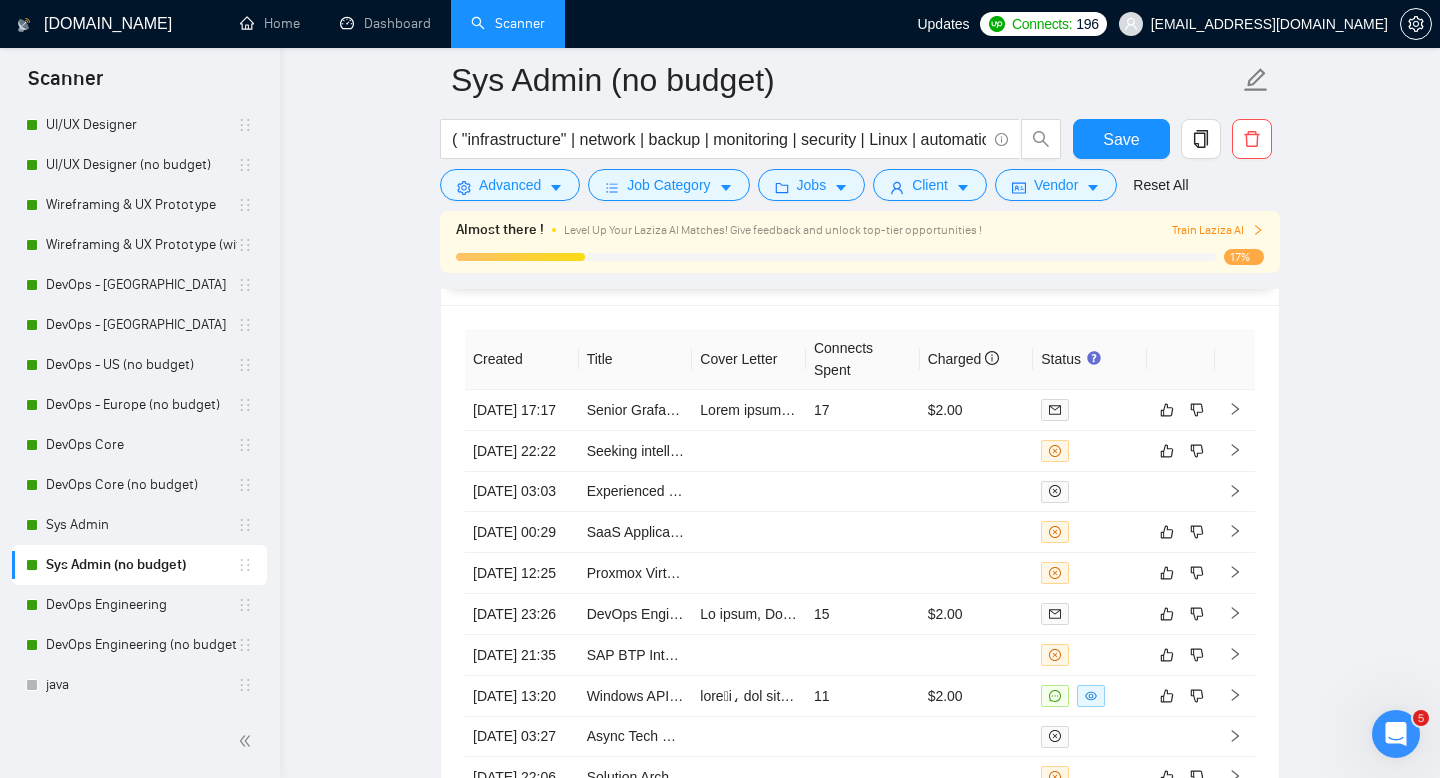scroll, scrollTop: 4436, scrollLeft: 0, axis: vertical 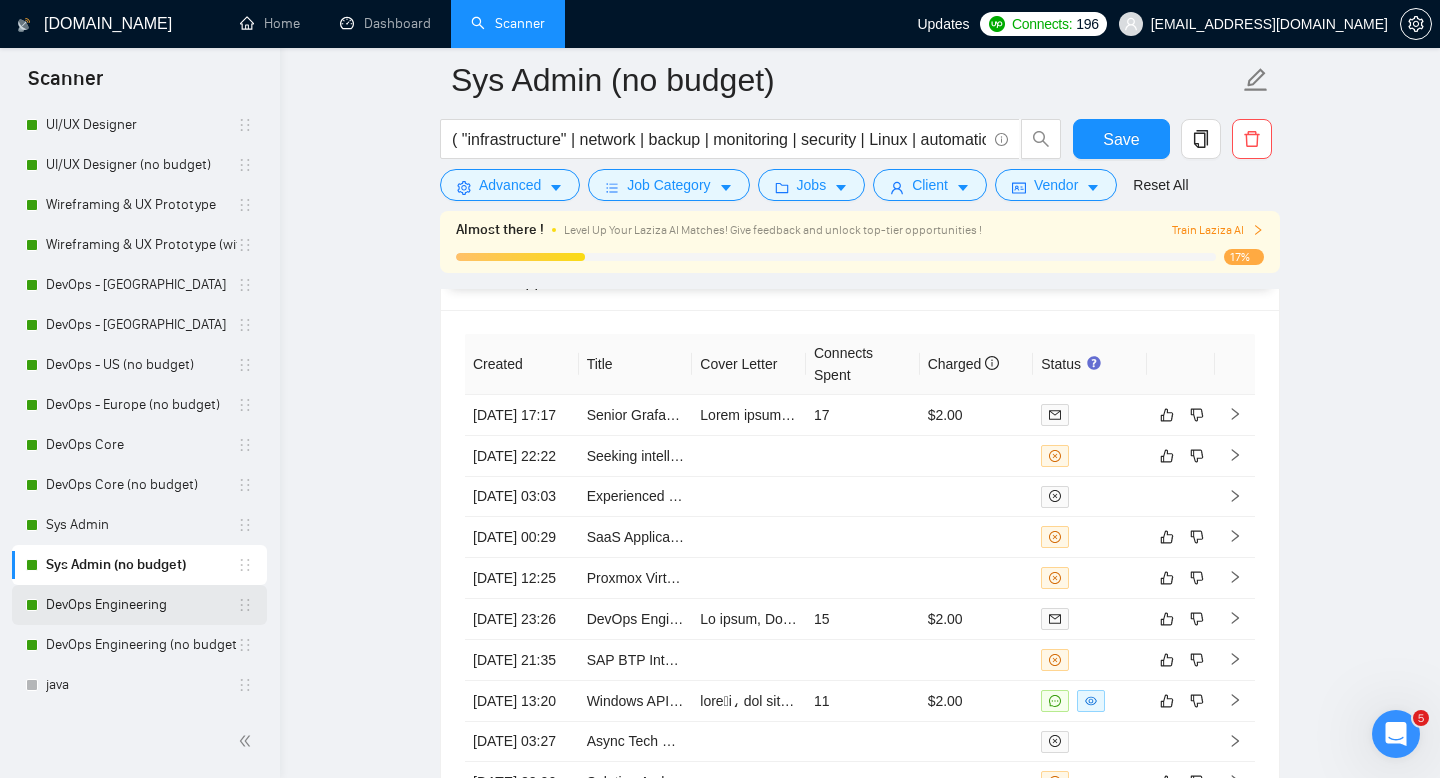 click on "DevOps Engineering" at bounding box center (141, 605) 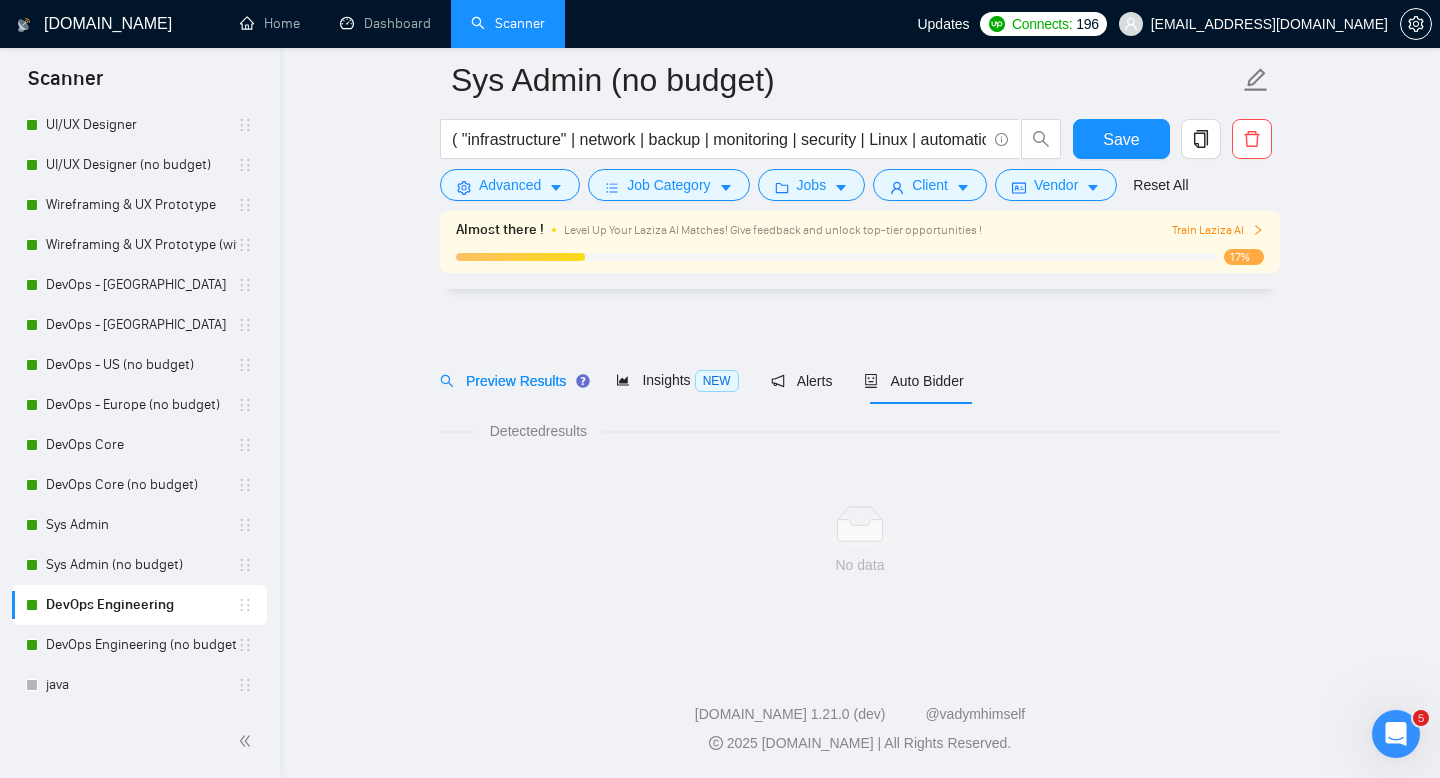 scroll, scrollTop: 14, scrollLeft: 0, axis: vertical 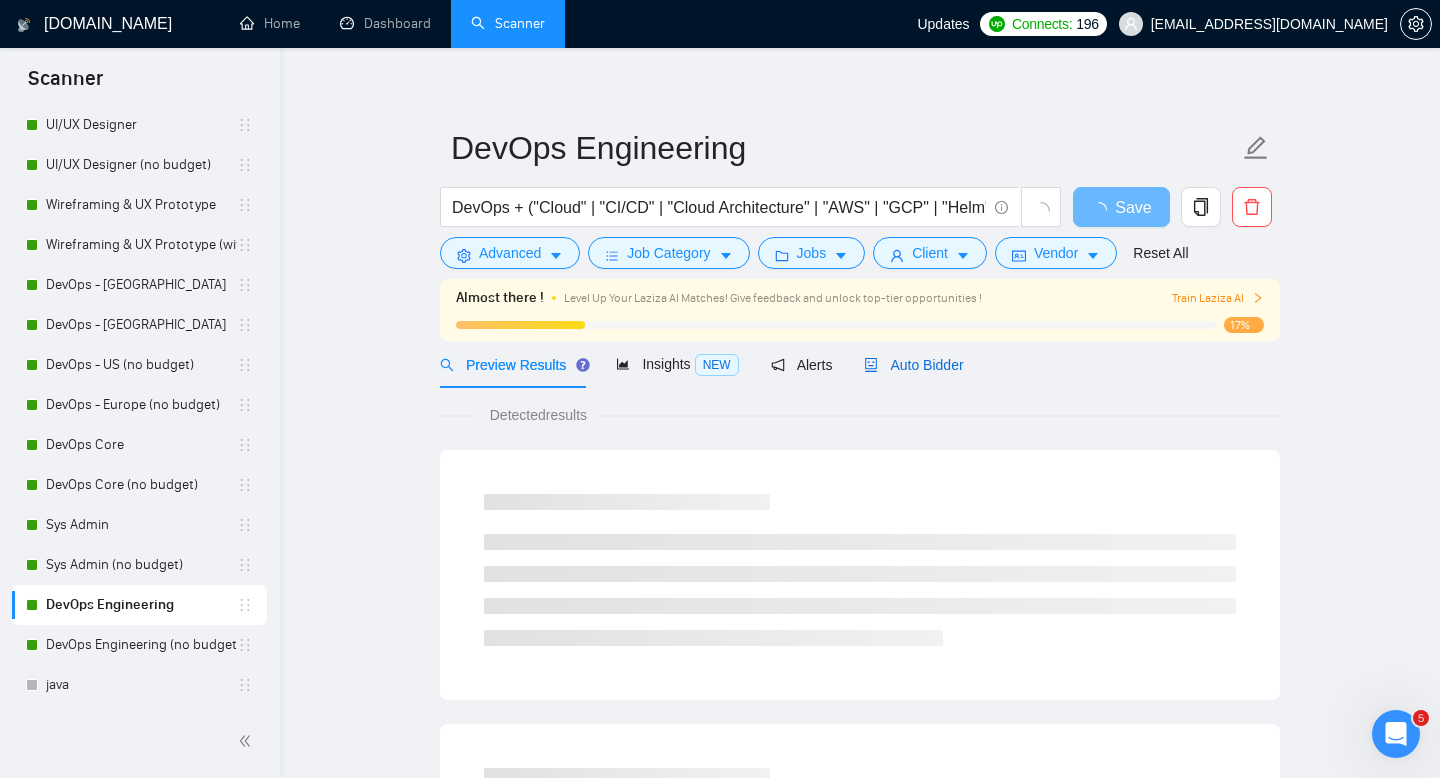 click on "Auto Bidder" at bounding box center [913, 365] 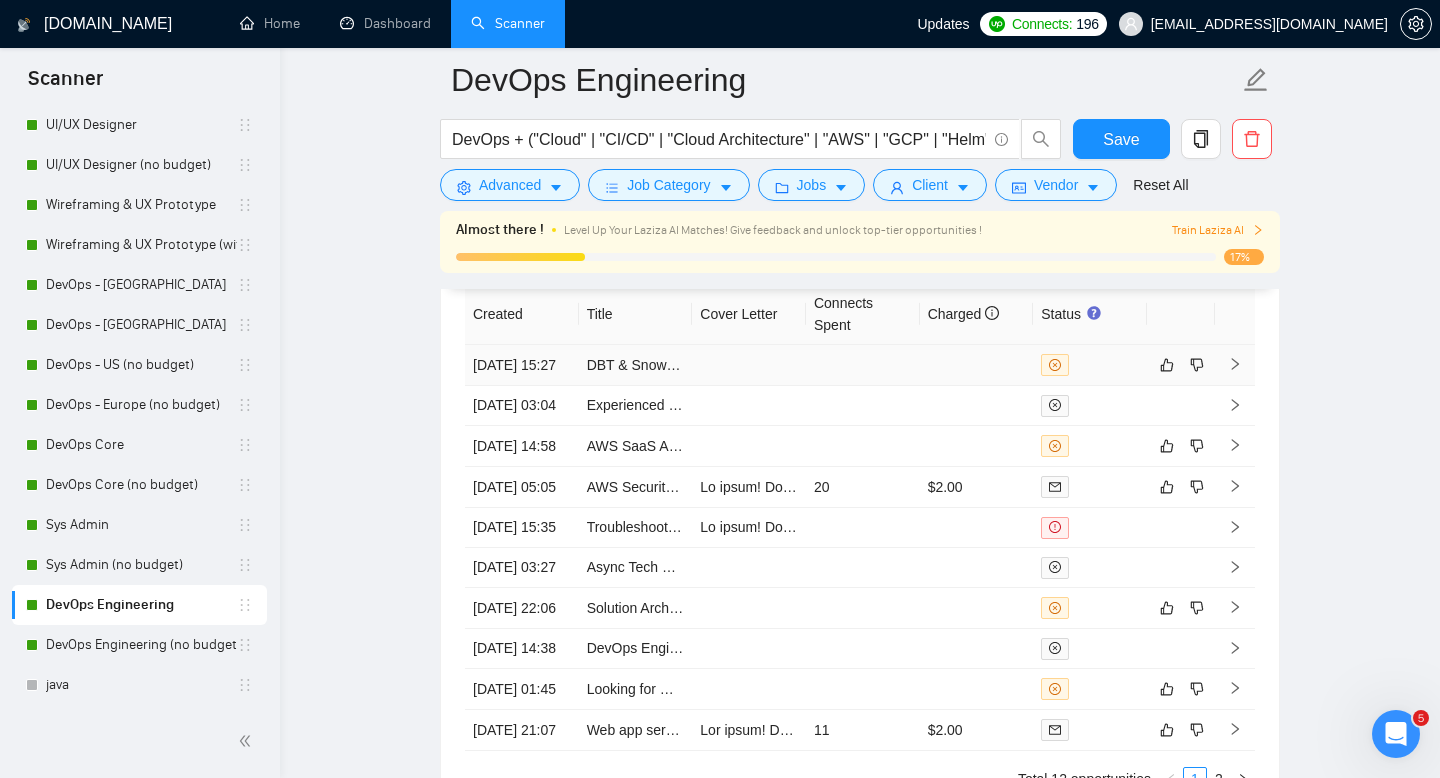 scroll, scrollTop: 4536, scrollLeft: 0, axis: vertical 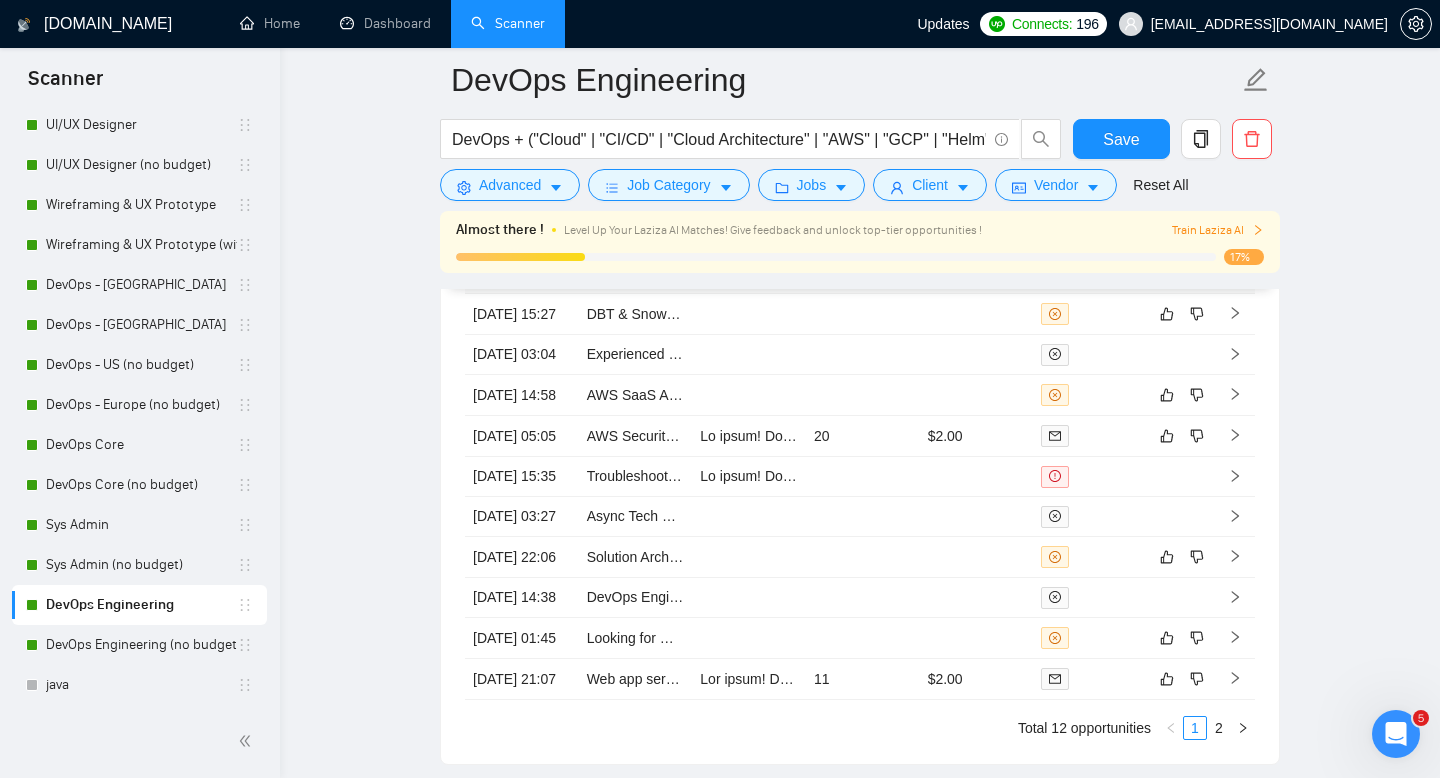 click on "DevOps Engineering (no budget)" at bounding box center [141, 645] 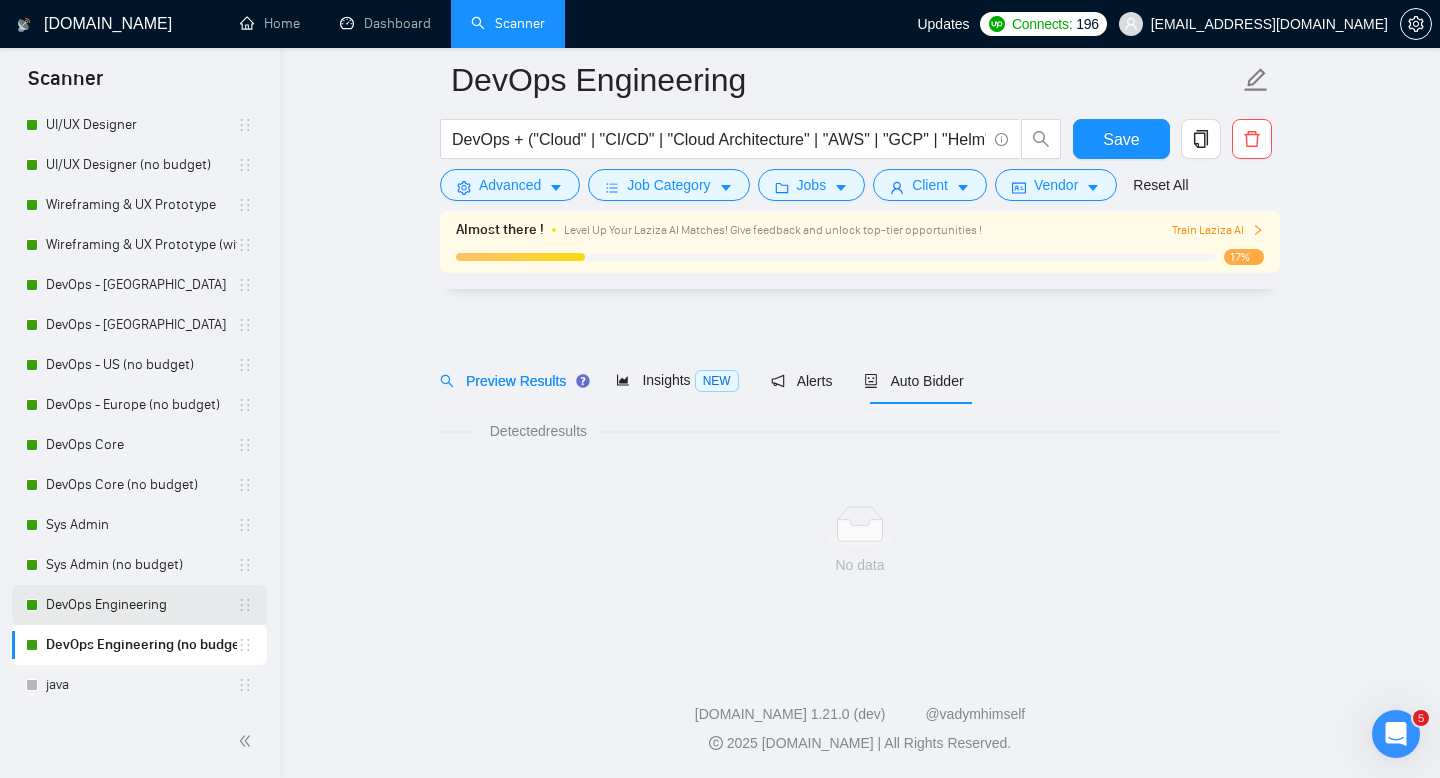 scroll, scrollTop: 14, scrollLeft: 0, axis: vertical 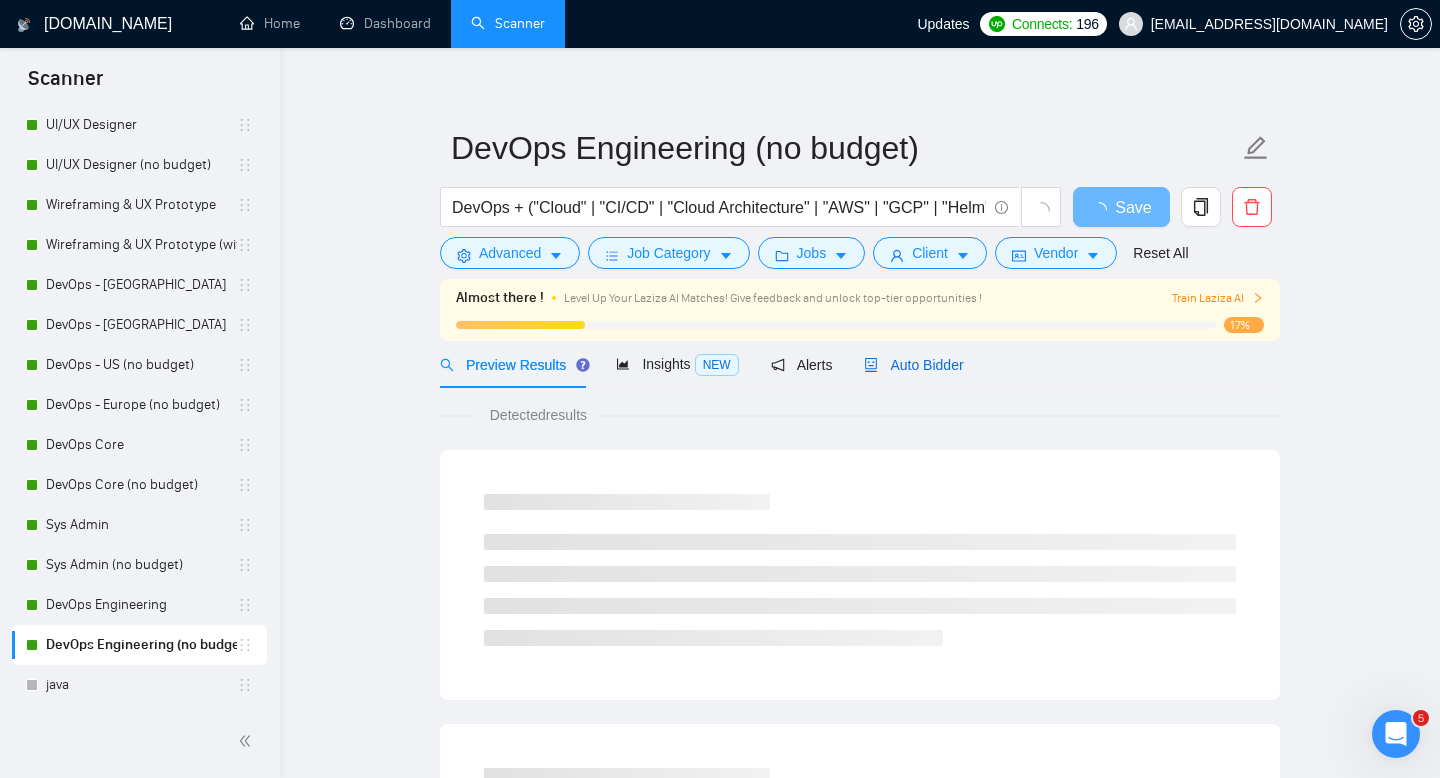 click on "Auto Bidder" at bounding box center (913, 365) 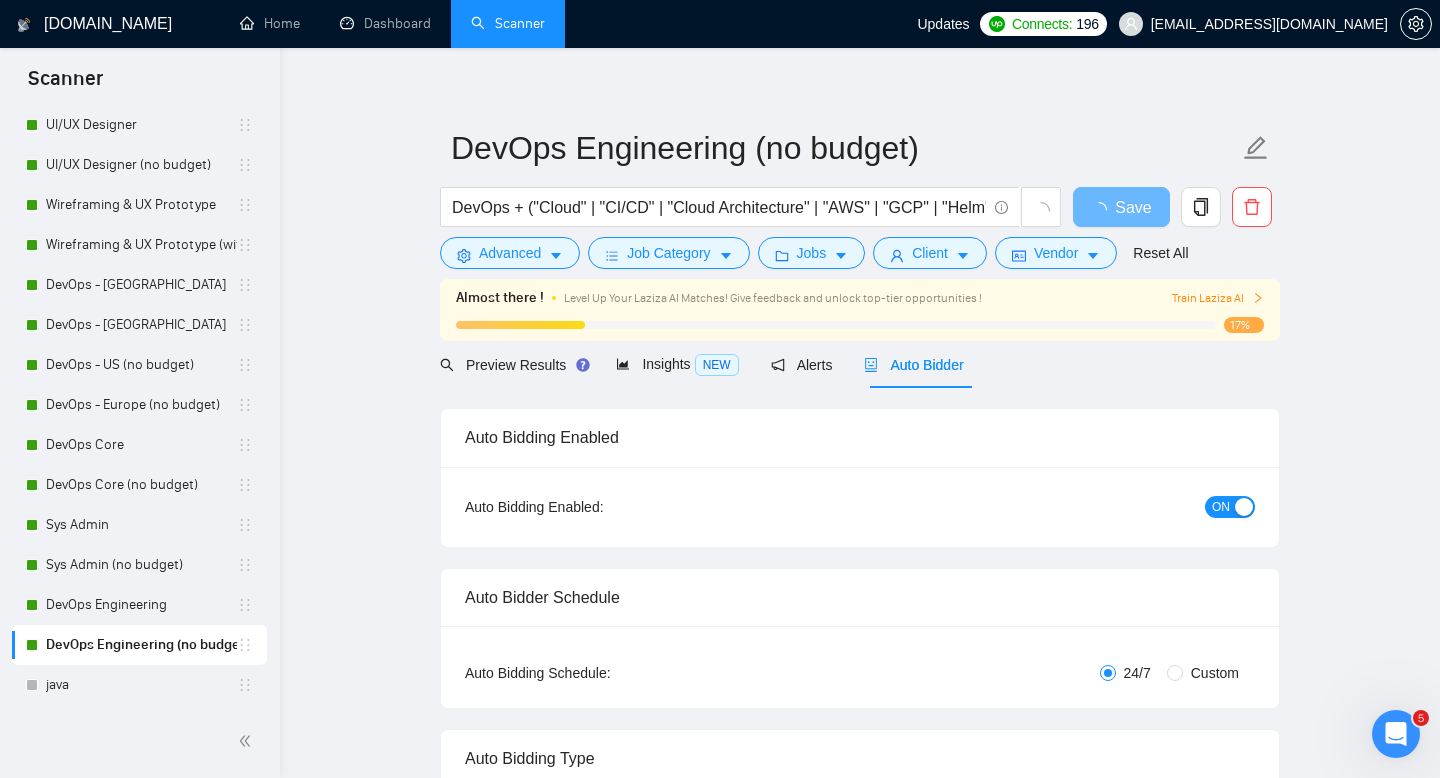 type 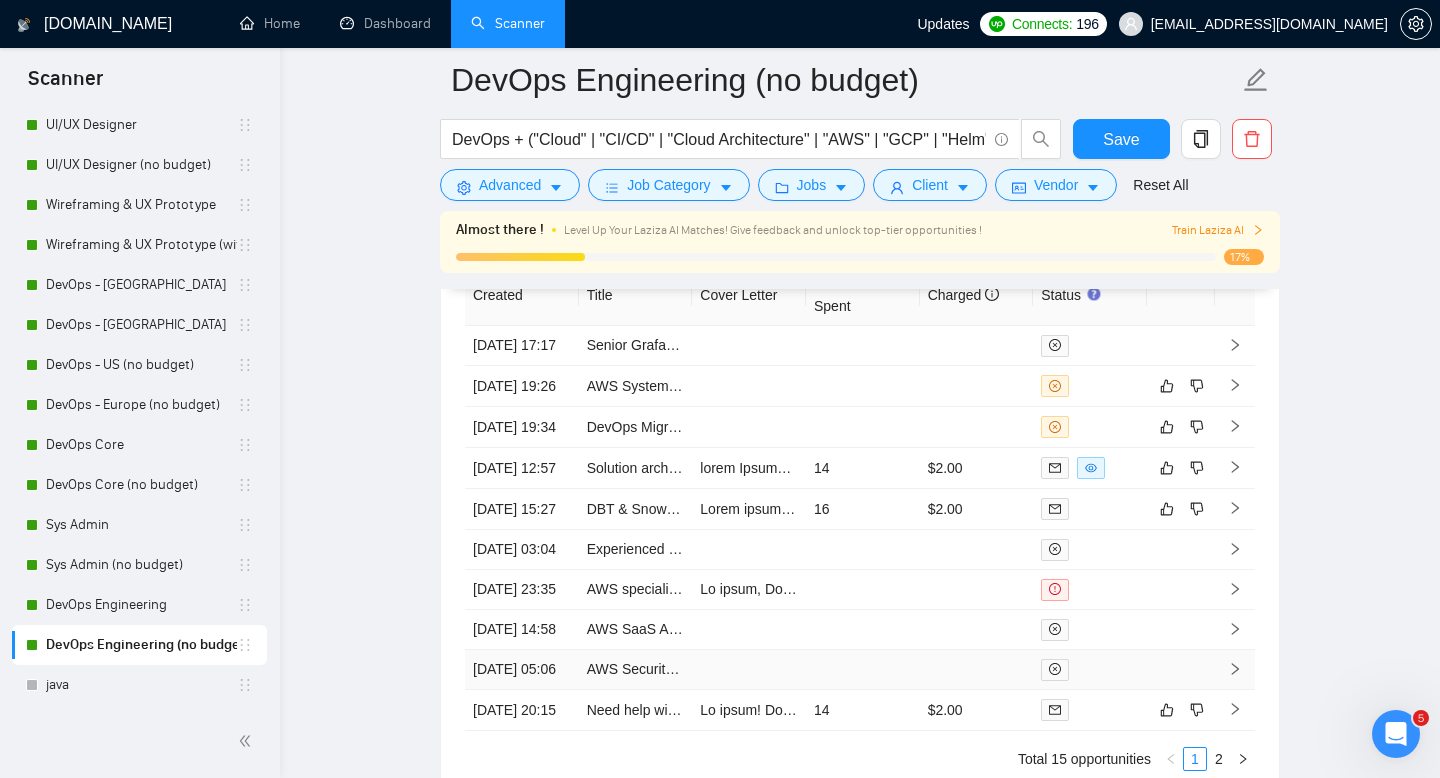 scroll, scrollTop: 4478, scrollLeft: 0, axis: vertical 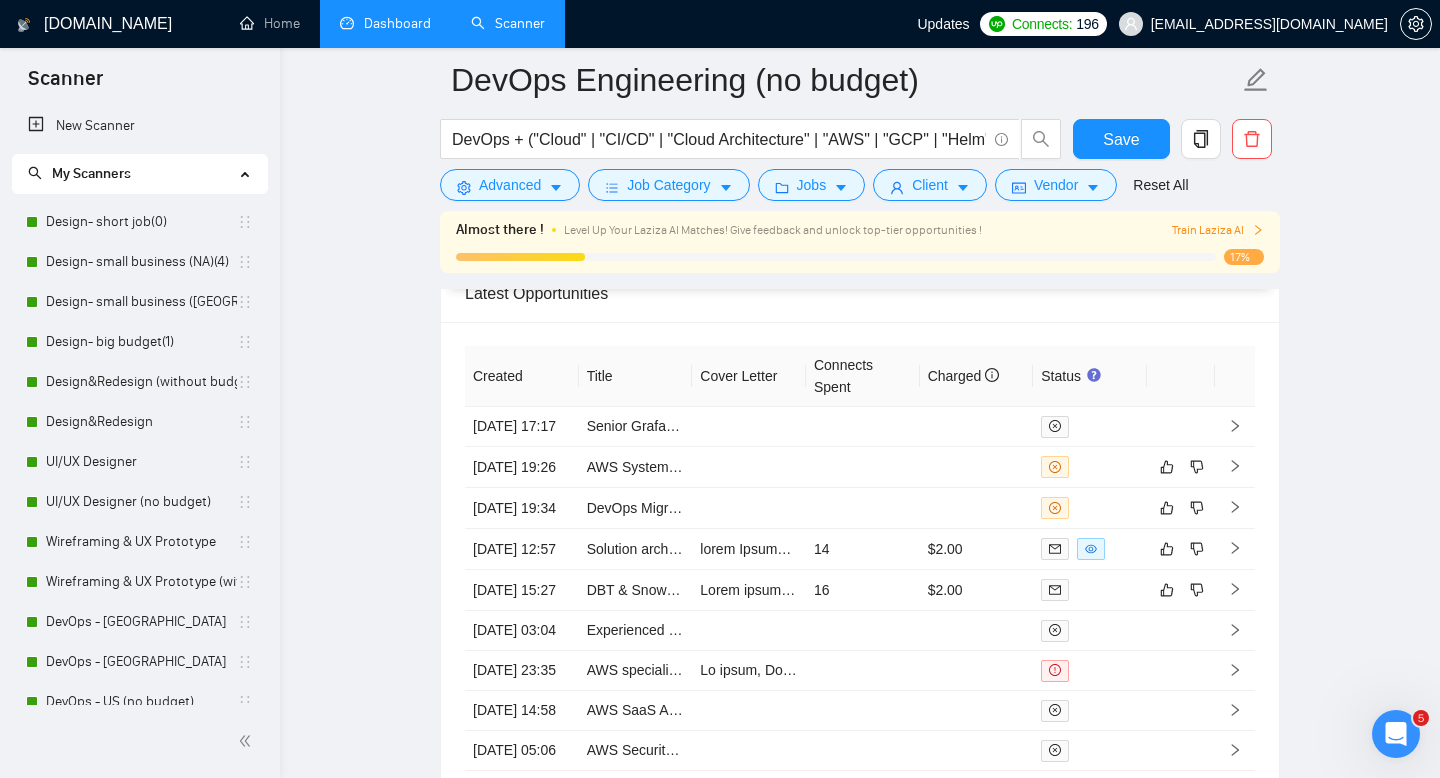 click on "Dashboard" at bounding box center (385, 23) 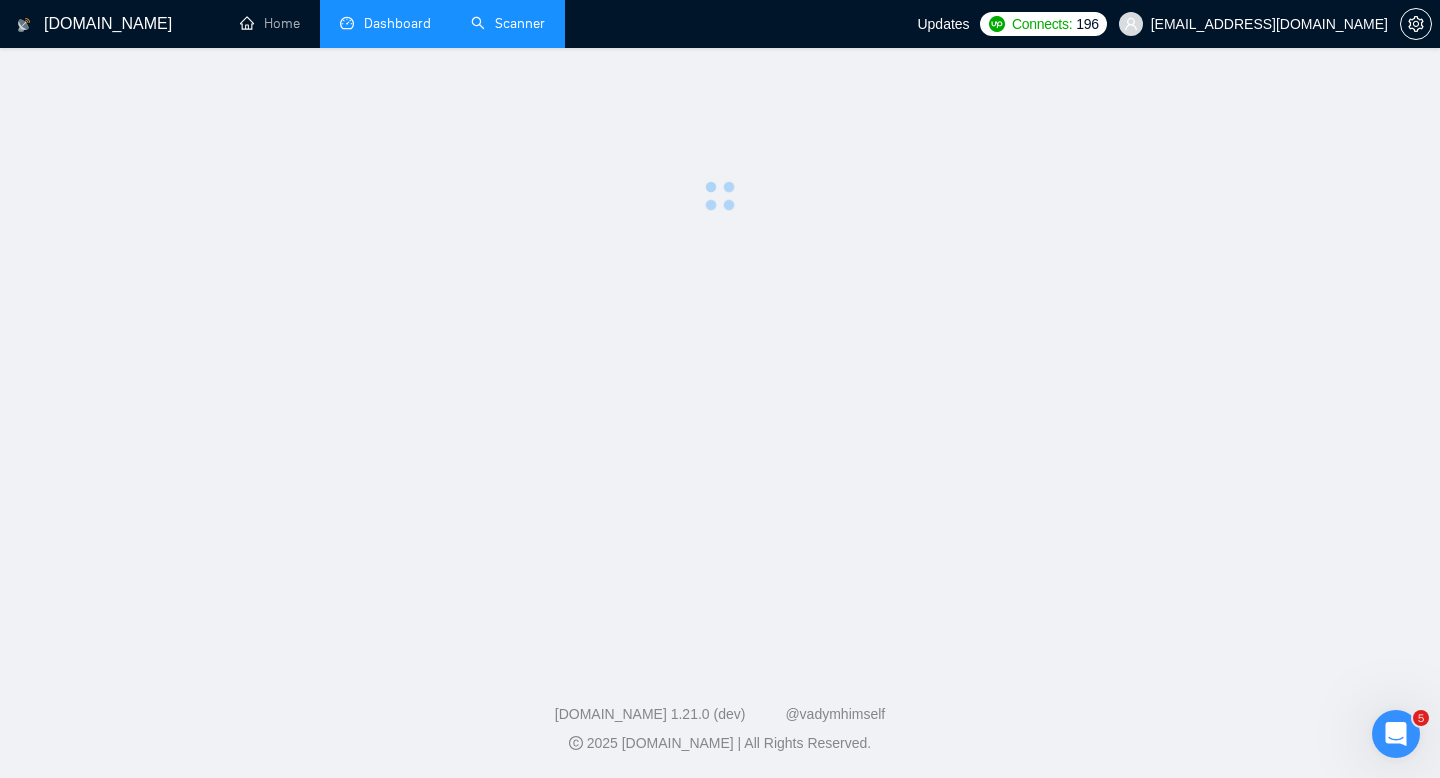 scroll, scrollTop: 0, scrollLeft: 0, axis: both 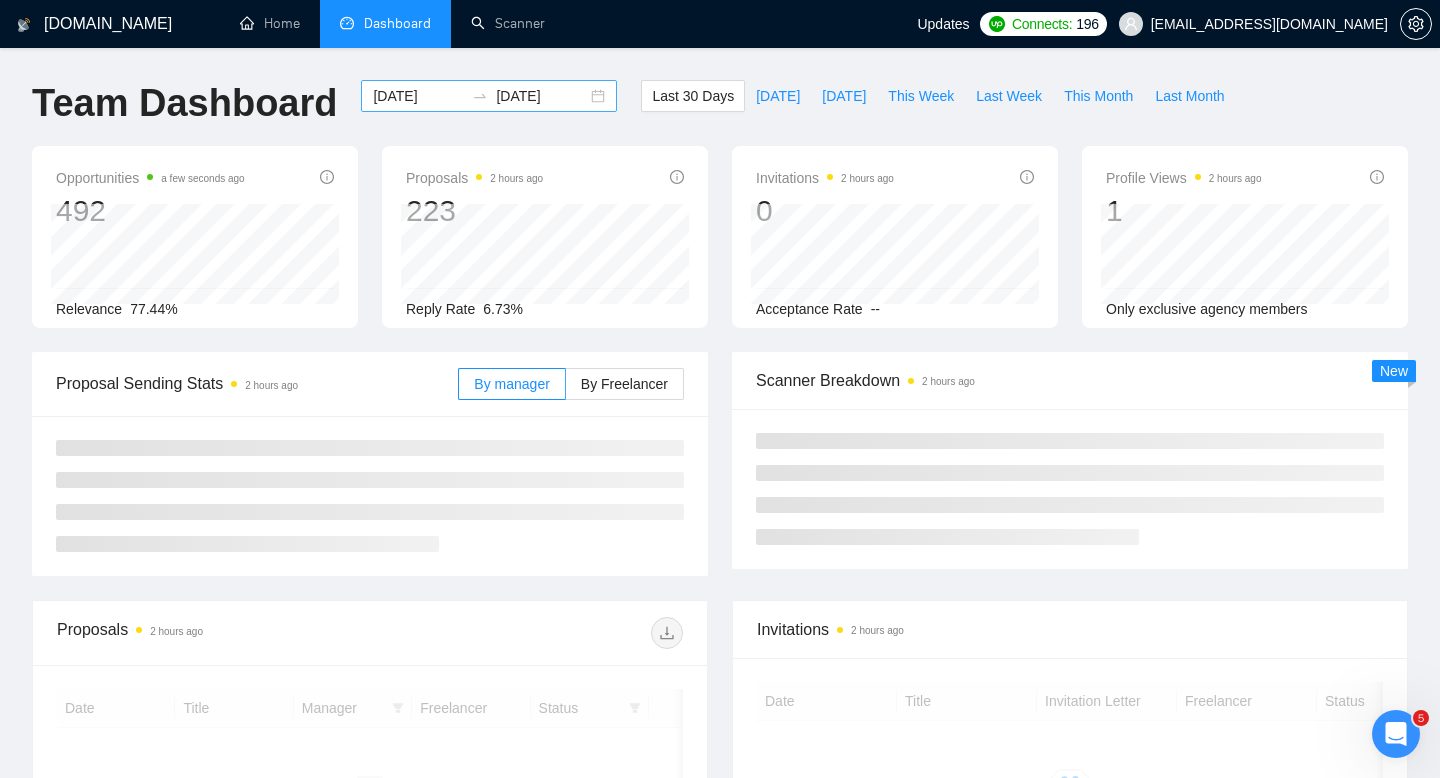 click on "[DATE] [DATE]" at bounding box center [489, 96] 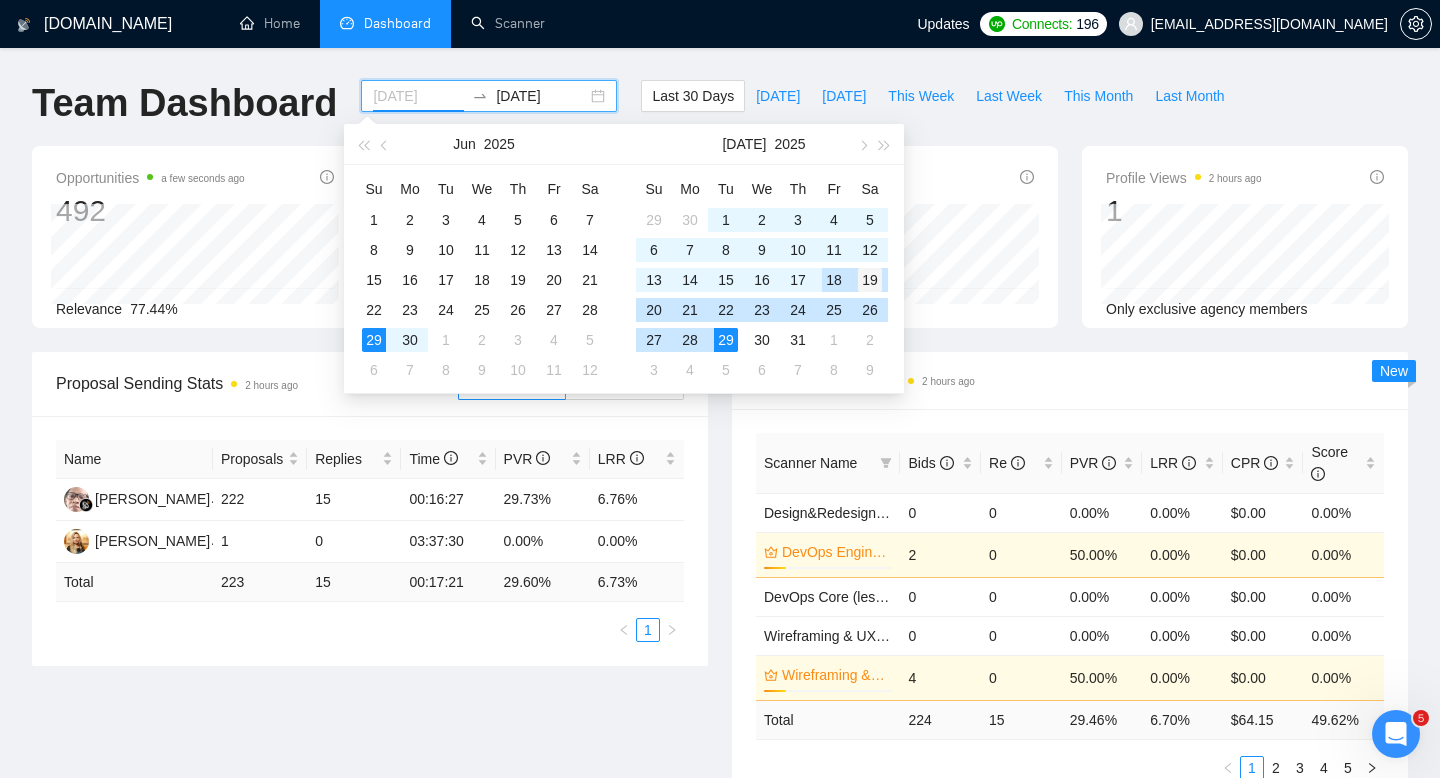 type on "[DATE]" 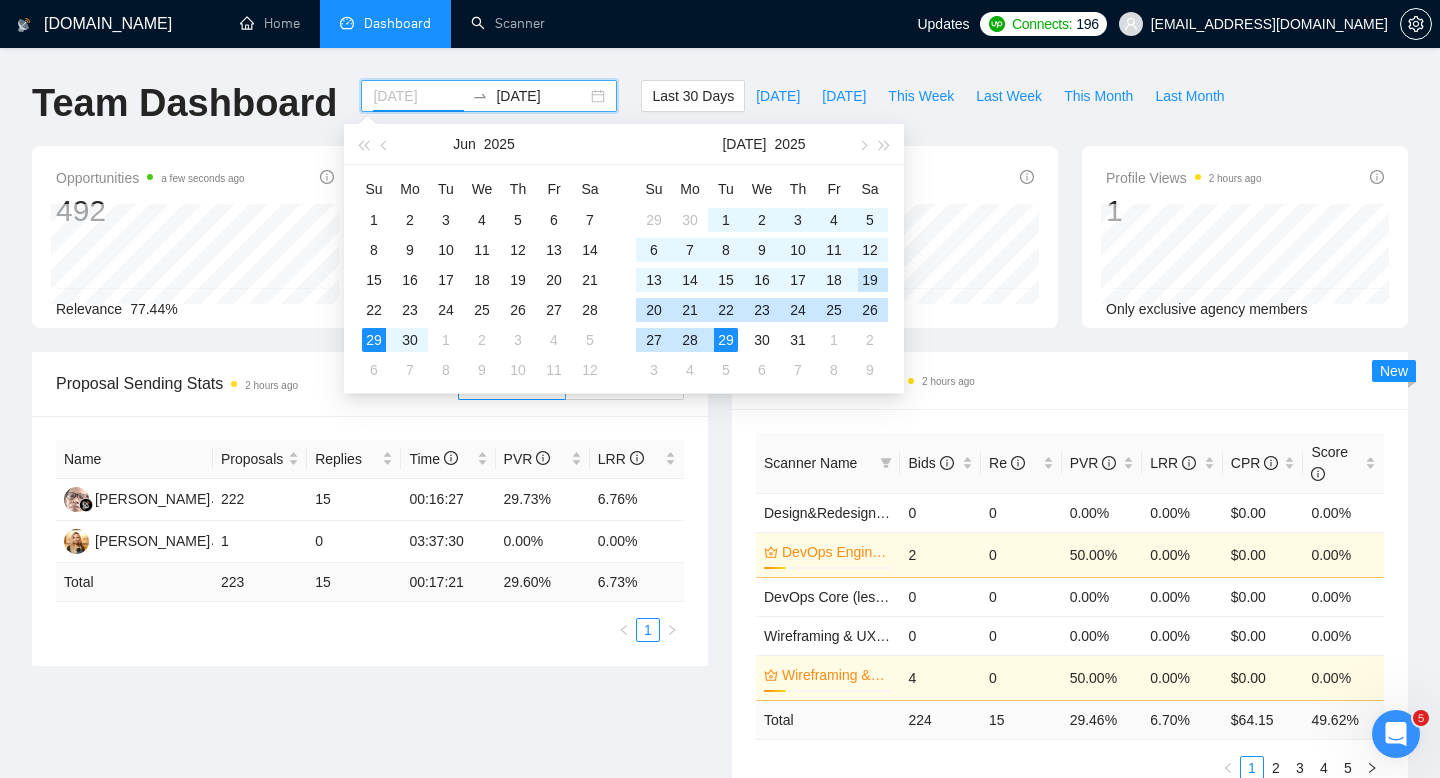 click on "19" at bounding box center [870, 280] 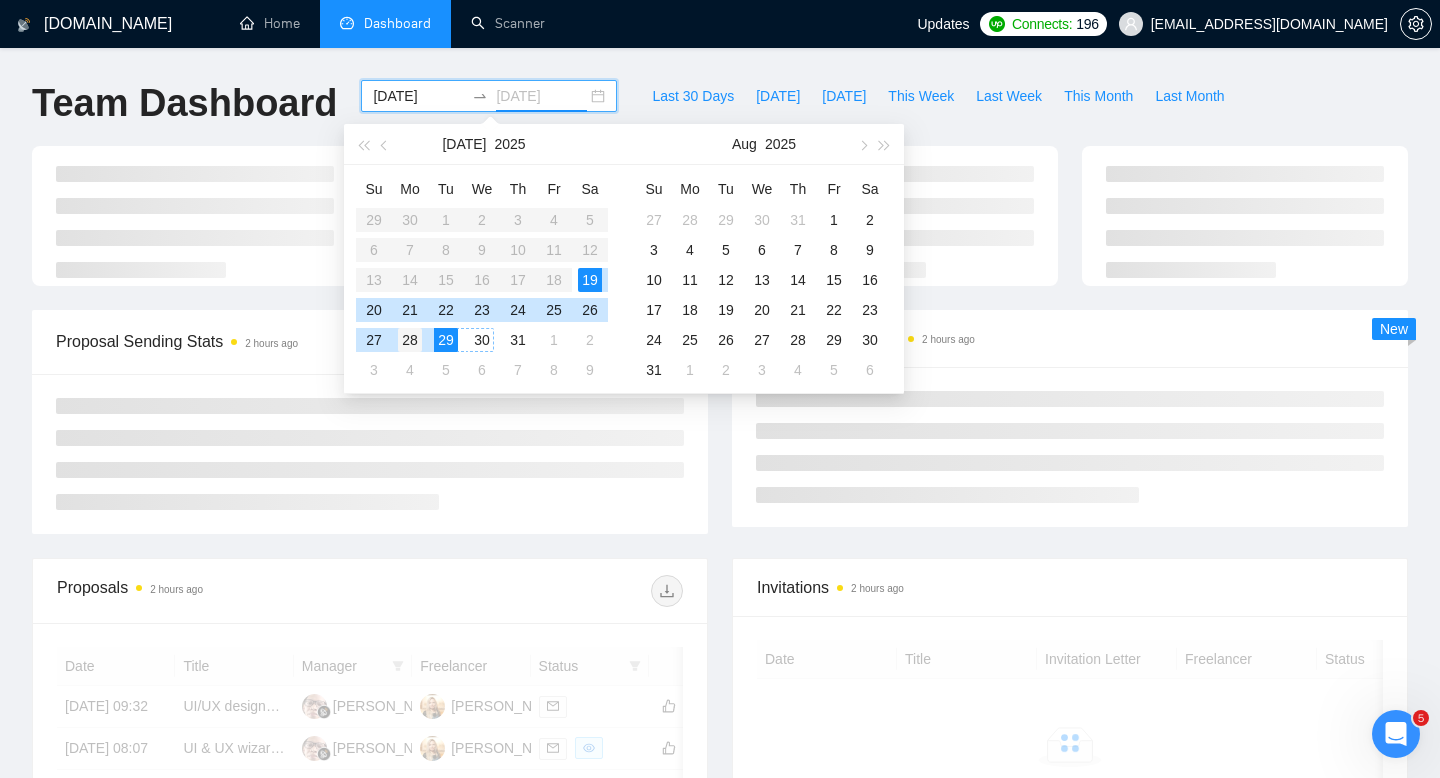 type on "[DATE]" 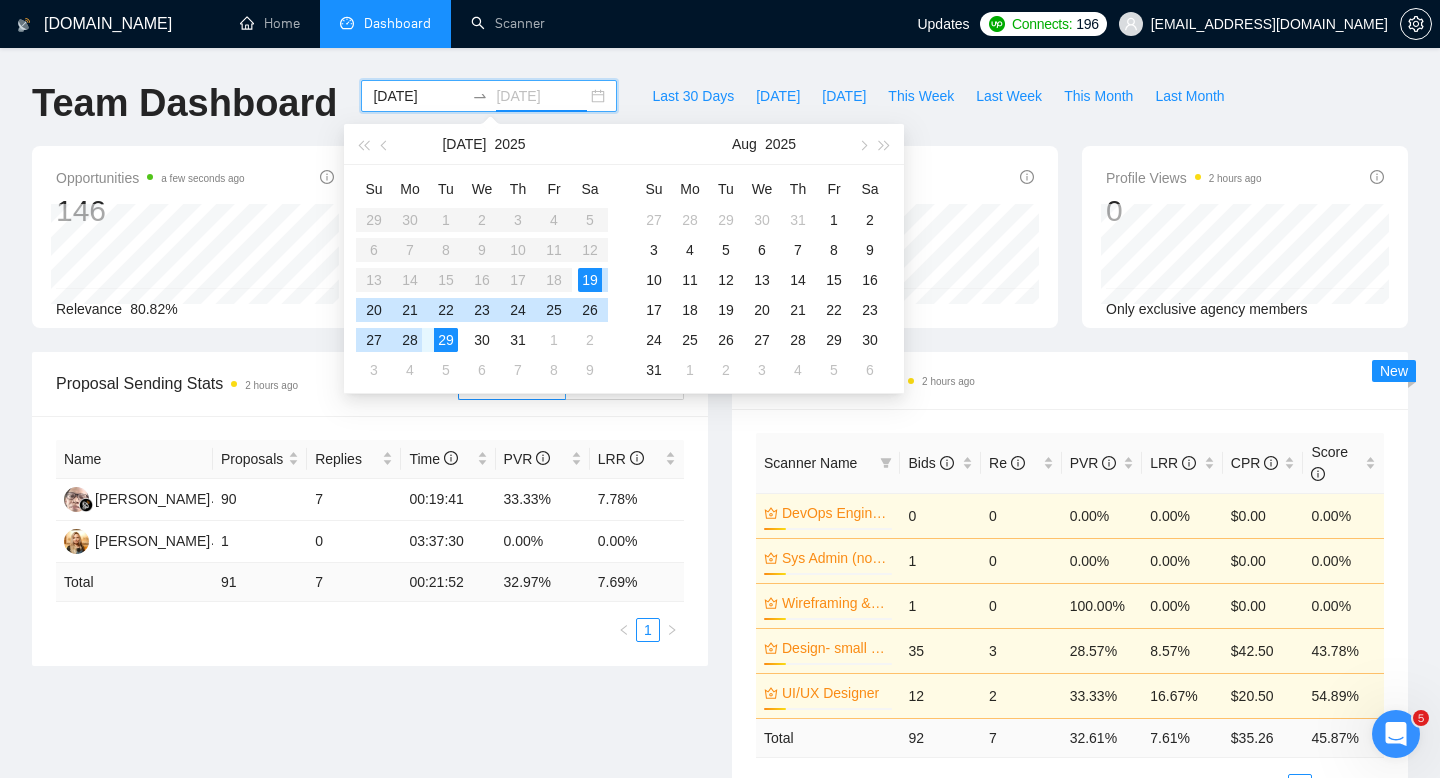 click on "28" at bounding box center [410, 340] 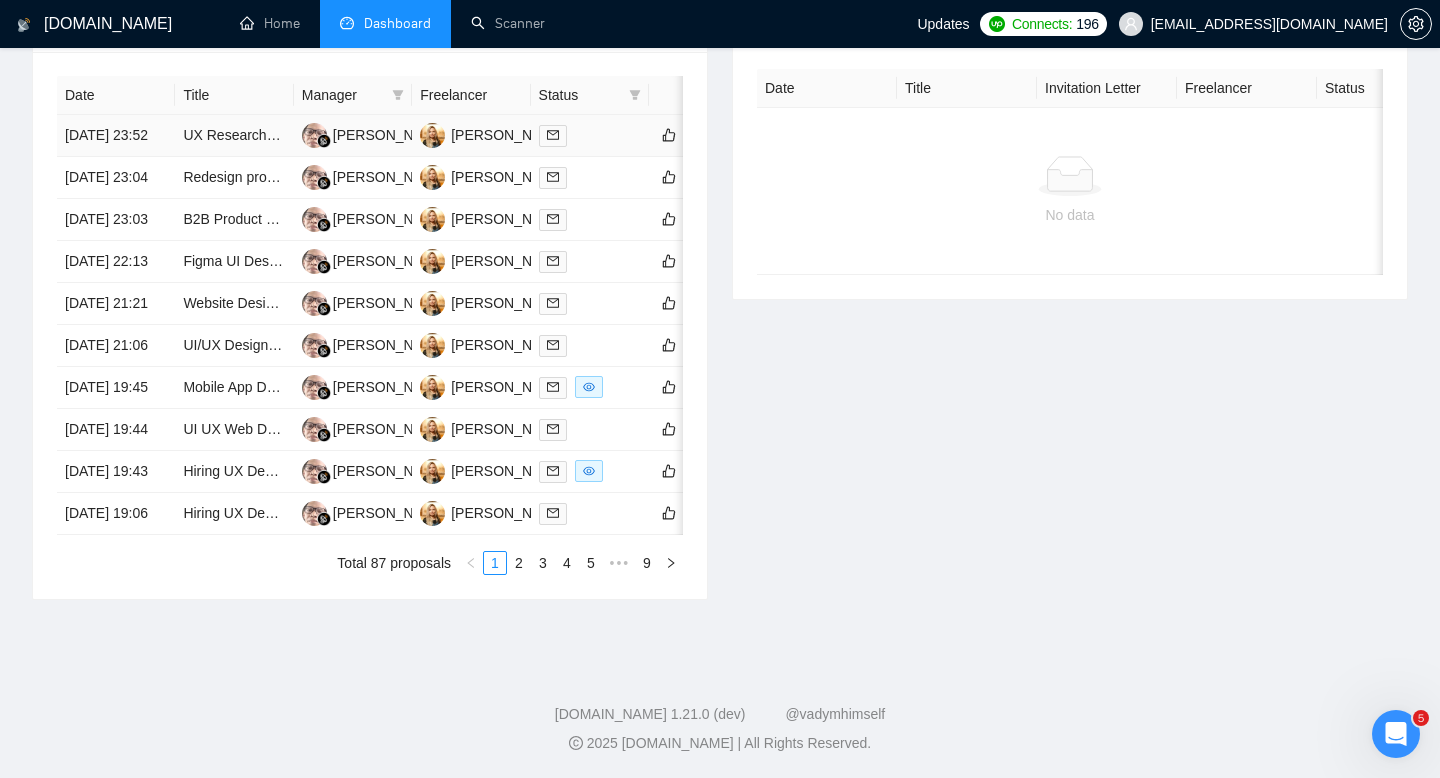 scroll, scrollTop: 1049, scrollLeft: 0, axis: vertical 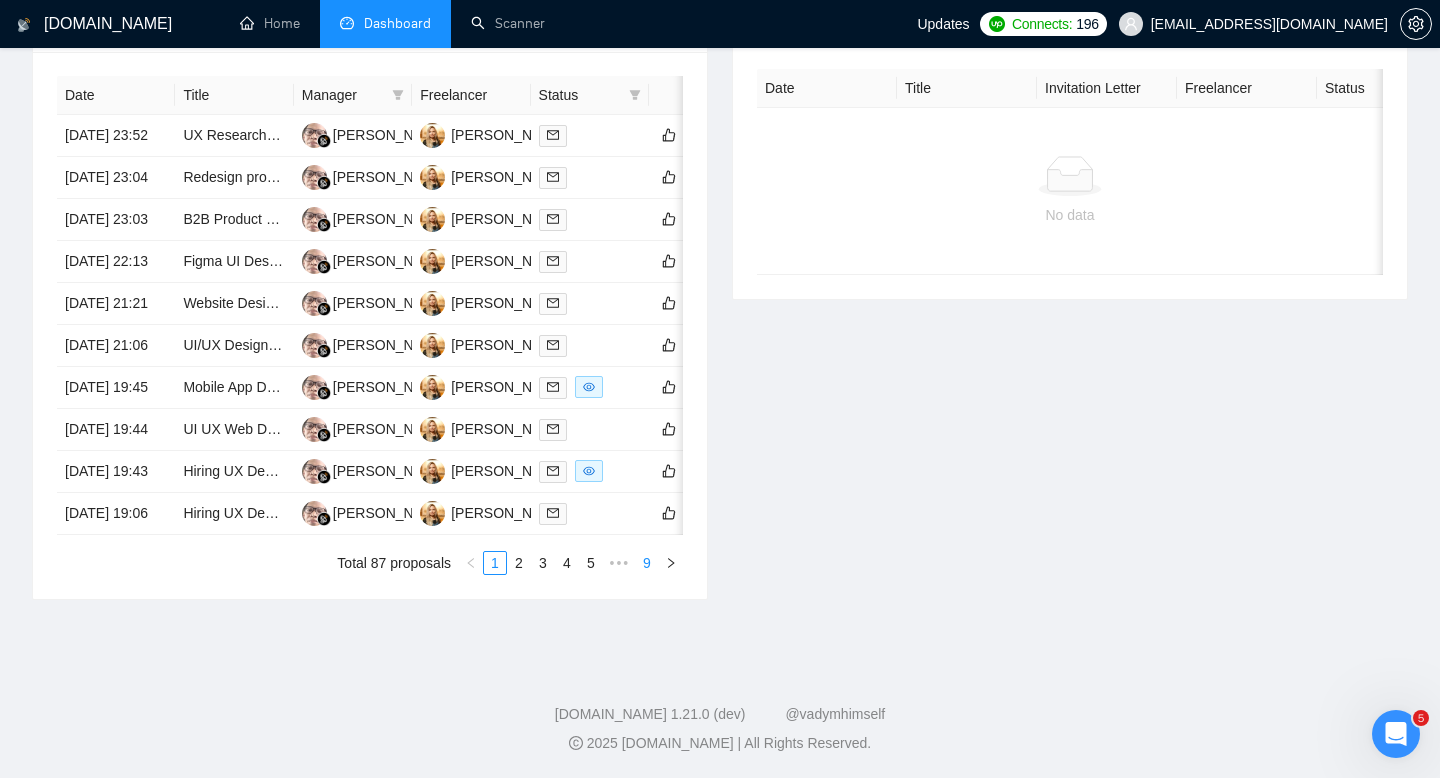 click on "9" at bounding box center [647, 563] 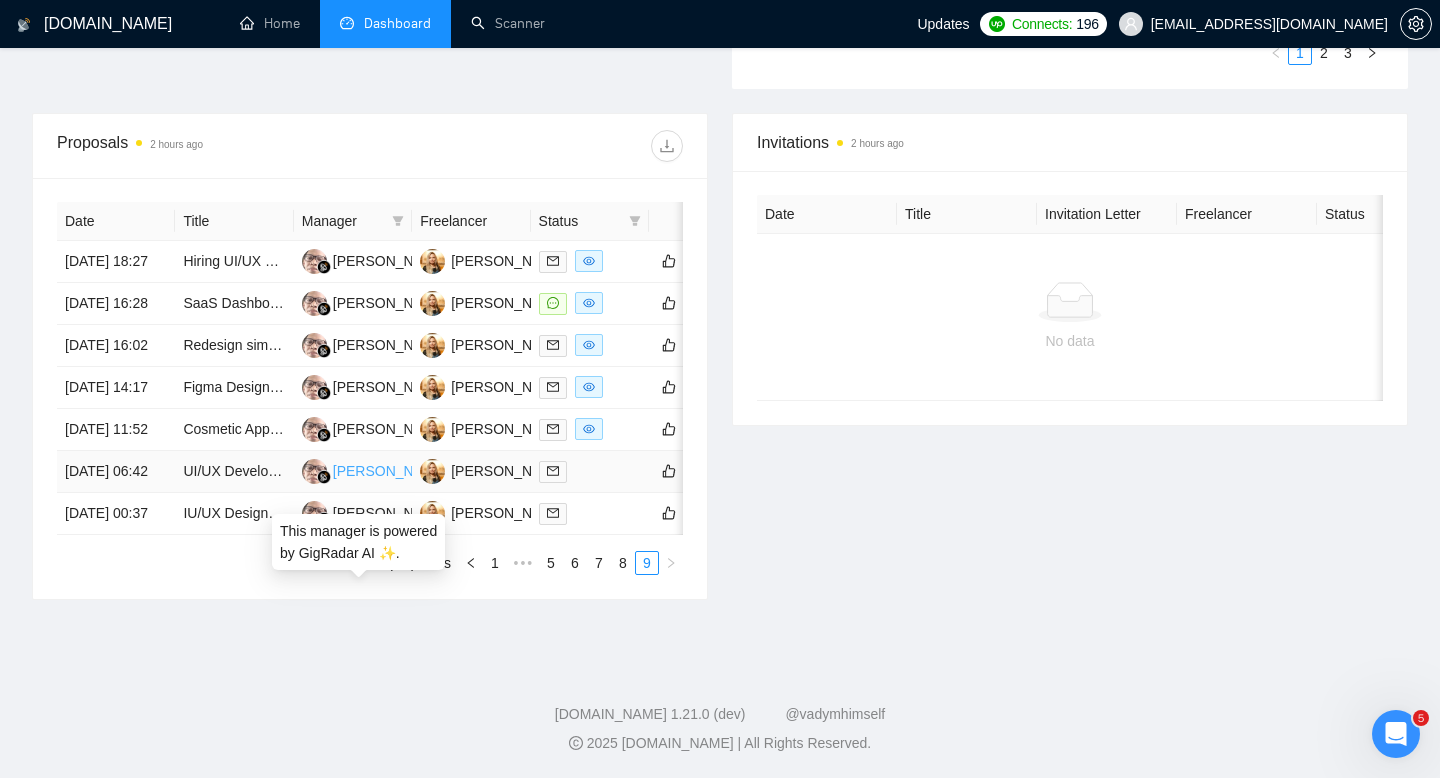 scroll, scrollTop: 834, scrollLeft: 0, axis: vertical 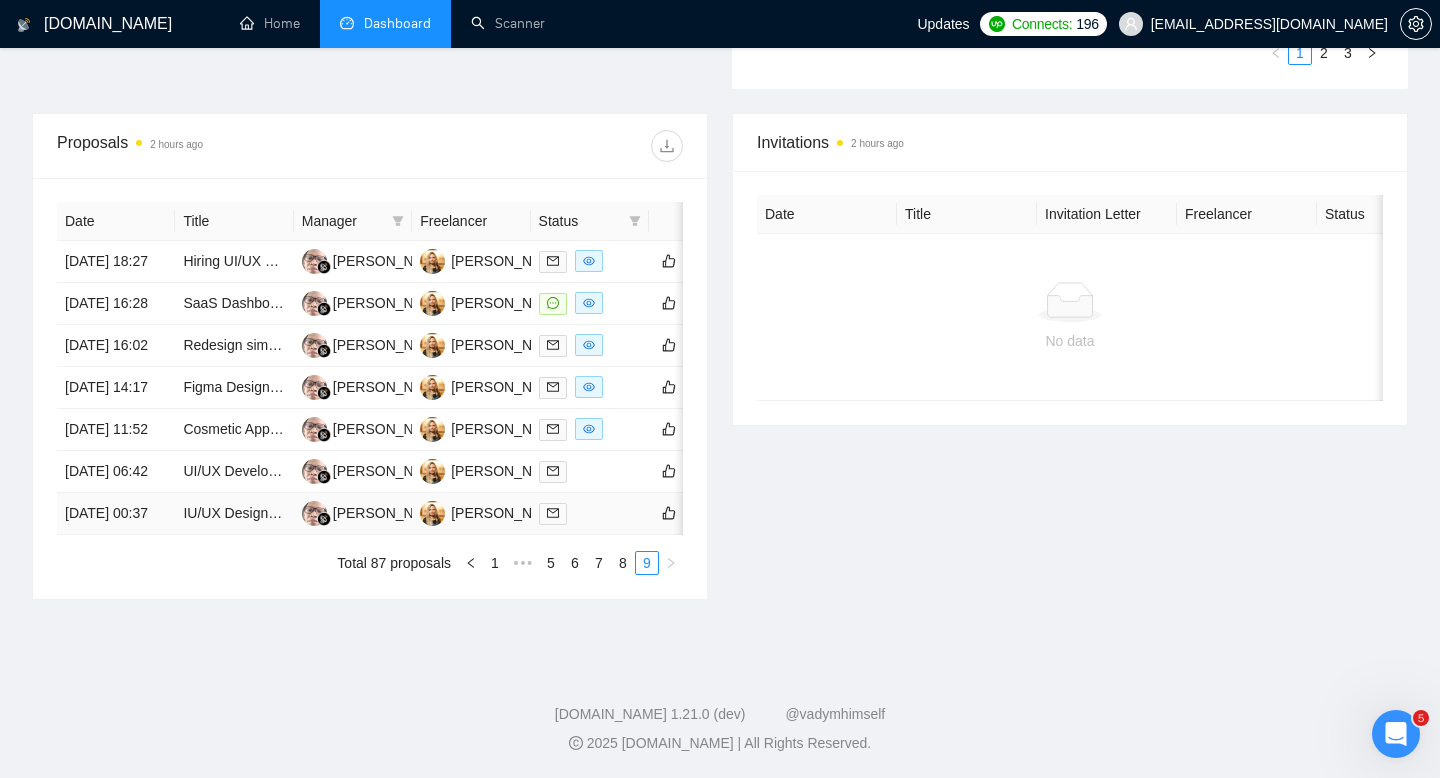 click on "[DATE] 00:37" at bounding box center [116, 514] 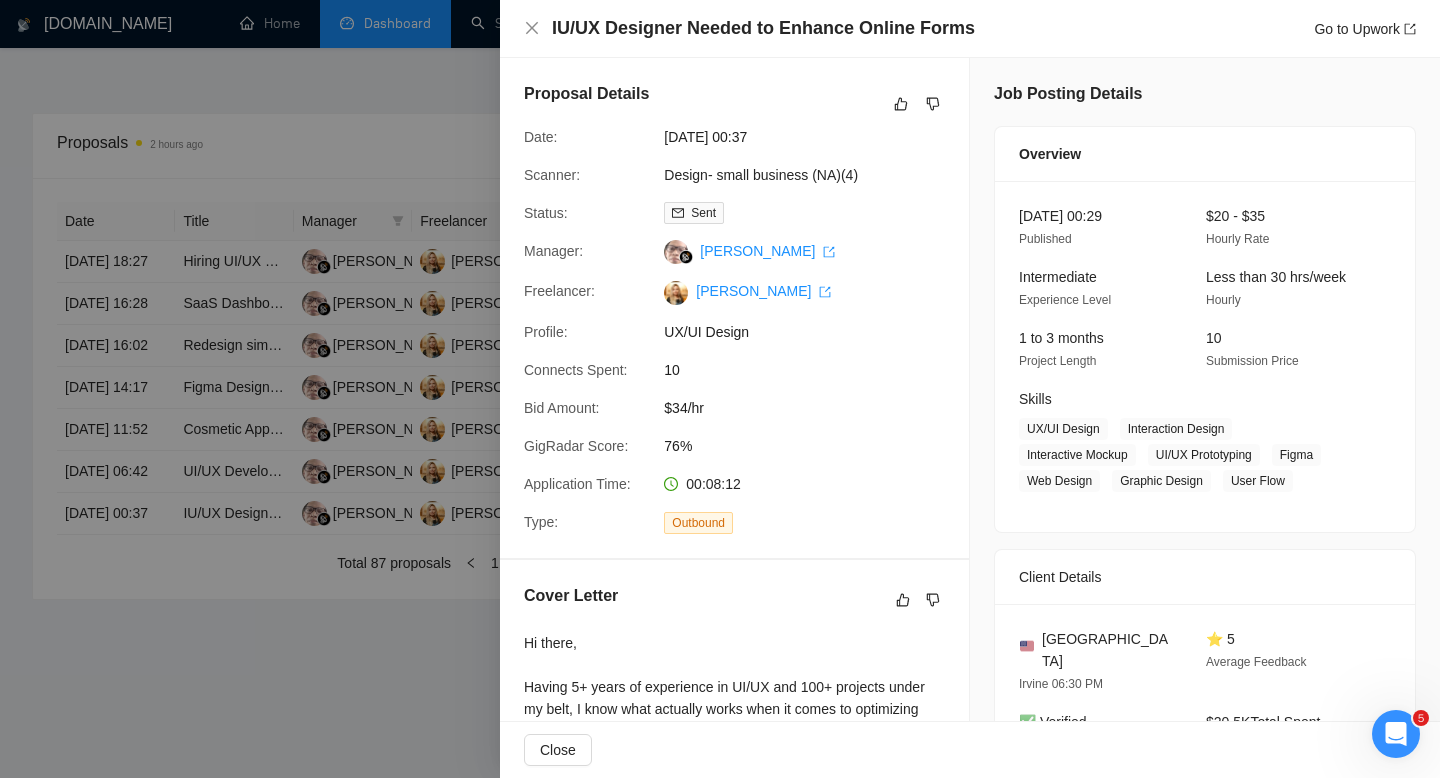 click at bounding box center [720, 389] 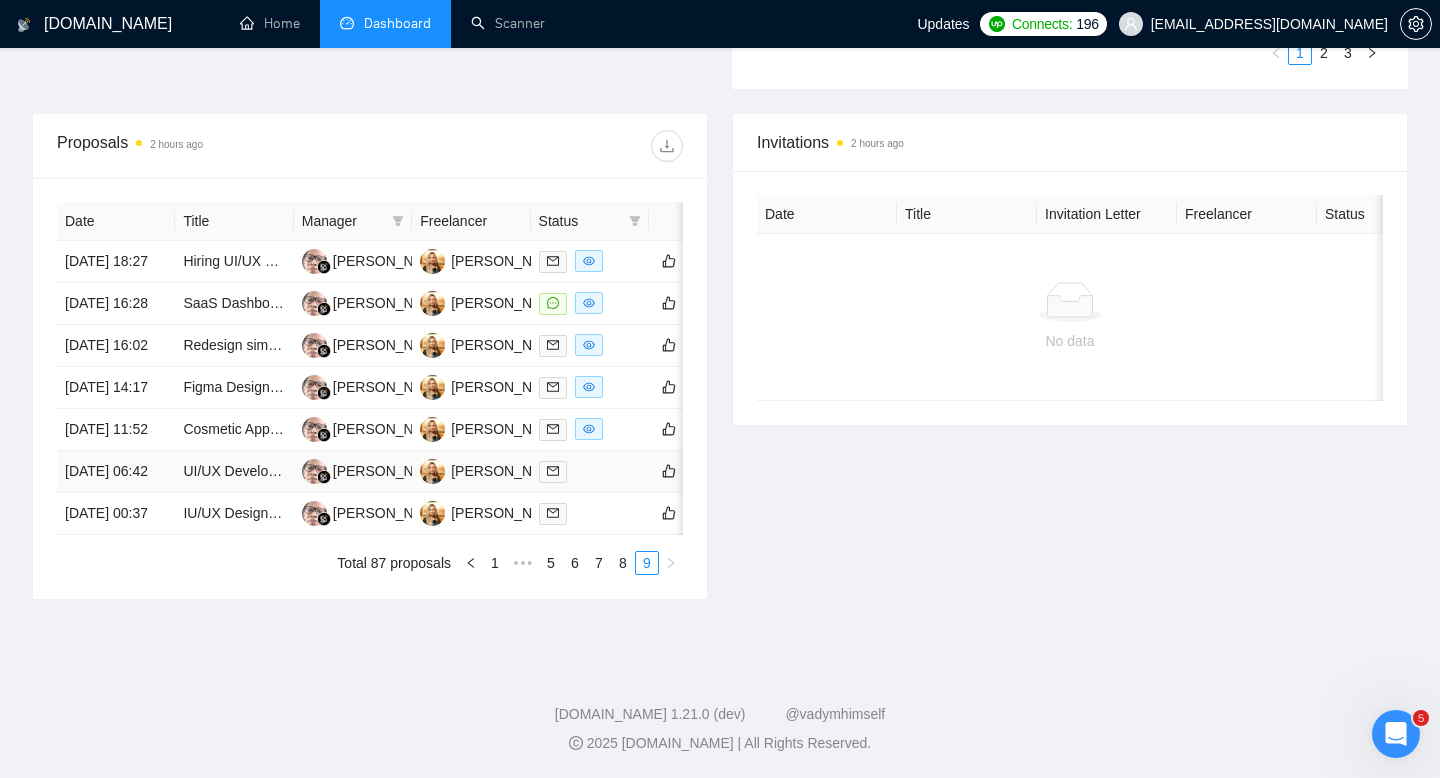 click on "[DATE] 06:42" at bounding box center (116, 472) 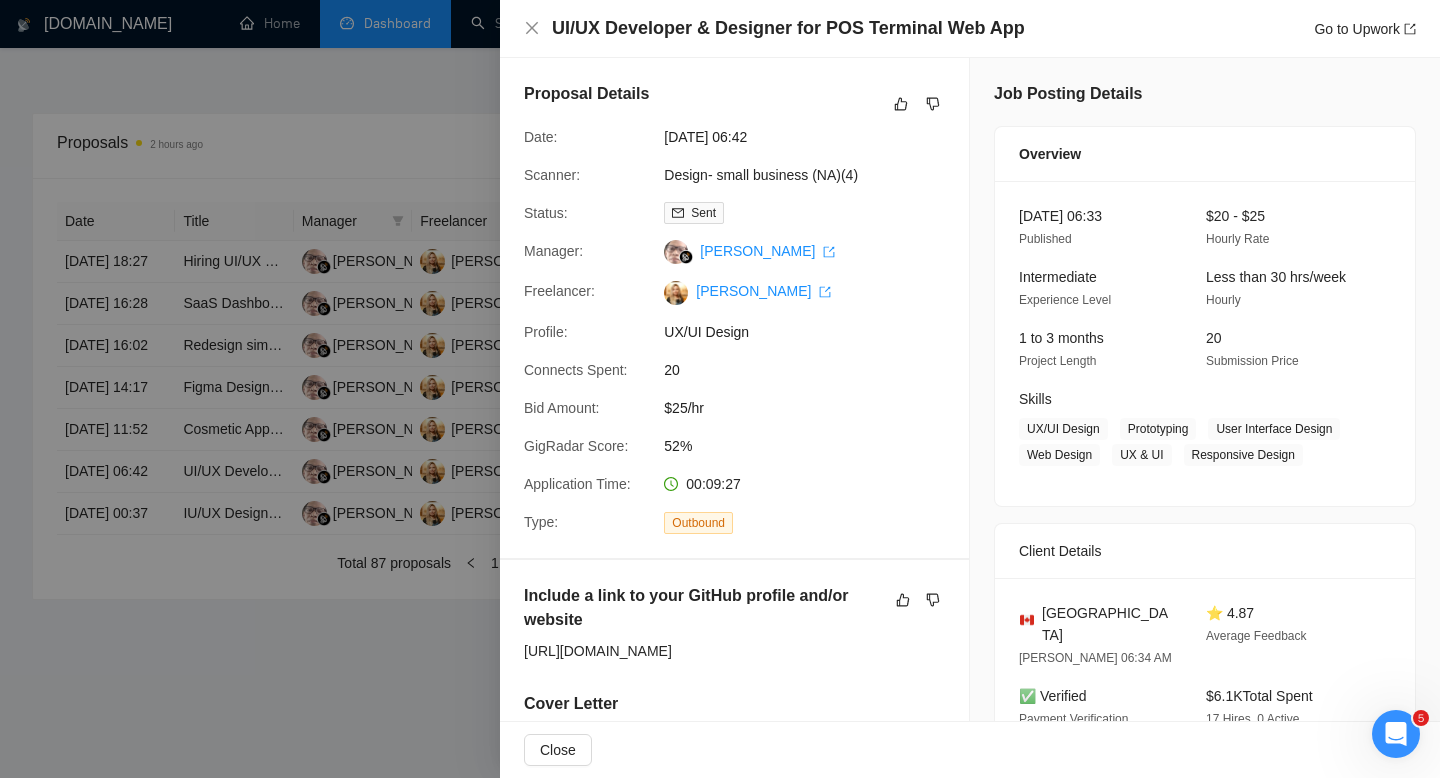 click at bounding box center (720, 389) 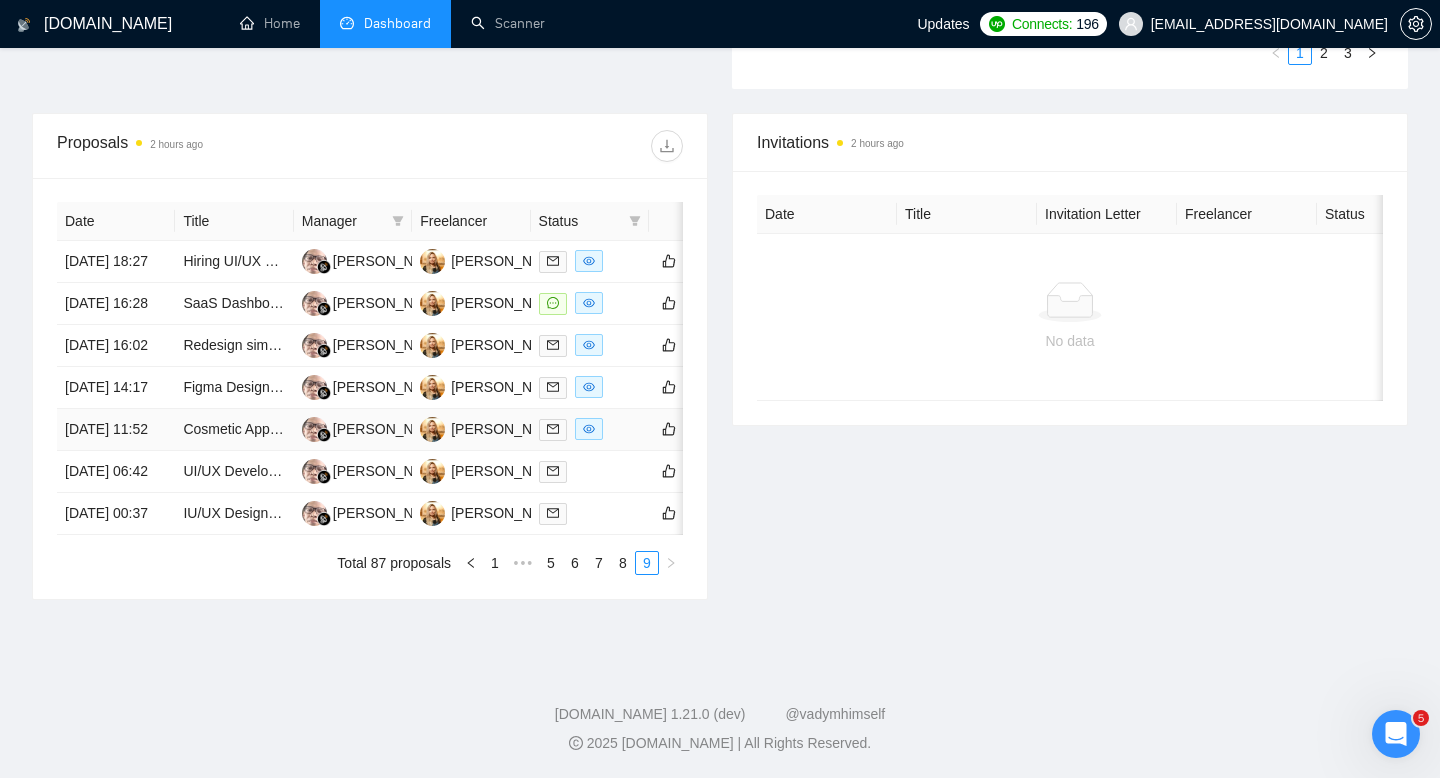 click on "[DATE] 11:52" at bounding box center [116, 430] 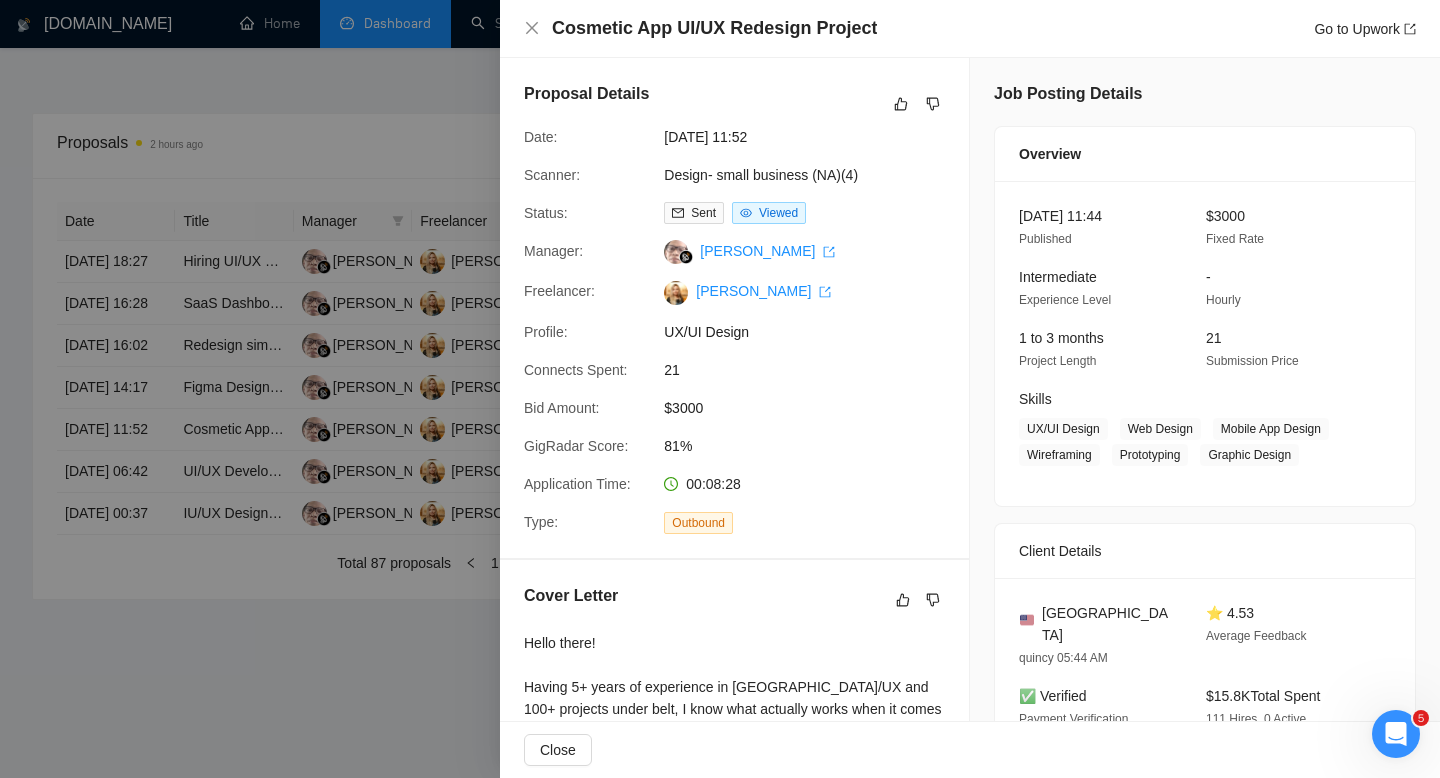 click at bounding box center [720, 389] 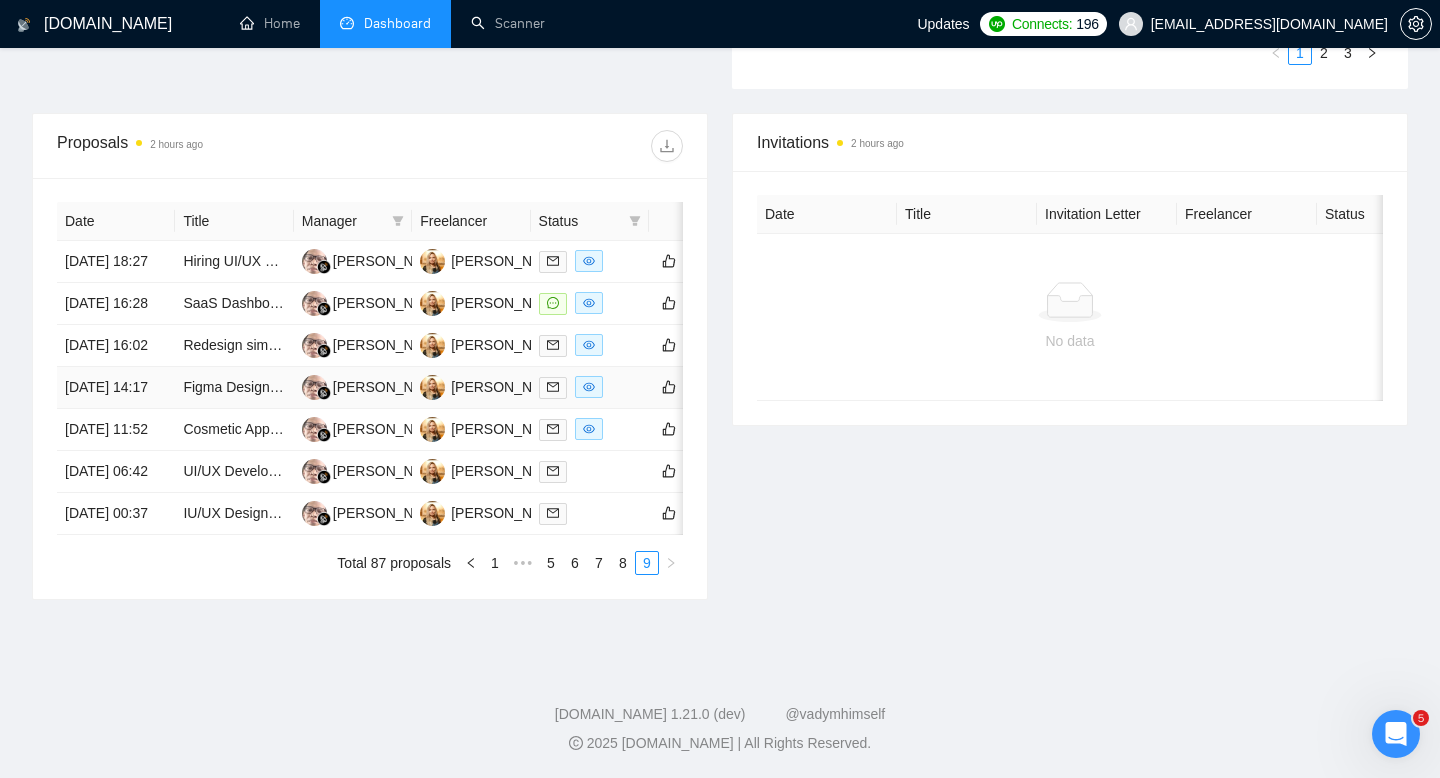 click on "[DATE] 14:17" at bounding box center [116, 388] 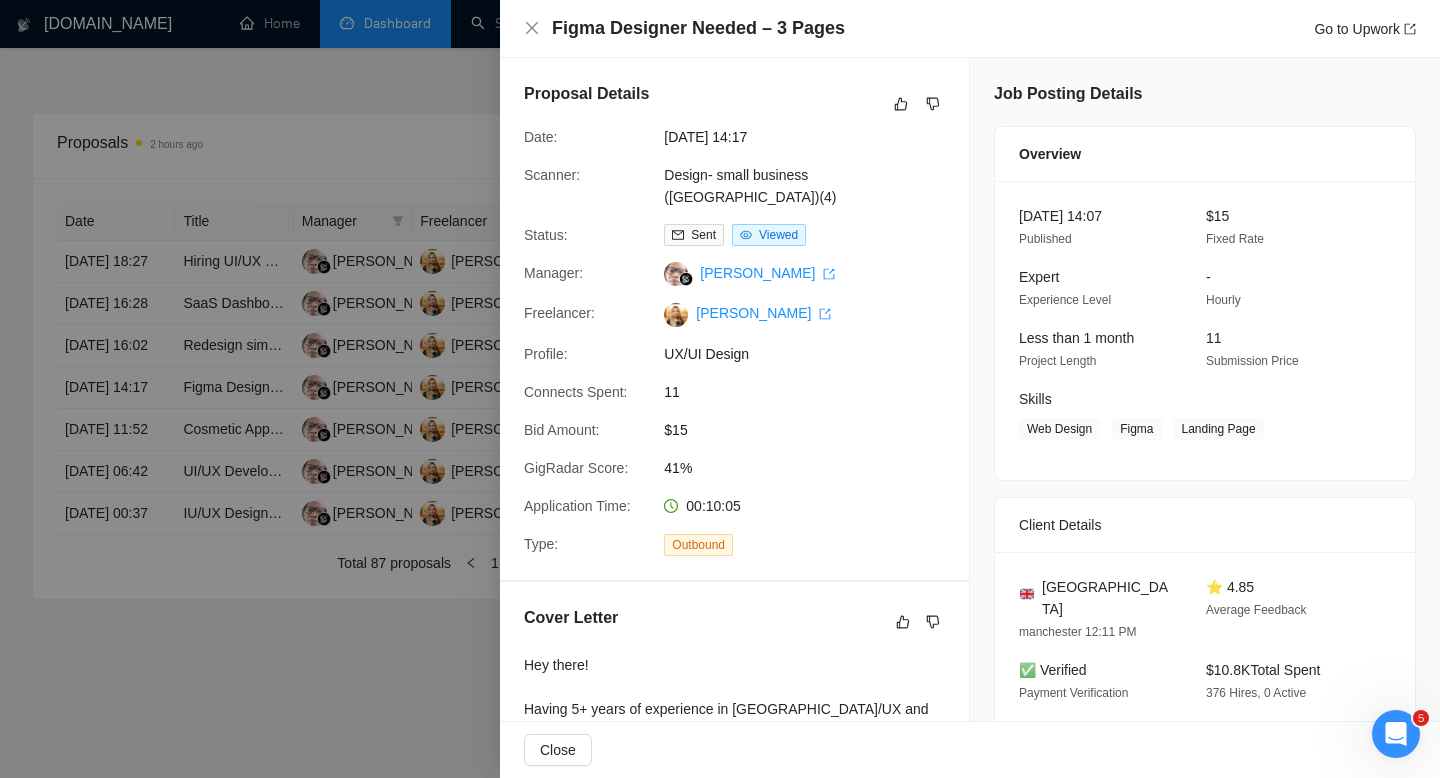 click at bounding box center (720, 389) 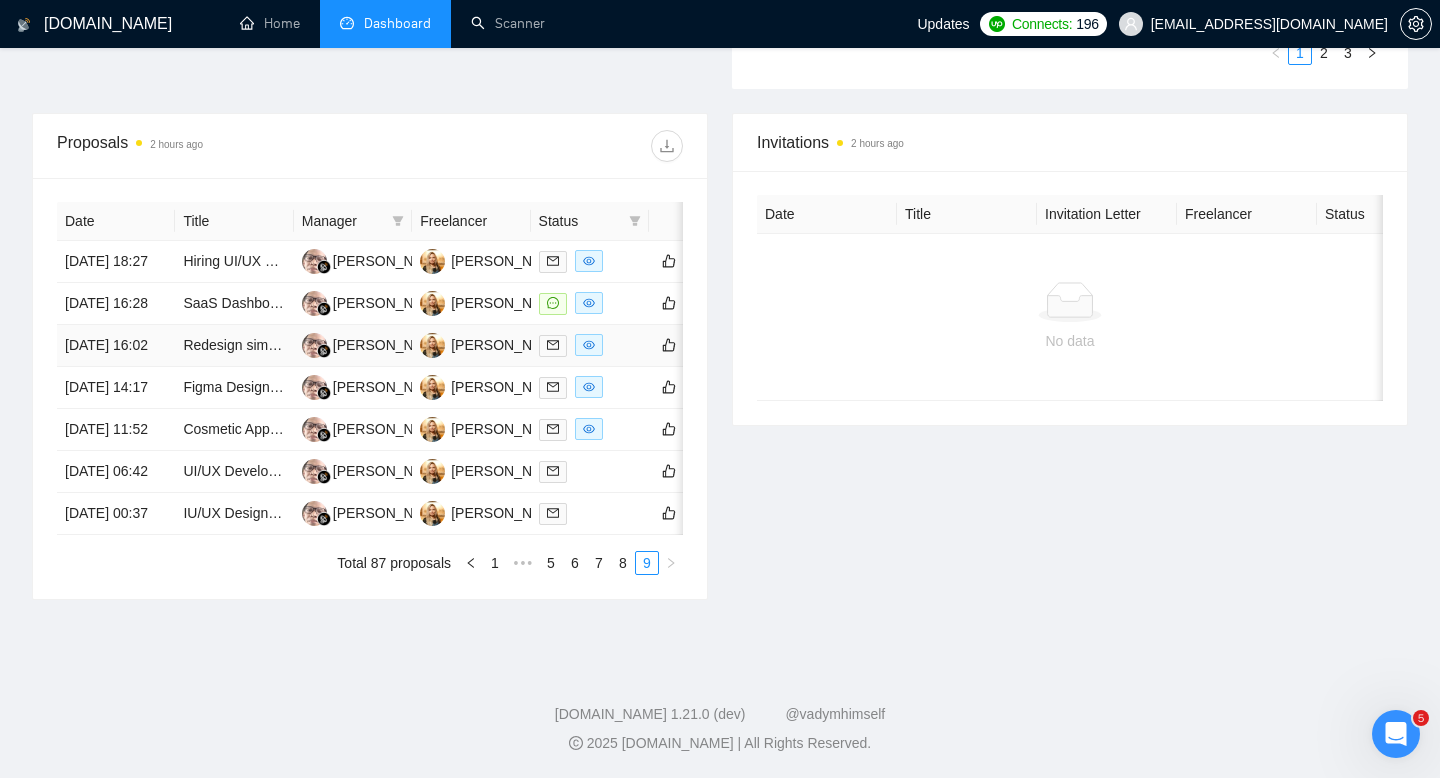 click on "[DATE] 16:02" at bounding box center [116, 346] 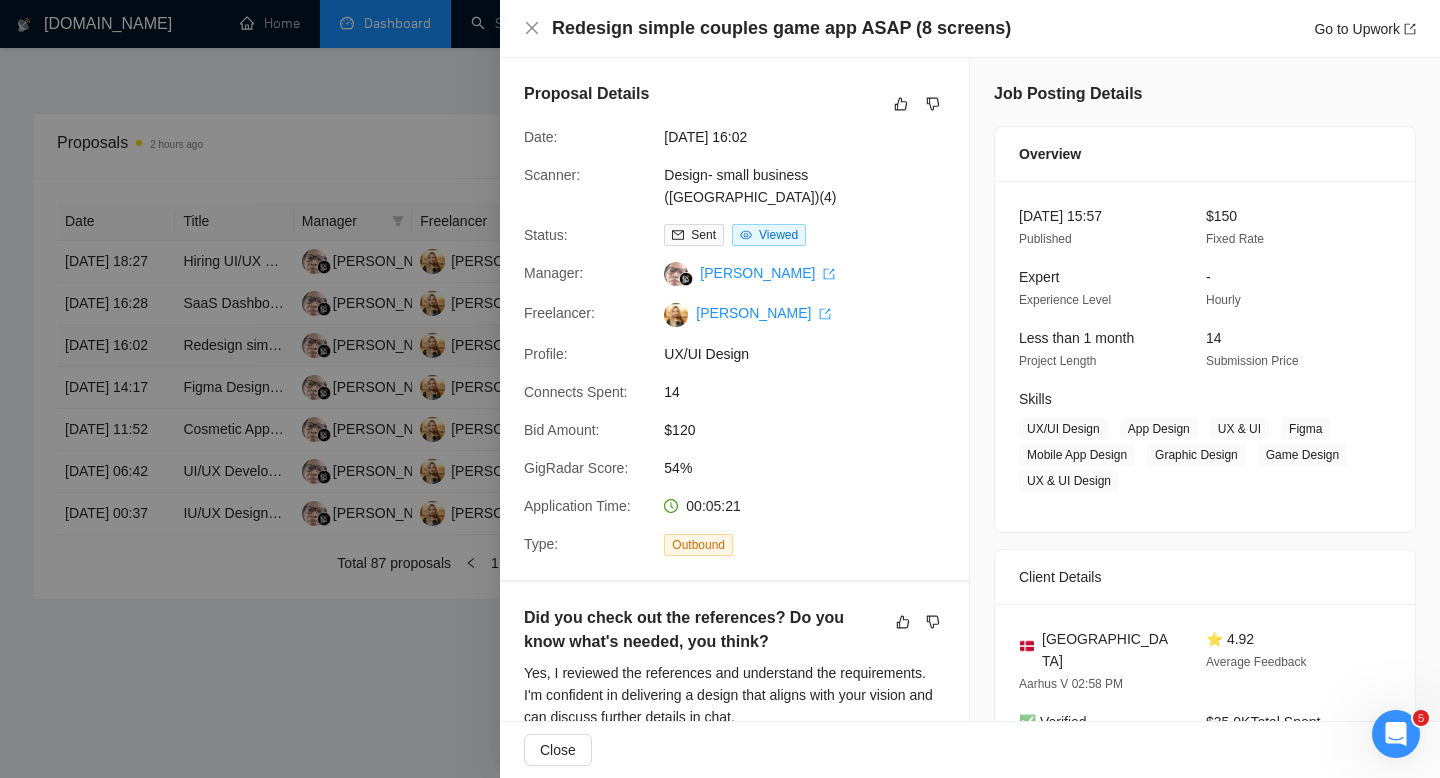 click at bounding box center (720, 389) 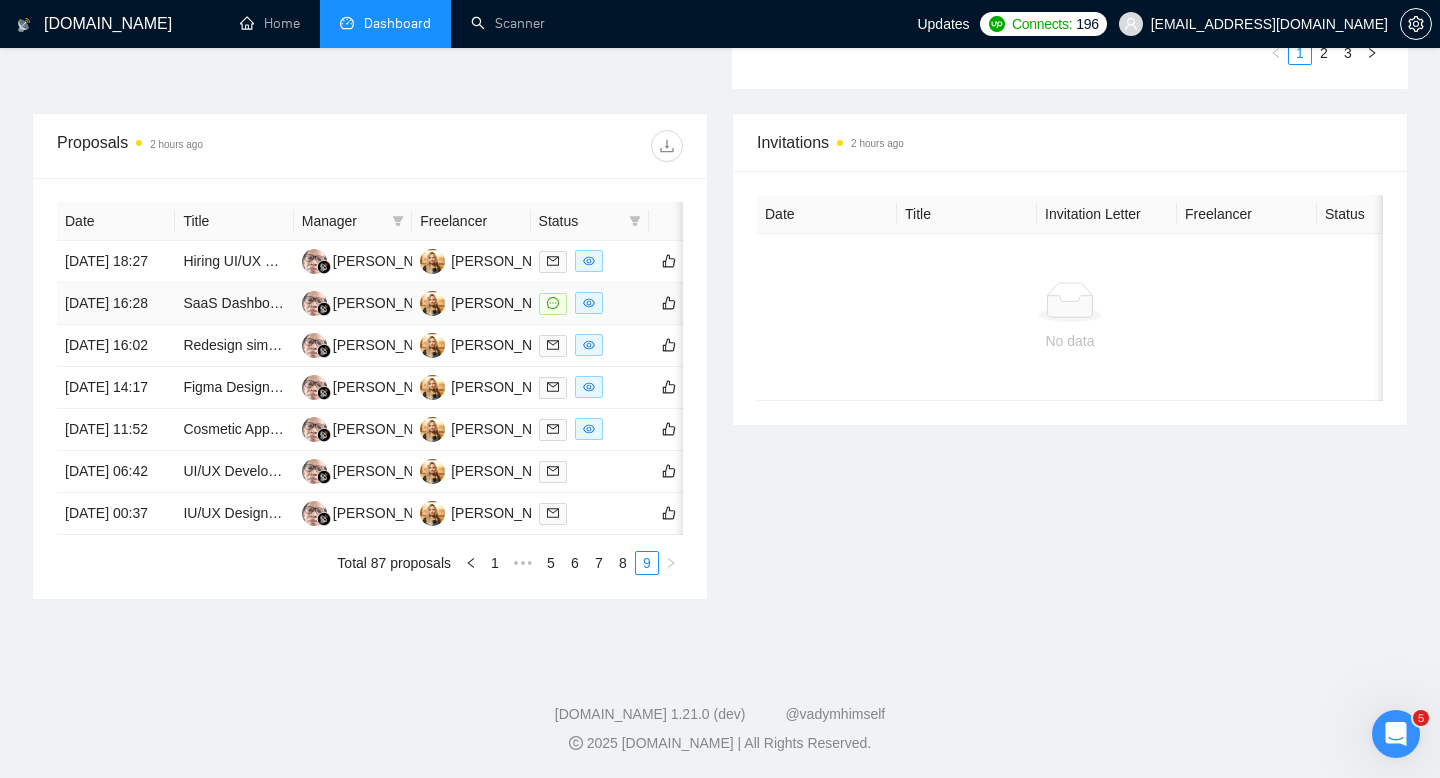 click on "[DATE] 16:28" at bounding box center (116, 304) 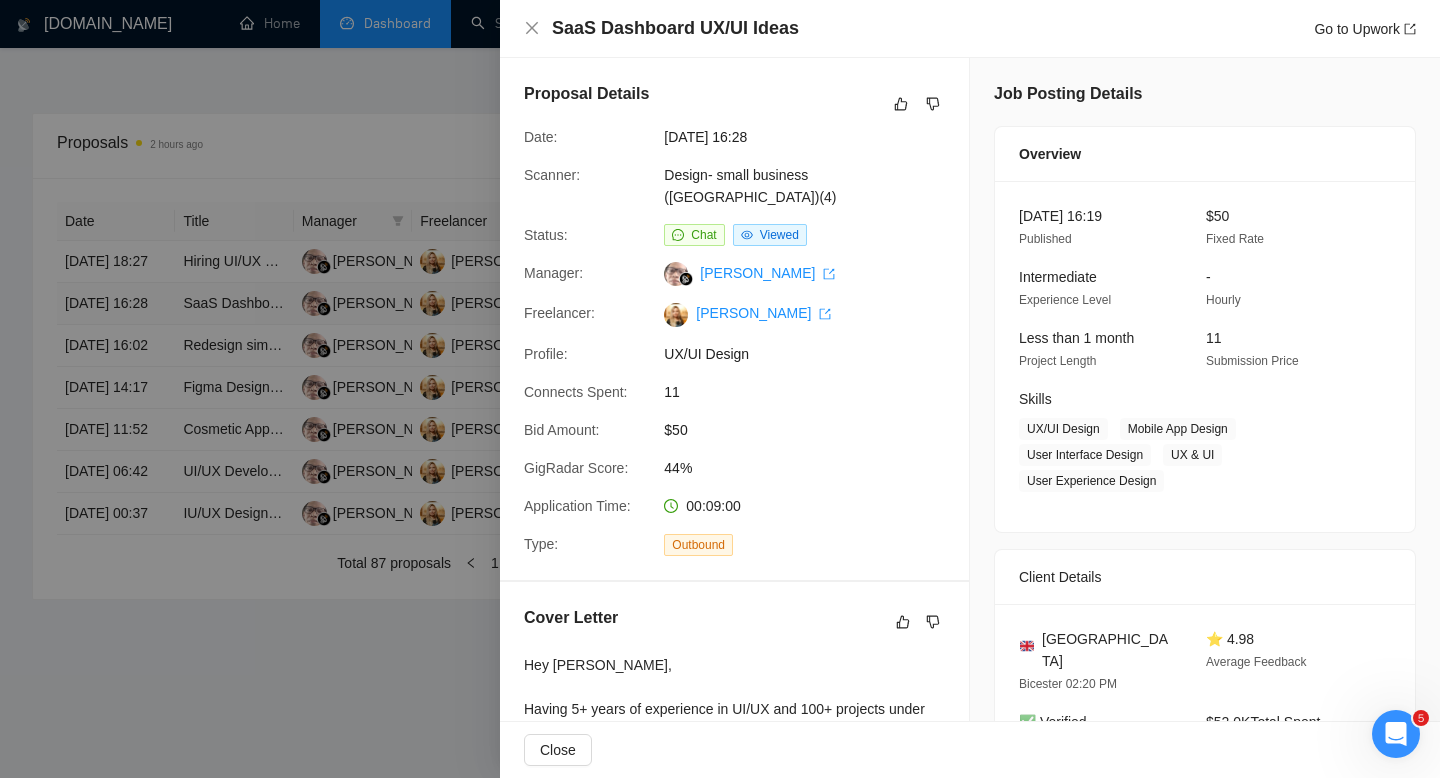 click at bounding box center (720, 389) 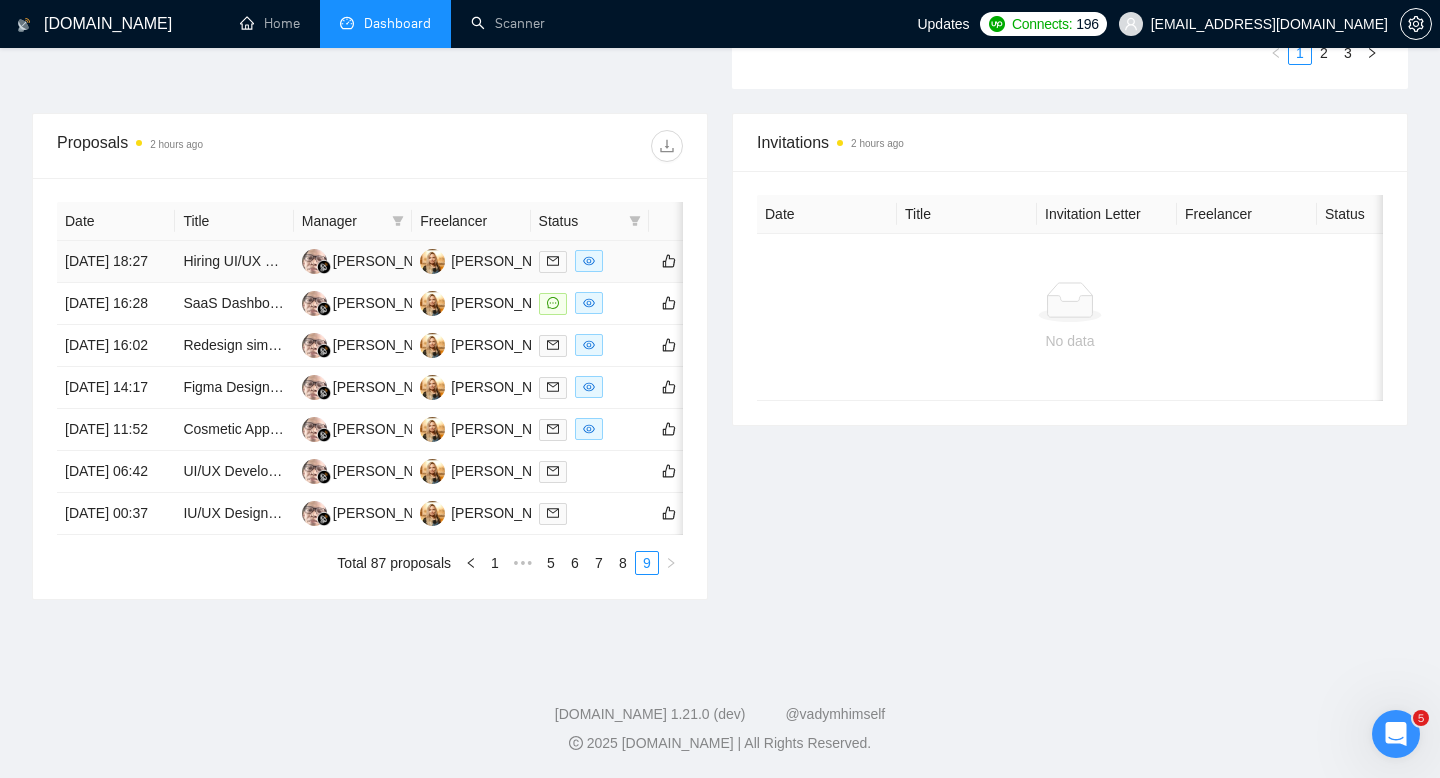 click on "[DATE] 18:27" at bounding box center (116, 262) 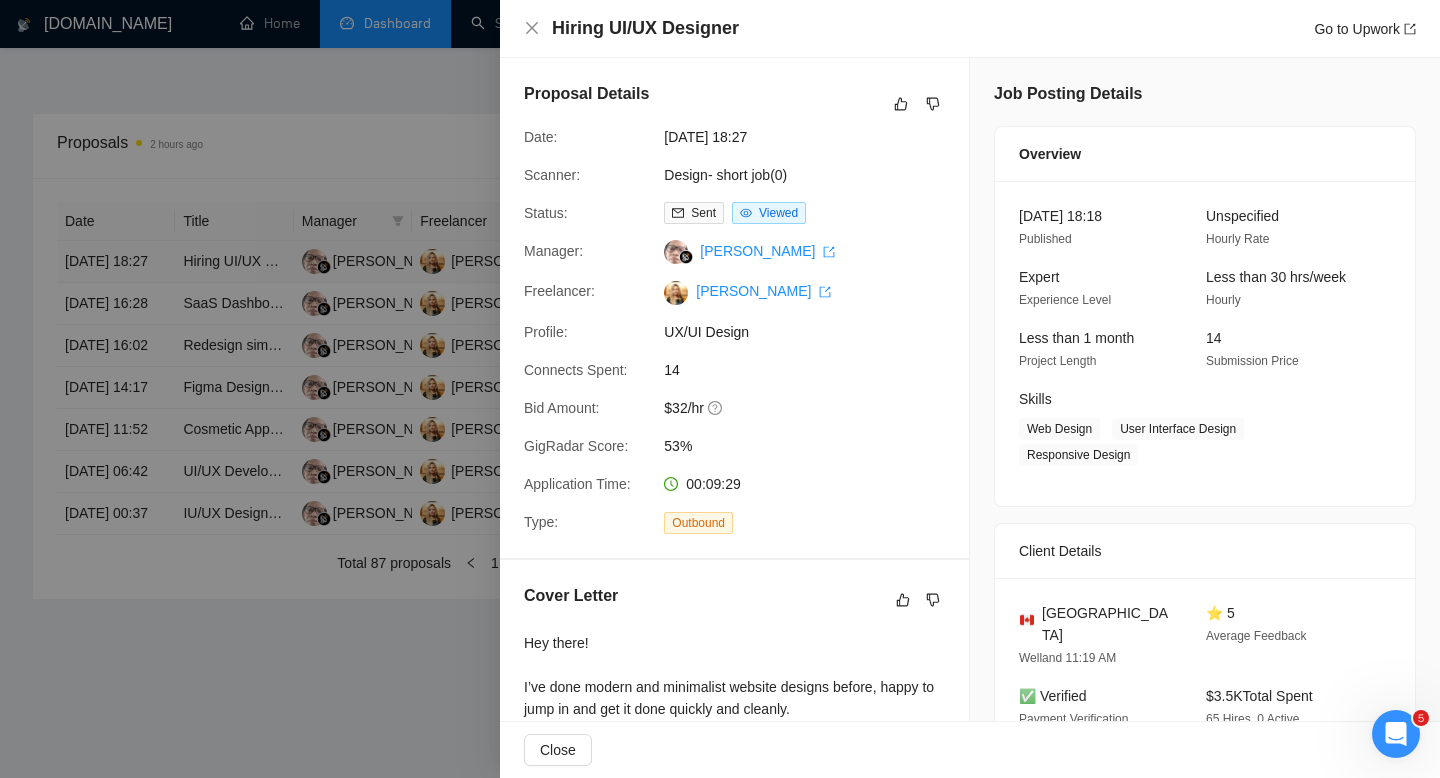 click at bounding box center [720, 389] 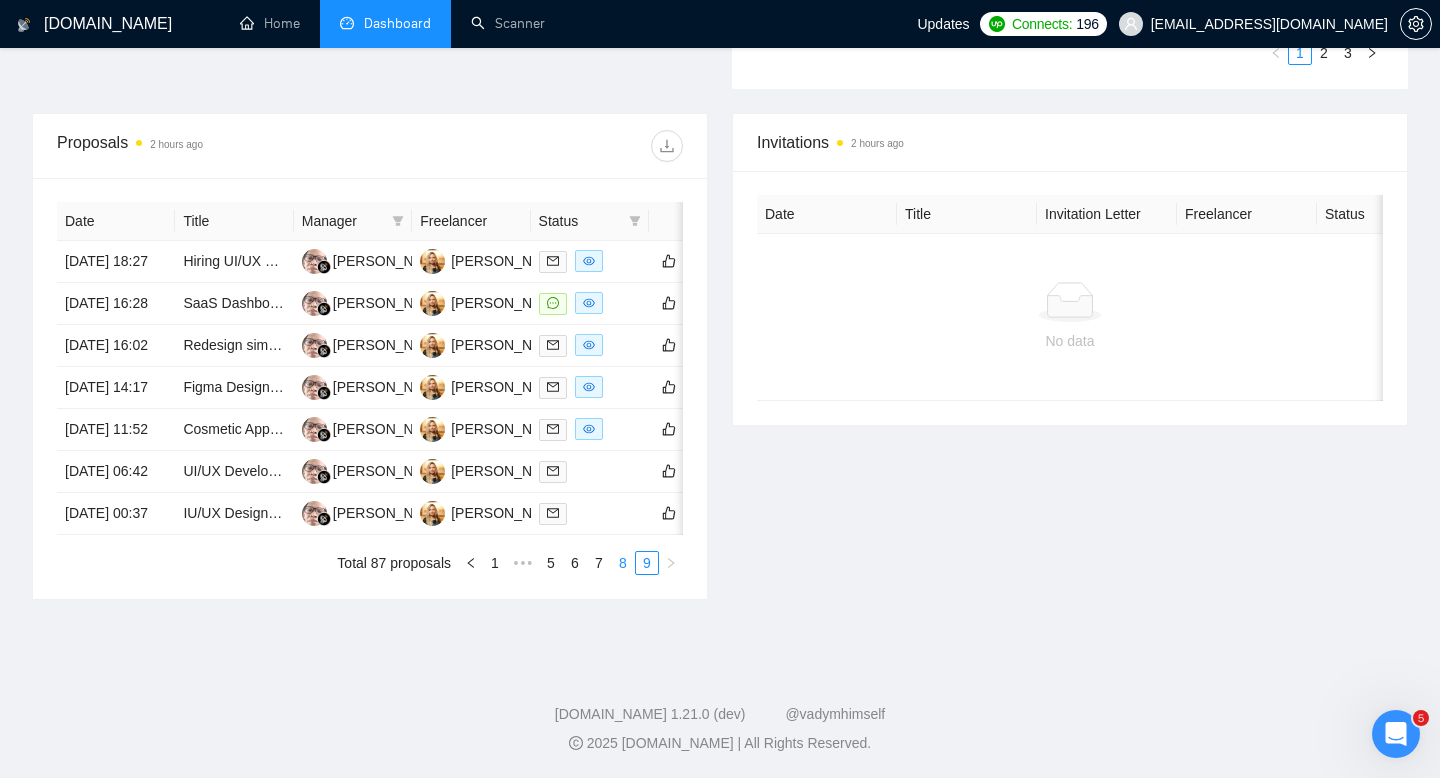 click on "8" at bounding box center (623, 563) 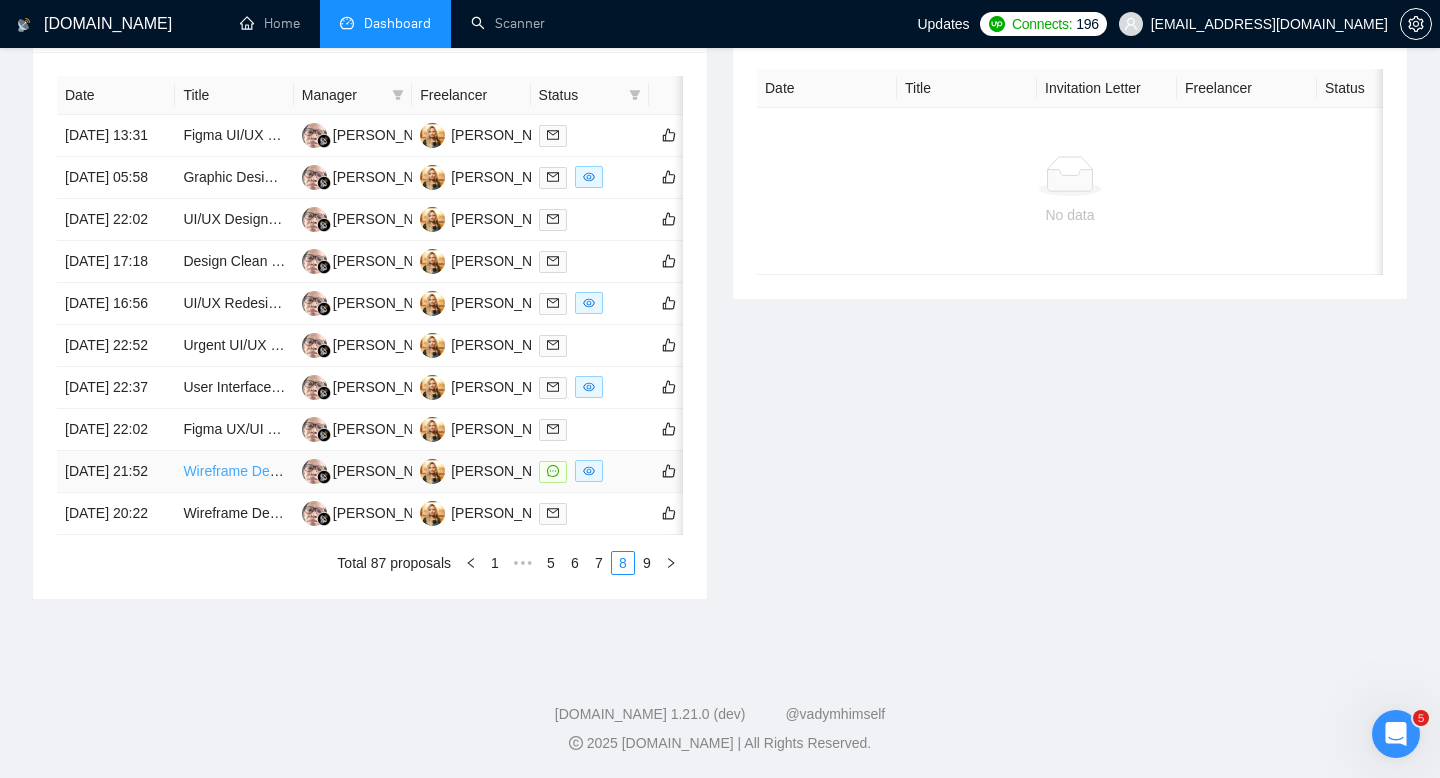 scroll, scrollTop: 921, scrollLeft: 0, axis: vertical 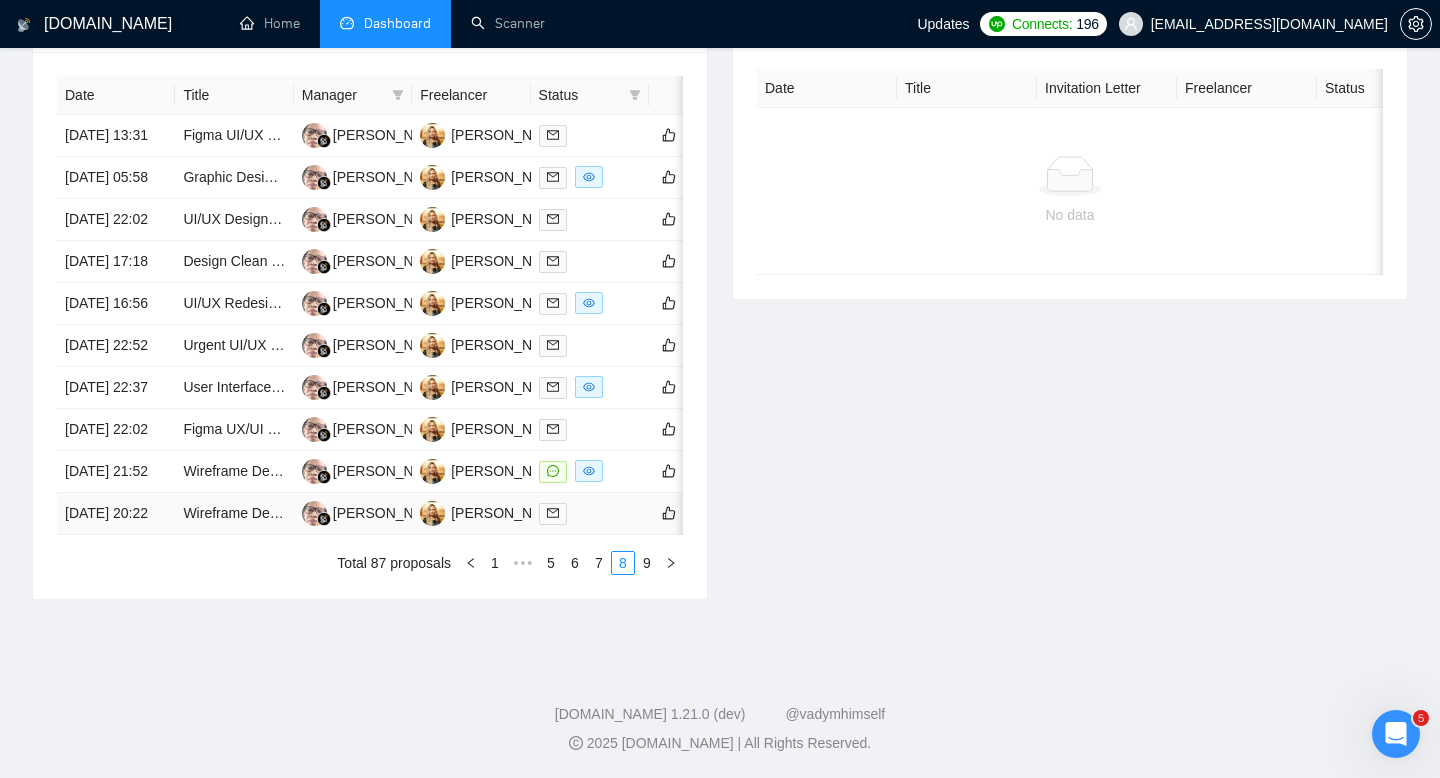 click on "[DATE] 20:22" at bounding box center (116, 514) 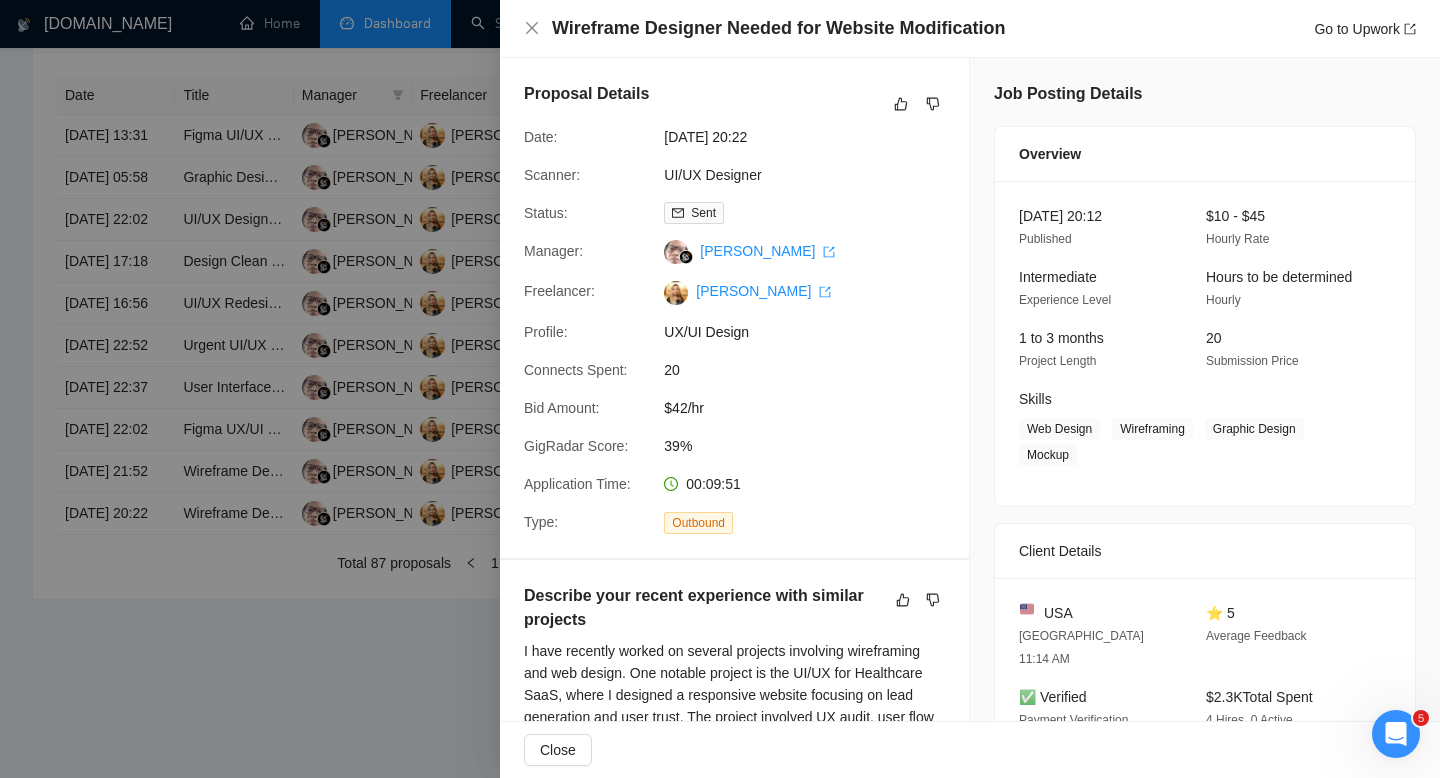 click at bounding box center [720, 389] 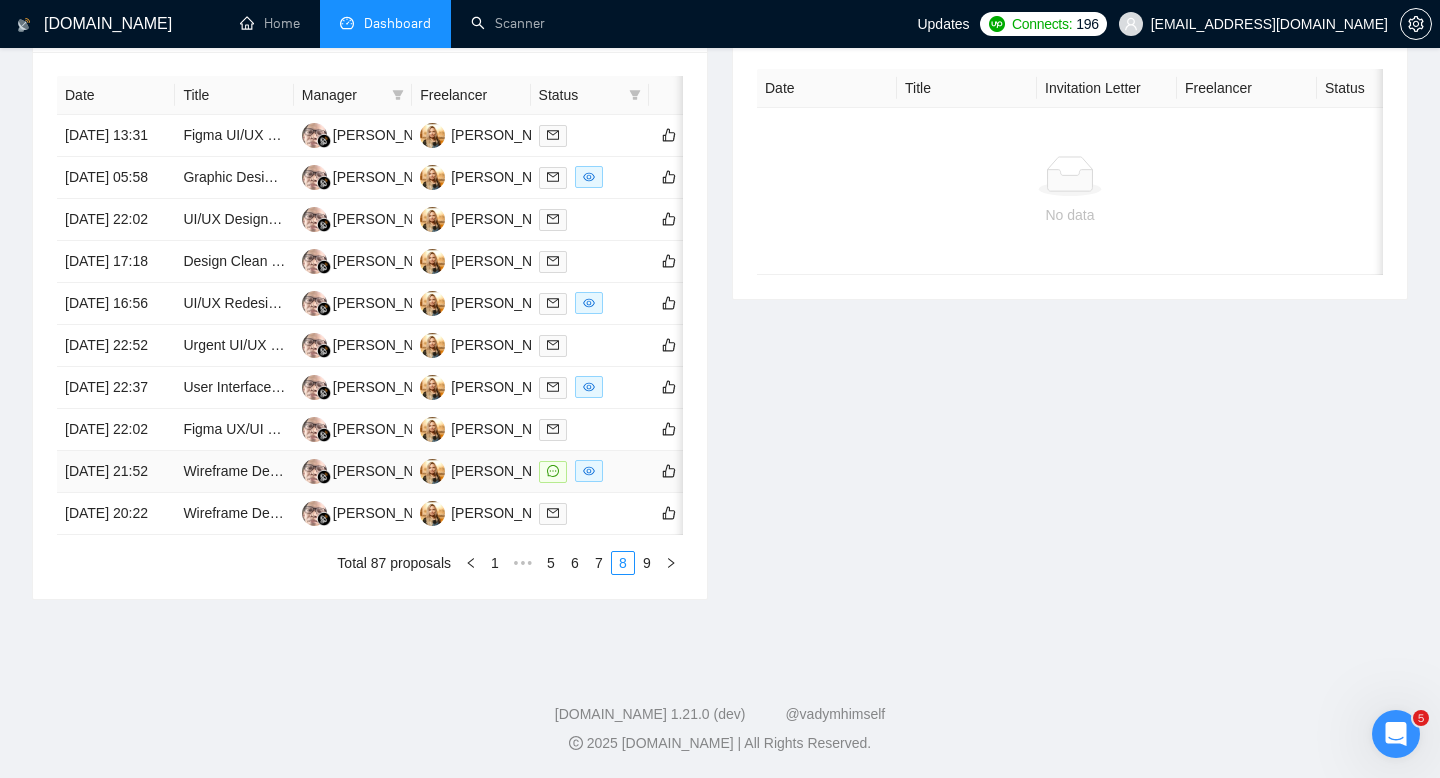 click on "[DATE] 21:52" at bounding box center [116, 472] 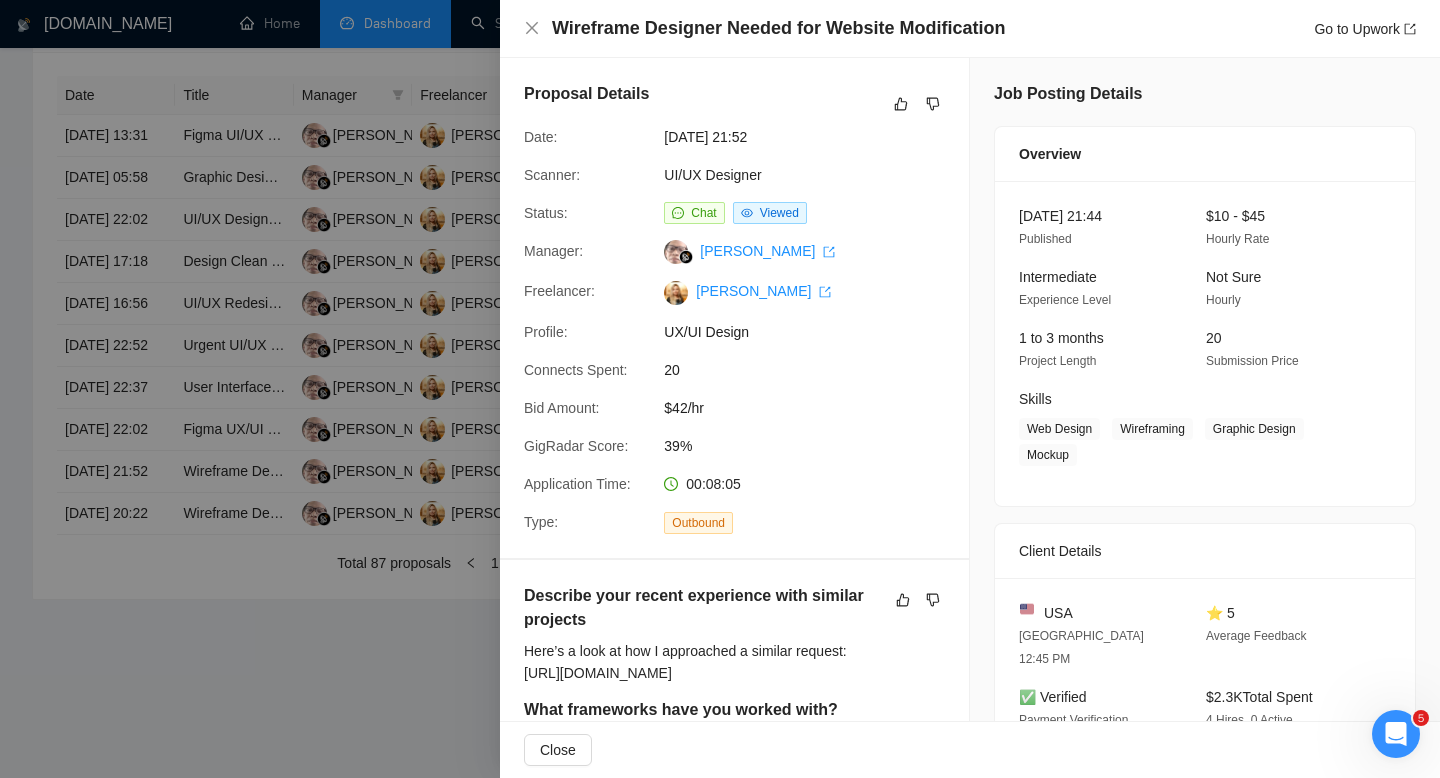click at bounding box center [720, 389] 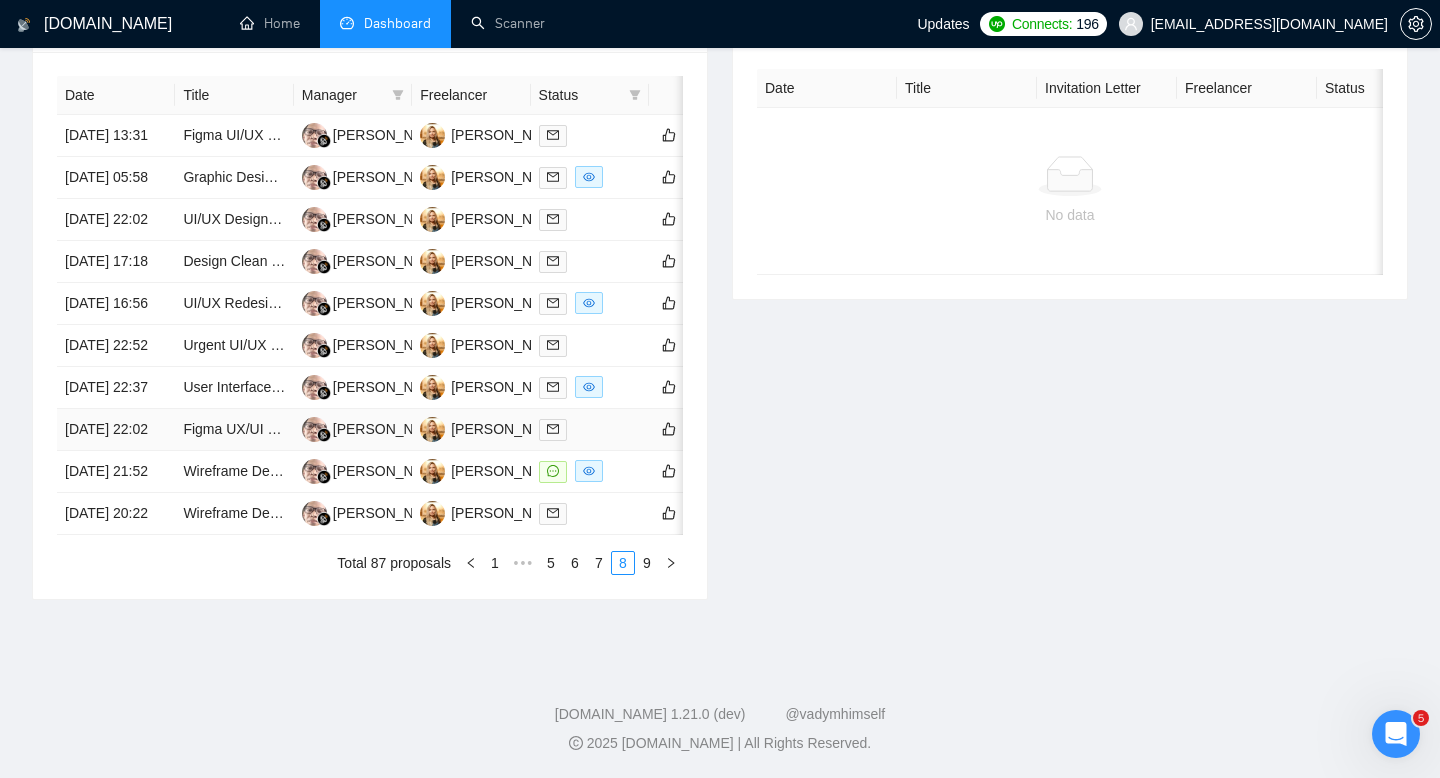 click on "[DATE] 22:02" at bounding box center [116, 430] 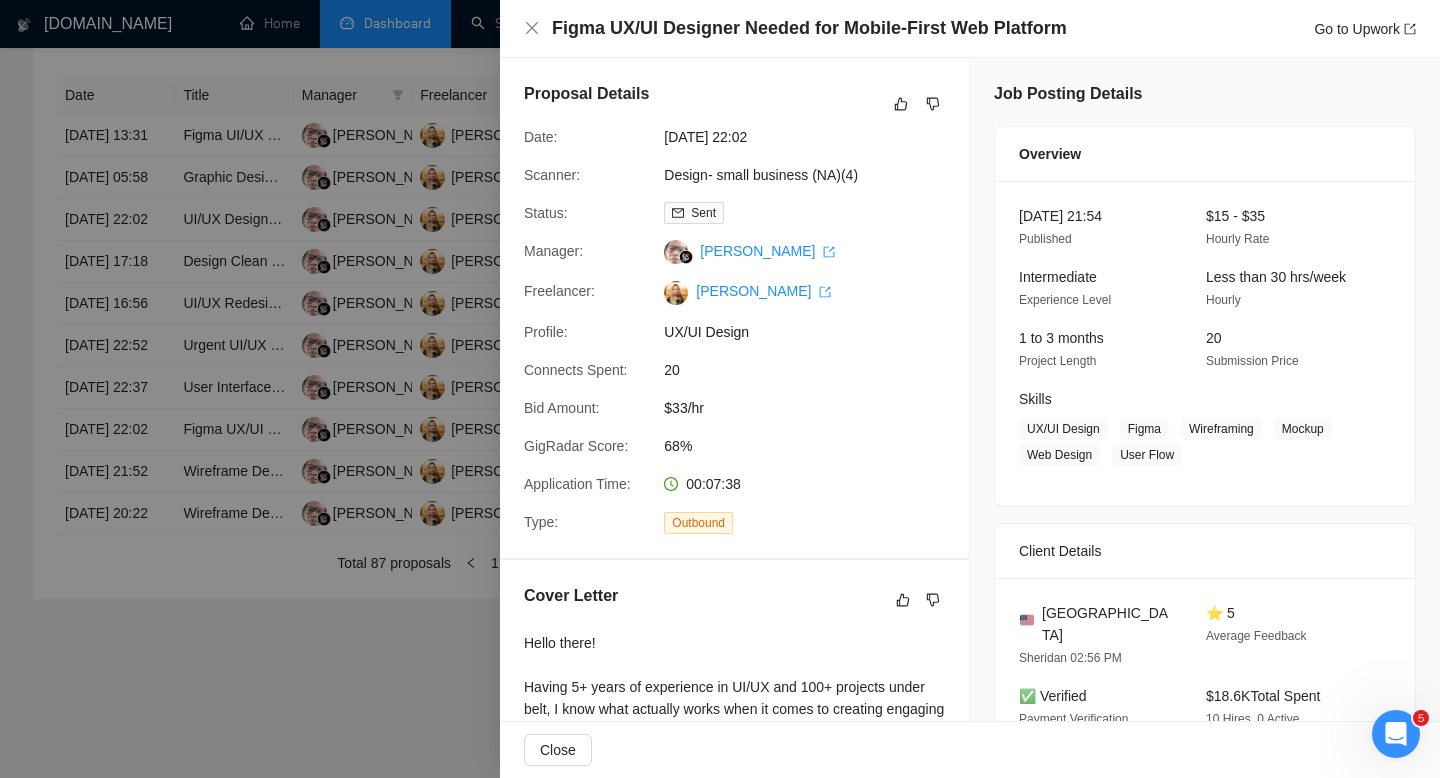 click at bounding box center (720, 389) 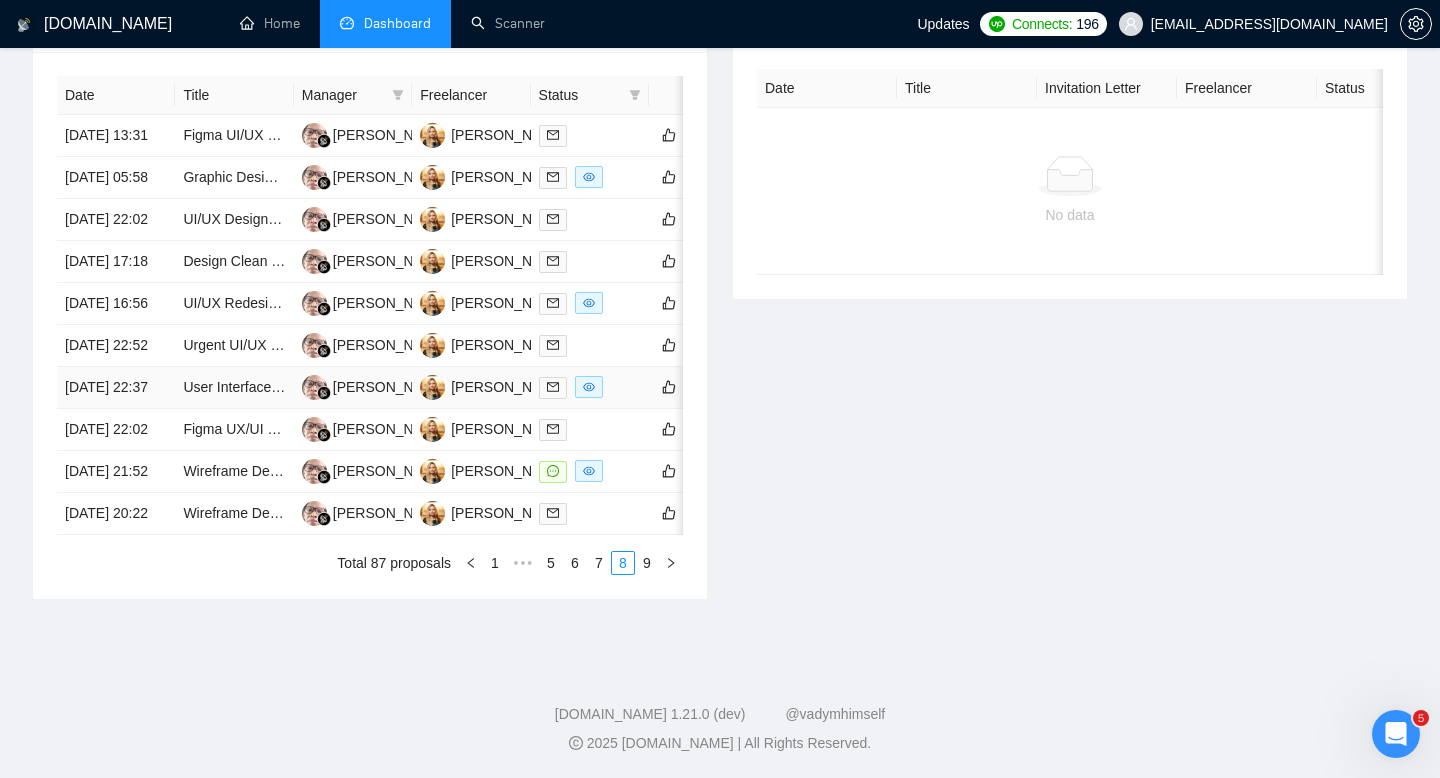 click on "[DATE] 22:37" at bounding box center [116, 388] 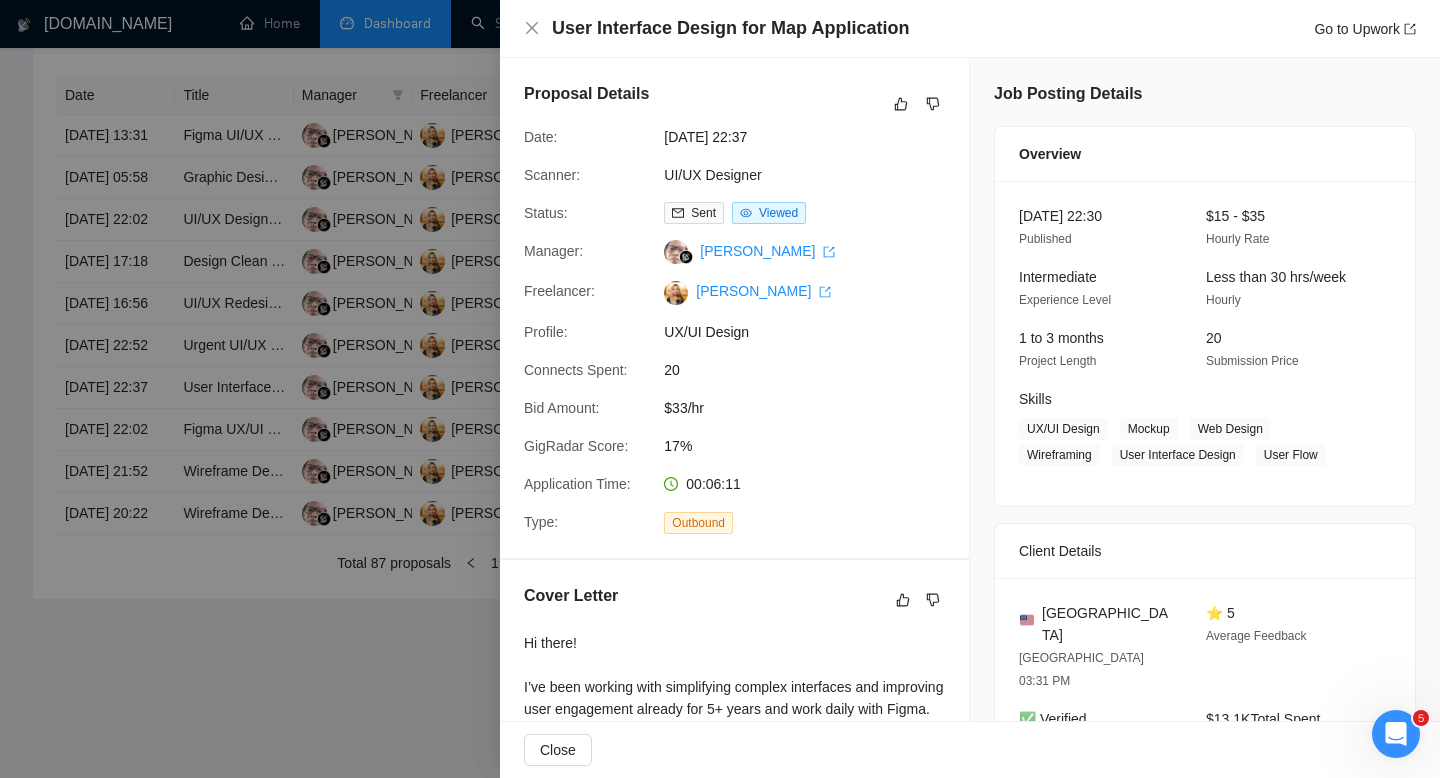 click at bounding box center (720, 389) 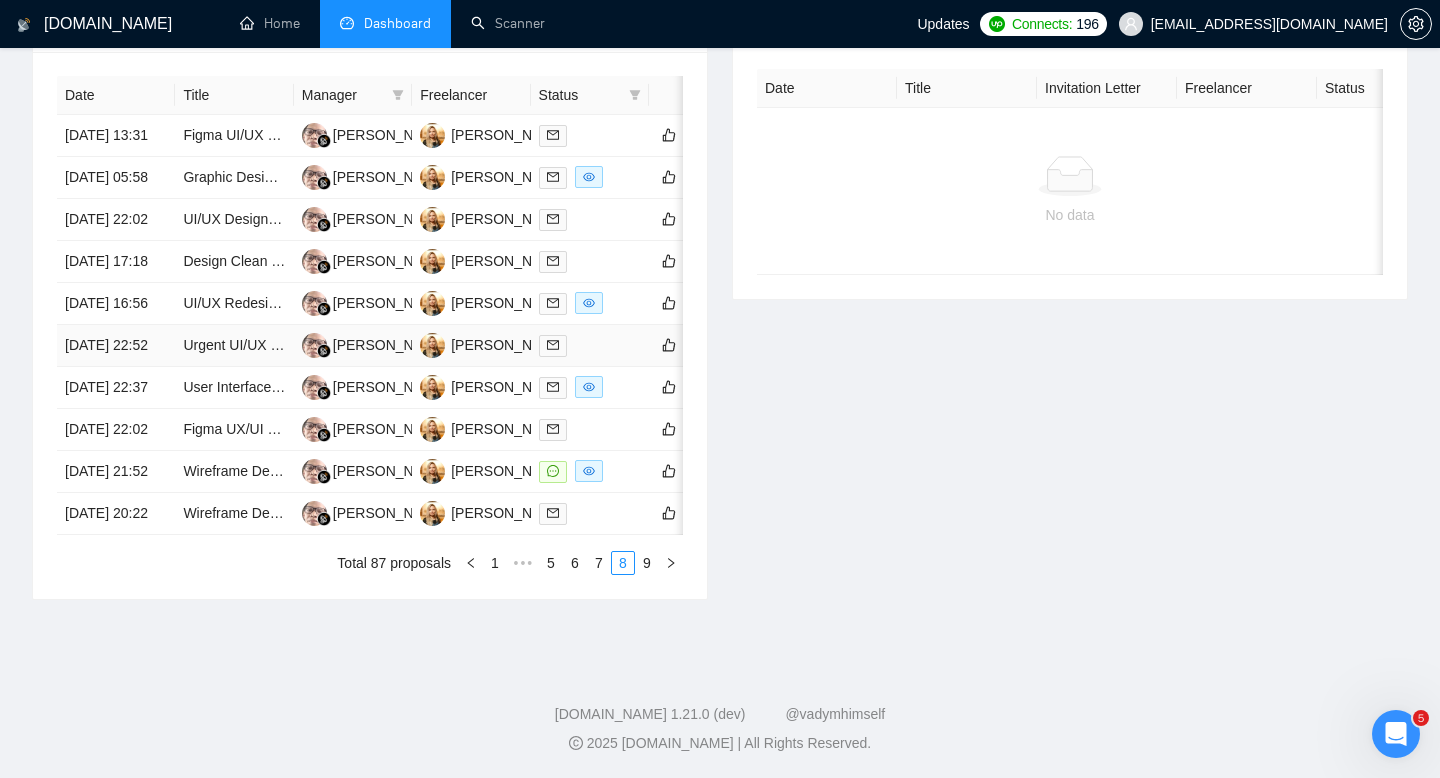click on "[DATE] 22:52" at bounding box center [116, 346] 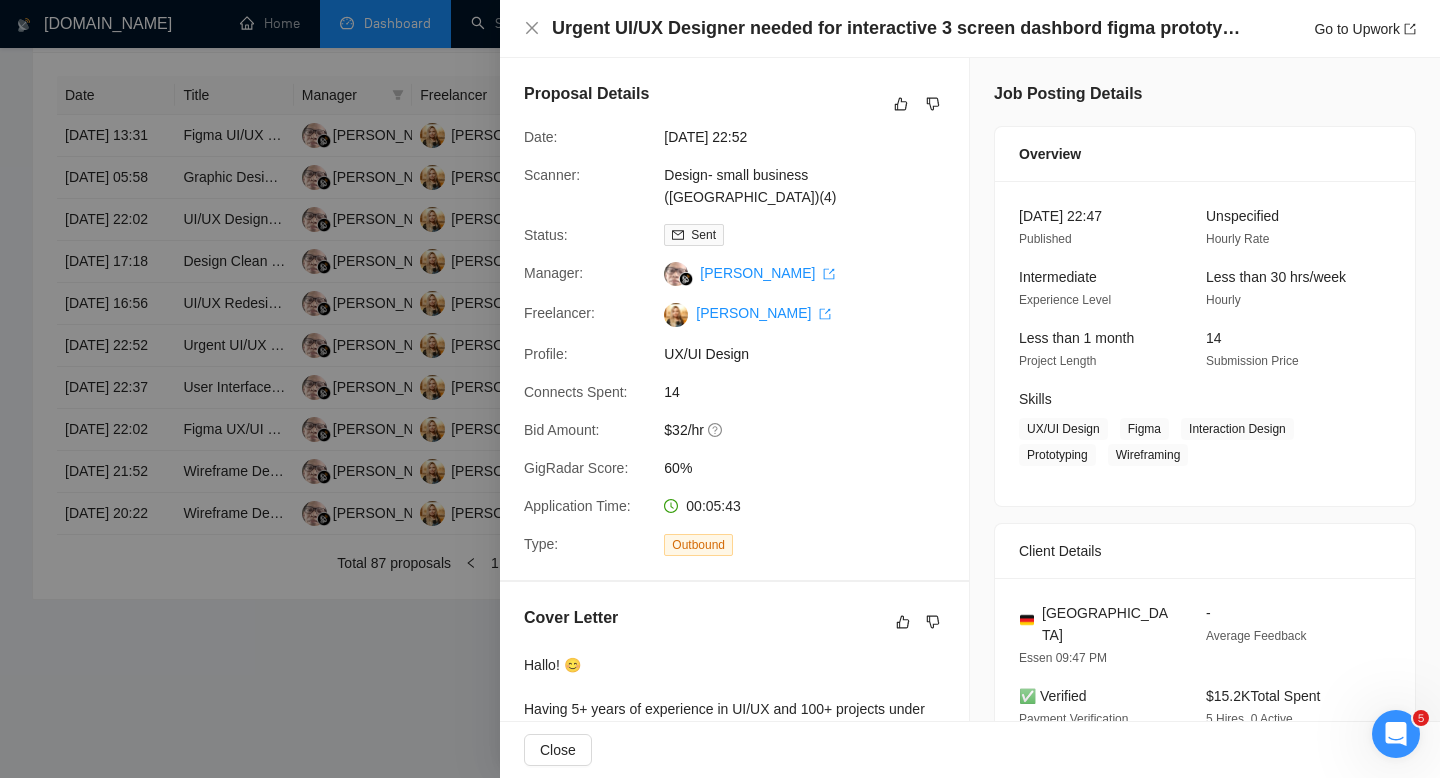 click at bounding box center [720, 389] 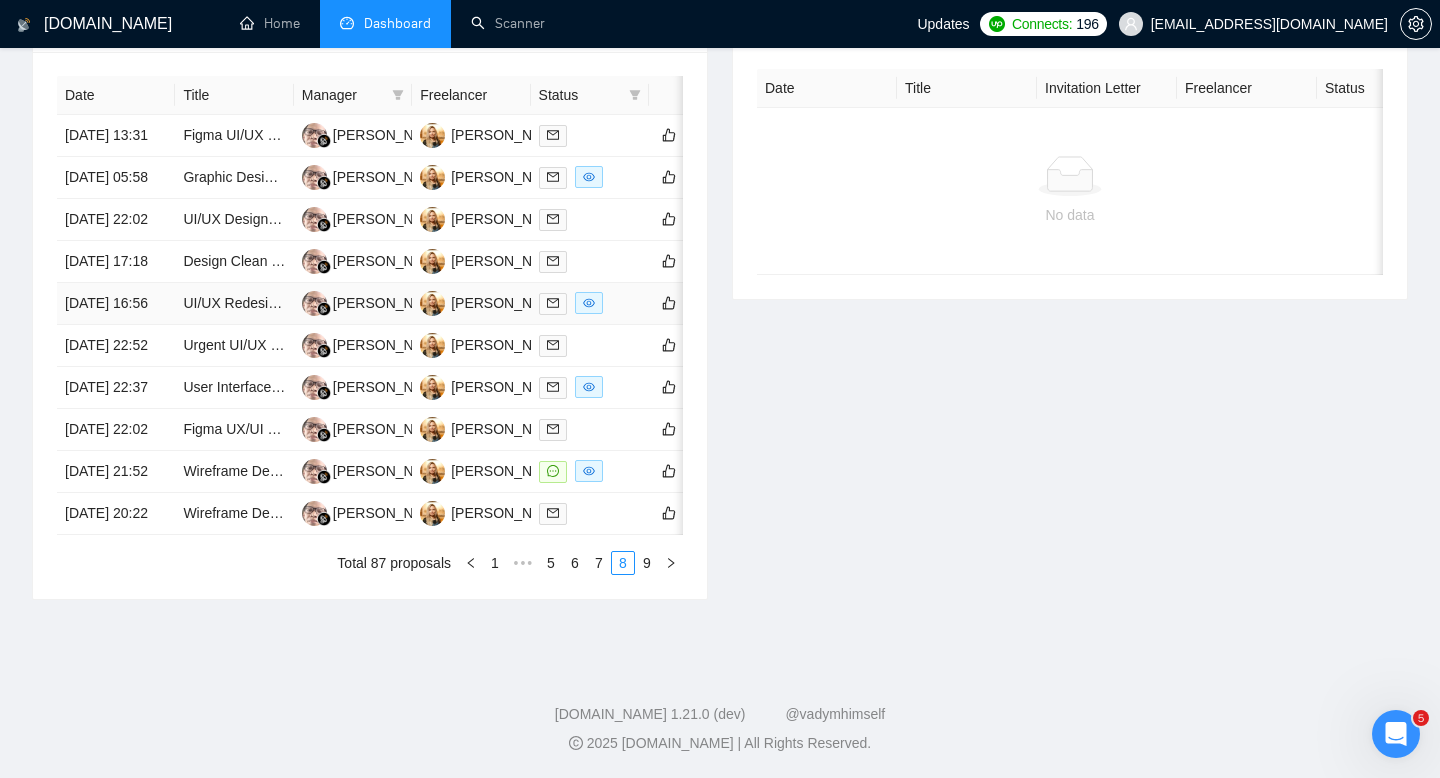 click on "[DATE] 16:56" at bounding box center [116, 304] 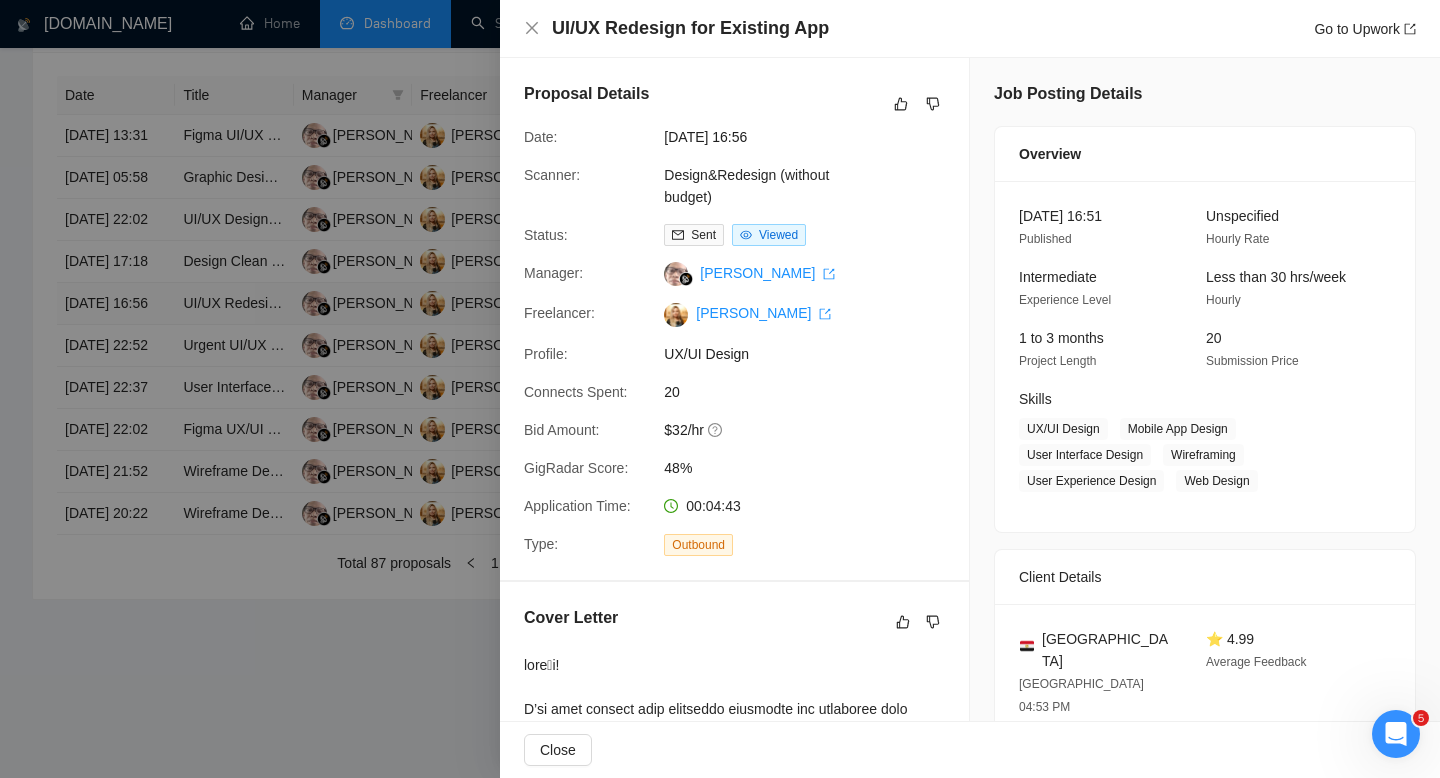 click at bounding box center [720, 389] 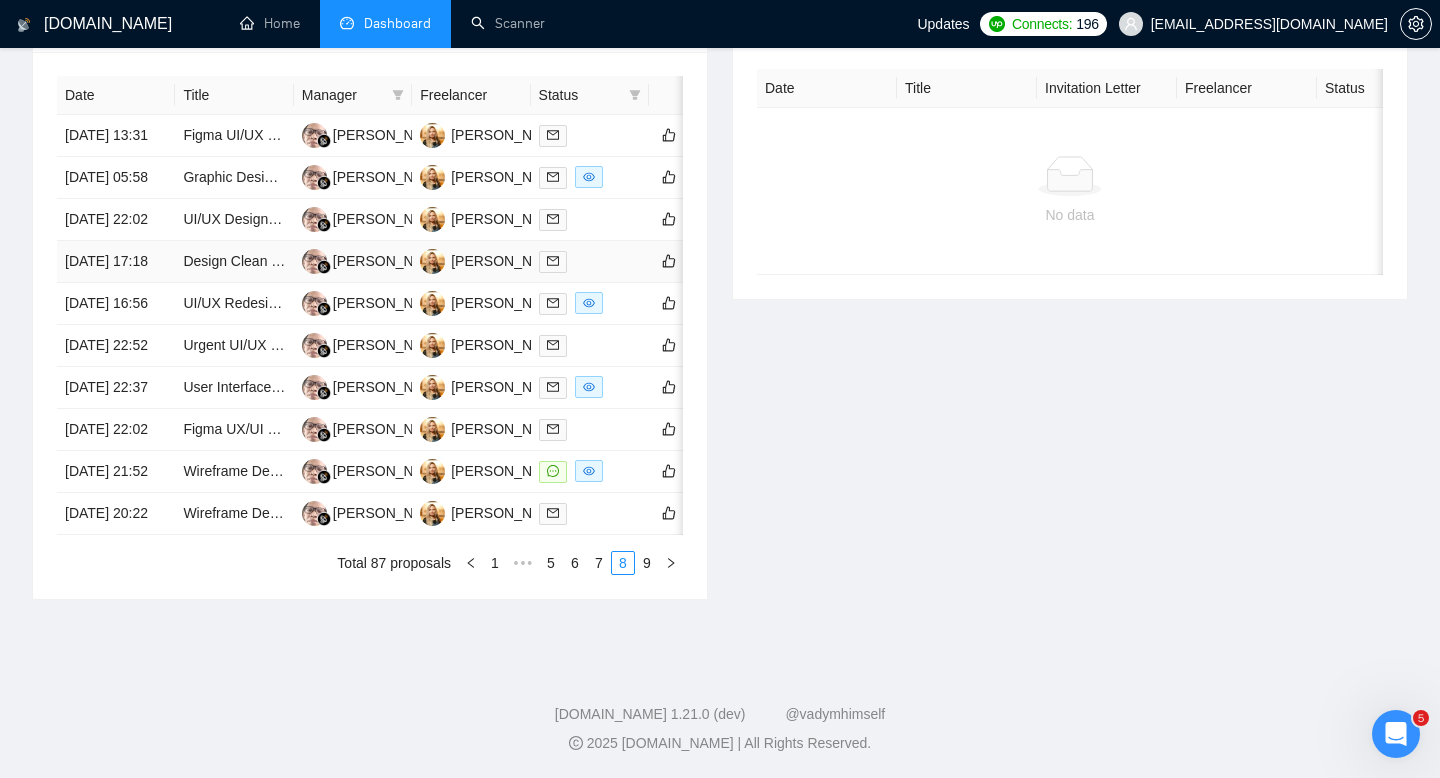click on "[DATE] 17:18" at bounding box center [116, 262] 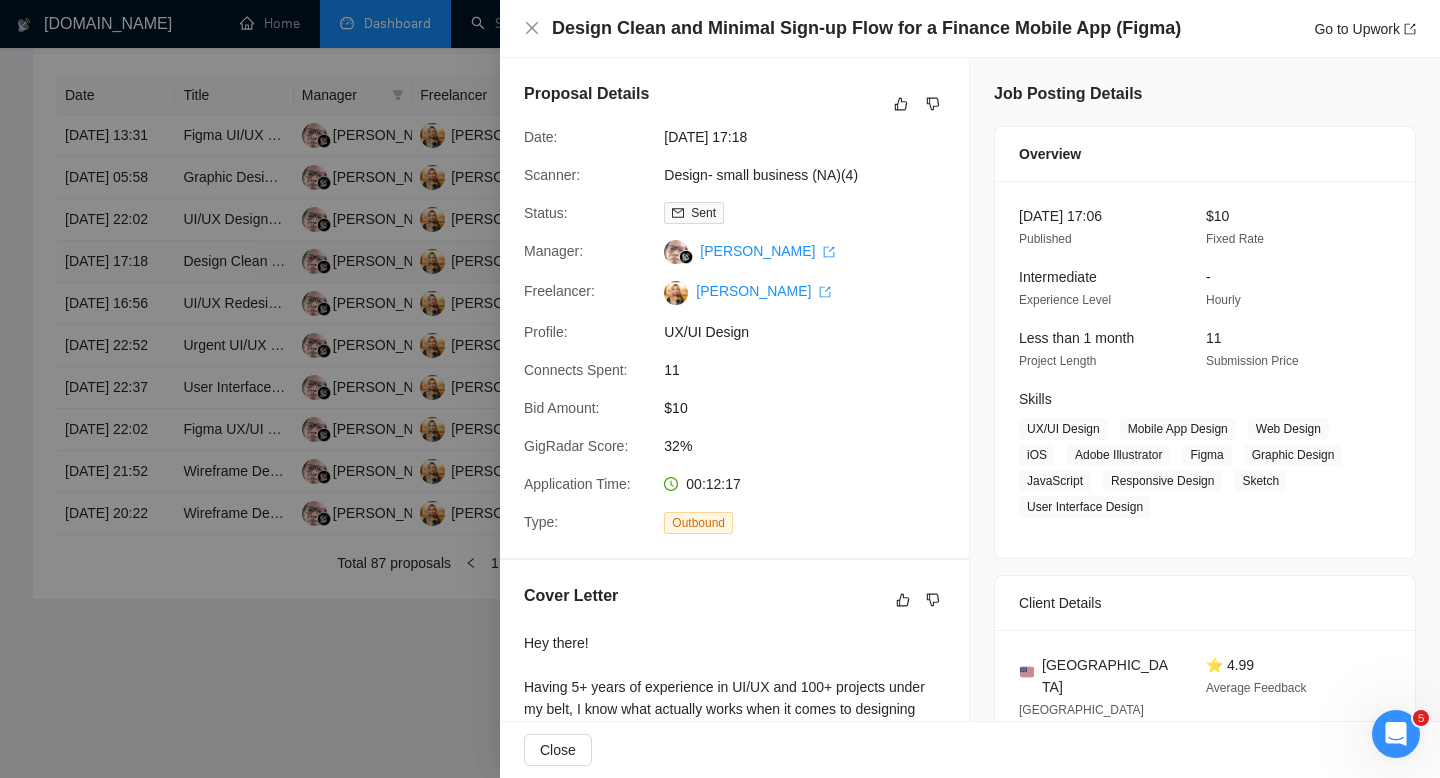 click at bounding box center (720, 389) 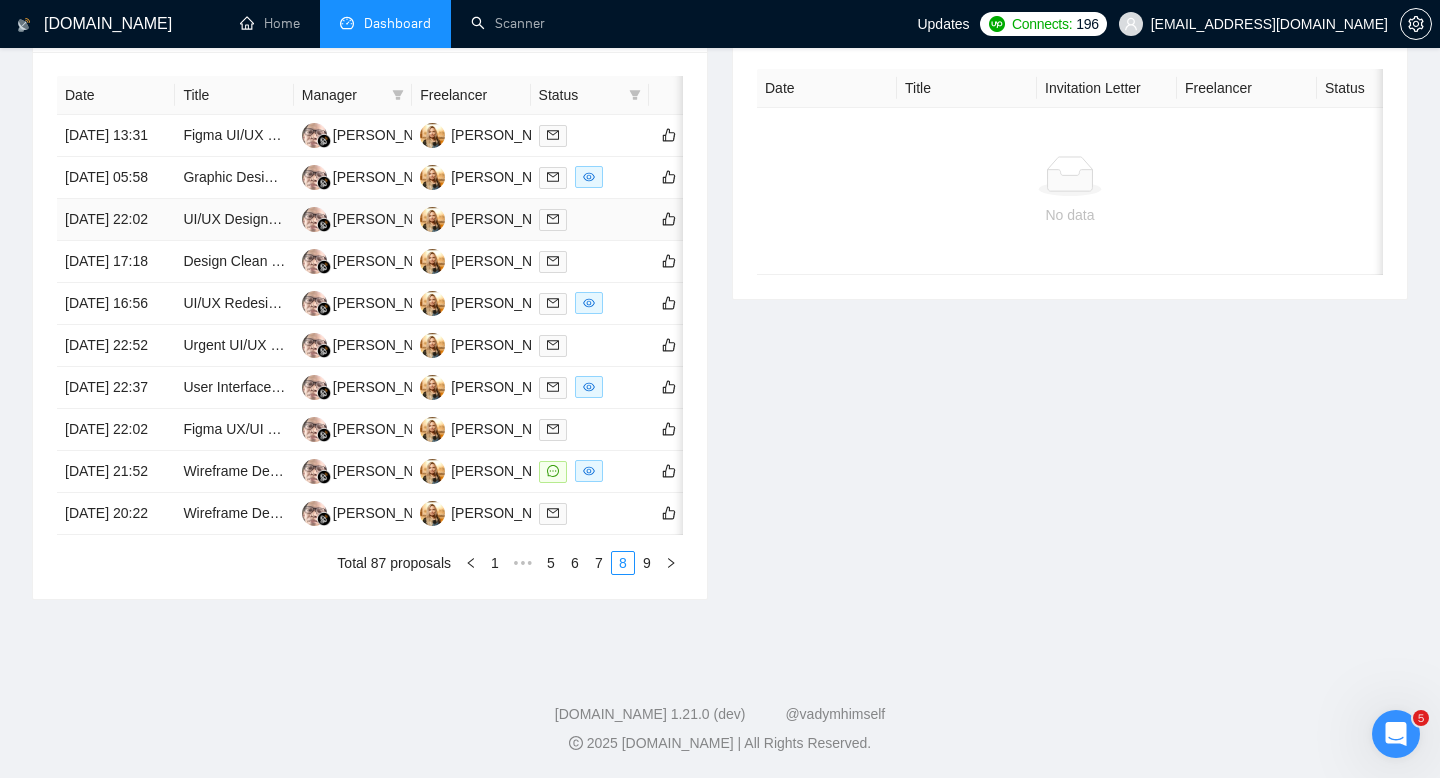 click on "[DATE] 22:02" at bounding box center [116, 220] 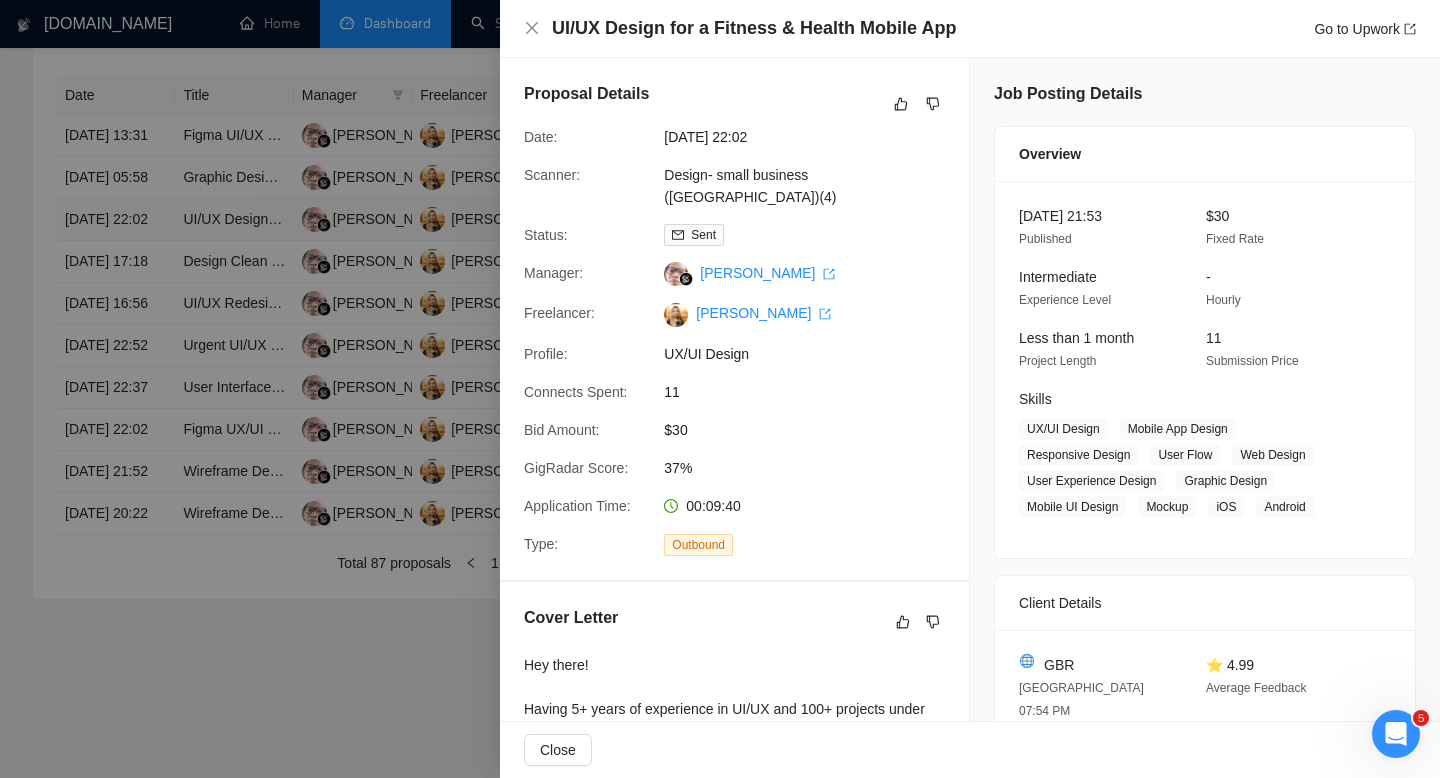 click at bounding box center [720, 389] 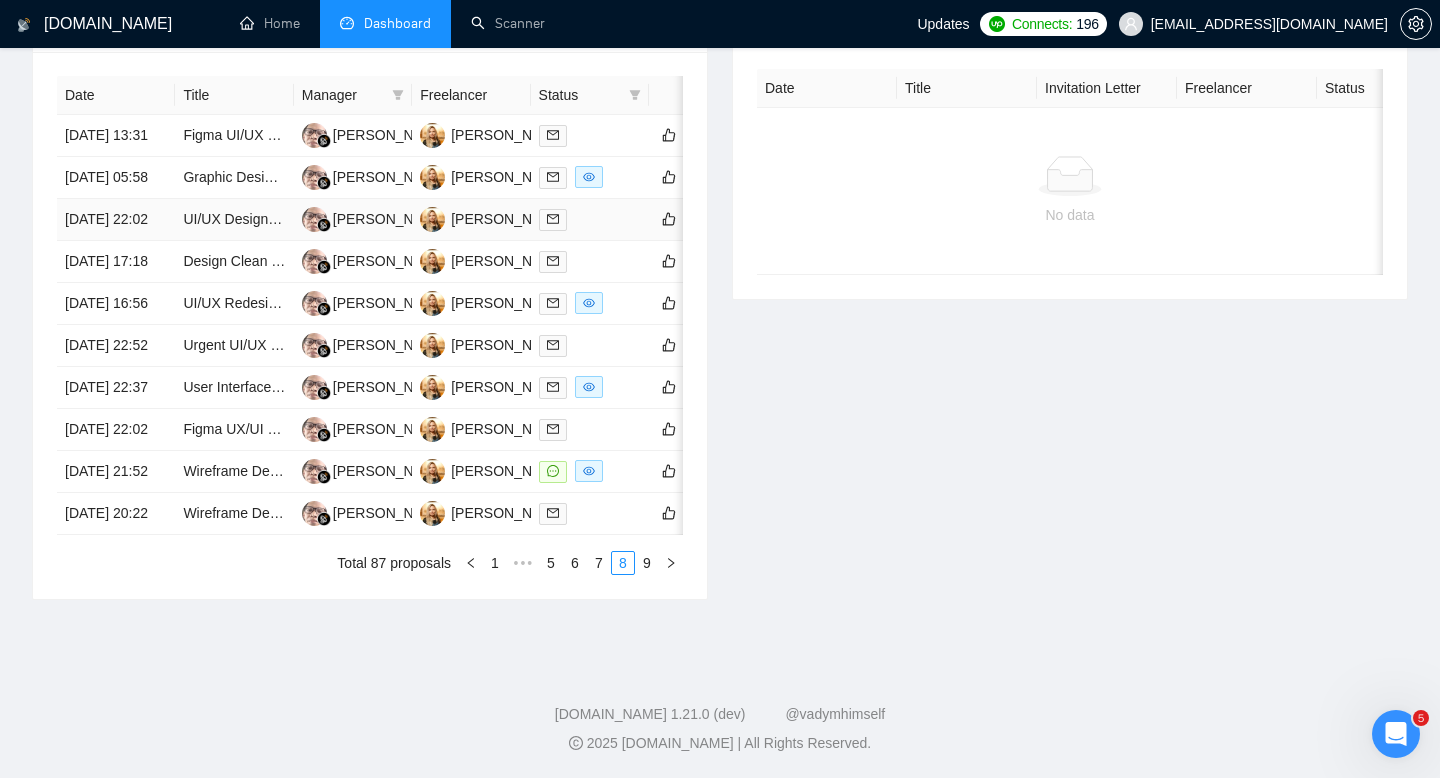 scroll, scrollTop: 860, scrollLeft: 0, axis: vertical 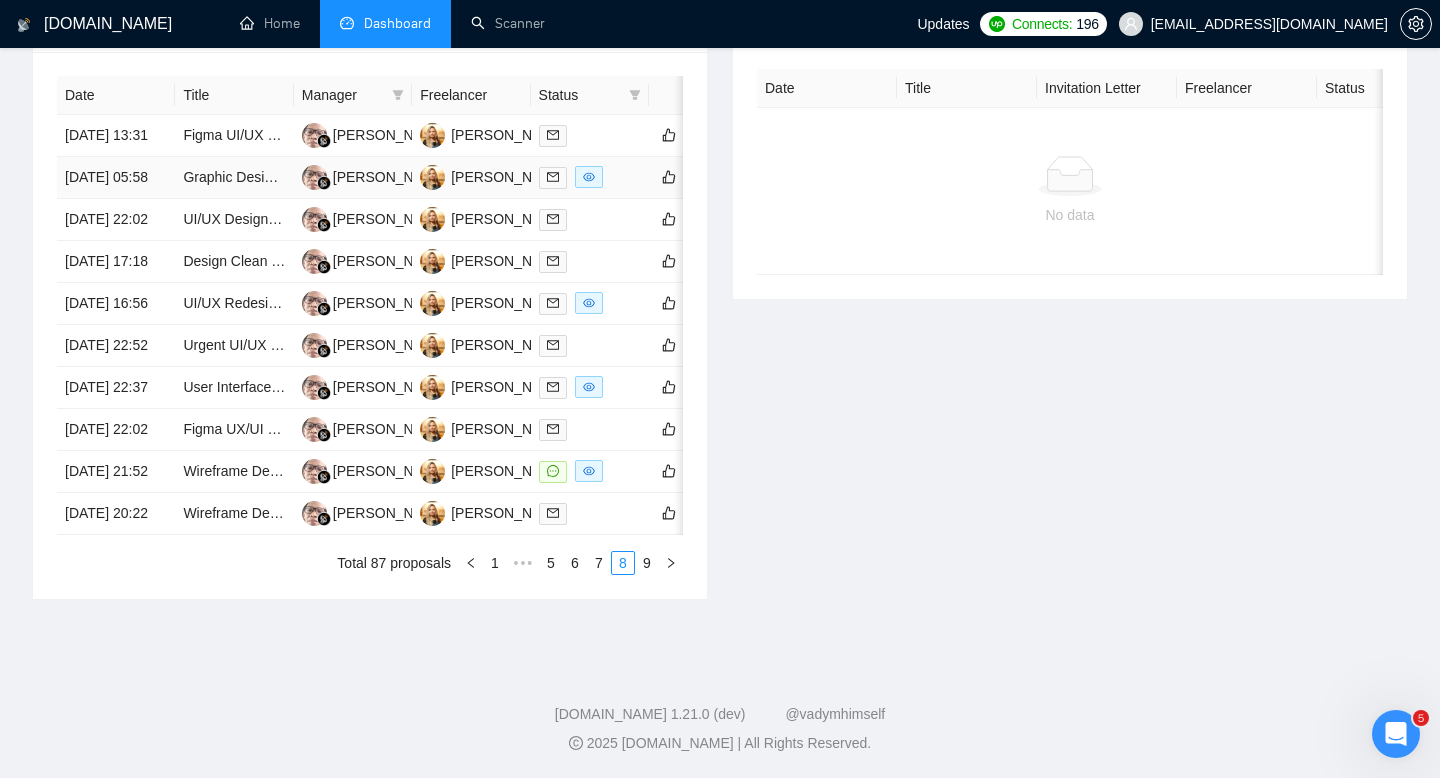 click on "[DATE] 05:58" at bounding box center (116, 178) 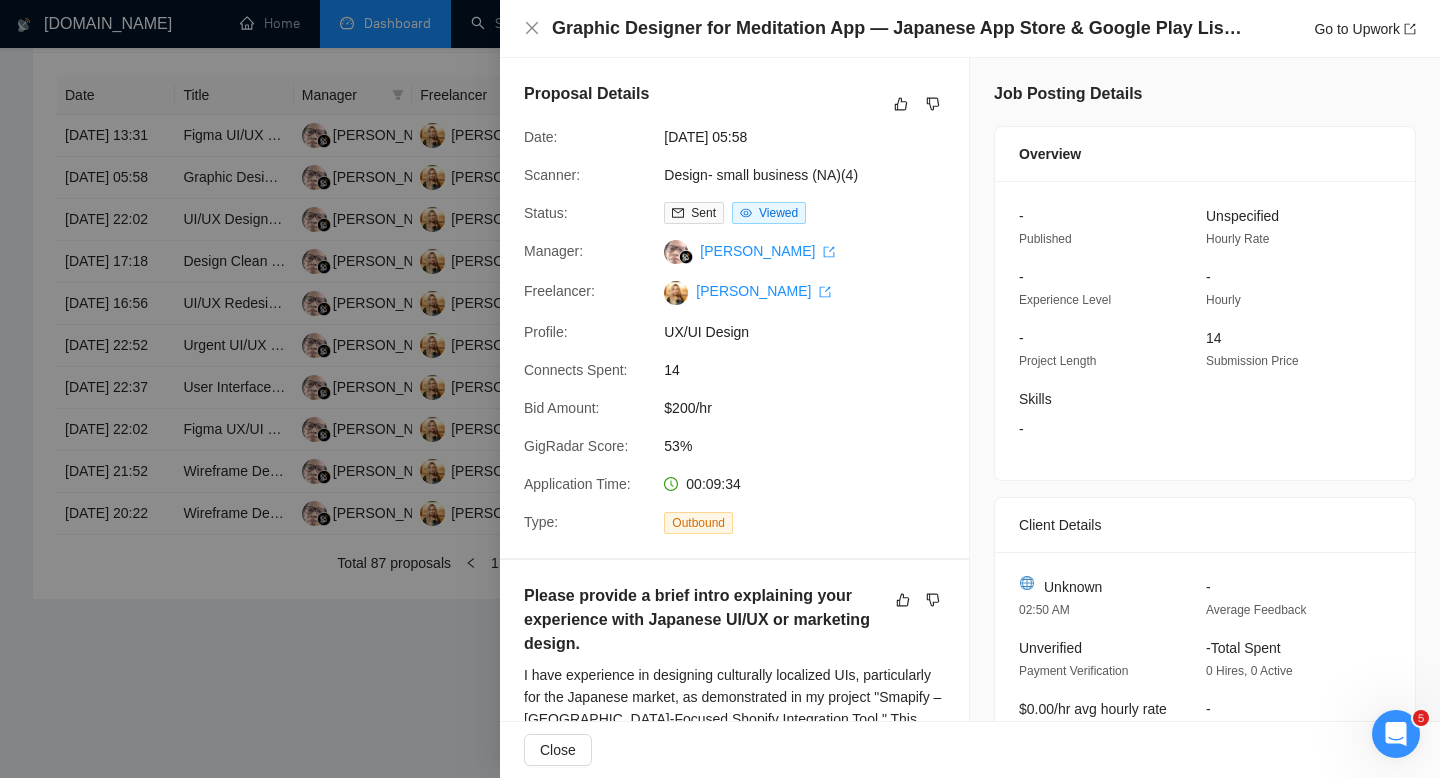 click at bounding box center [720, 389] 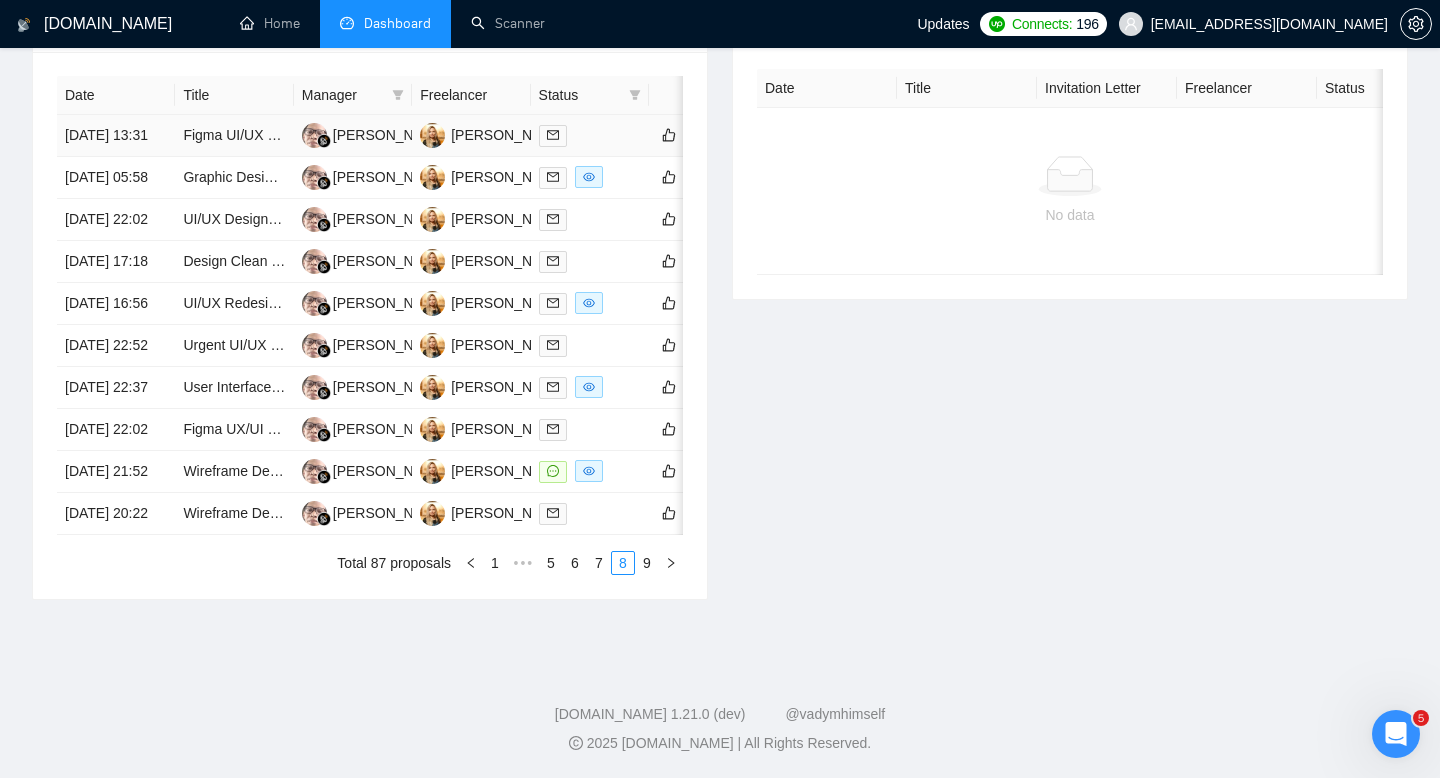 click on "[DATE] 13:31" at bounding box center (116, 136) 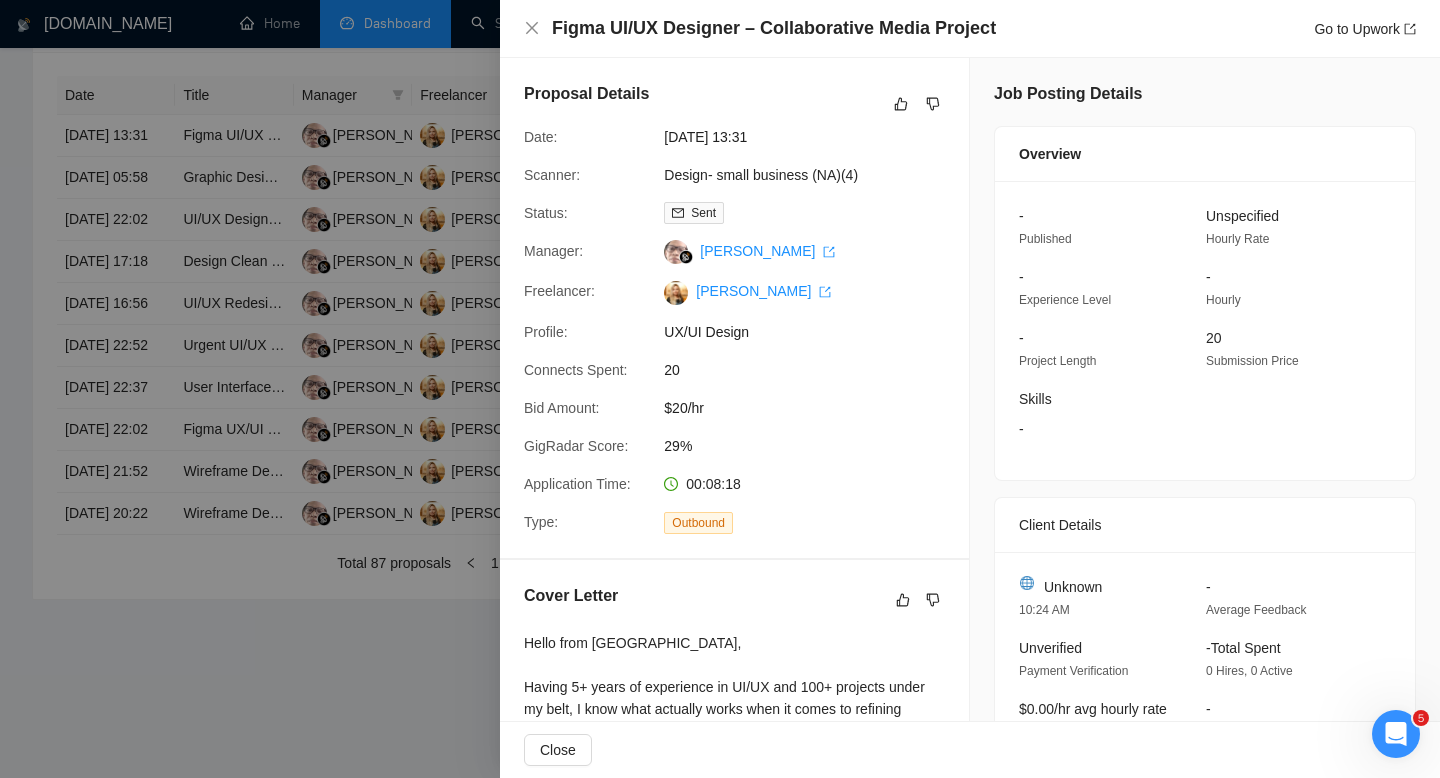 click at bounding box center [720, 389] 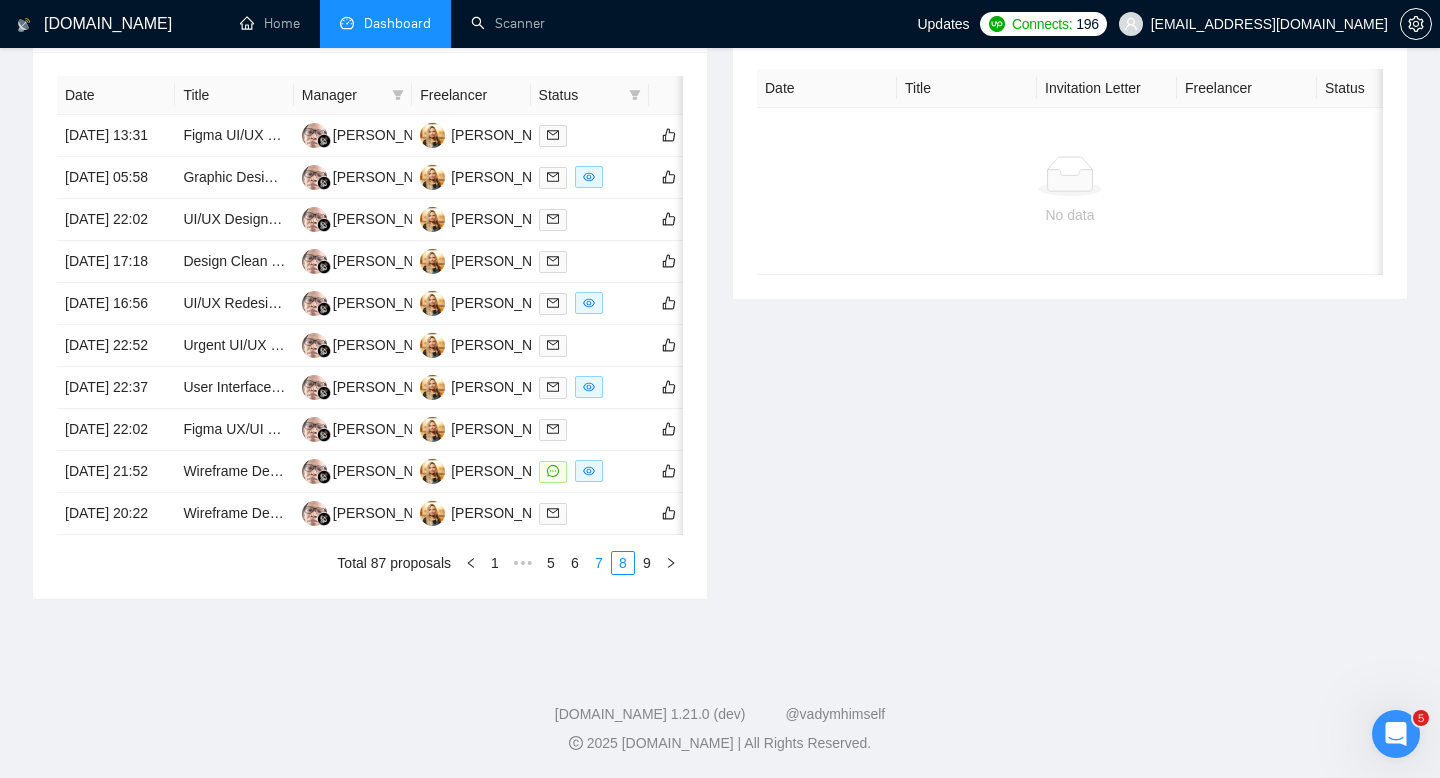 click on "7" at bounding box center (599, 563) 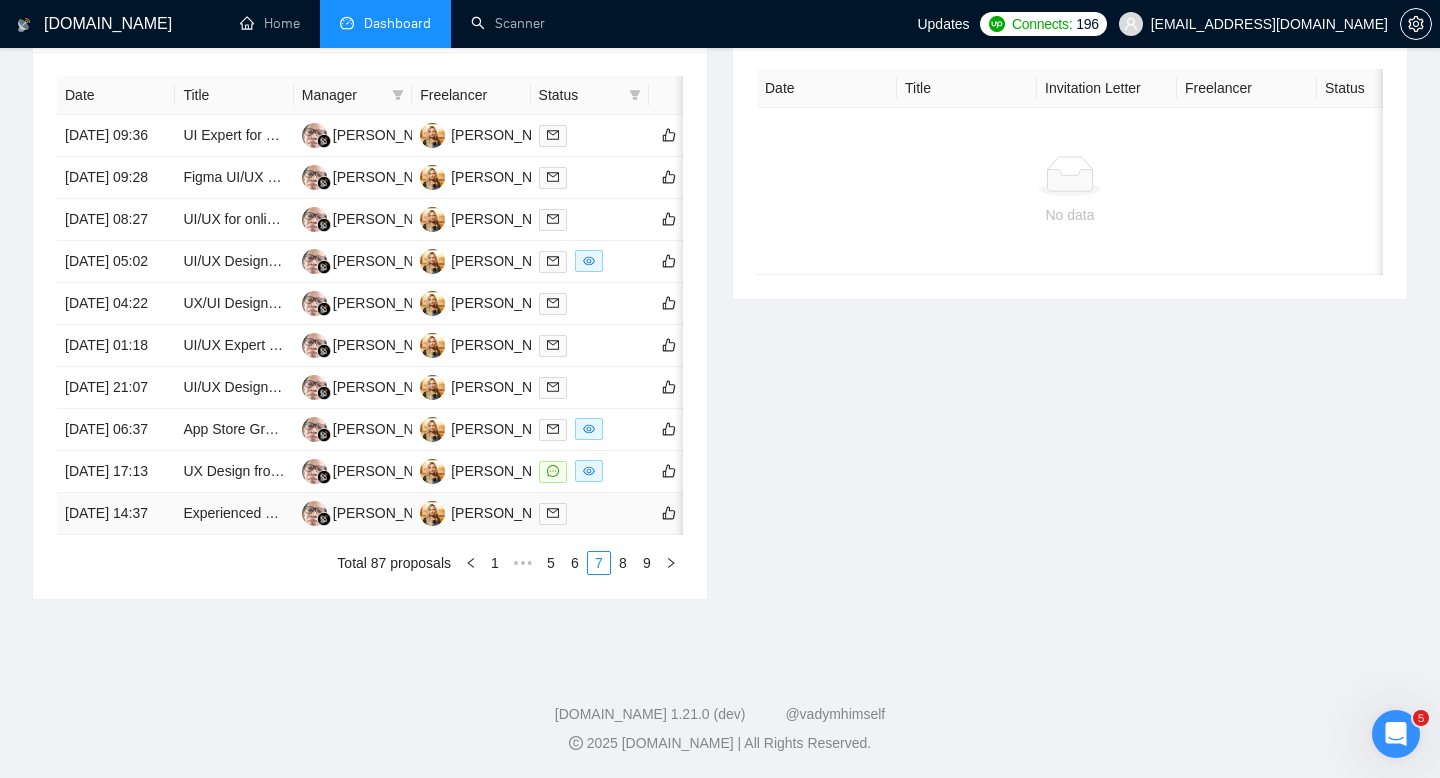 click on "[DATE] 14:37" at bounding box center [116, 514] 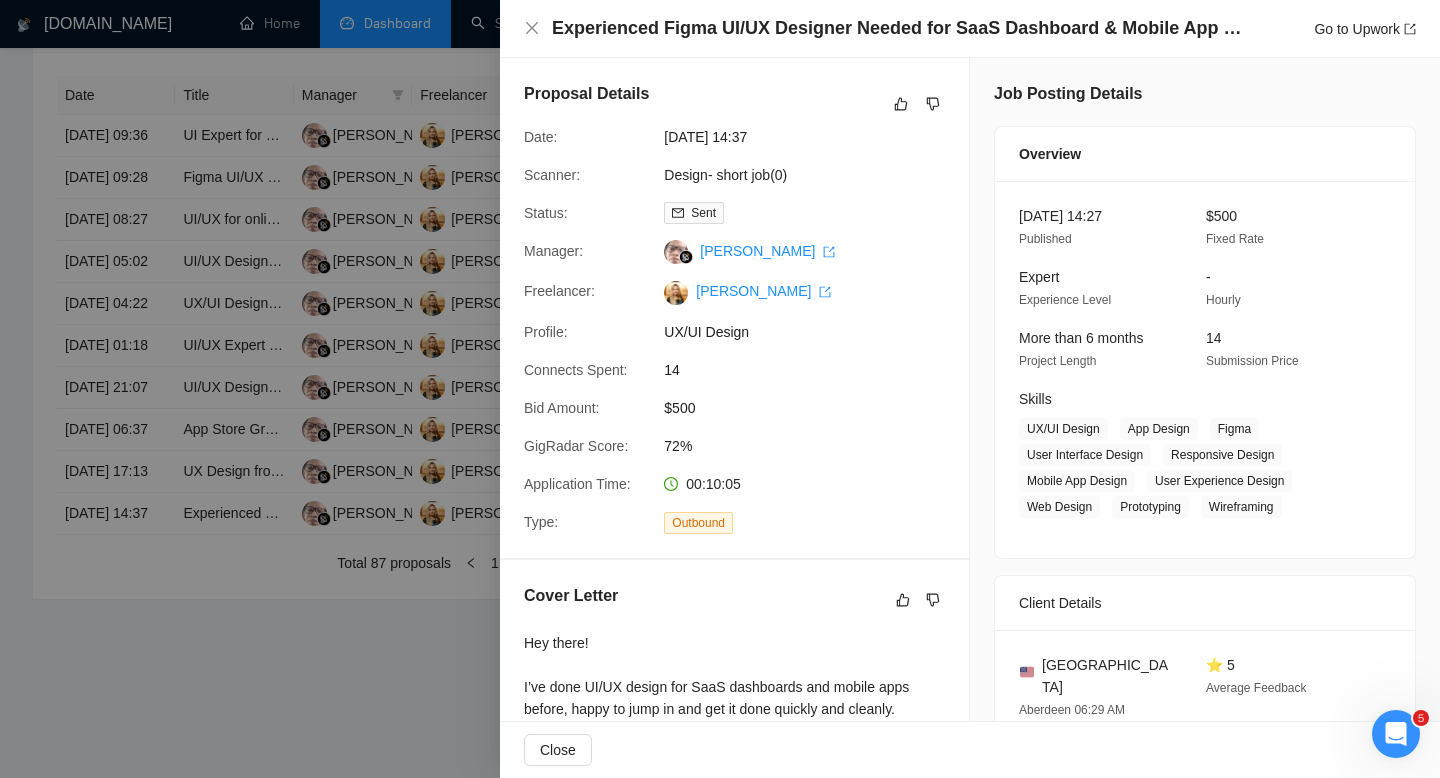 click at bounding box center [720, 389] 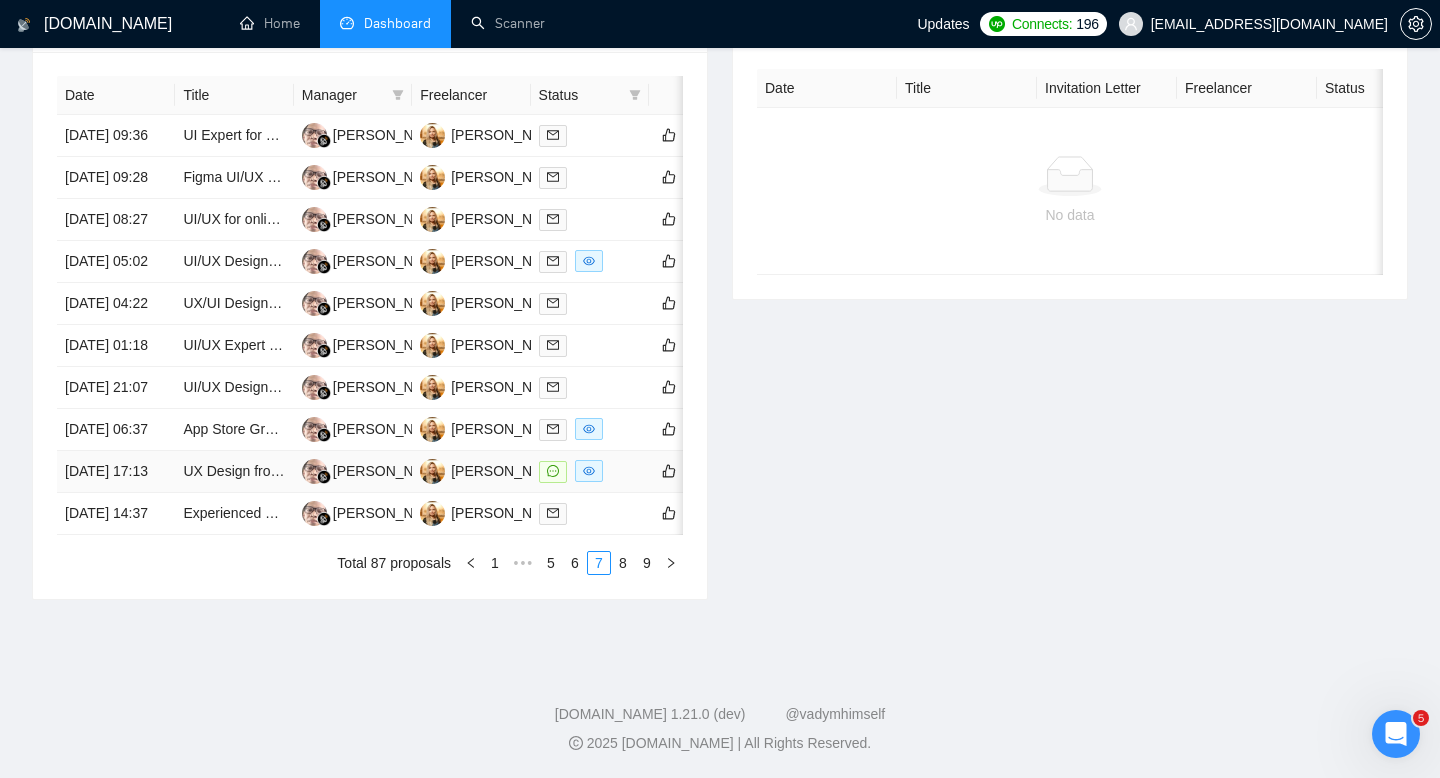 click on "[DATE] 17:13" at bounding box center (116, 472) 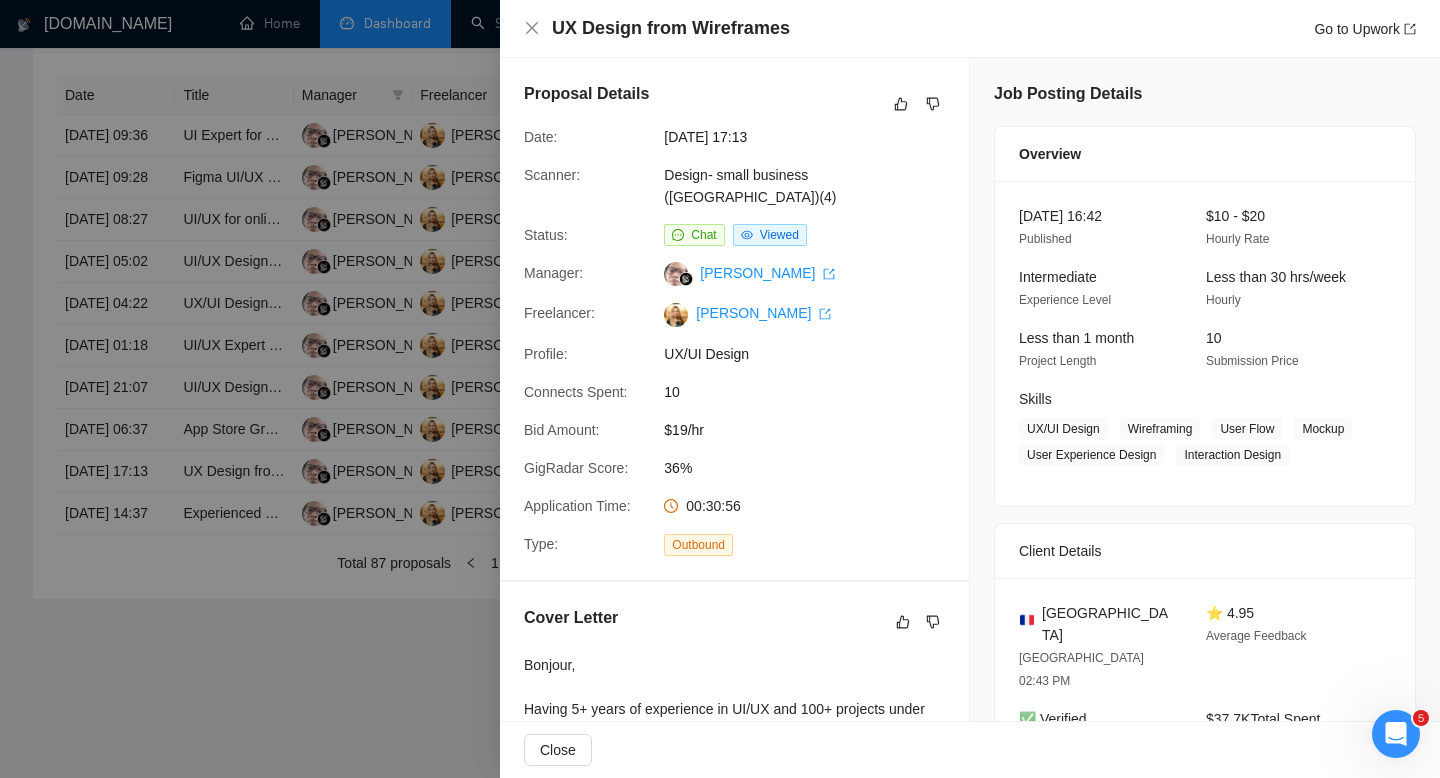 click at bounding box center [720, 389] 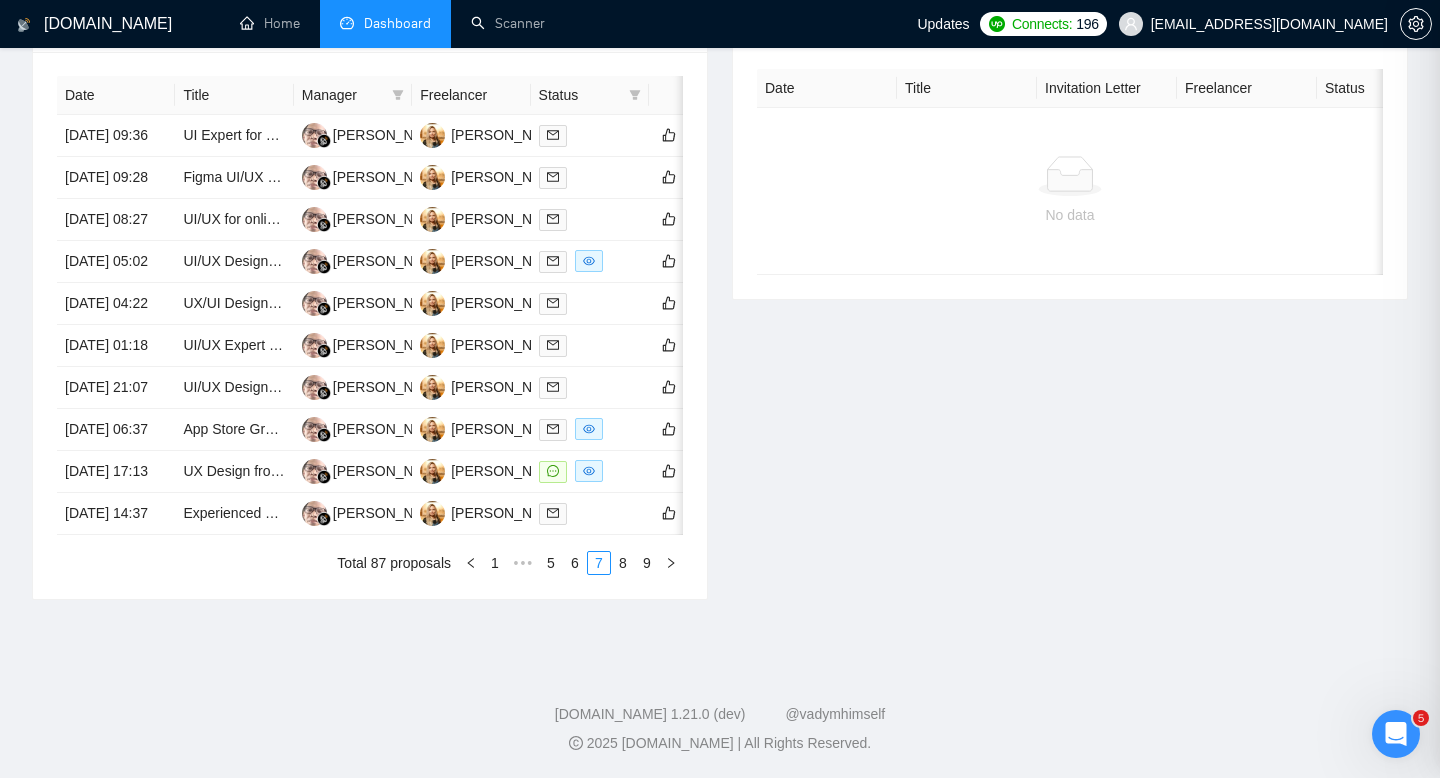 click at bounding box center [720, 389] 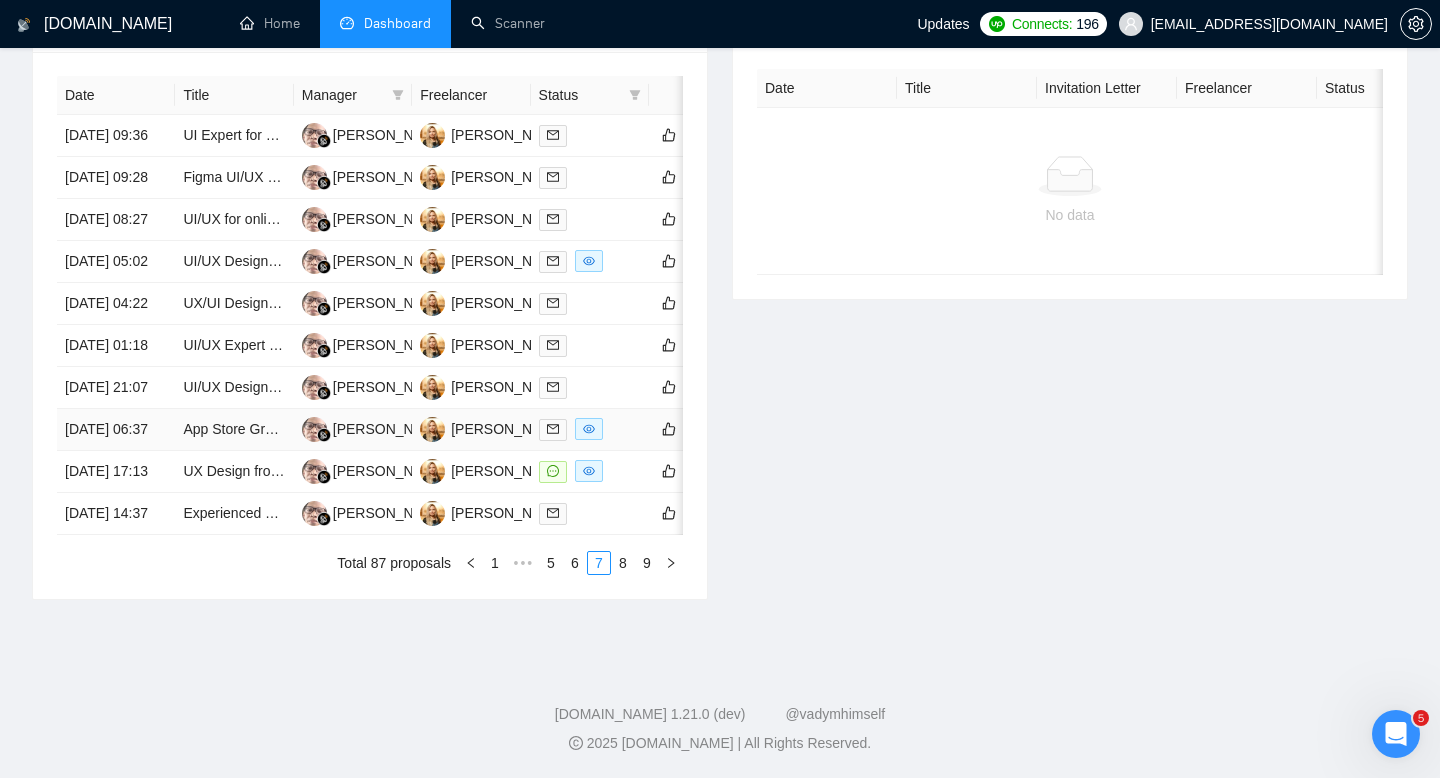 click on "[DATE] 06:37" at bounding box center (116, 430) 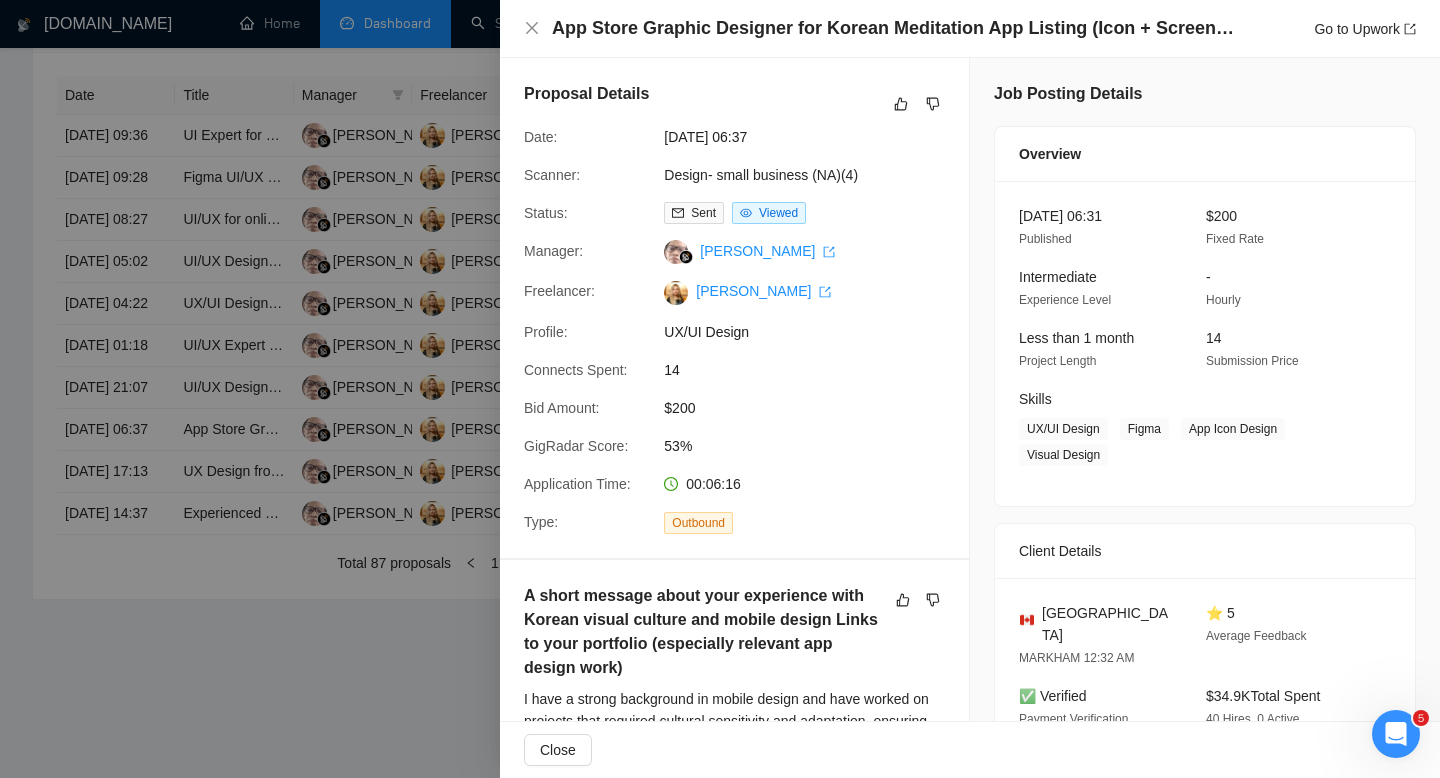 click at bounding box center [720, 389] 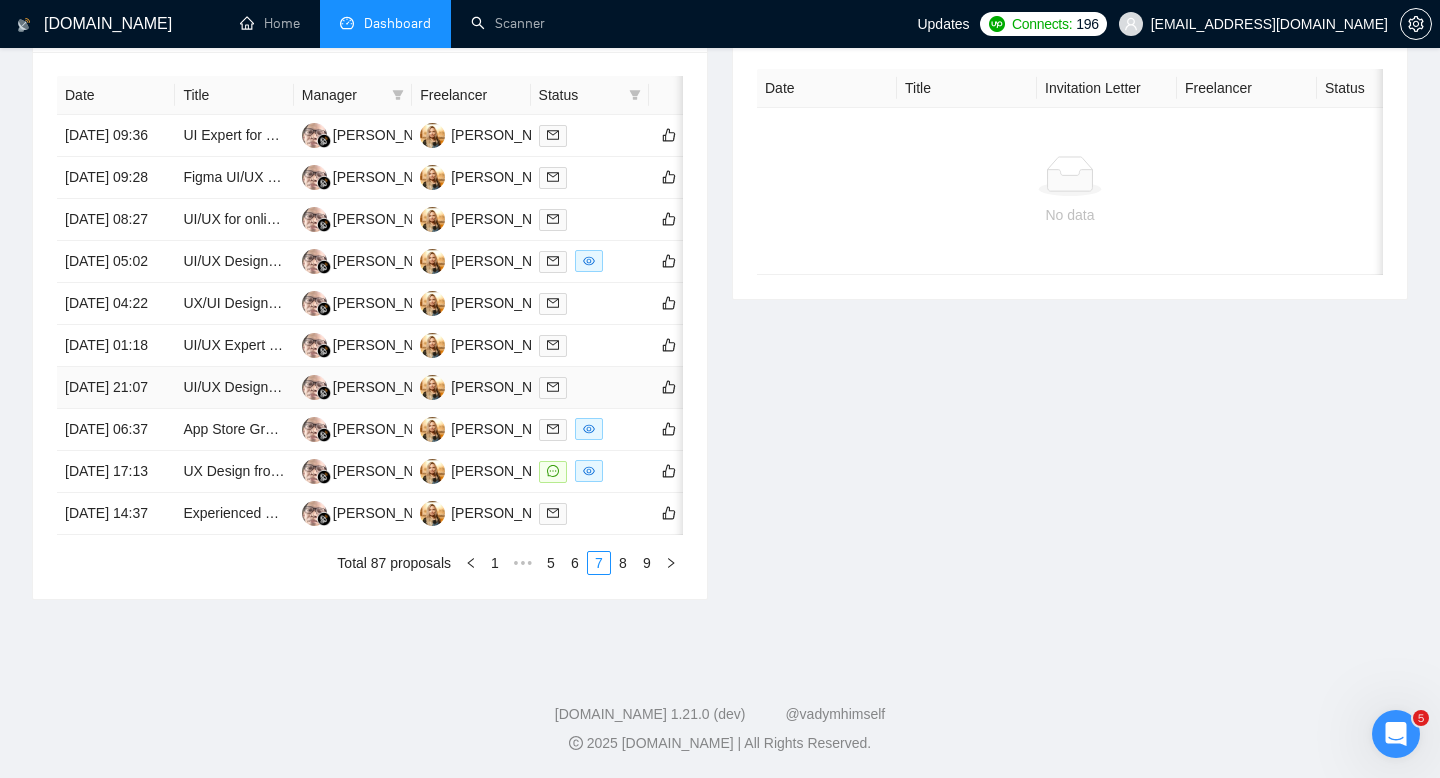 click on "[DATE] 21:07" at bounding box center [116, 388] 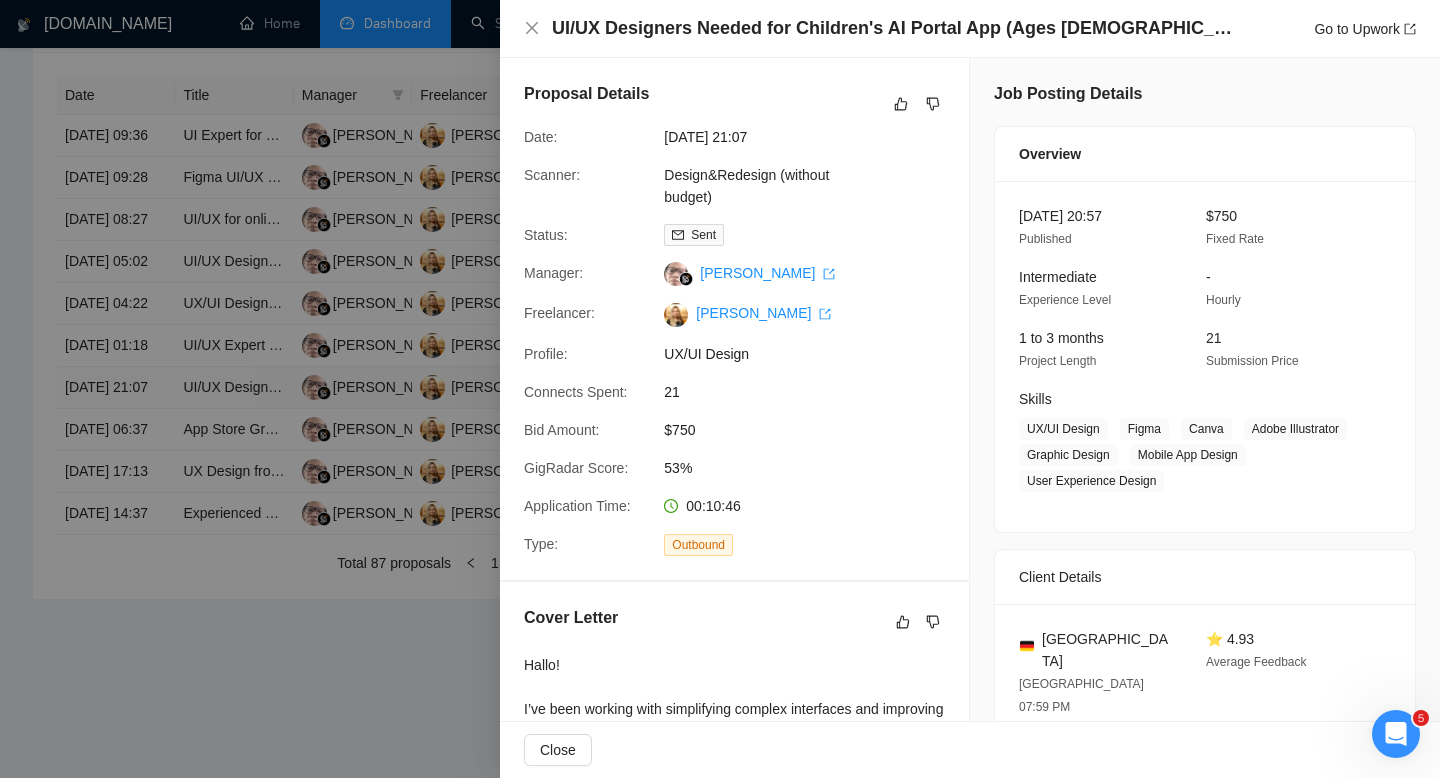 click at bounding box center [720, 389] 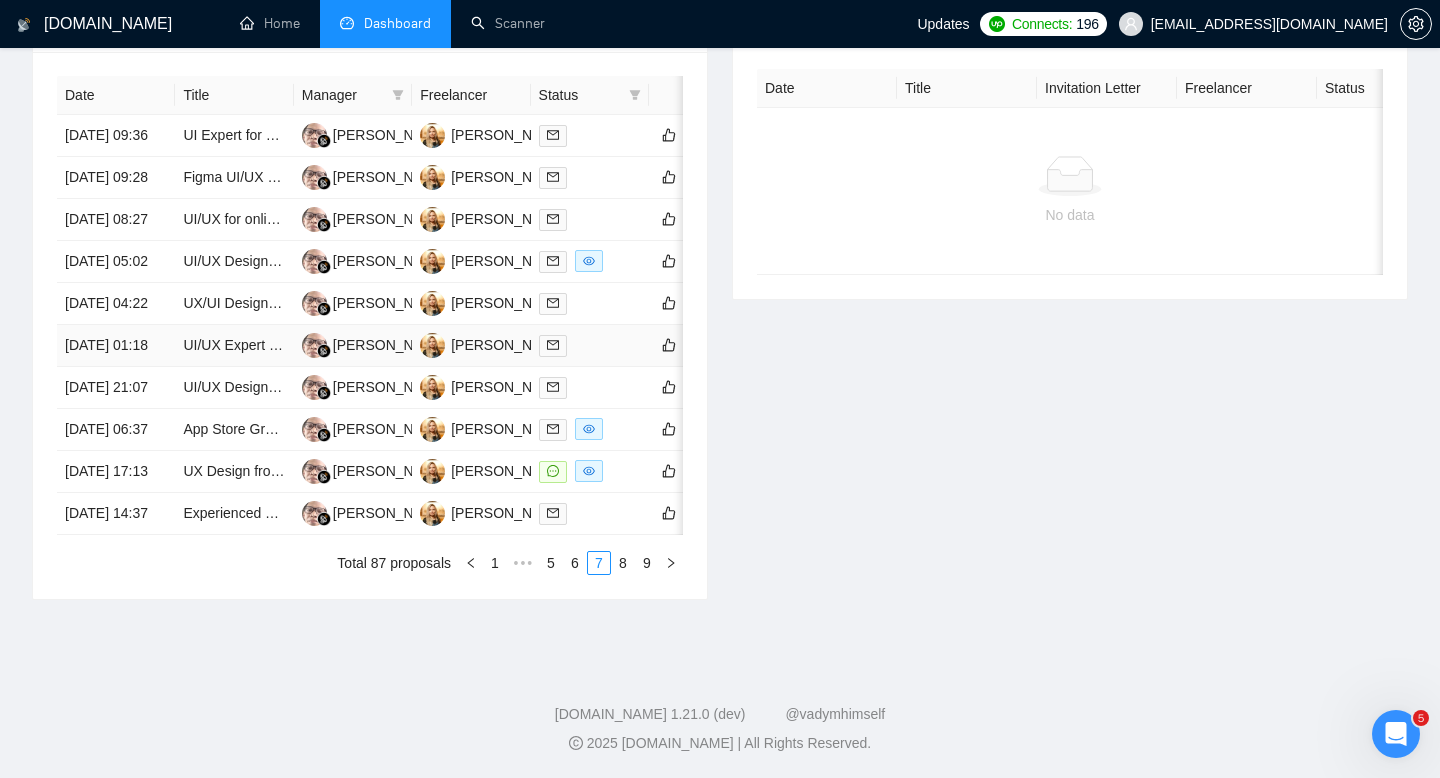 click on "[DATE] 01:18" at bounding box center (116, 346) 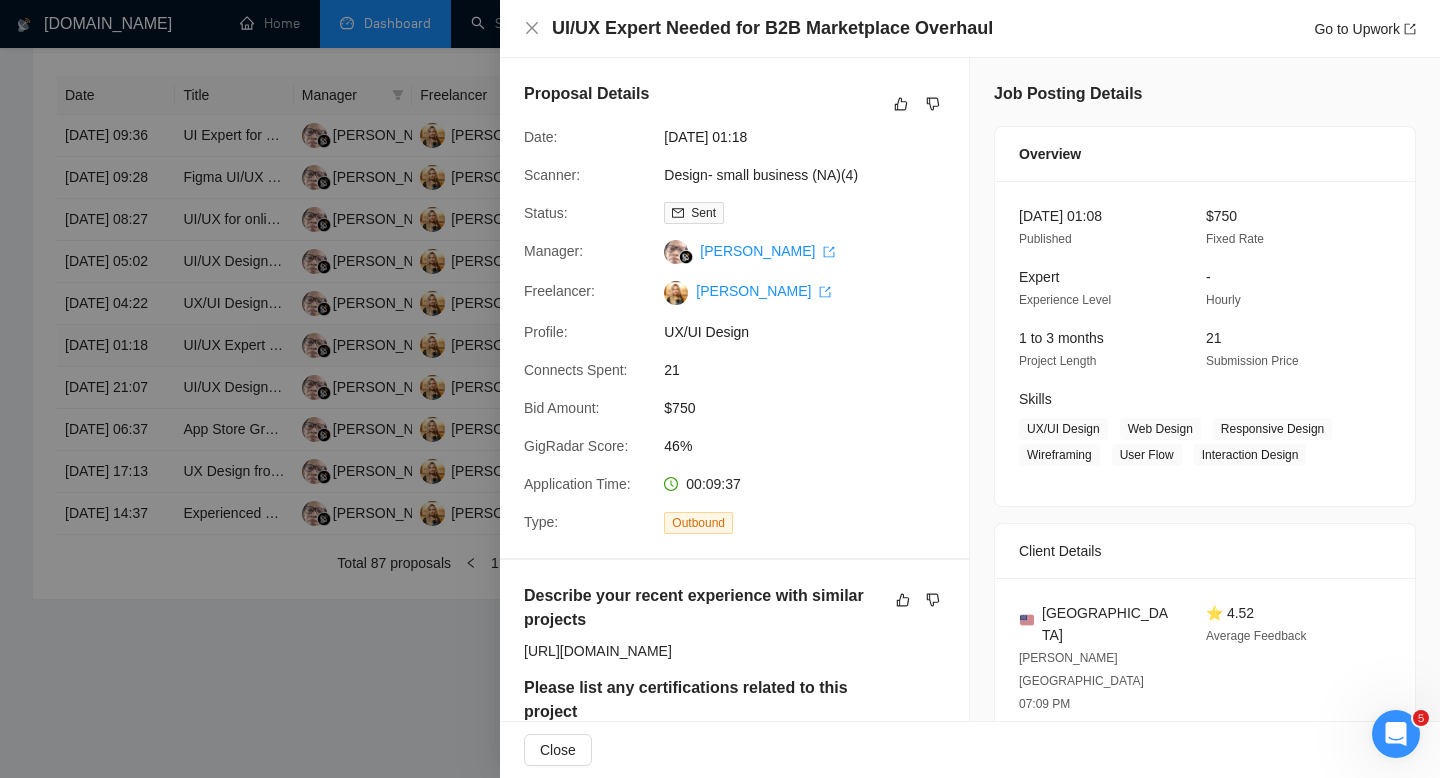 click at bounding box center [720, 389] 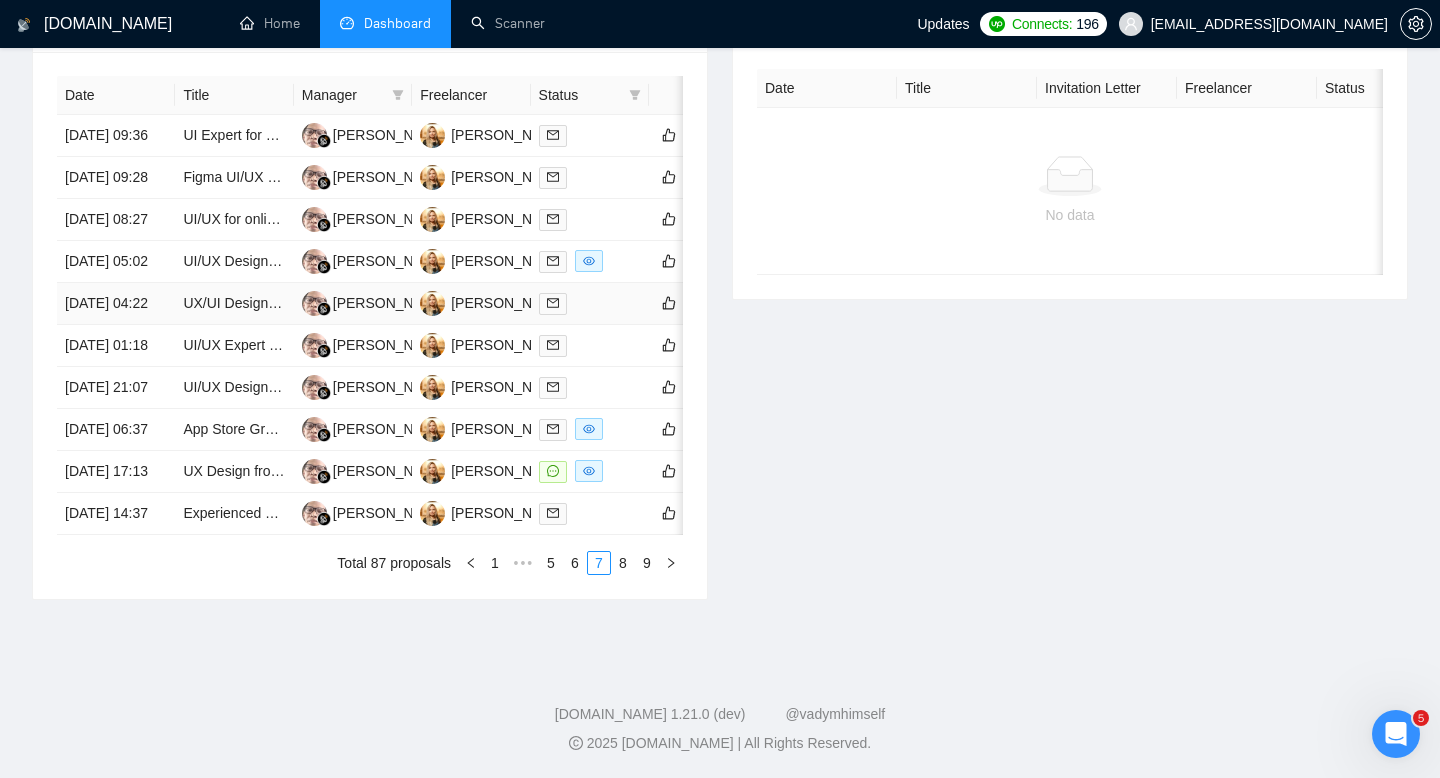 click on "[DATE] 04:22" at bounding box center [116, 304] 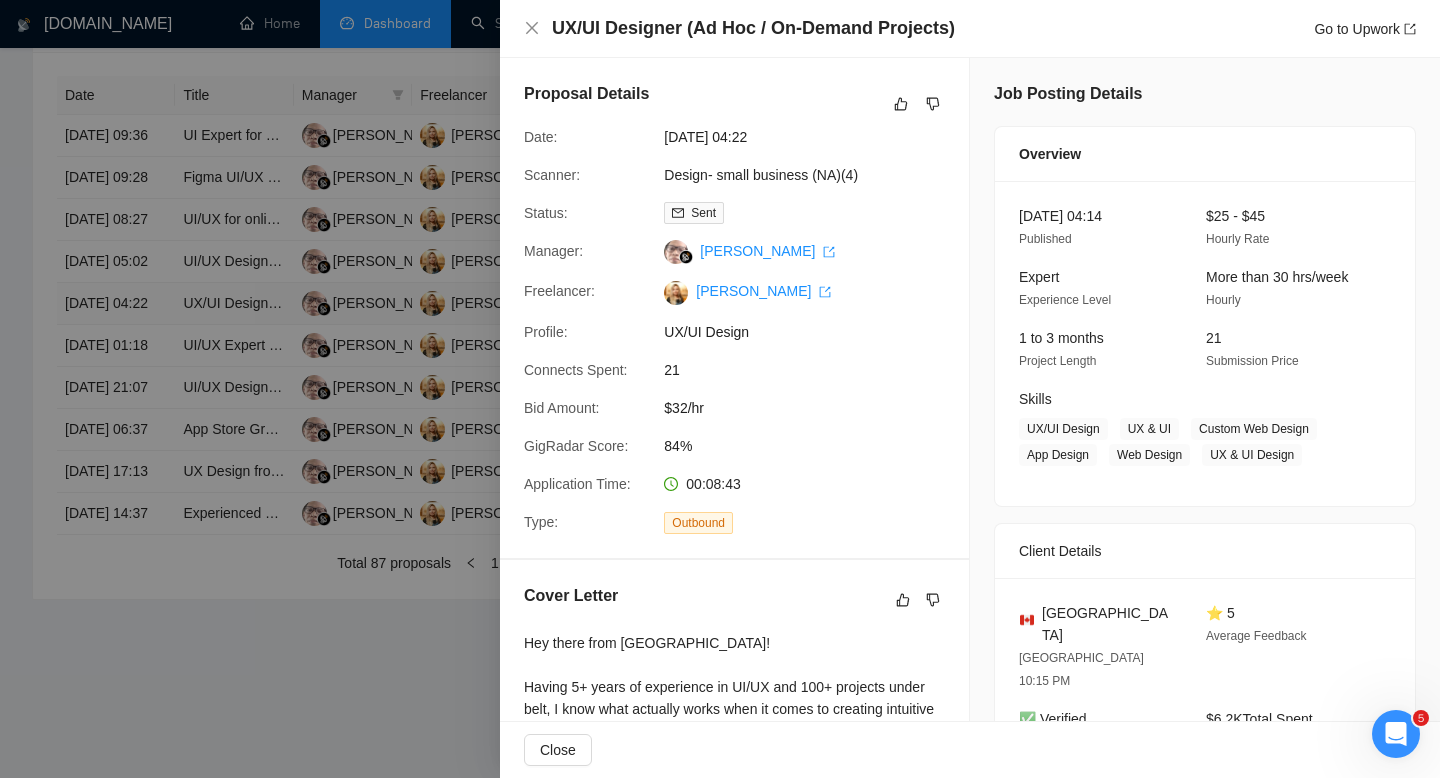 click at bounding box center (720, 389) 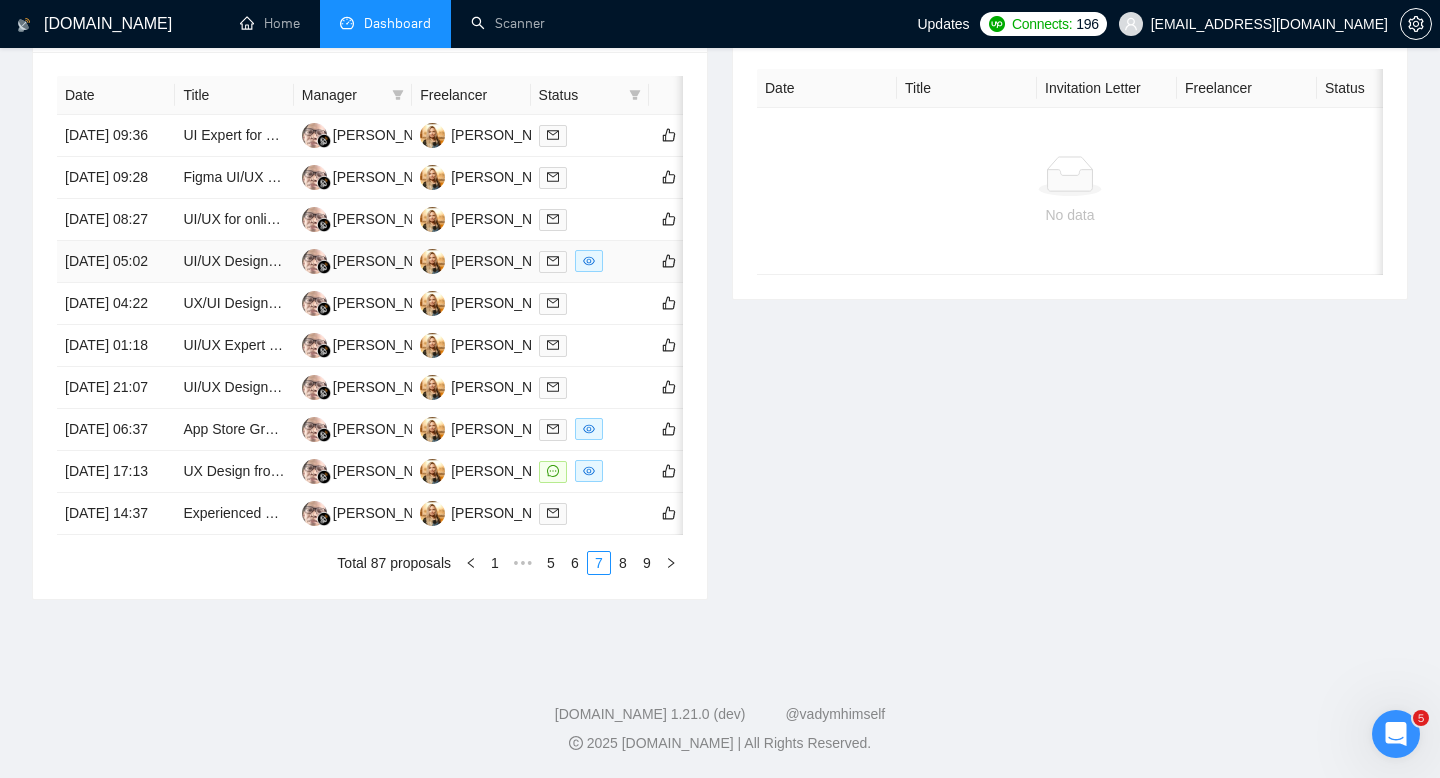click on "[DATE] 05:02" at bounding box center (116, 262) 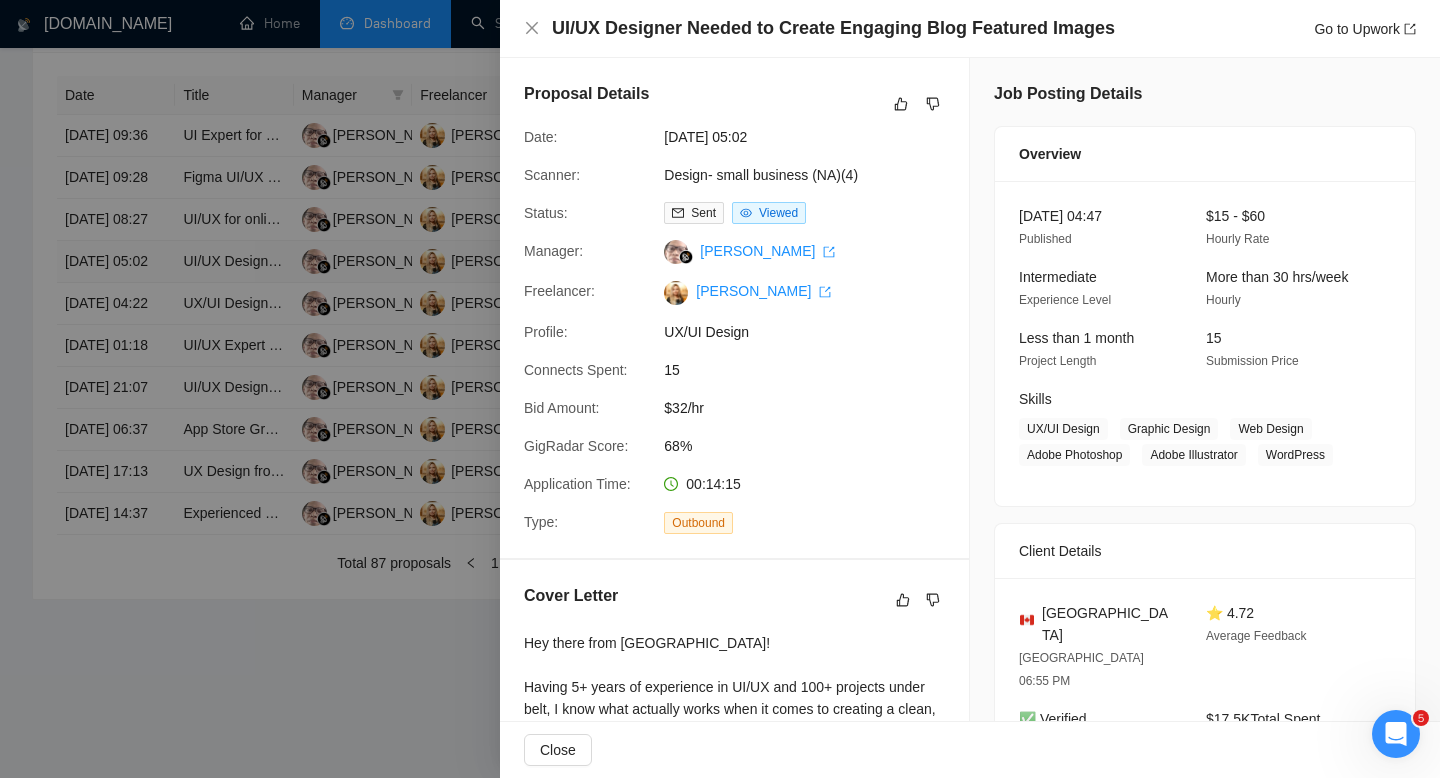 click at bounding box center (720, 389) 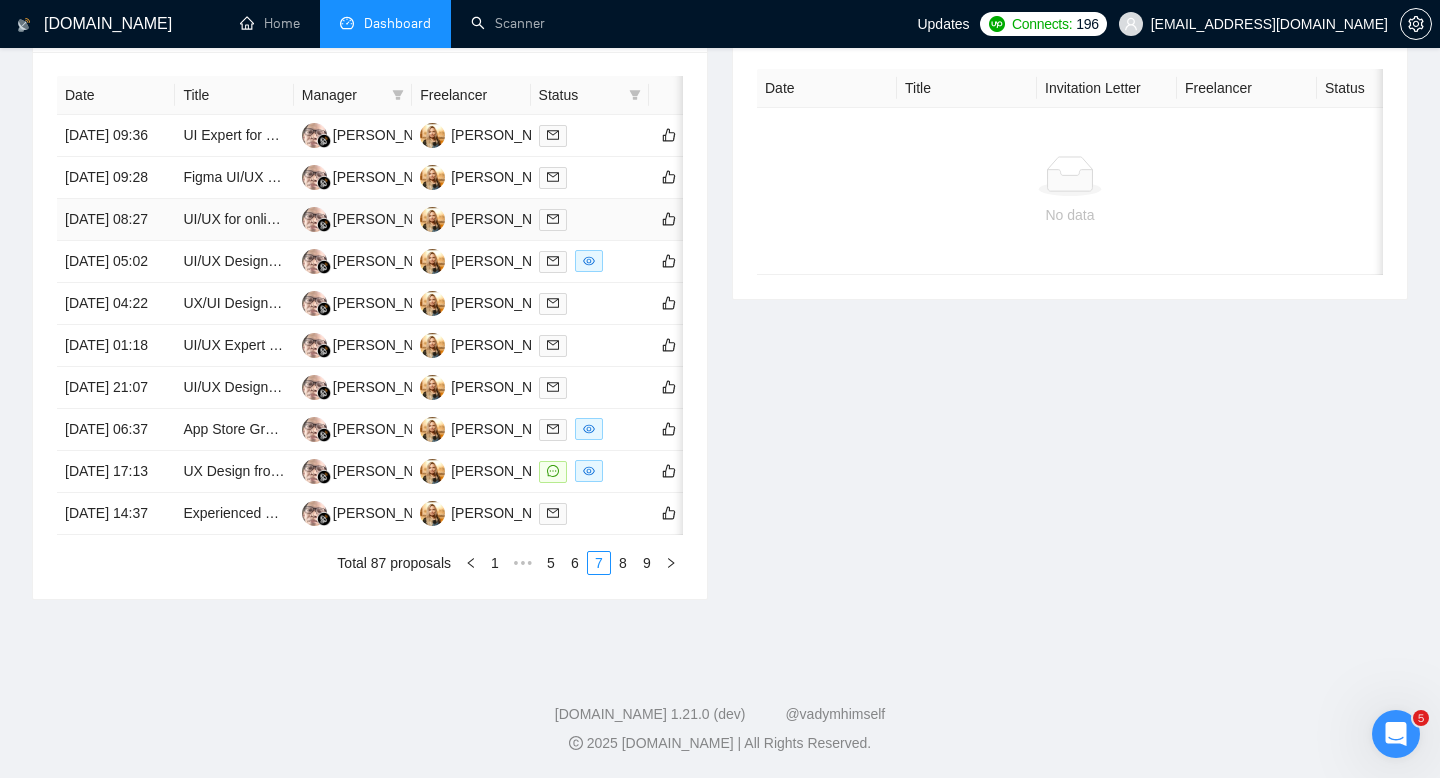 click on "[DATE] 08:27" at bounding box center (116, 220) 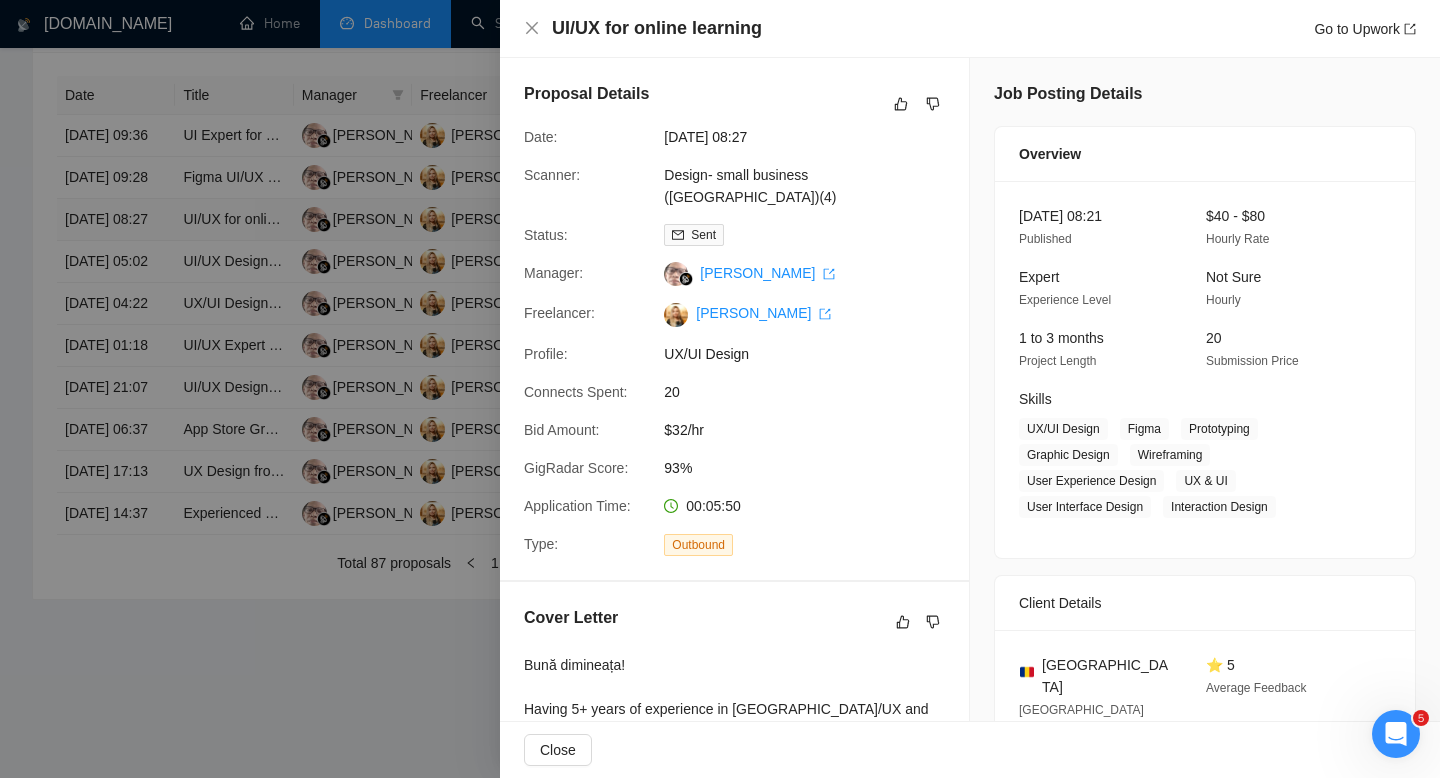 click at bounding box center [720, 389] 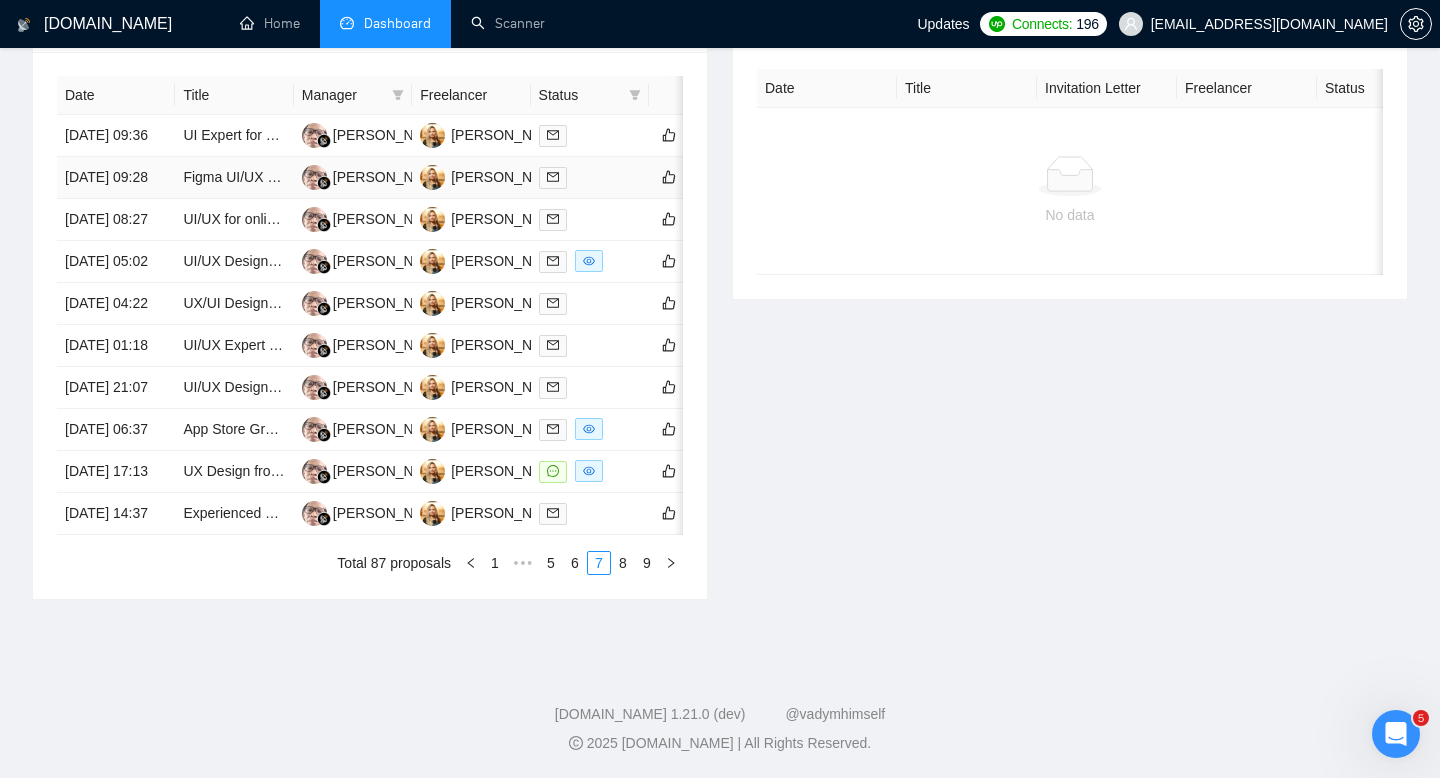 click on "[DATE] 09:28" at bounding box center (116, 178) 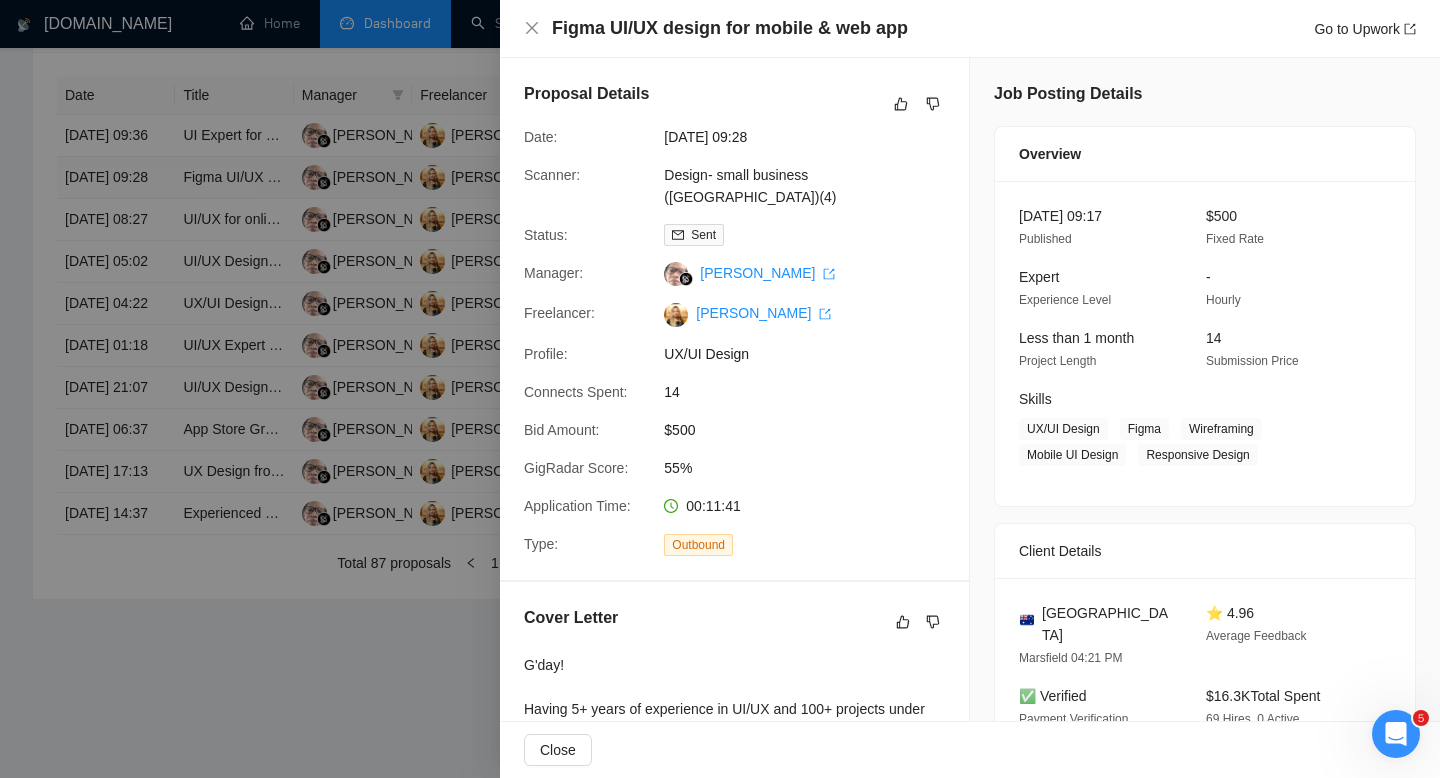 click at bounding box center (720, 389) 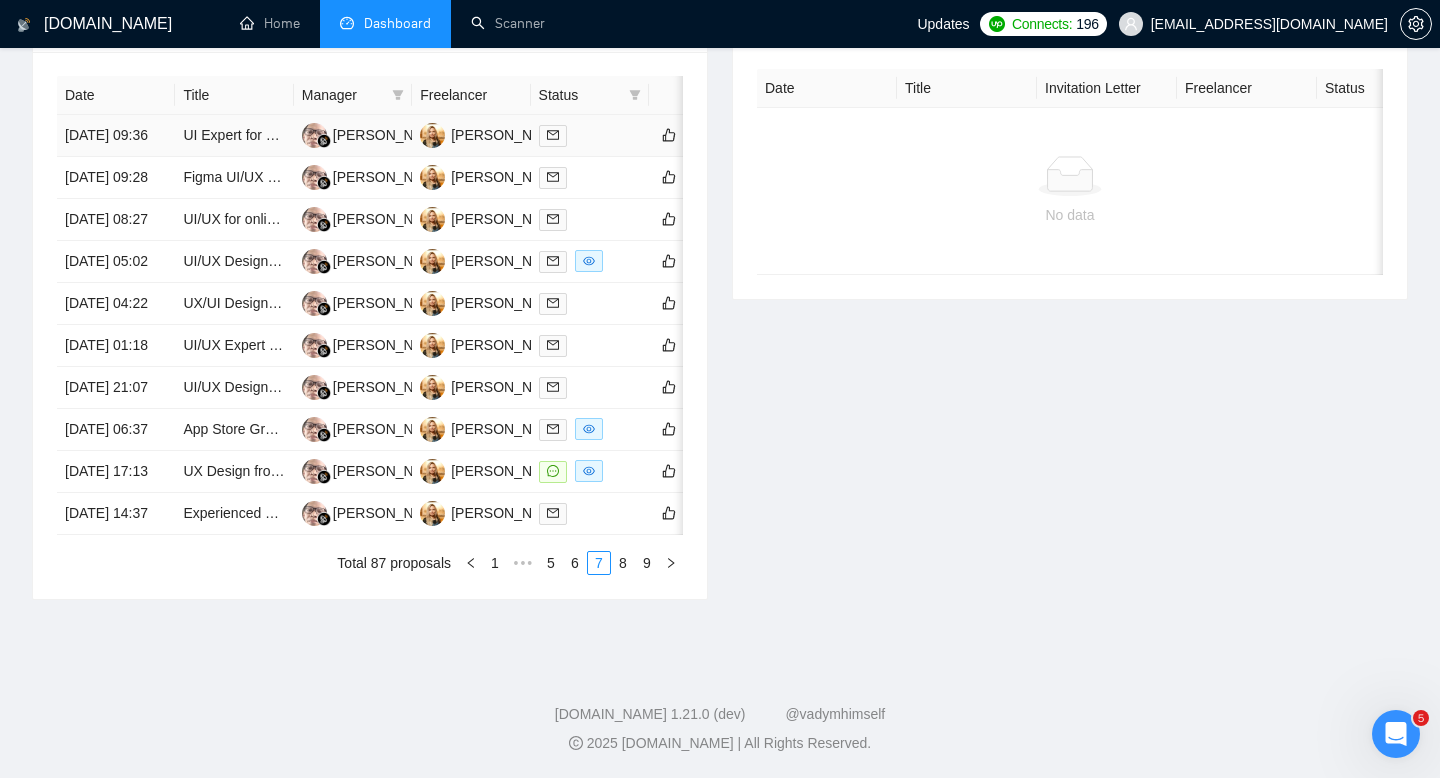 click on "[DATE] 09:36" at bounding box center [116, 136] 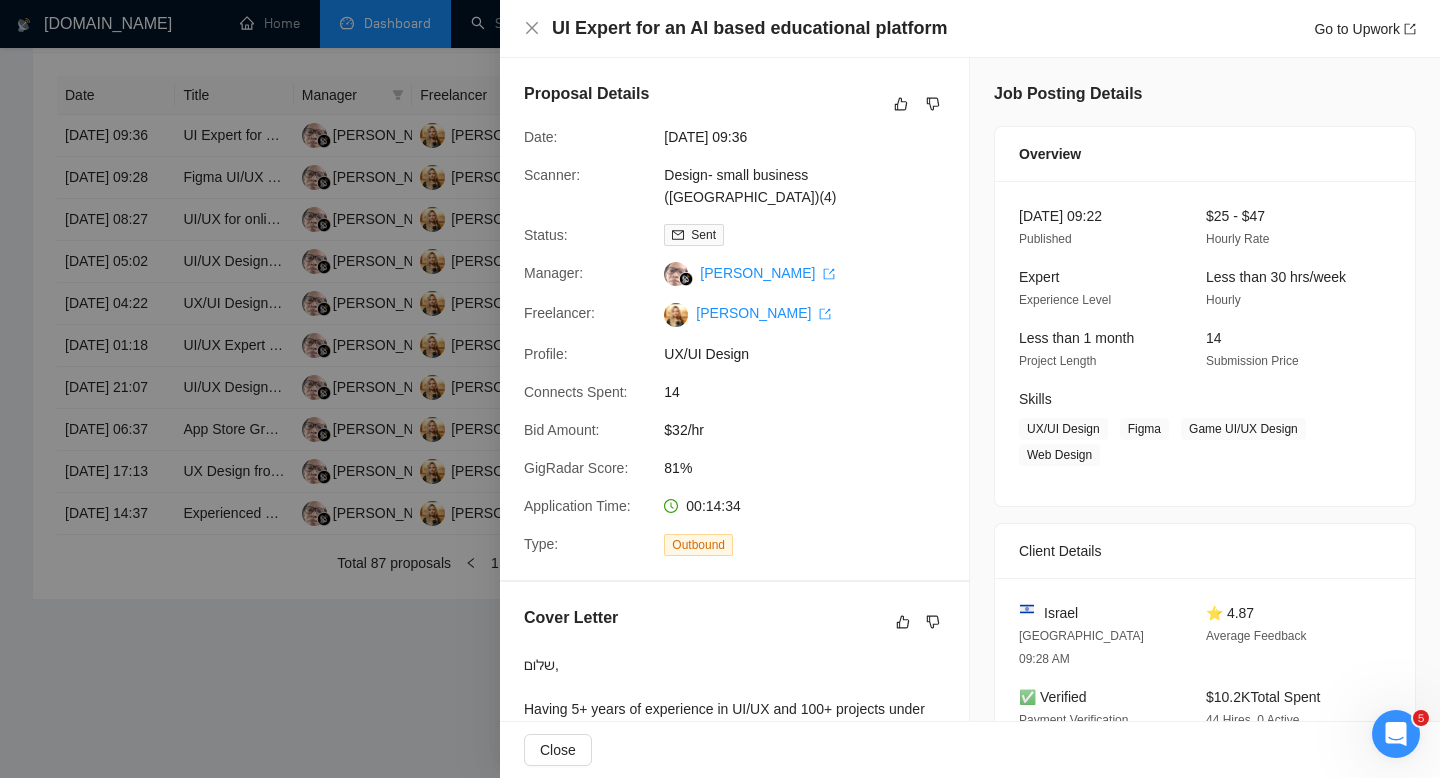 click at bounding box center (720, 389) 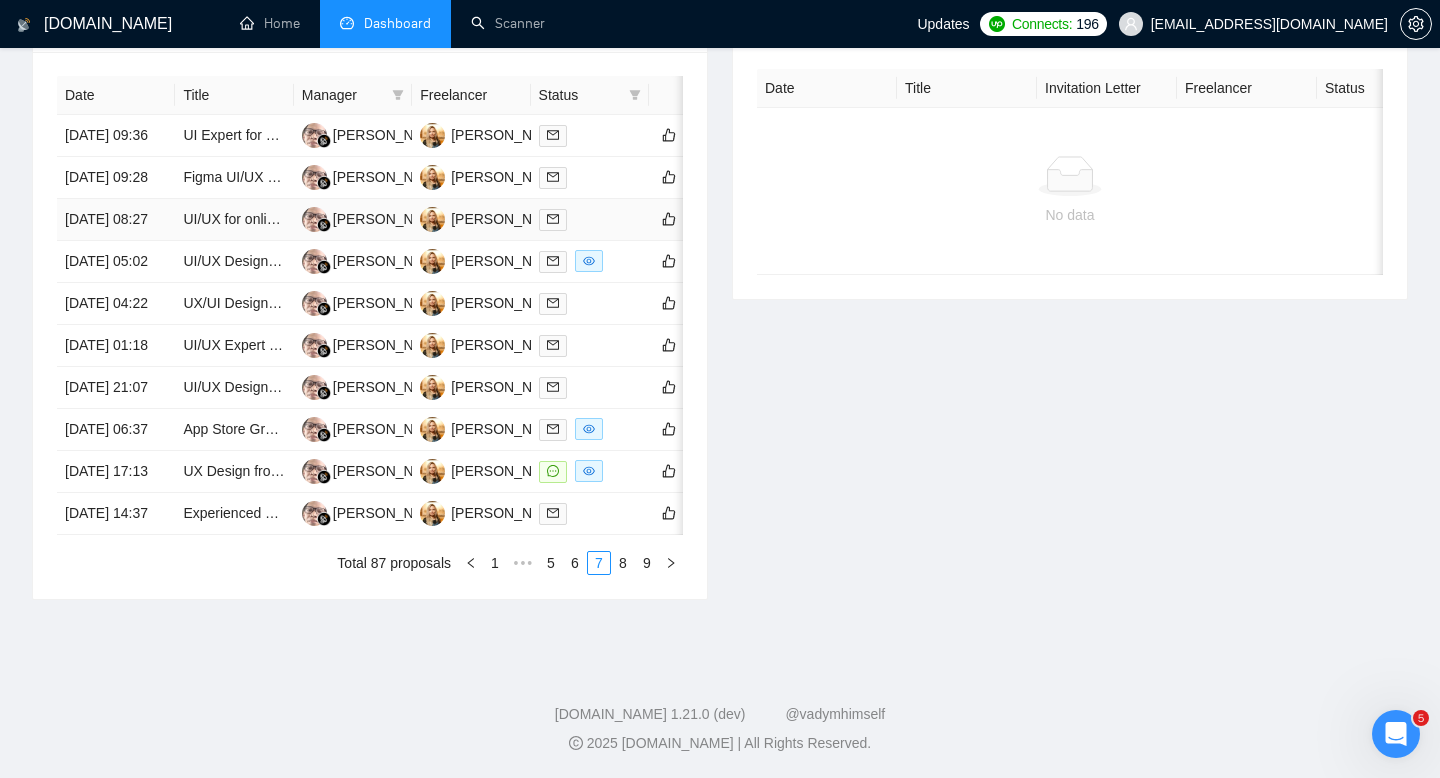 scroll, scrollTop: 1006, scrollLeft: 0, axis: vertical 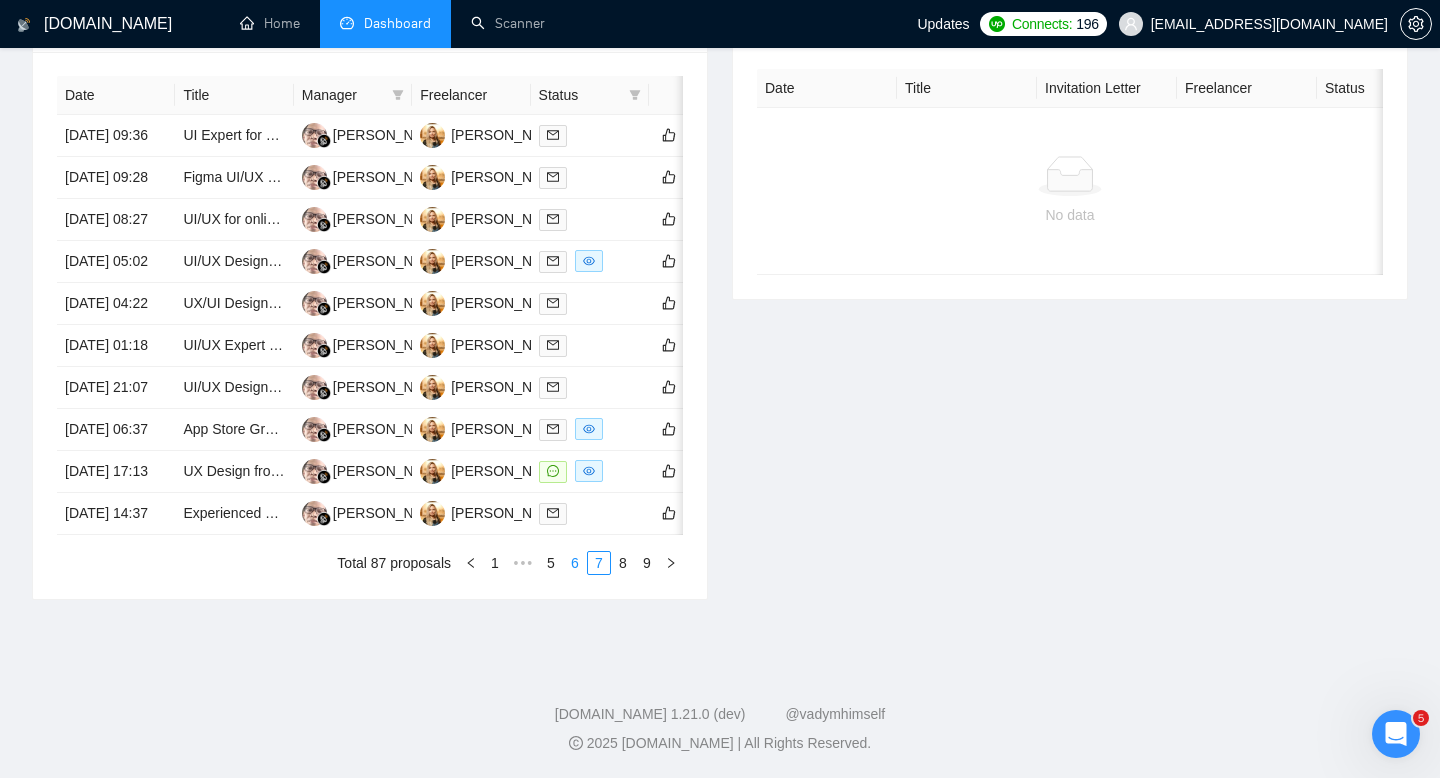 click on "6" at bounding box center [575, 563] 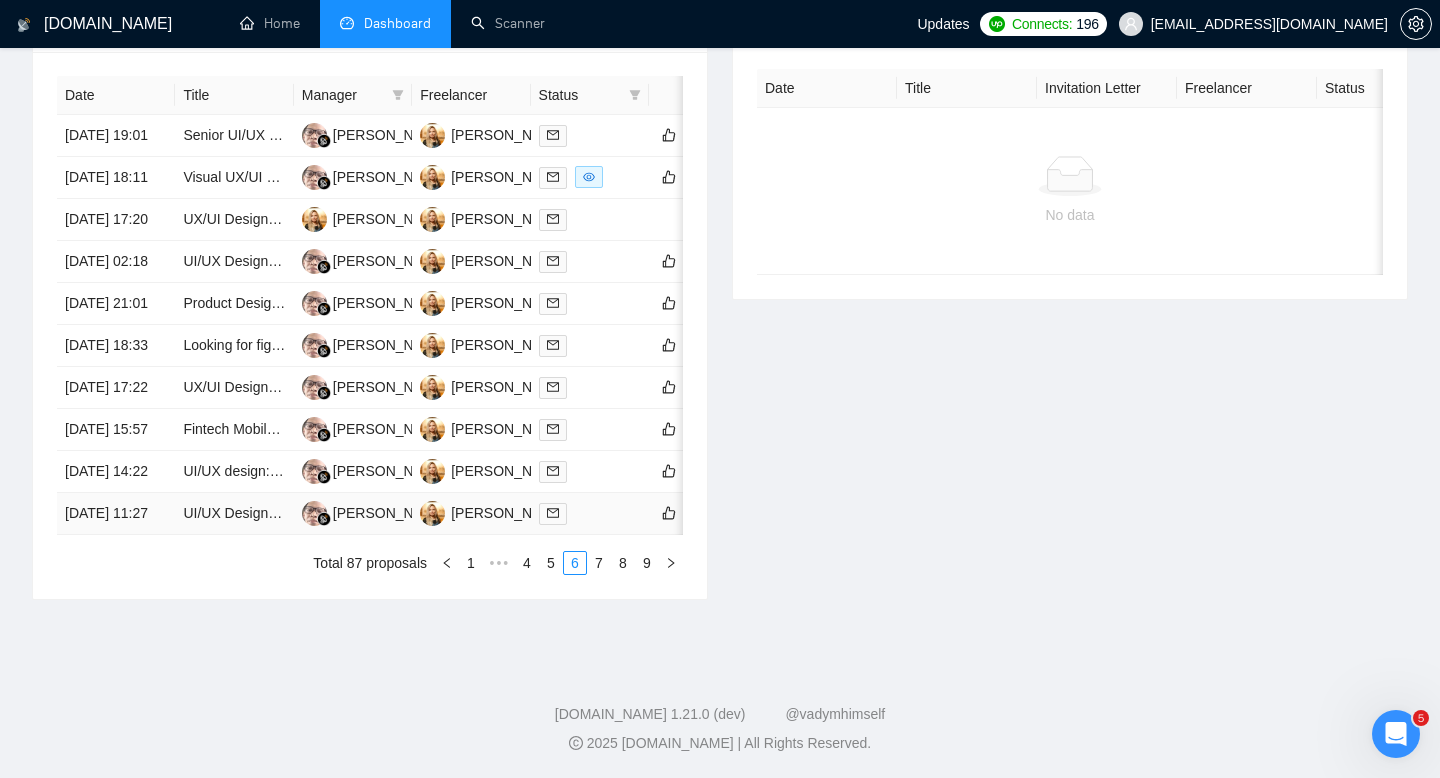 click on "[DATE] 11:27" at bounding box center [116, 514] 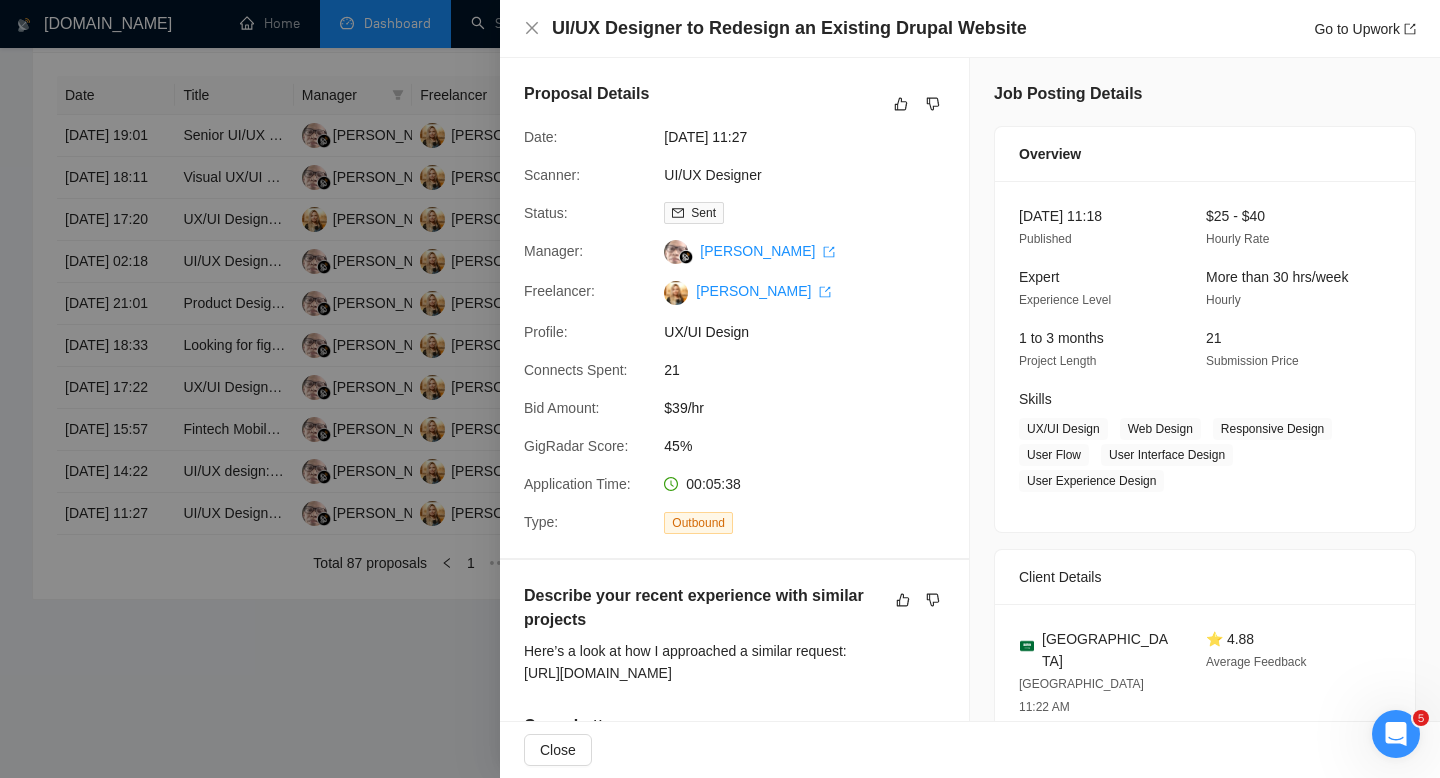click at bounding box center (720, 389) 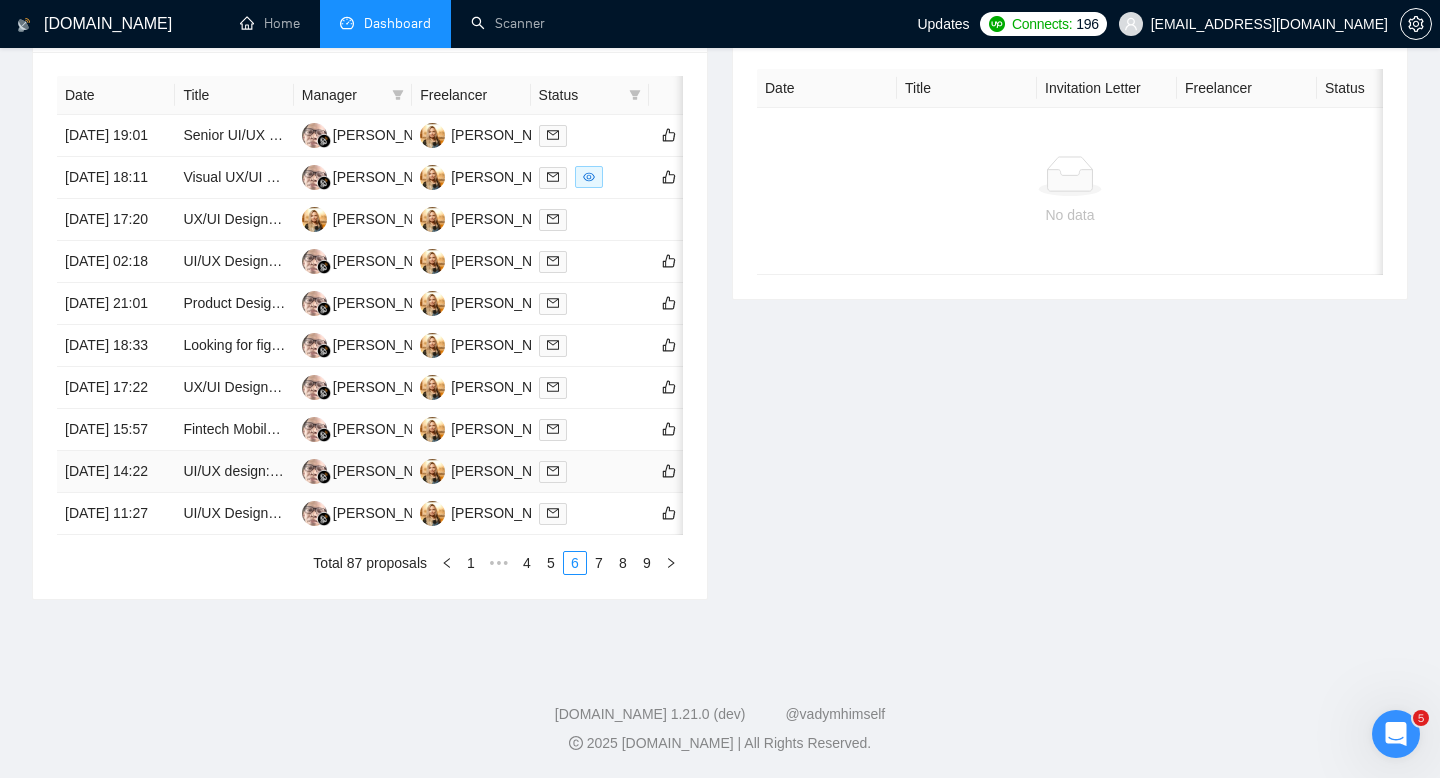 click on "[DATE] 14:22" at bounding box center (116, 472) 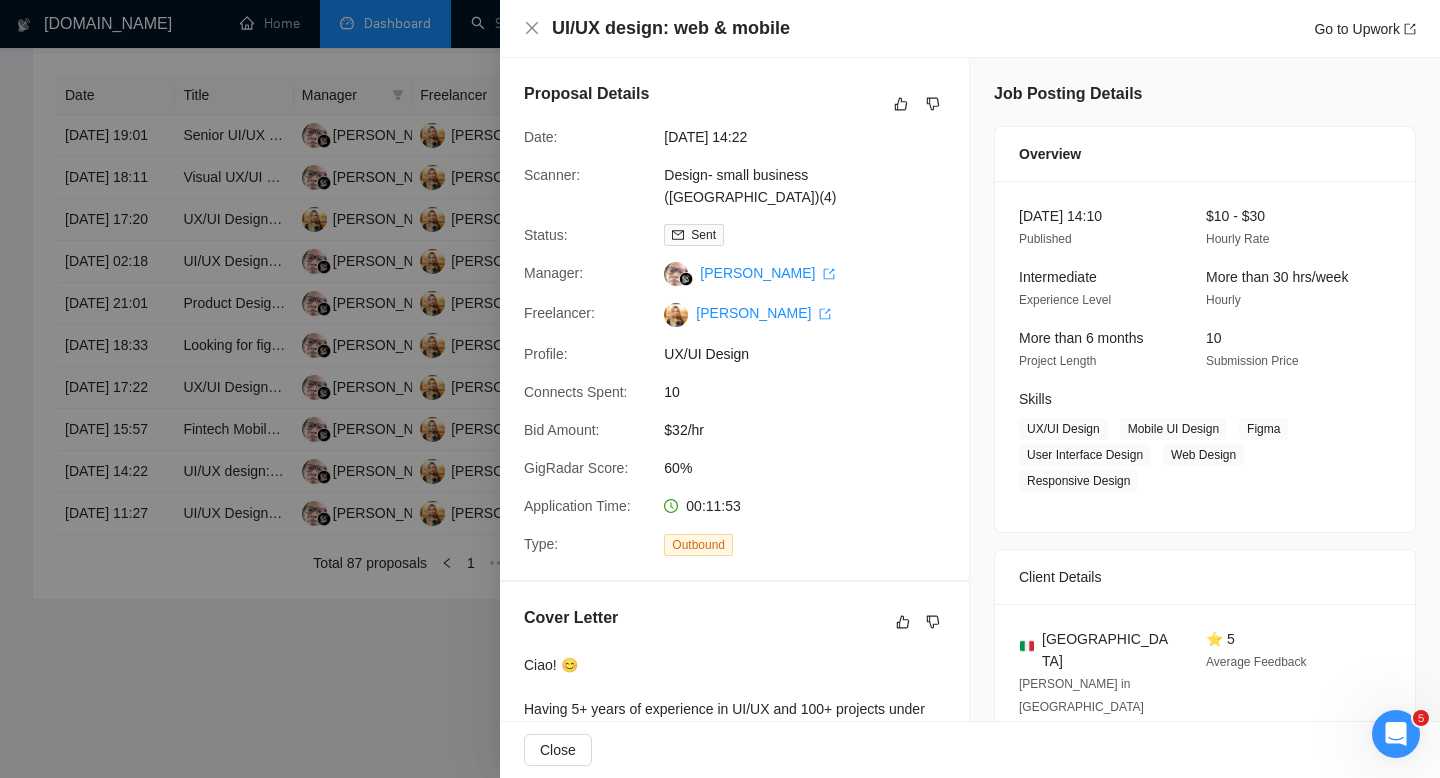 click at bounding box center [720, 389] 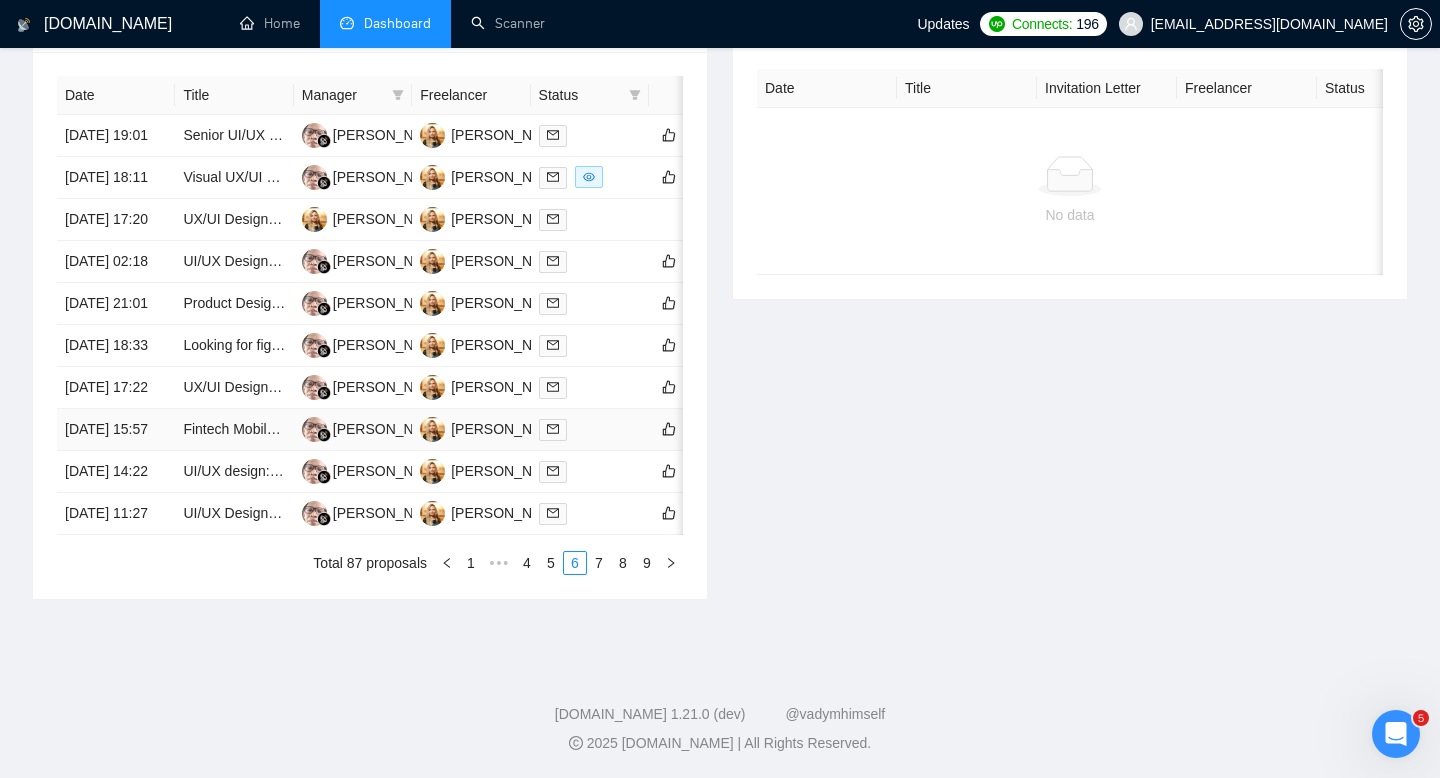click on "[DATE] 15:57" at bounding box center (116, 430) 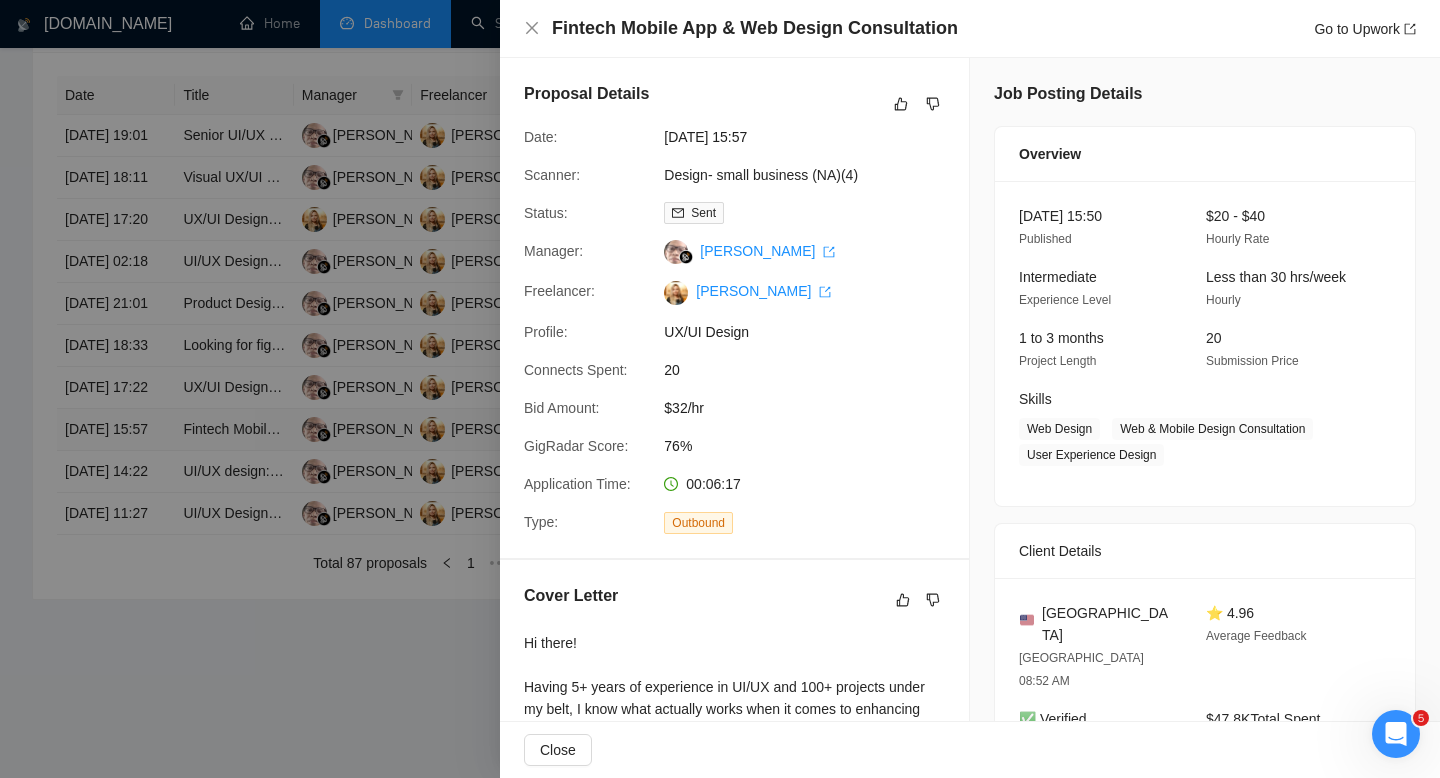 click at bounding box center (720, 389) 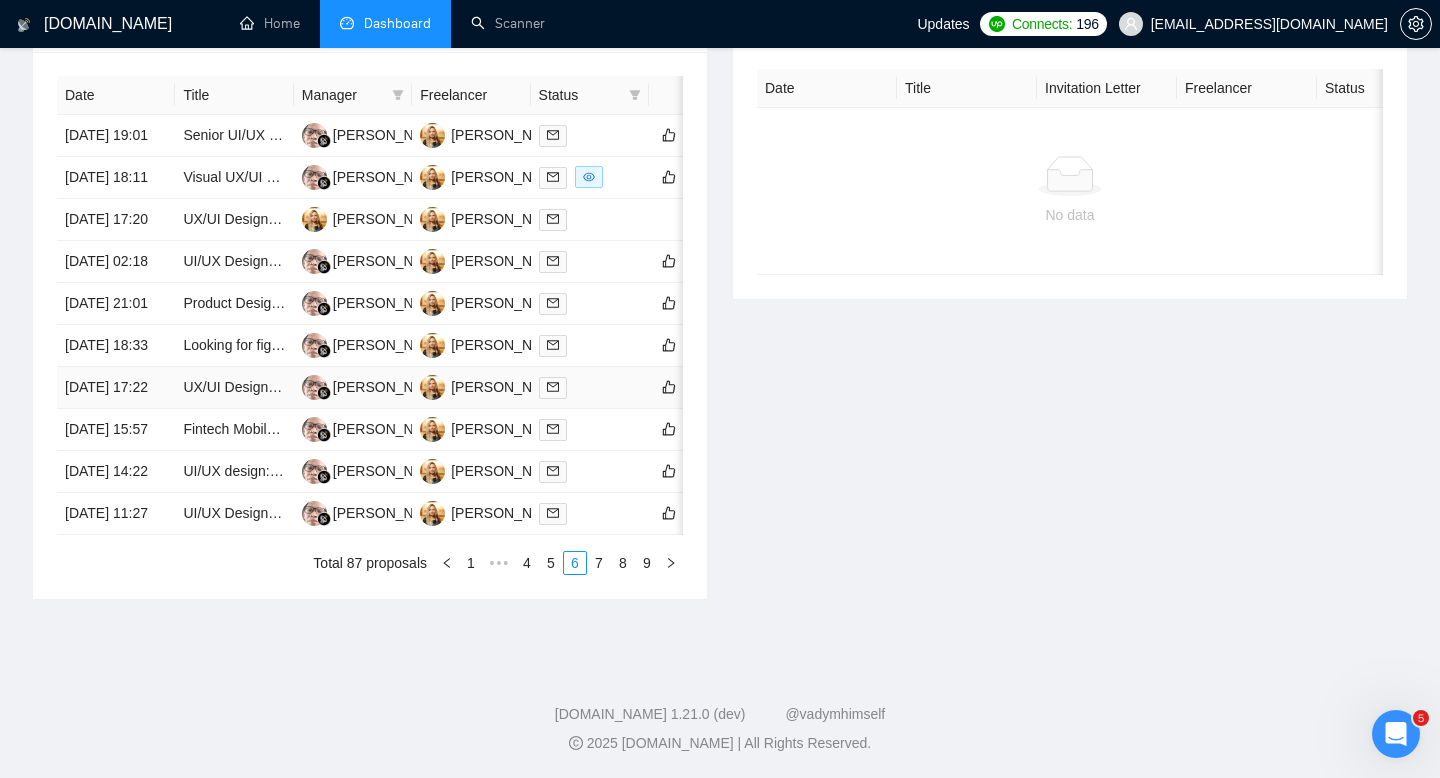 click on "[DATE] 17:22" at bounding box center (116, 388) 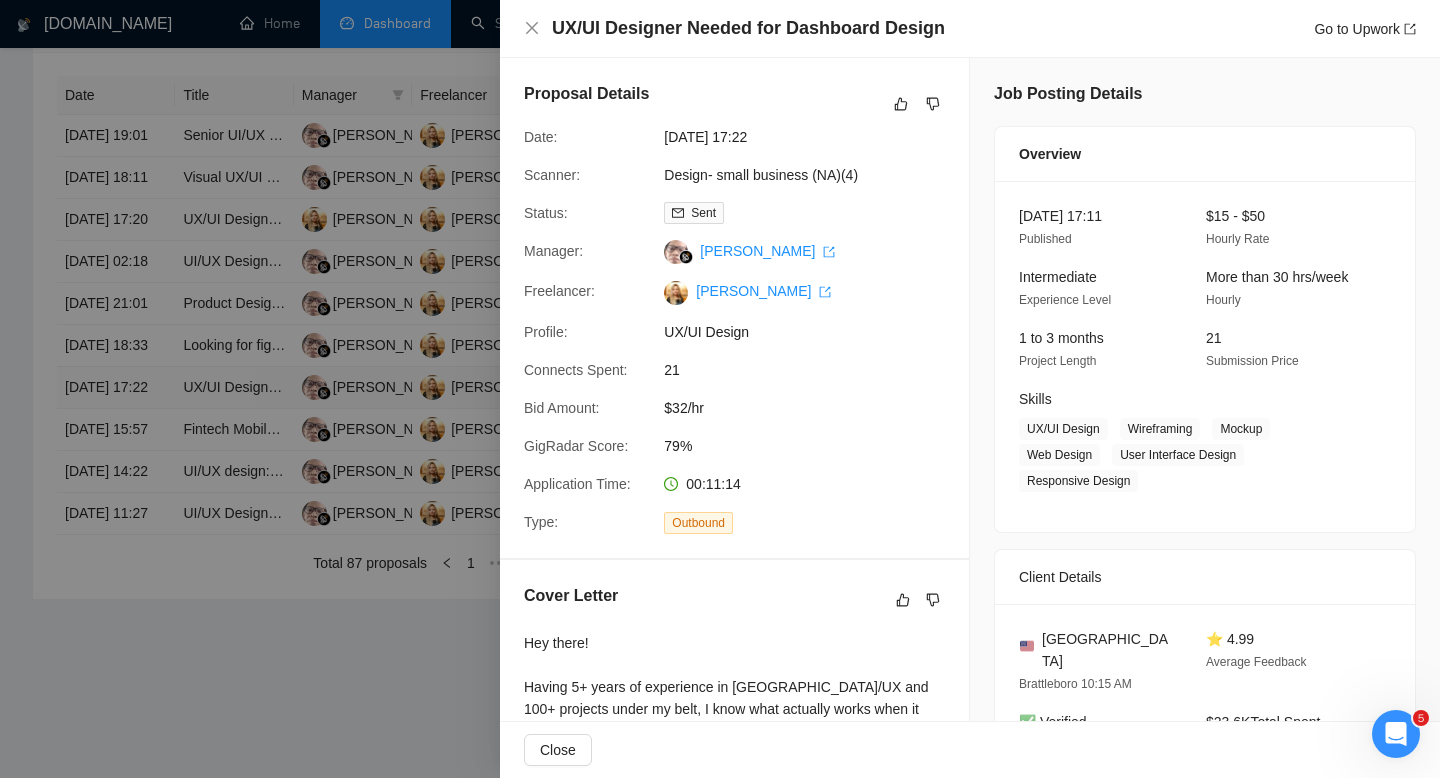 click at bounding box center [720, 389] 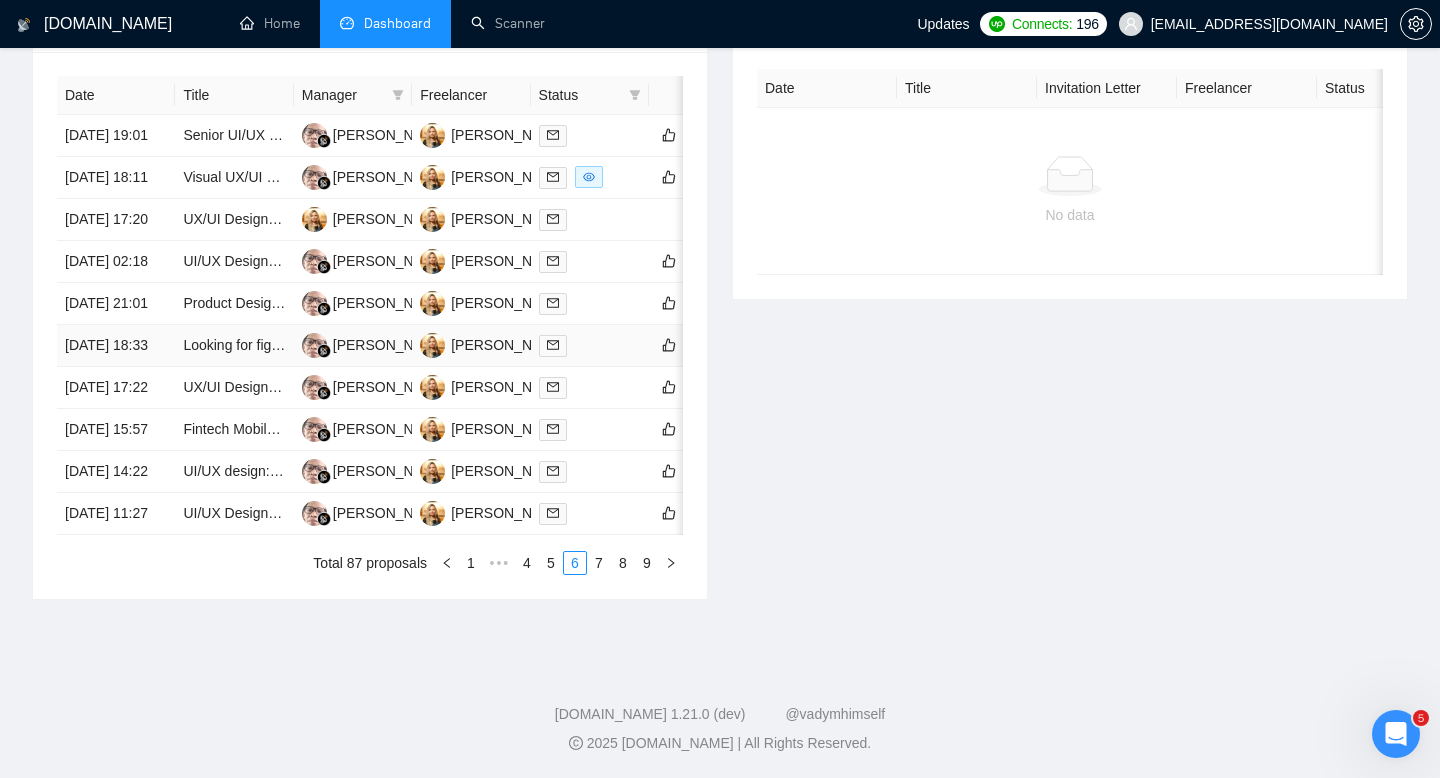 click on "[DATE] 18:33" at bounding box center [116, 346] 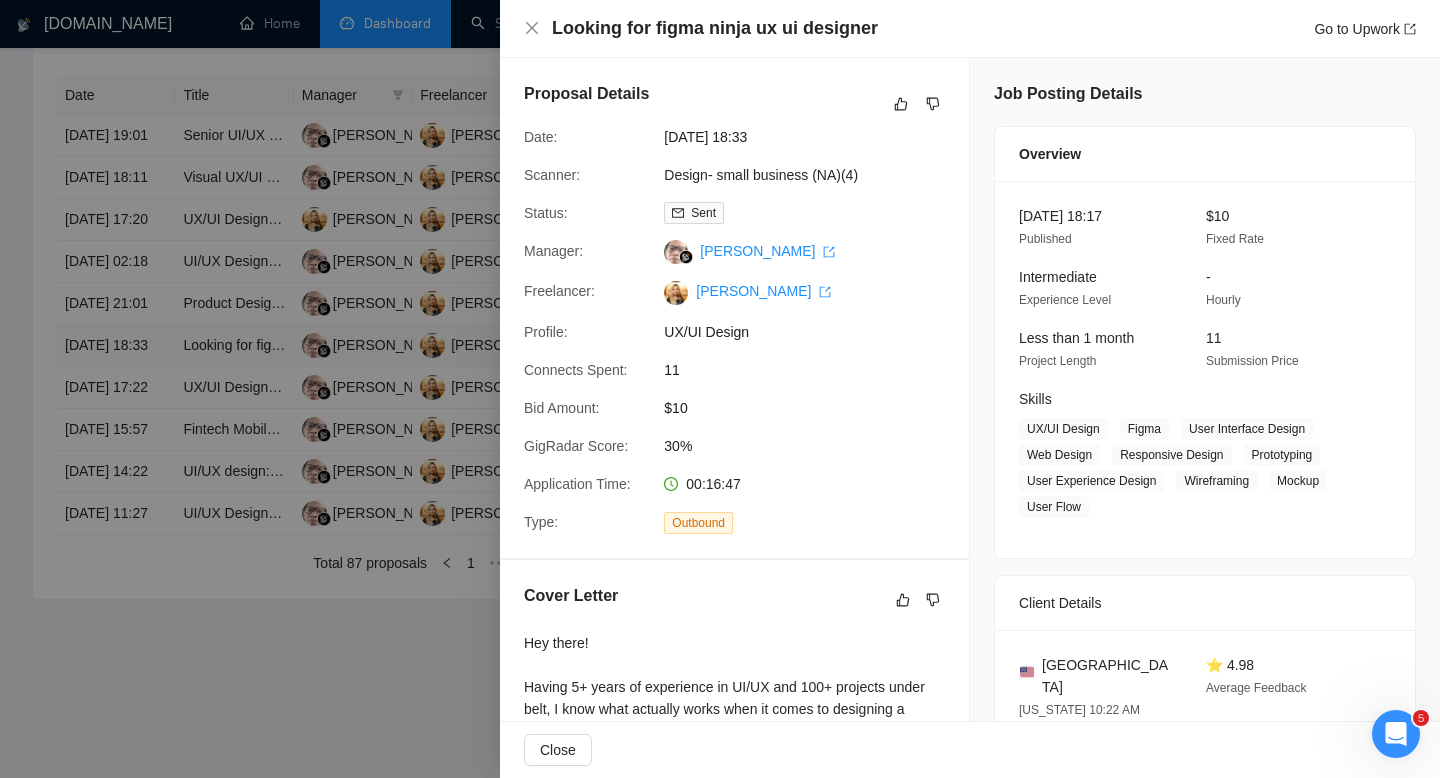 click at bounding box center (720, 389) 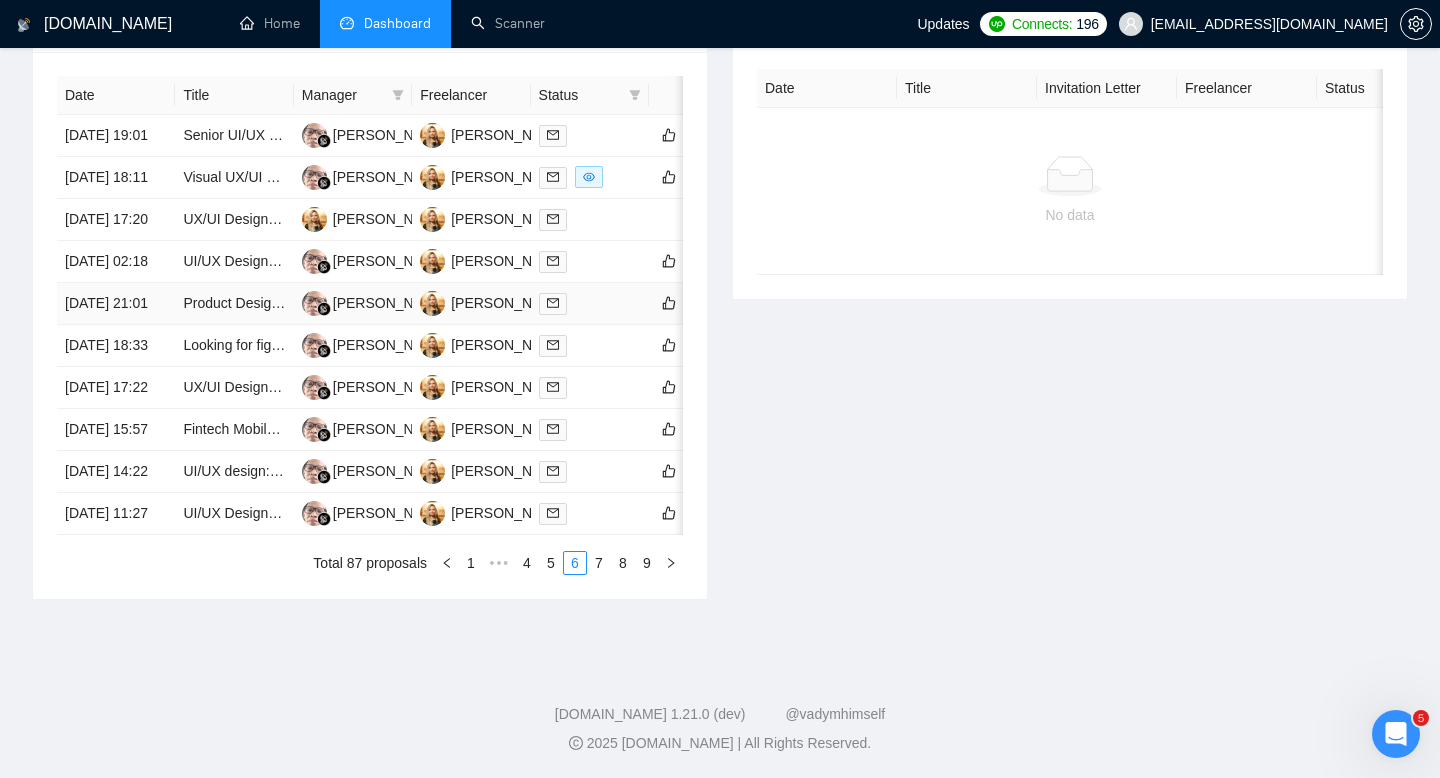 click on "[DATE] 21:01" at bounding box center (116, 304) 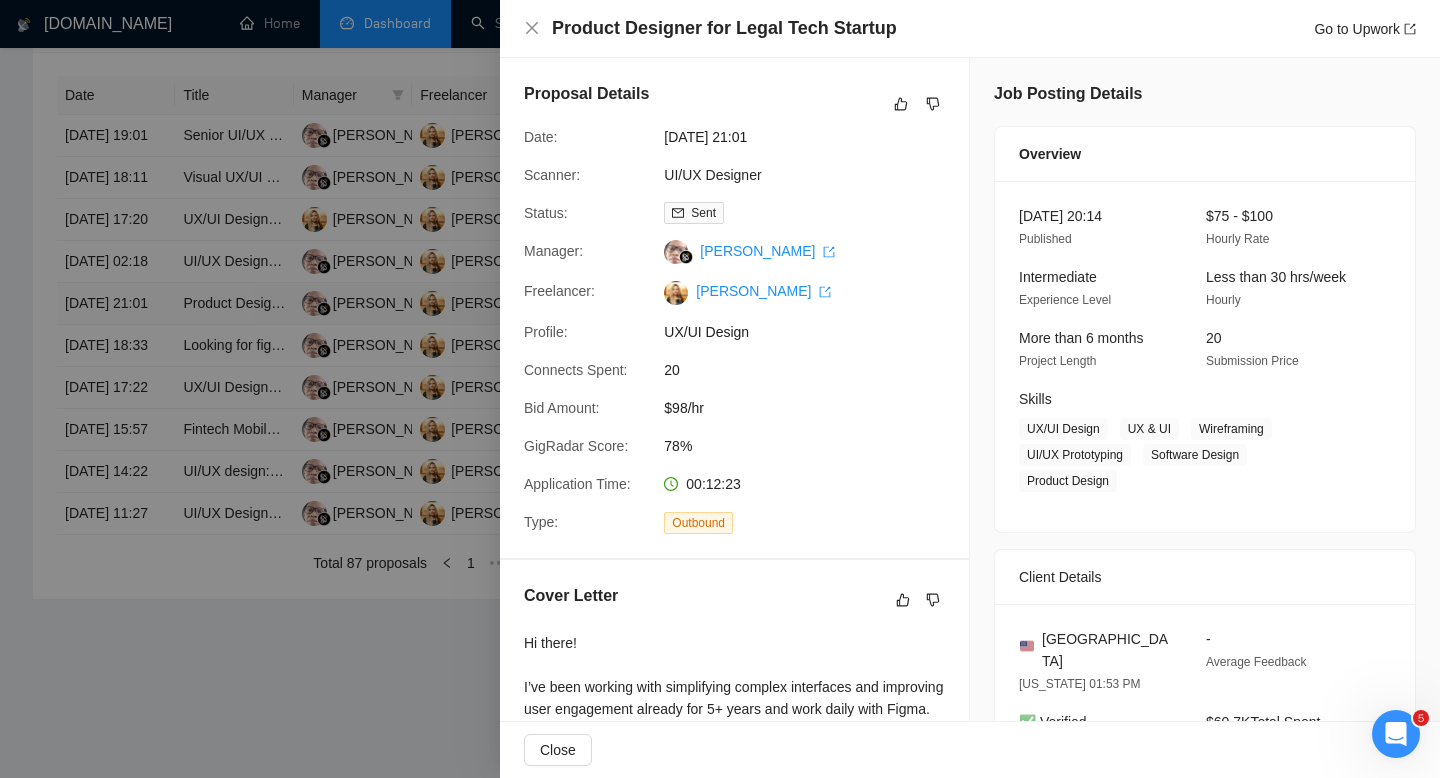 click at bounding box center [720, 389] 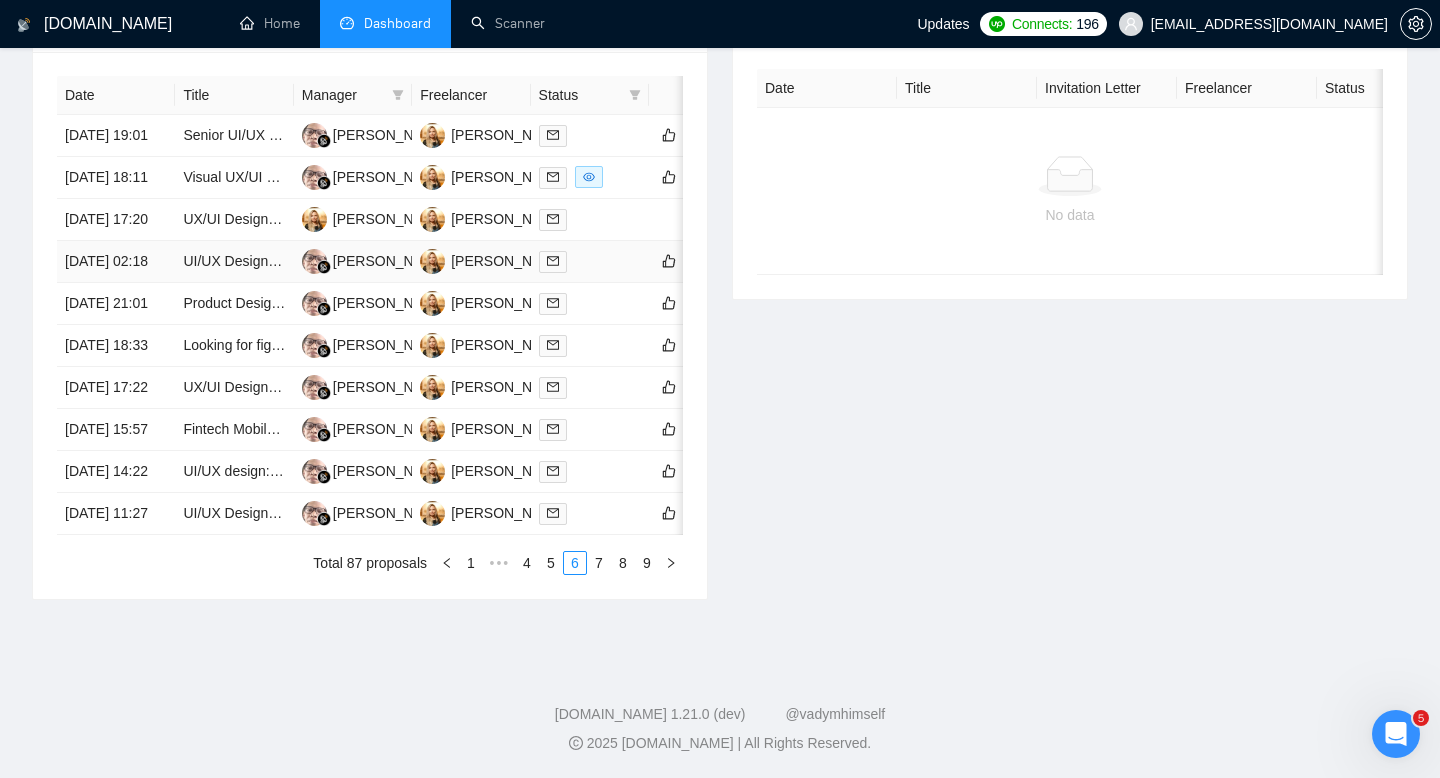 click on "[DATE] 02:18" at bounding box center [116, 262] 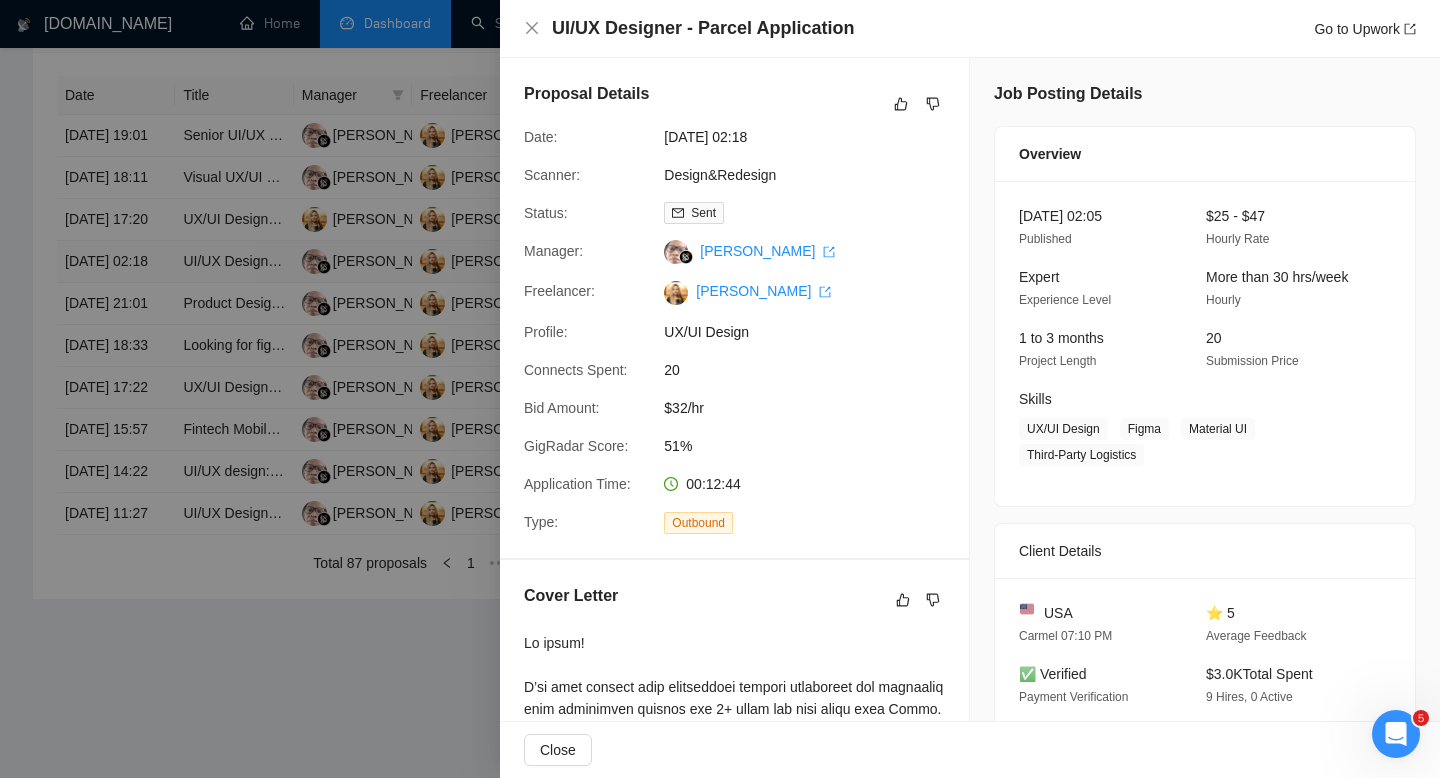 click at bounding box center [720, 389] 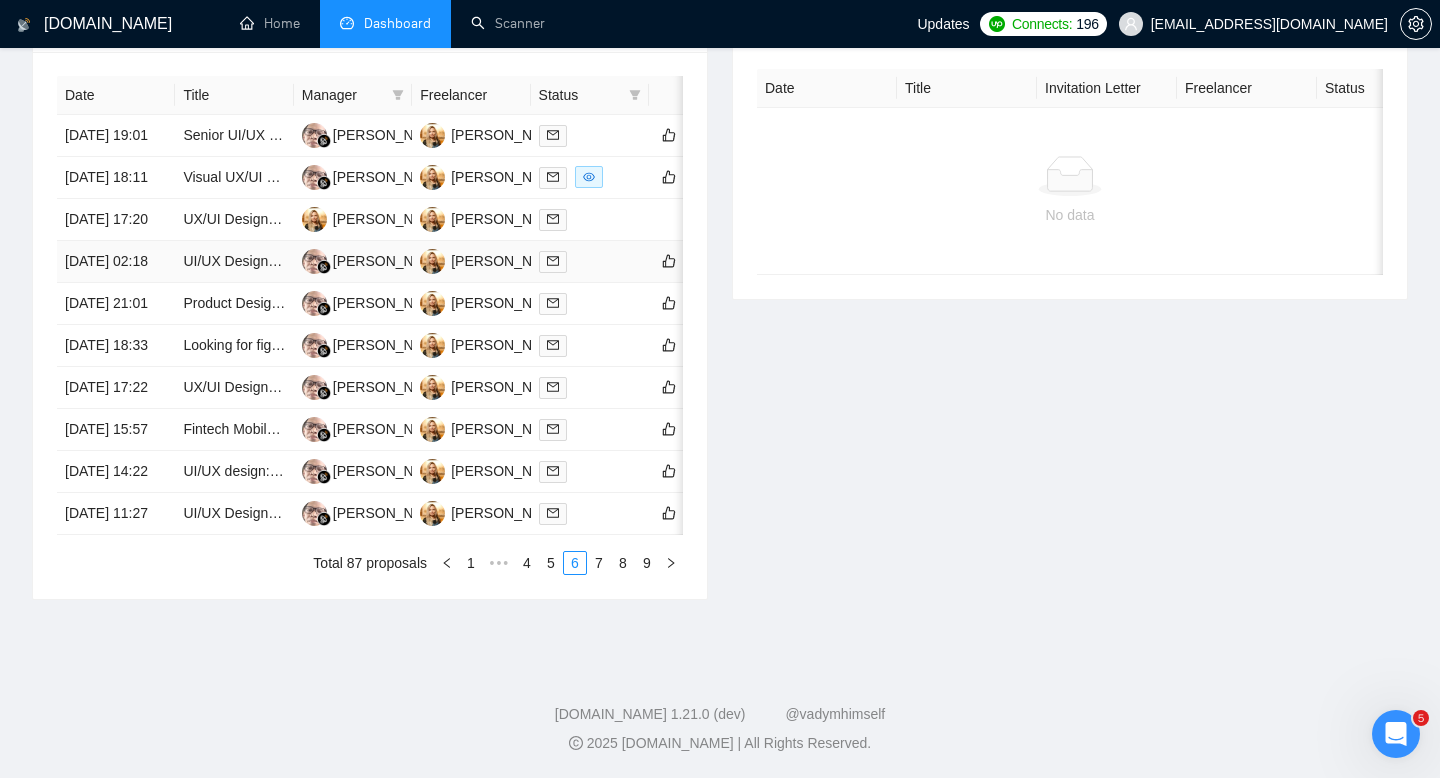 scroll, scrollTop: 860, scrollLeft: 0, axis: vertical 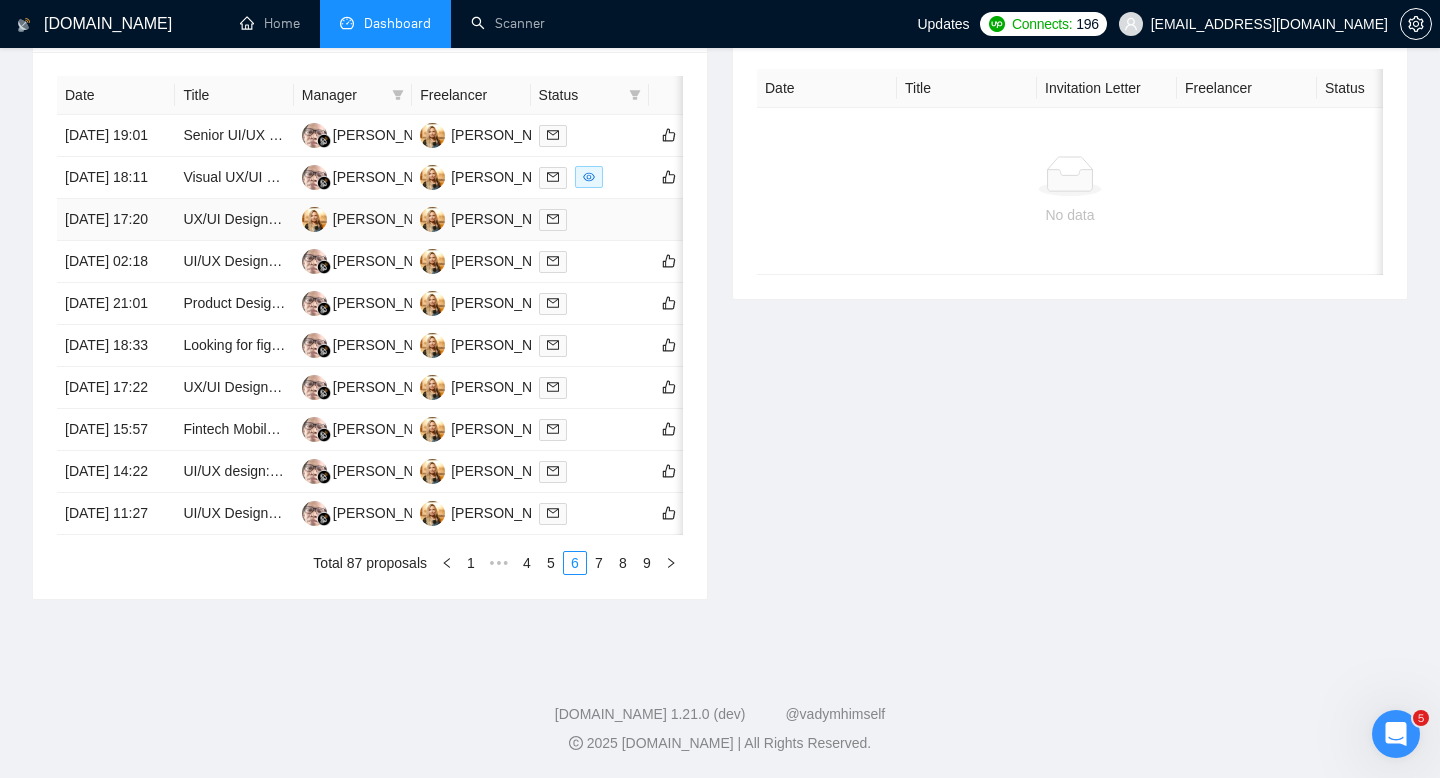 click on "[DATE] 17:20" at bounding box center [116, 220] 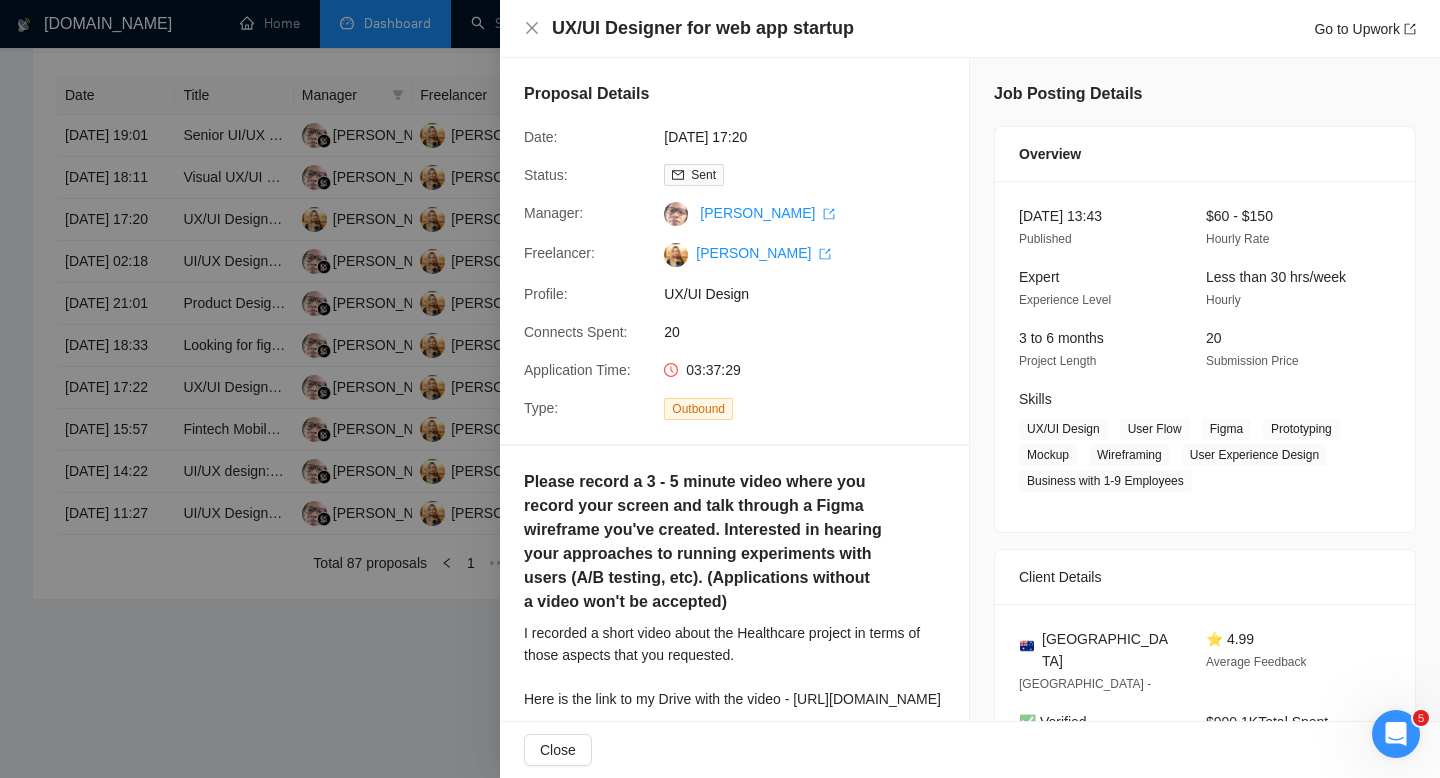 click at bounding box center (720, 389) 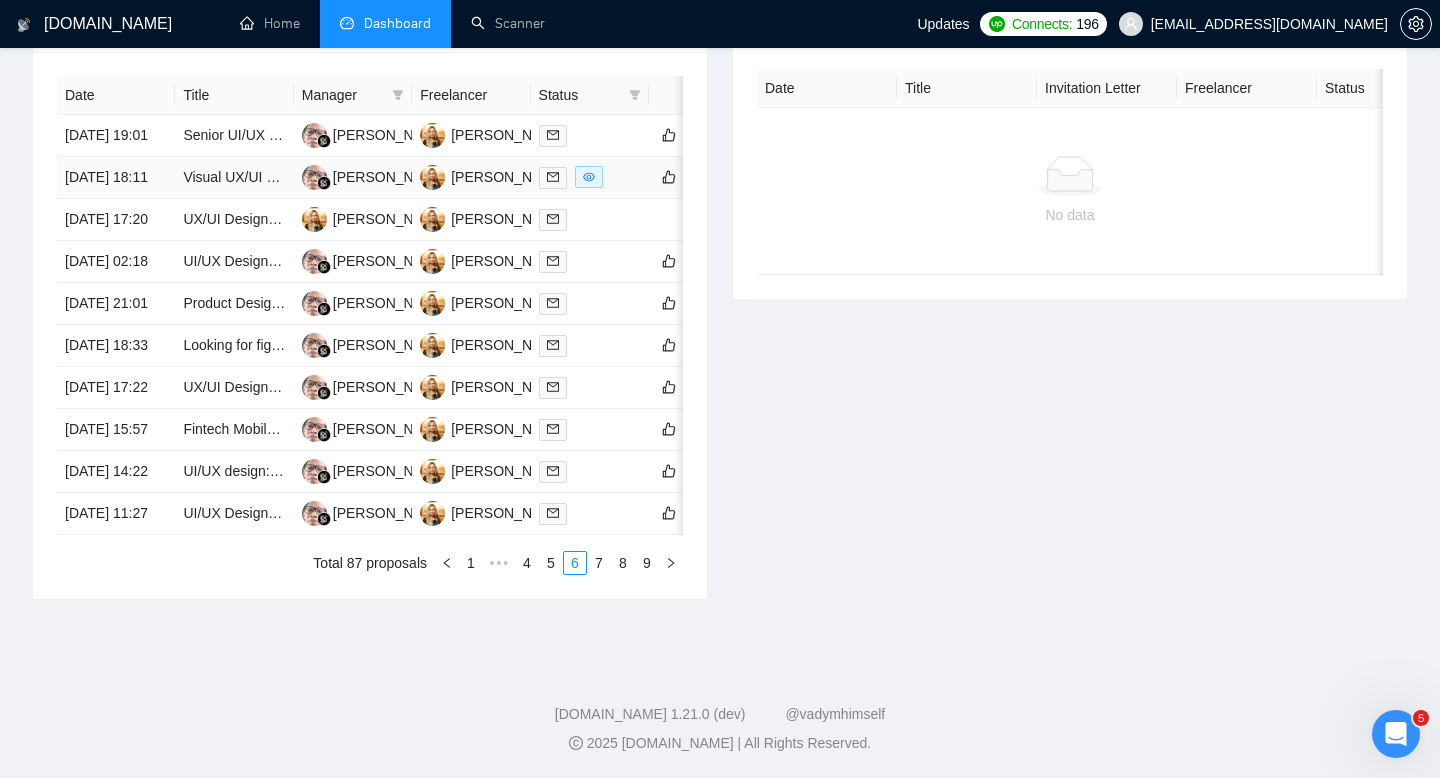 click on "[DATE] 18:11" at bounding box center [116, 178] 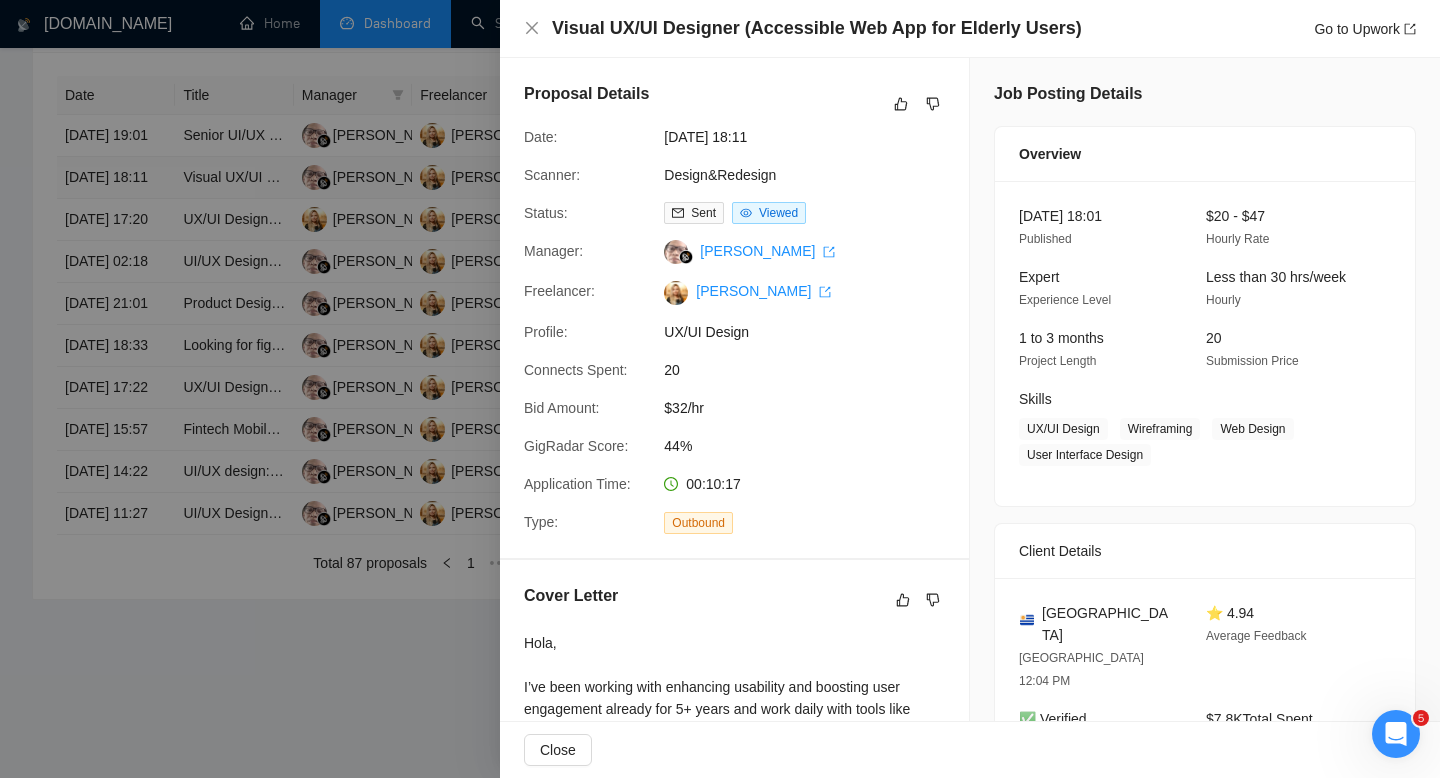 click at bounding box center (720, 389) 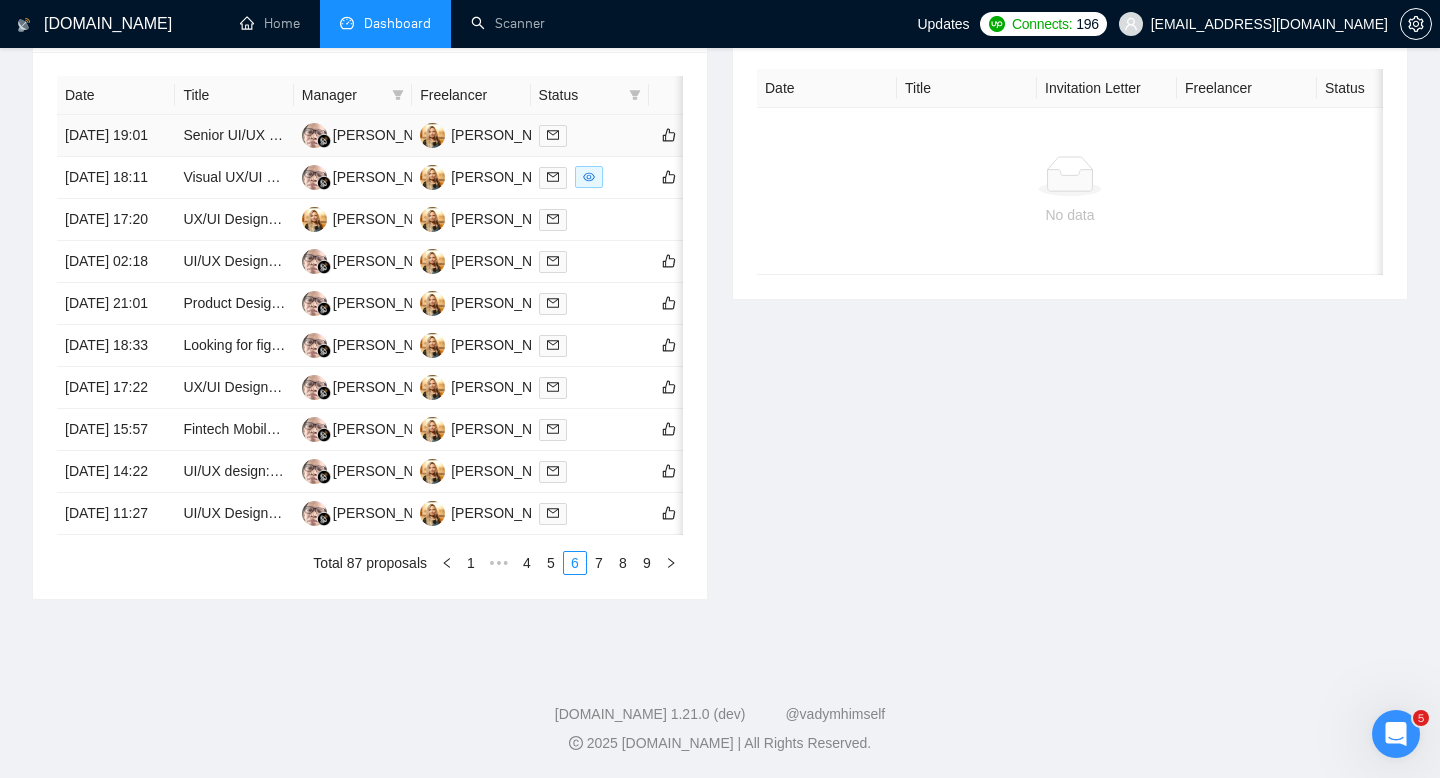 click on "[DATE] 19:01" at bounding box center [116, 136] 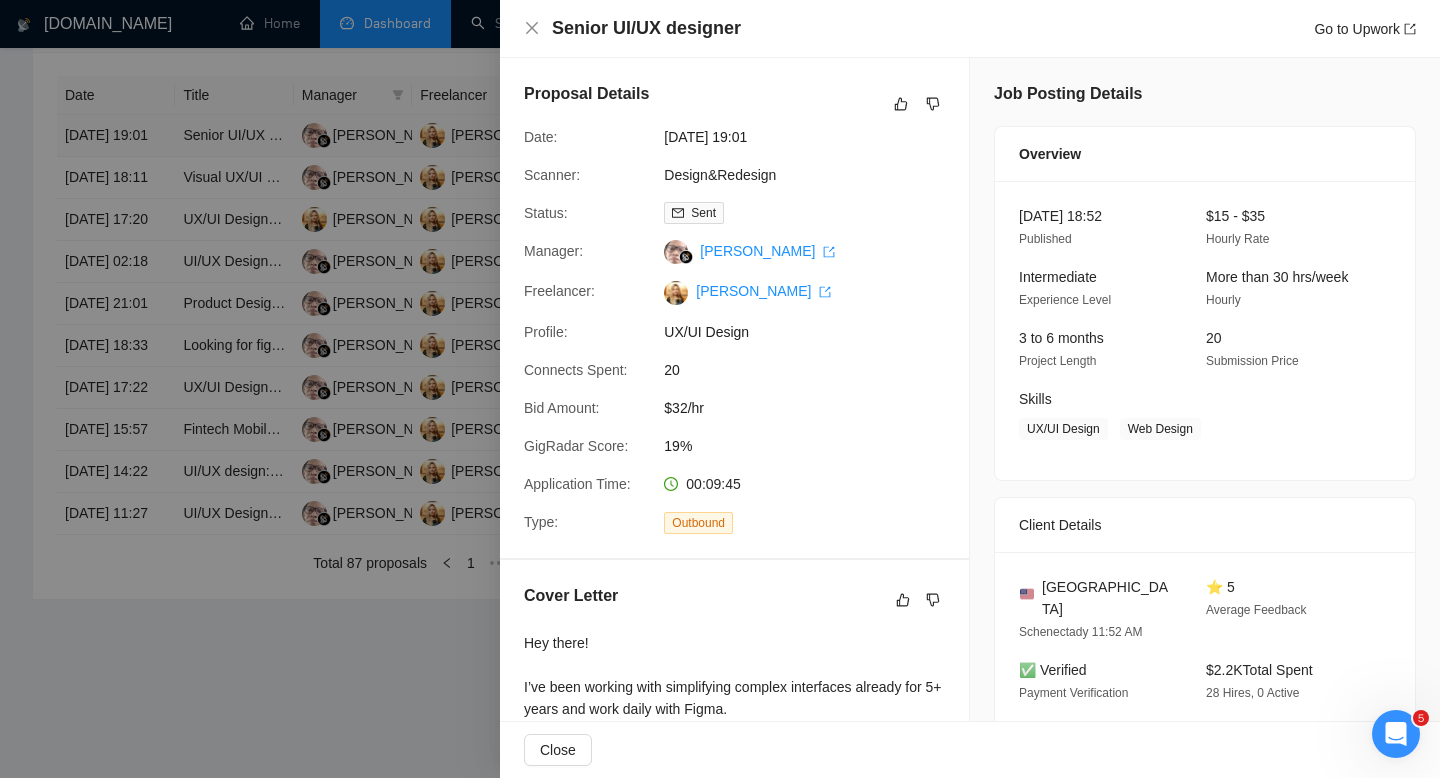 click at bounding box center [720, 389] 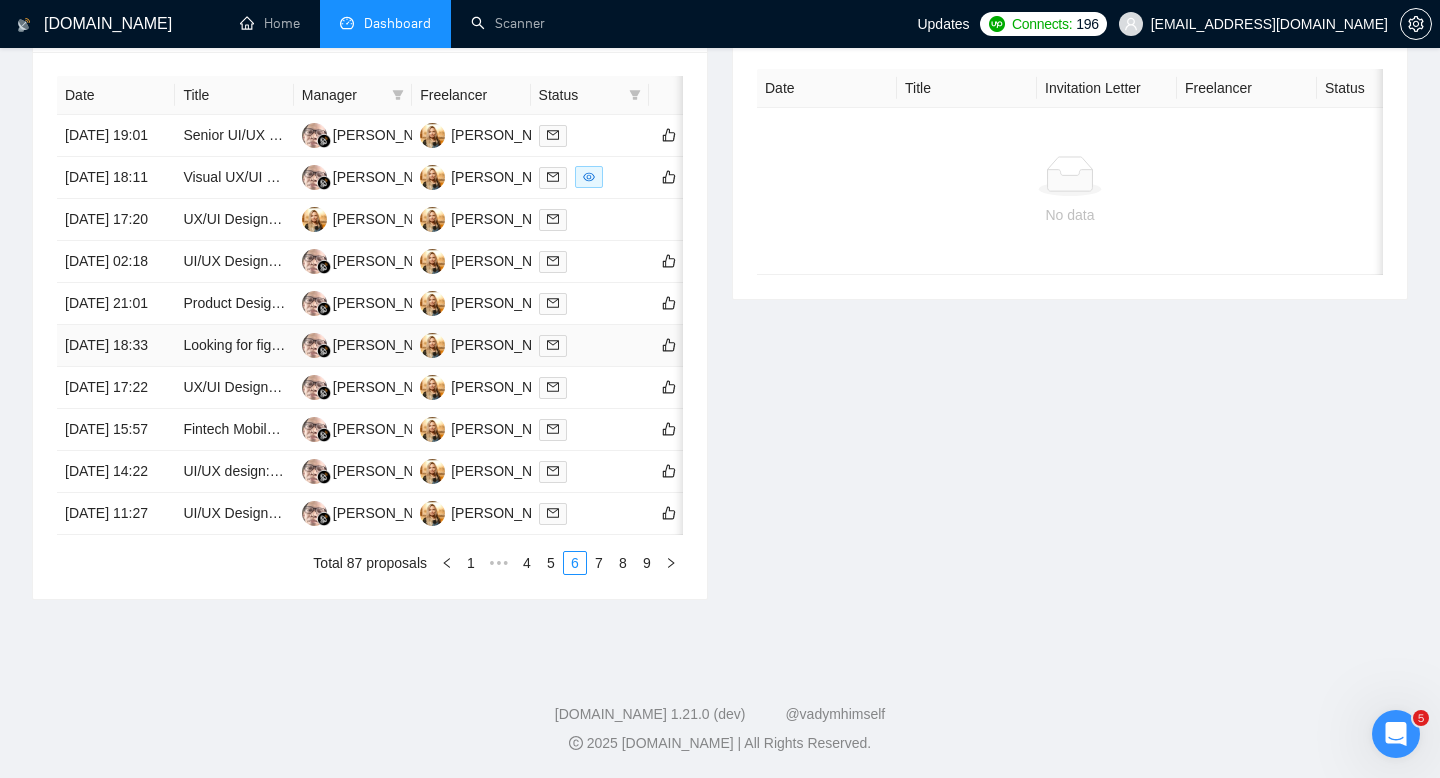 scroll, scrollTop: 969, scrollLeft: 0, axis: vertical 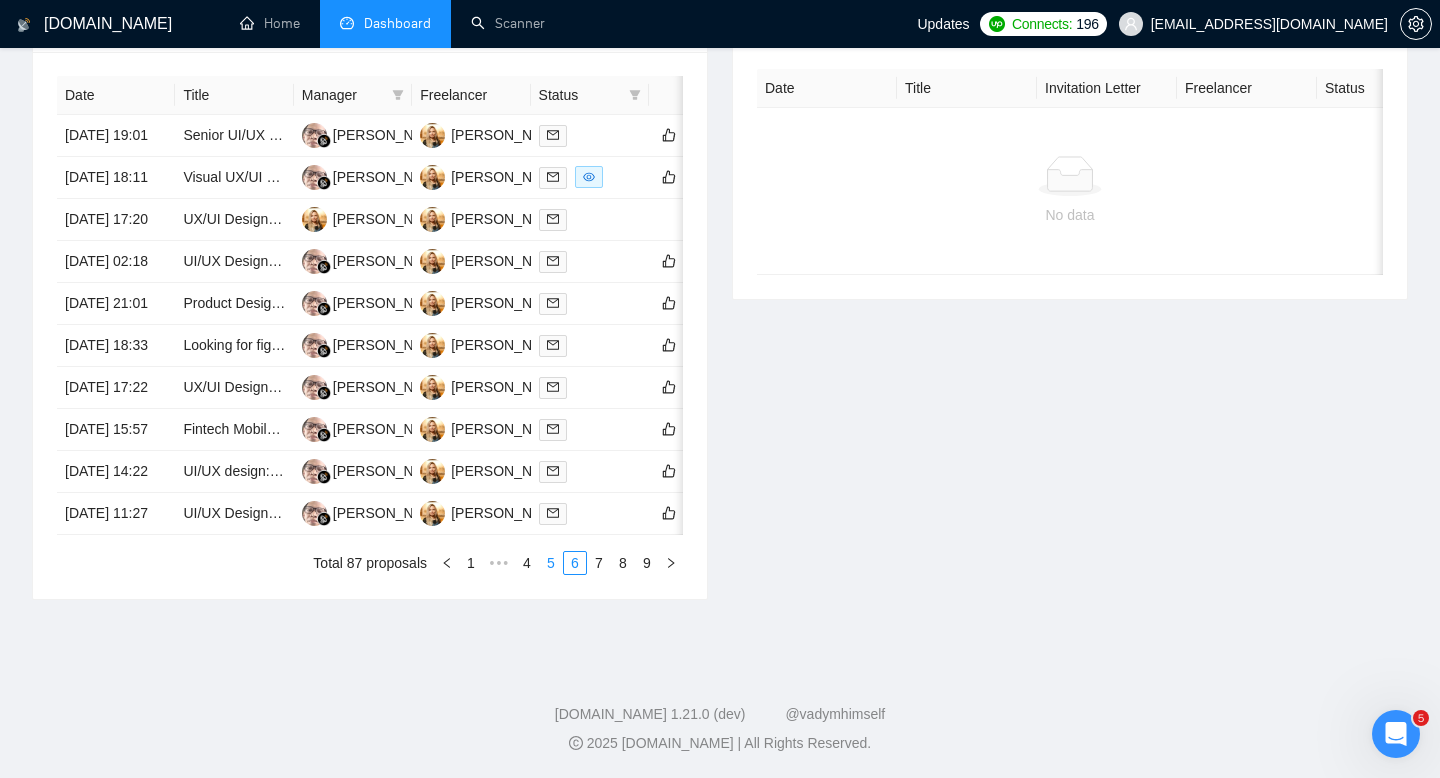 click on "5" at bounding box center [551, 563] 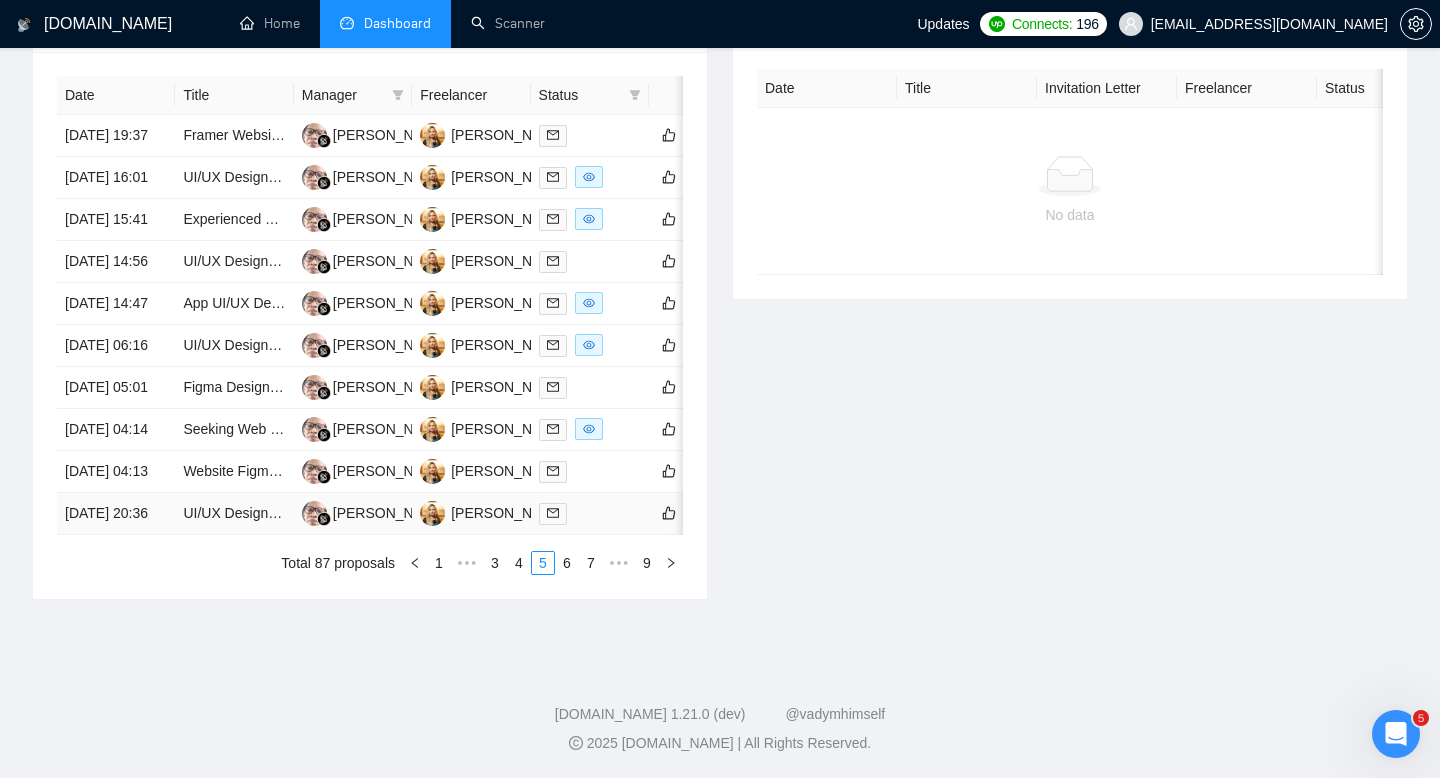 click on "[DATE] 20:36" at bounding box center (116, 514) 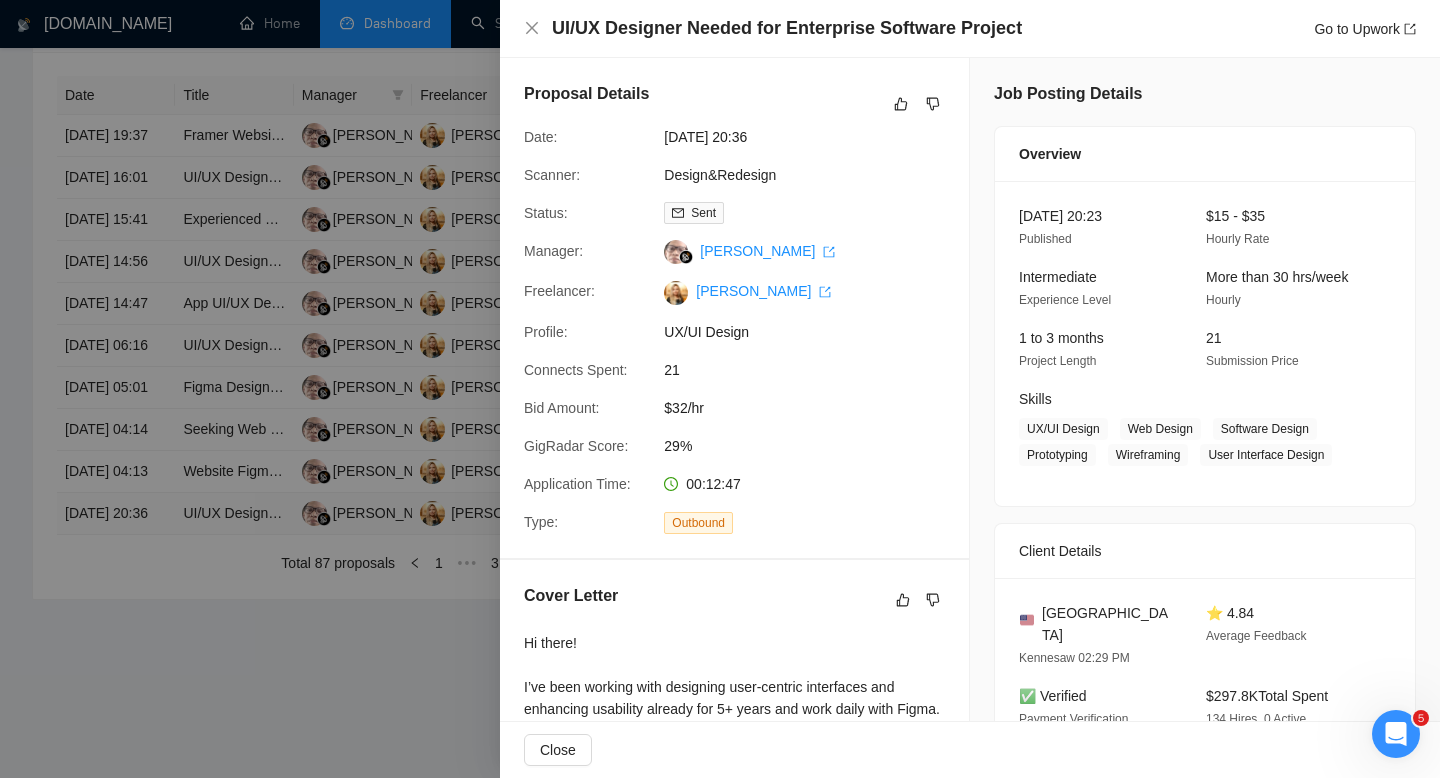 click at bounding box center [720, 389] 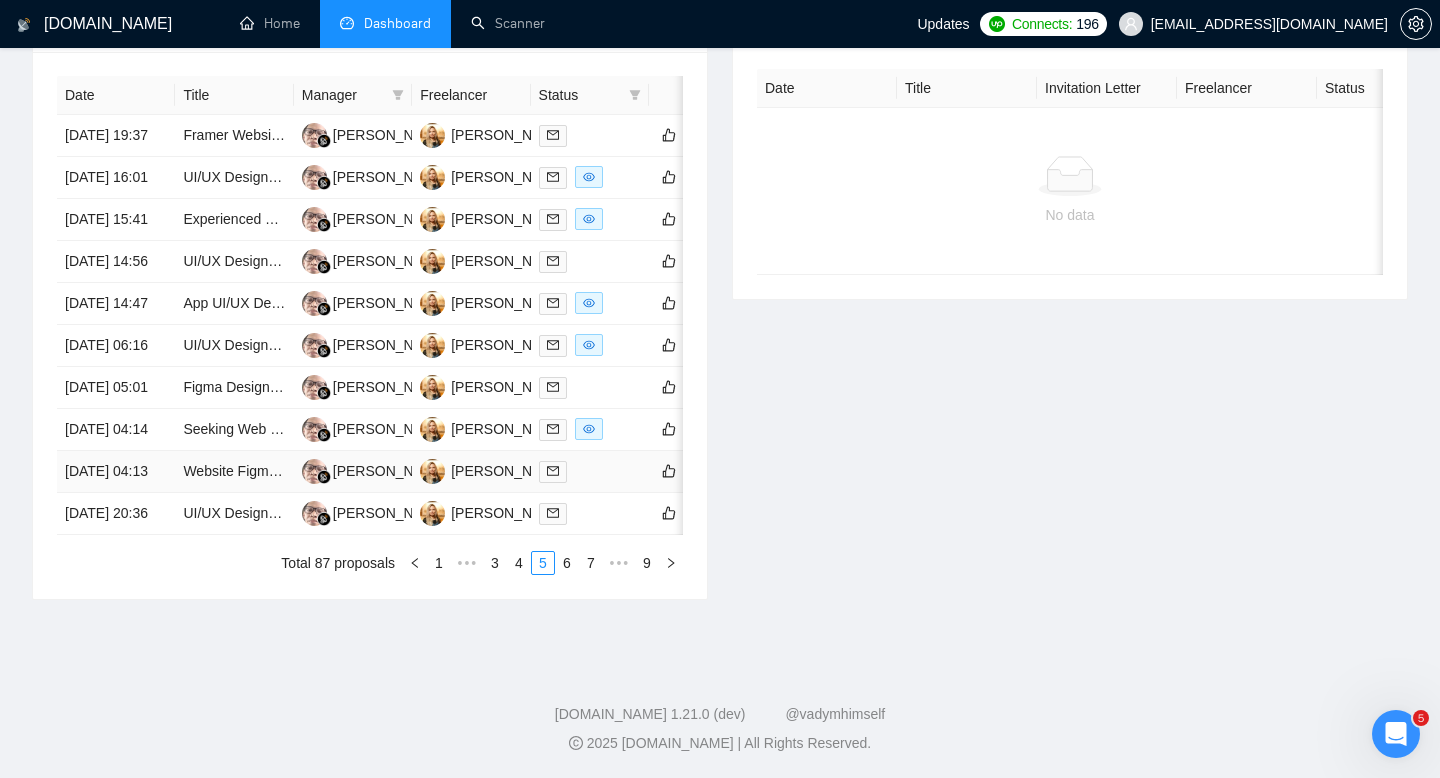 click on "[DATE] 04:13" at bounding box center [116, 472] 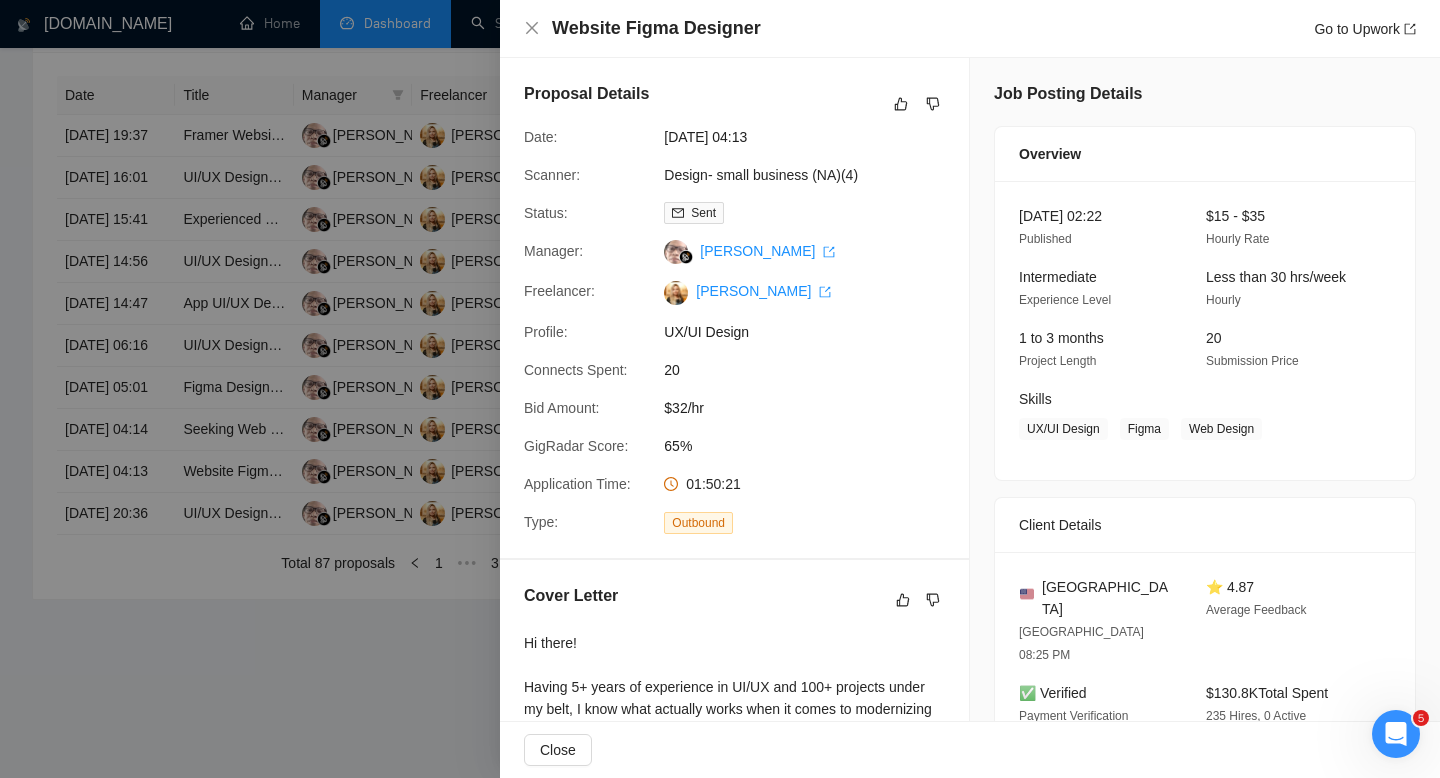 click at bounding box center [720, 389] 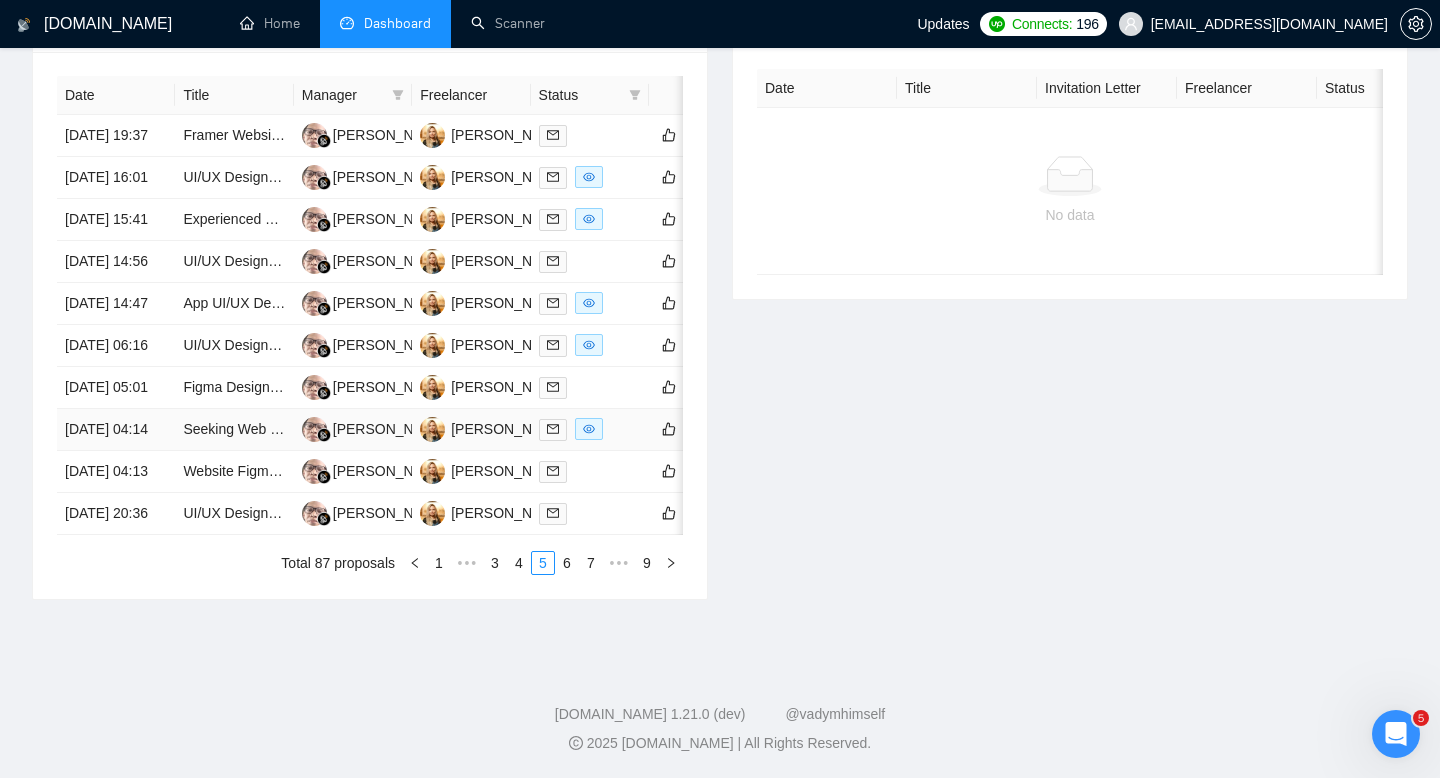 click on "[DATE] 04:14" at bounding box center [116, 430] 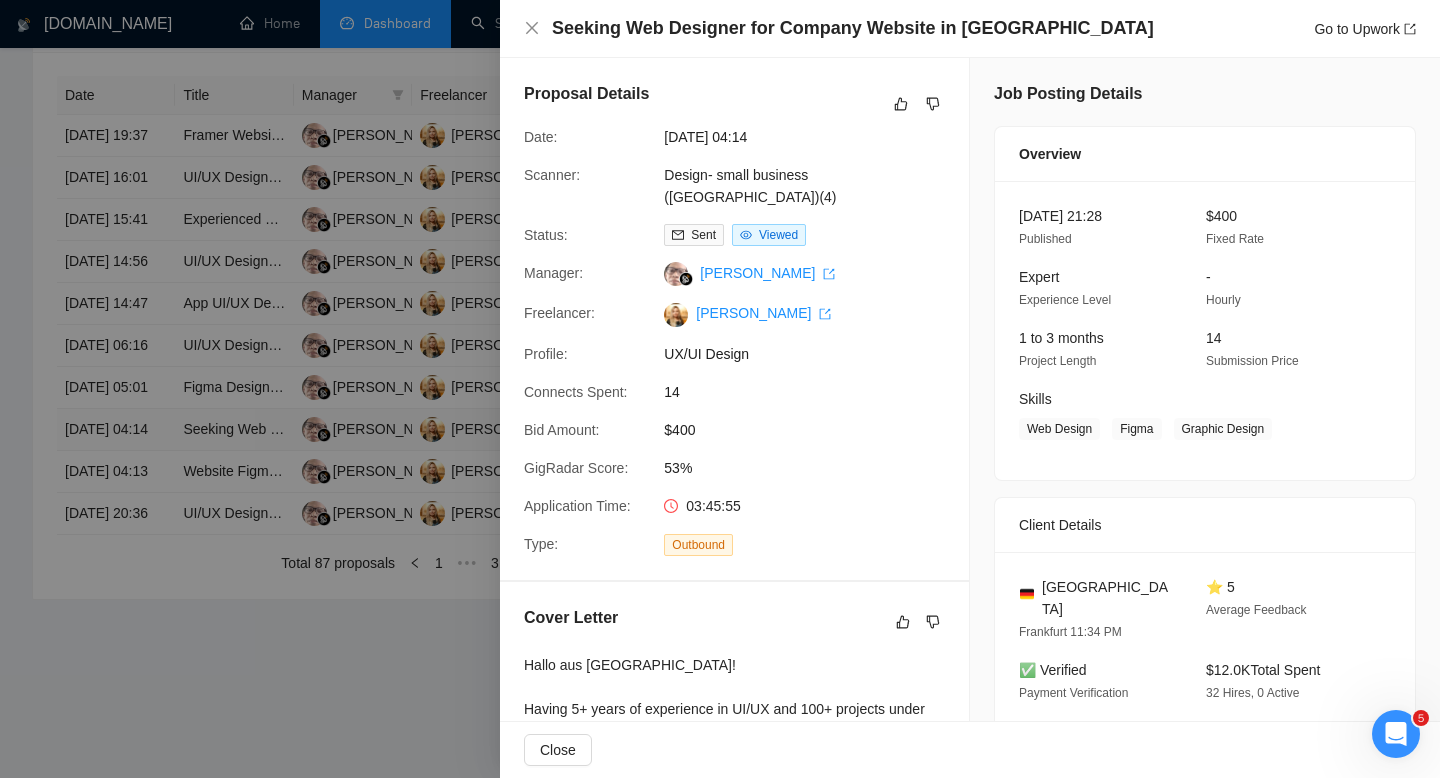 click at bounding box center (720, 389) 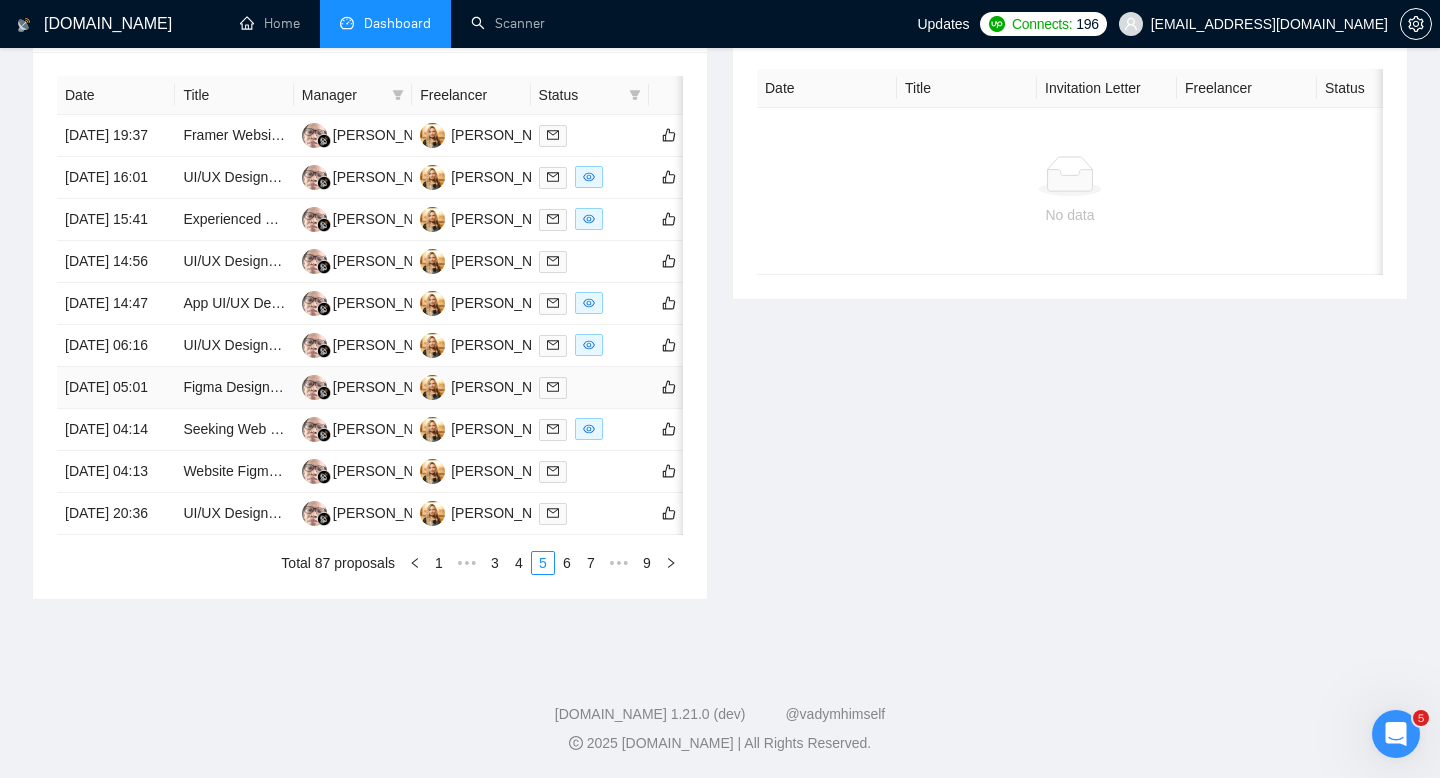 click on "[DATE] 05:01" at bounding box center [116, 388] 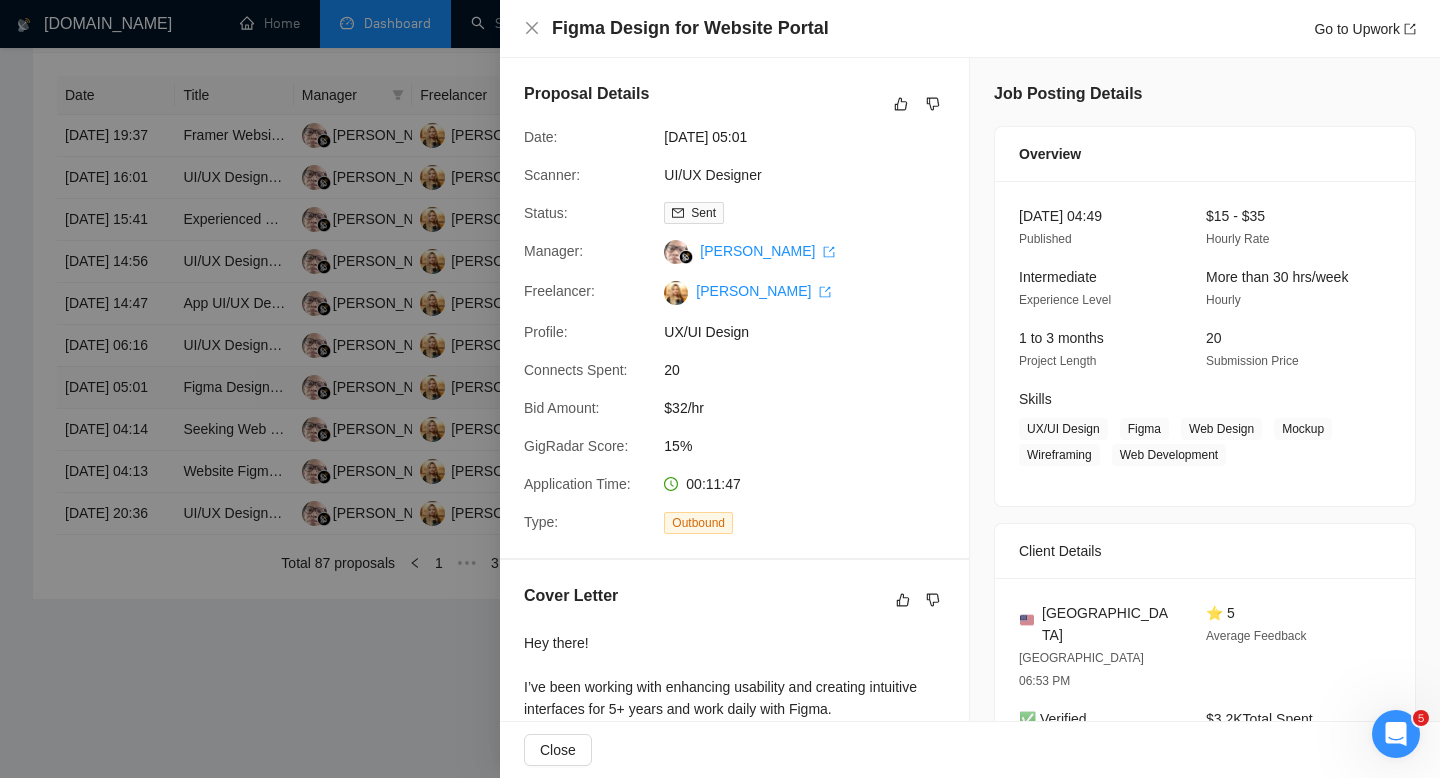 click at bounding box center [720, 389] 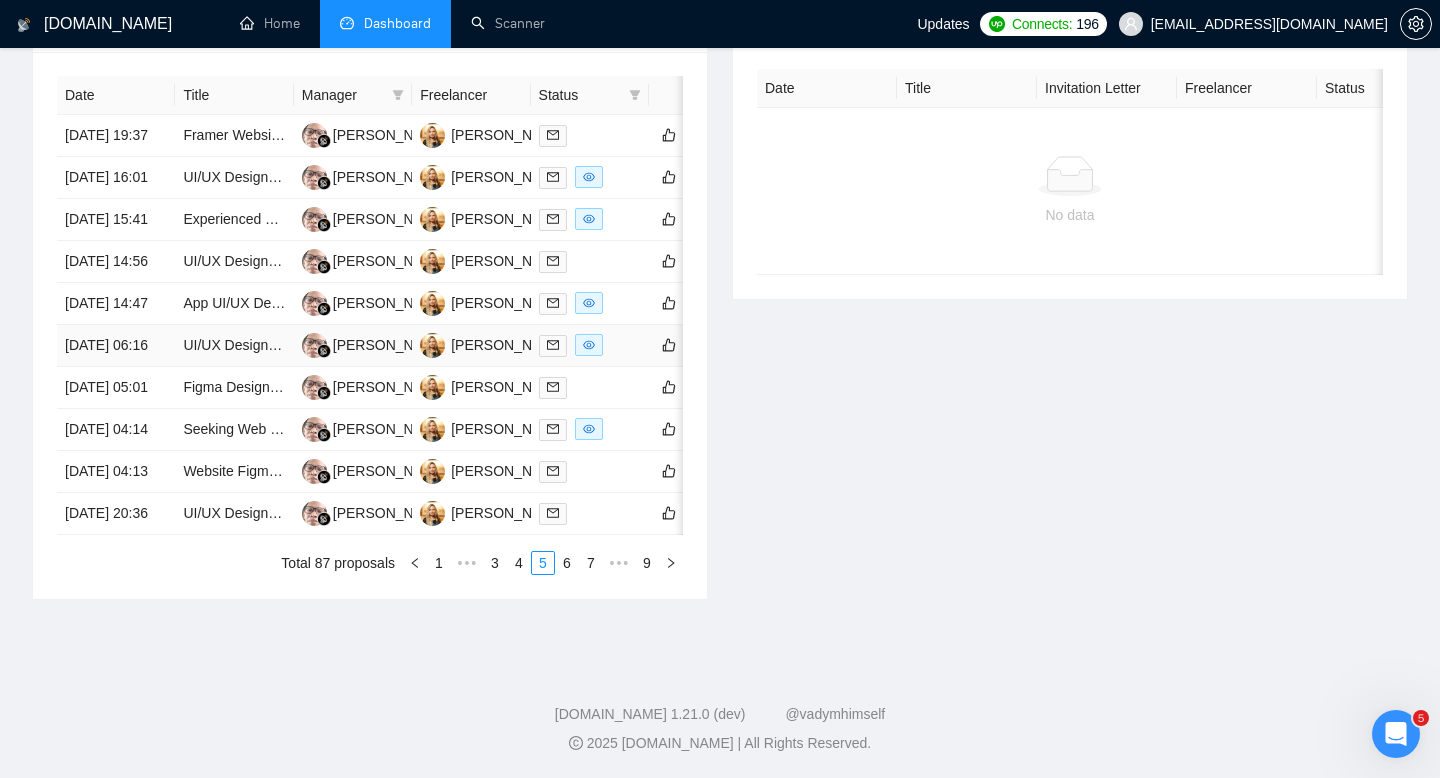 click on "[DATE] 06:16" at bounding box center [116, 346] 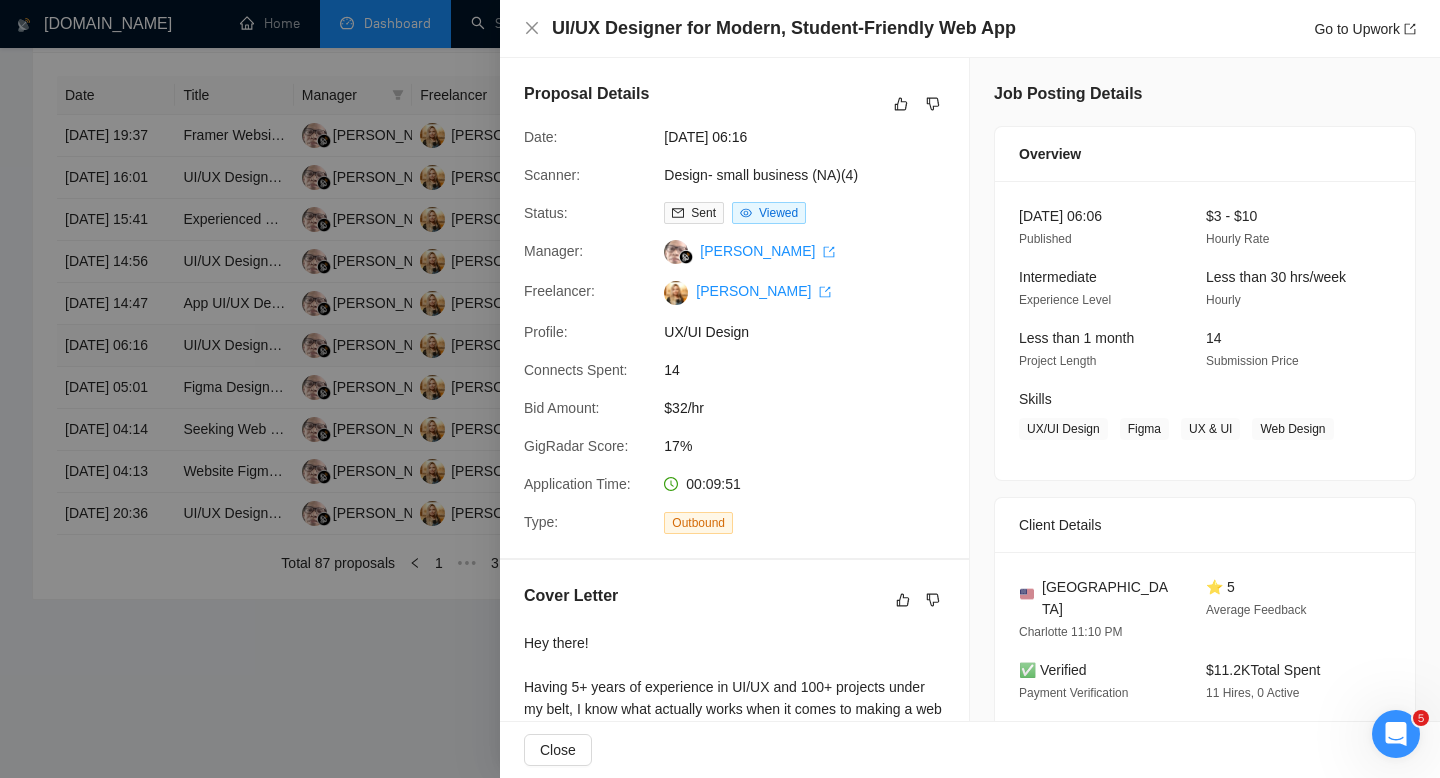 click at bounding box center [720, 389] 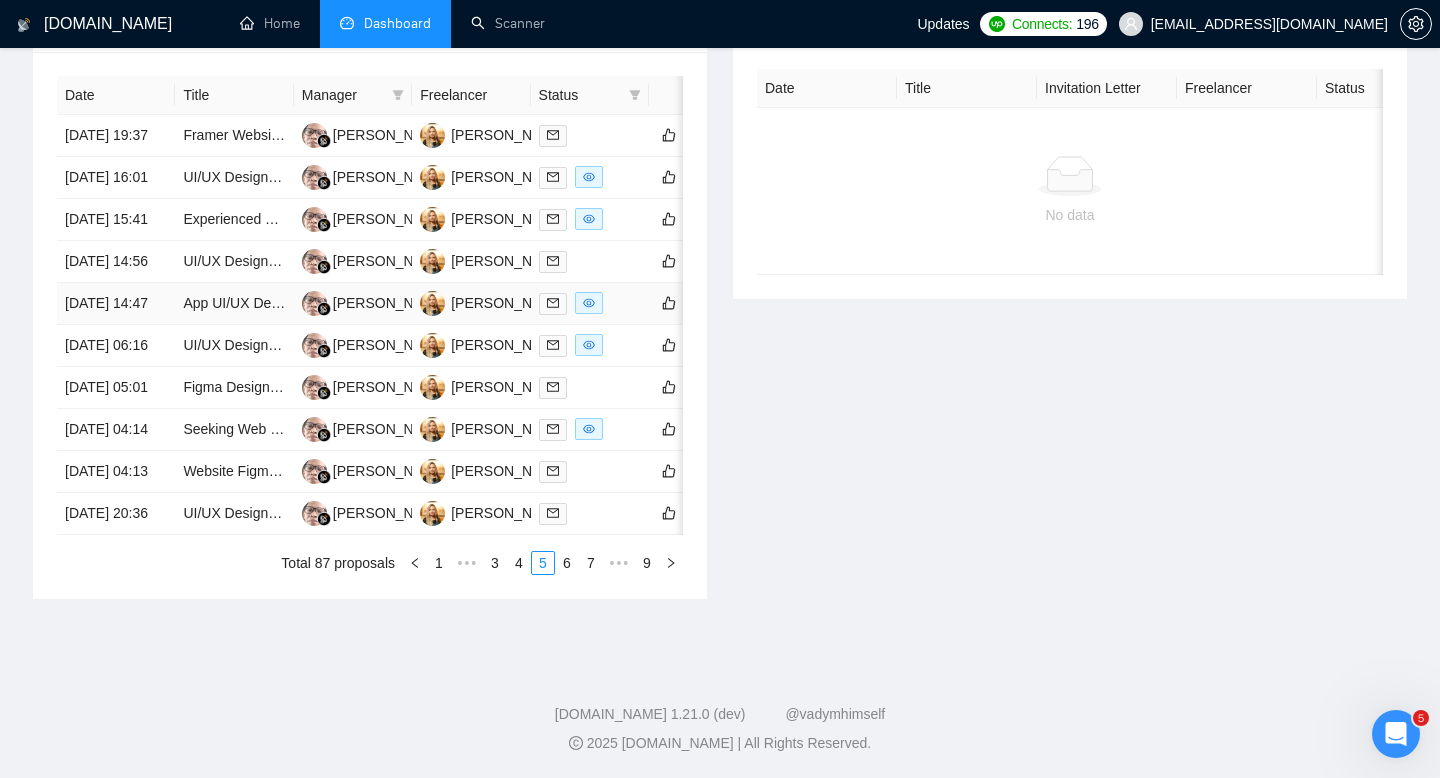 click on "[DATE] 14:47" at bounding box center [116, 304] 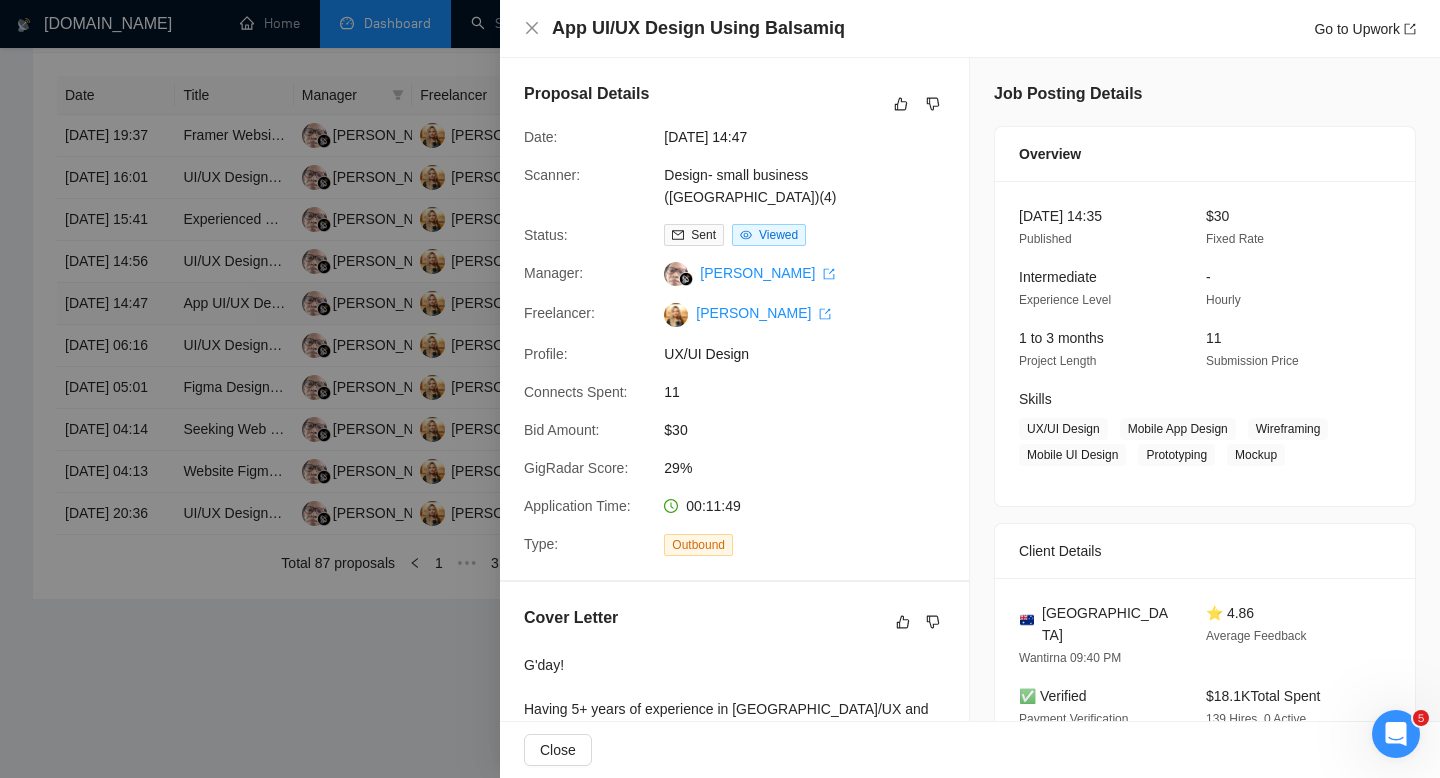 click at bounding box center (720, 389) 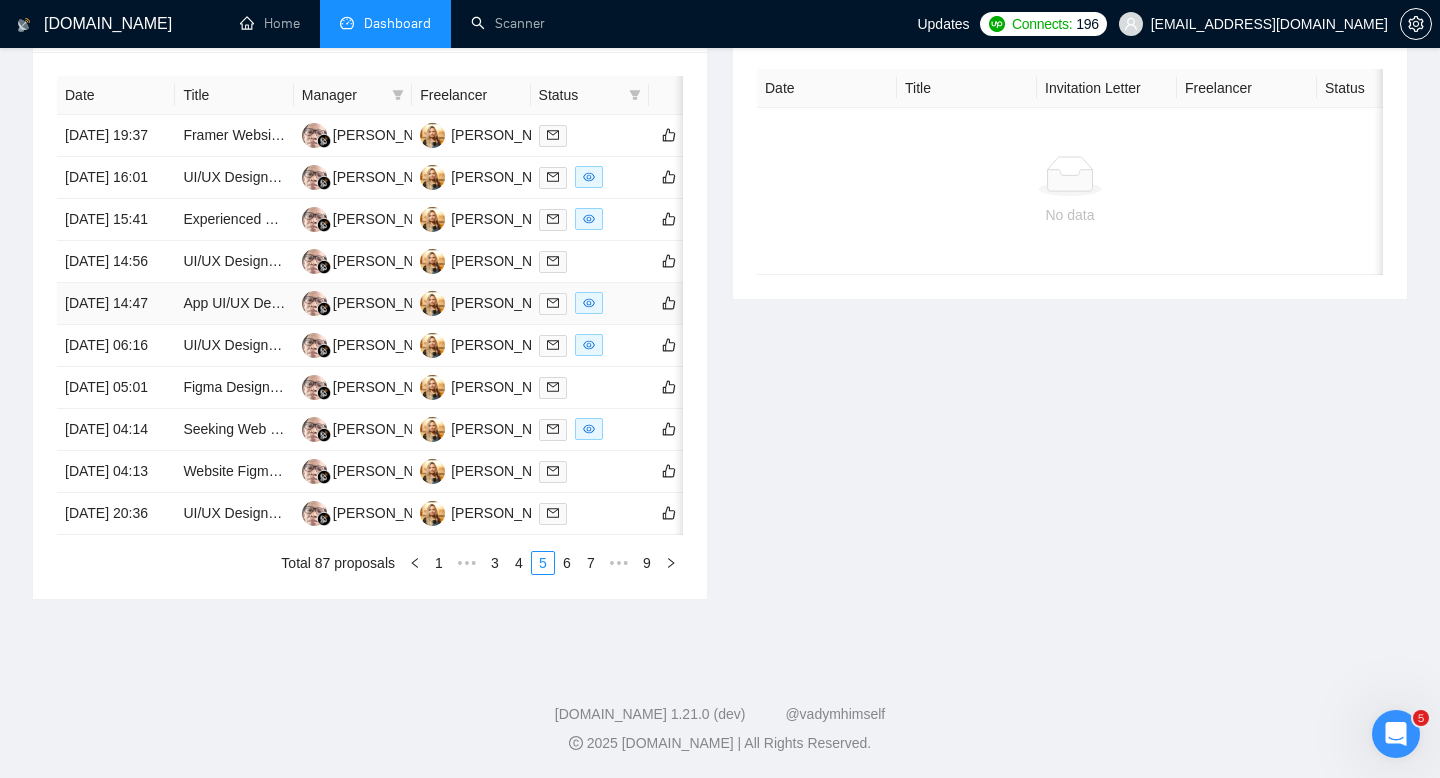 scroll, scrollTop: 905, scrollLeft: 0, axis: vertical 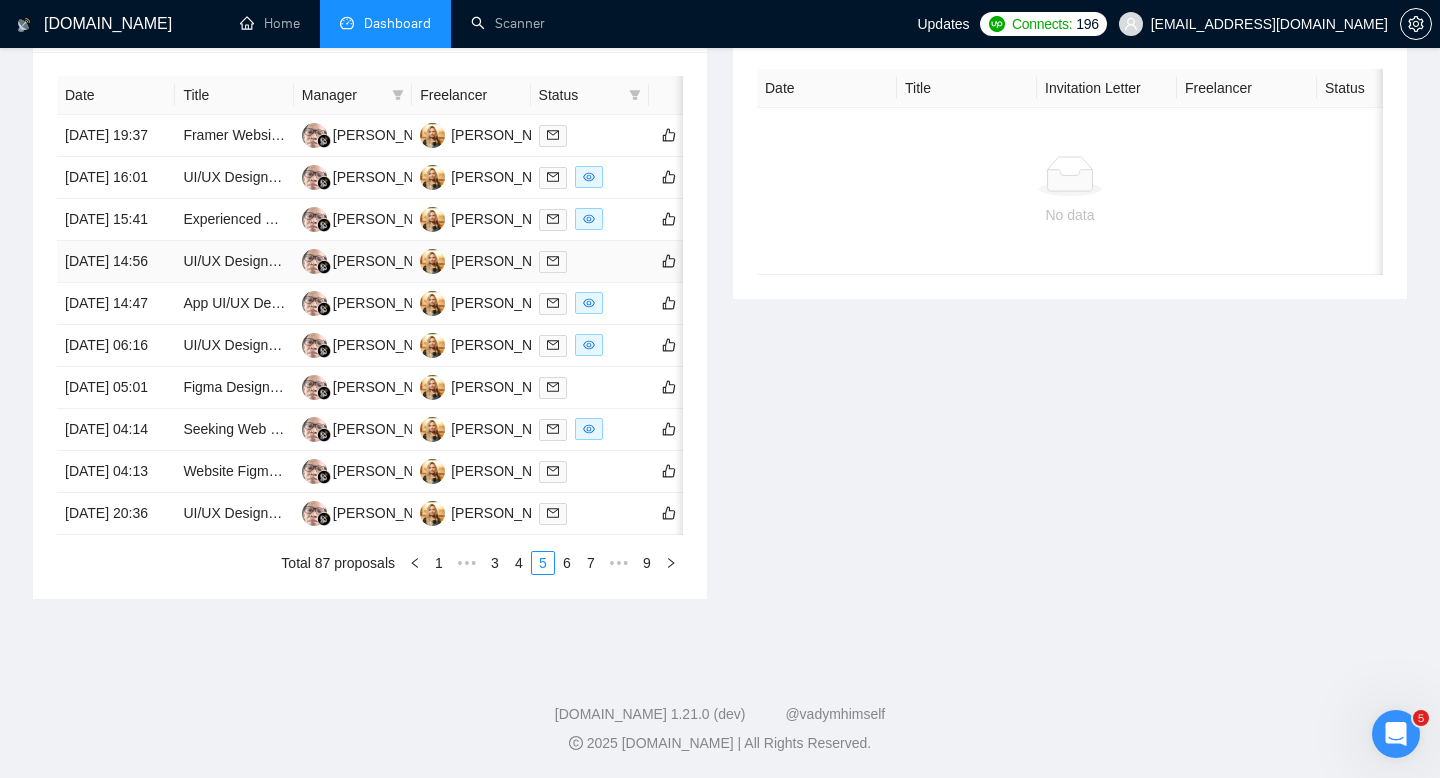 click on "[DATE] 14:56" at bounding box center (116, 262) 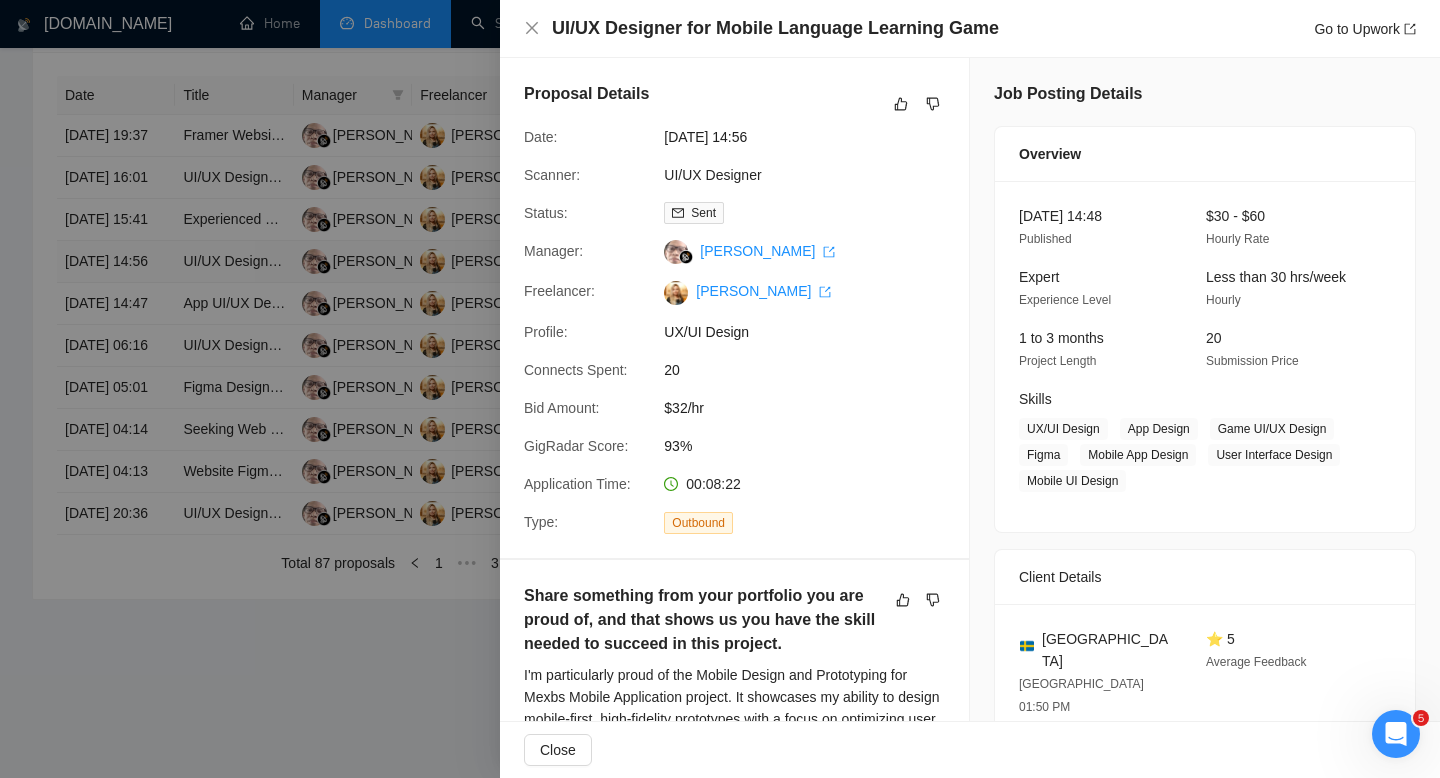 click at bounding box center [720, 389] 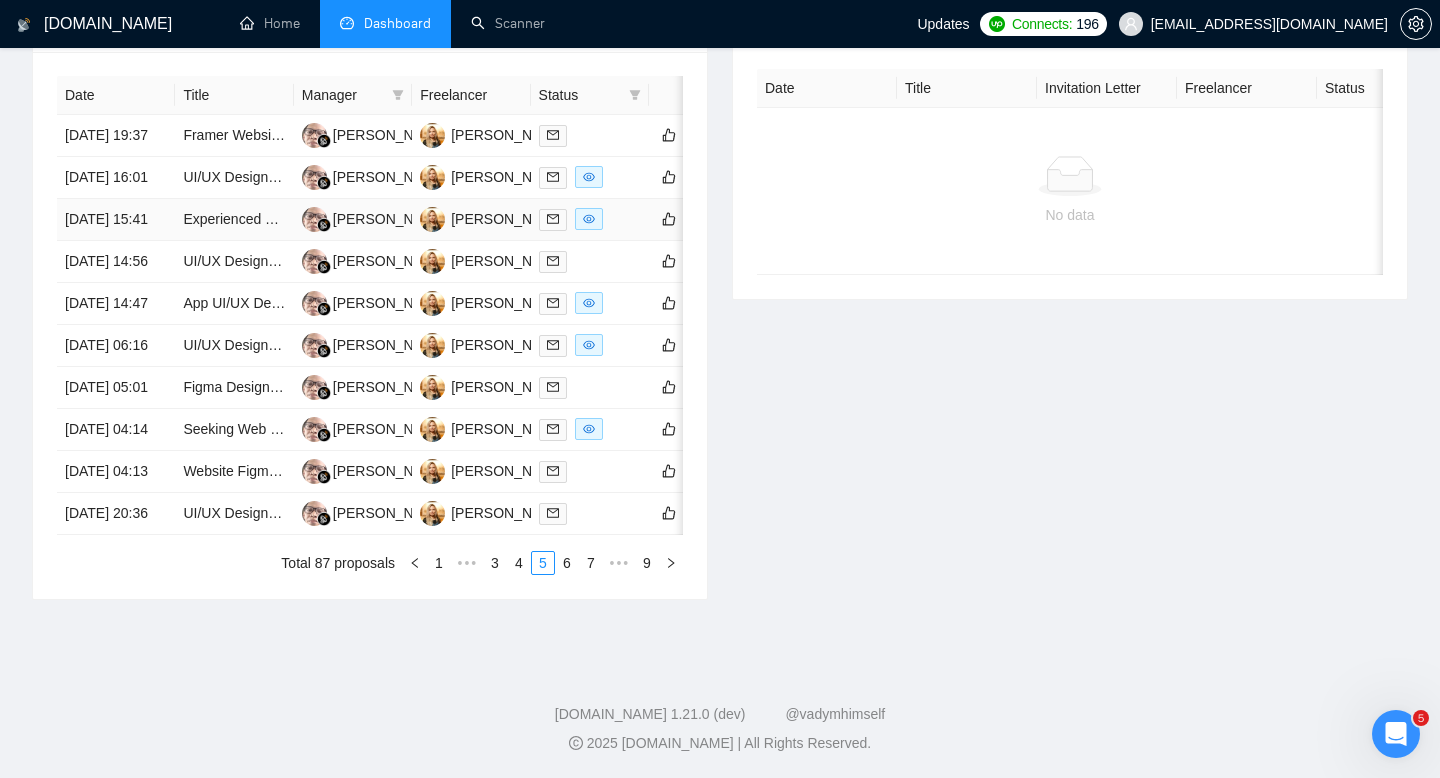 click on "[DATE] 15:41" at bounding box center (116, 220) 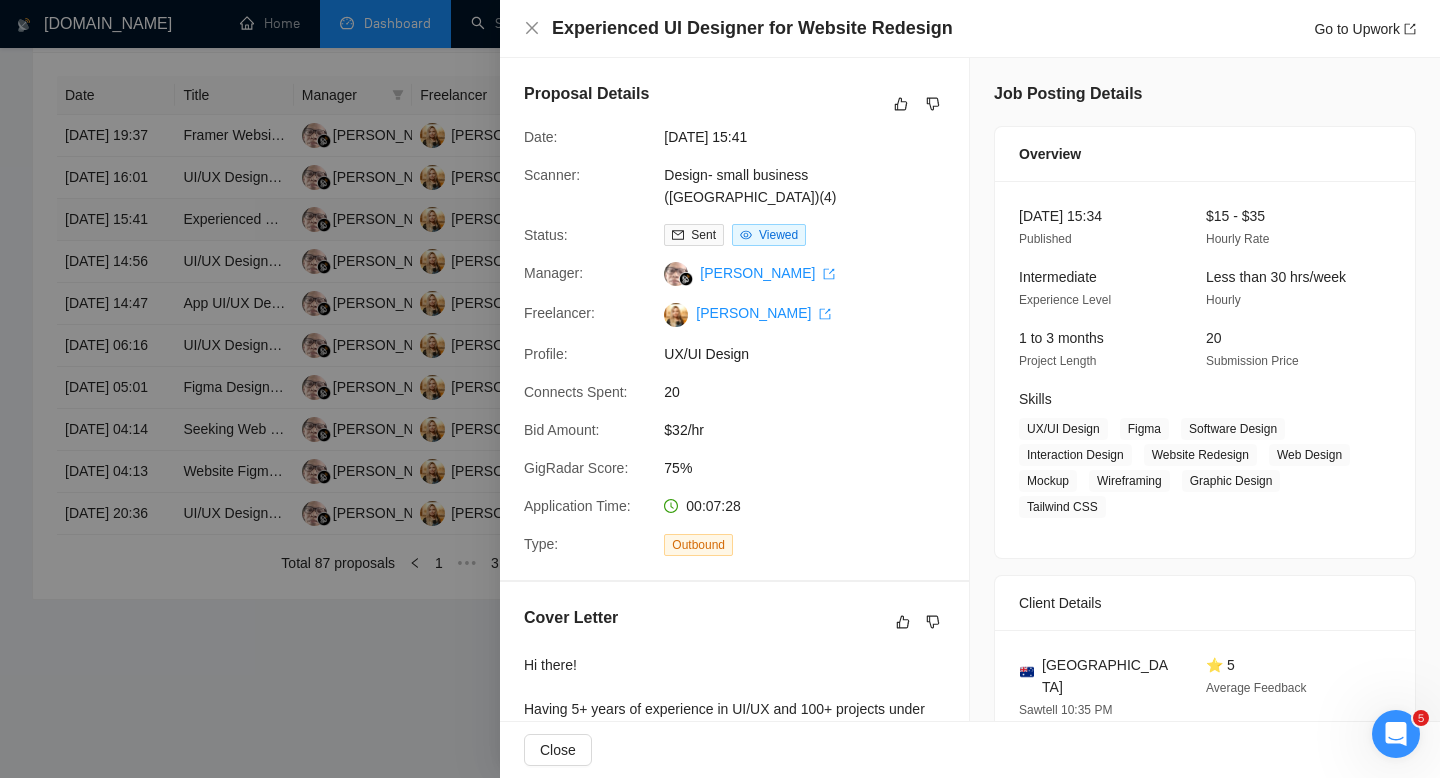 click at bounding box center (720, 389) 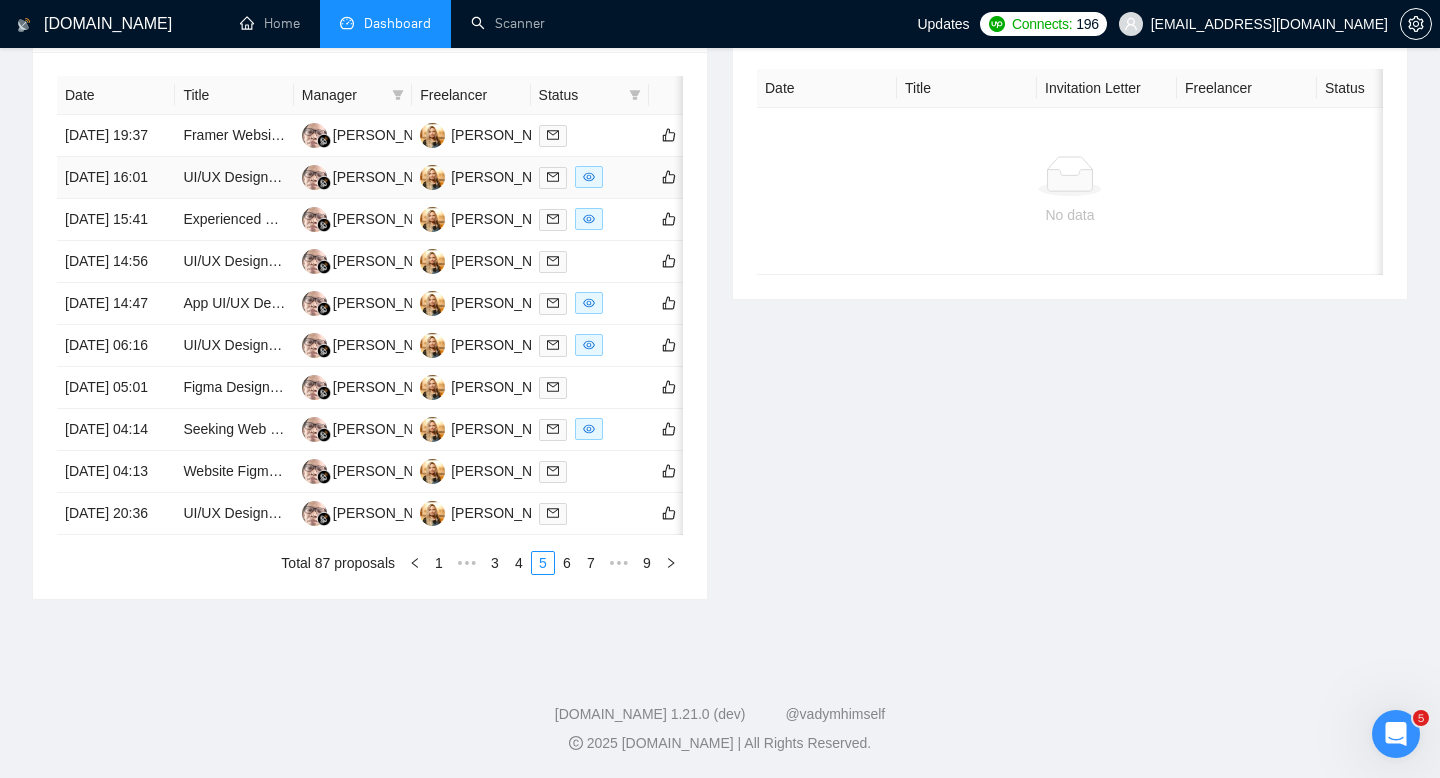 click on "[DATE] 16:01" at bounding box center (116, 178) 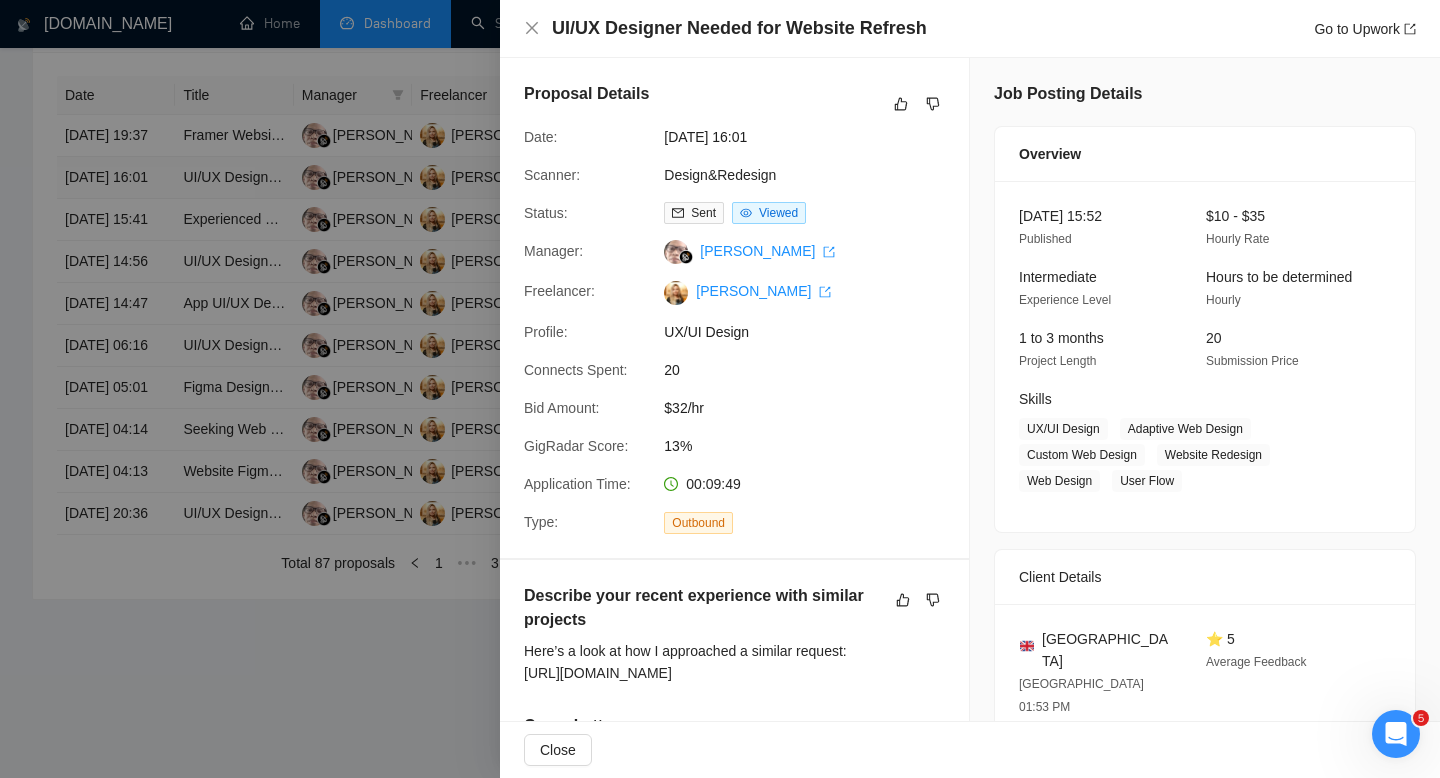 click at bounding box center (720, 389) 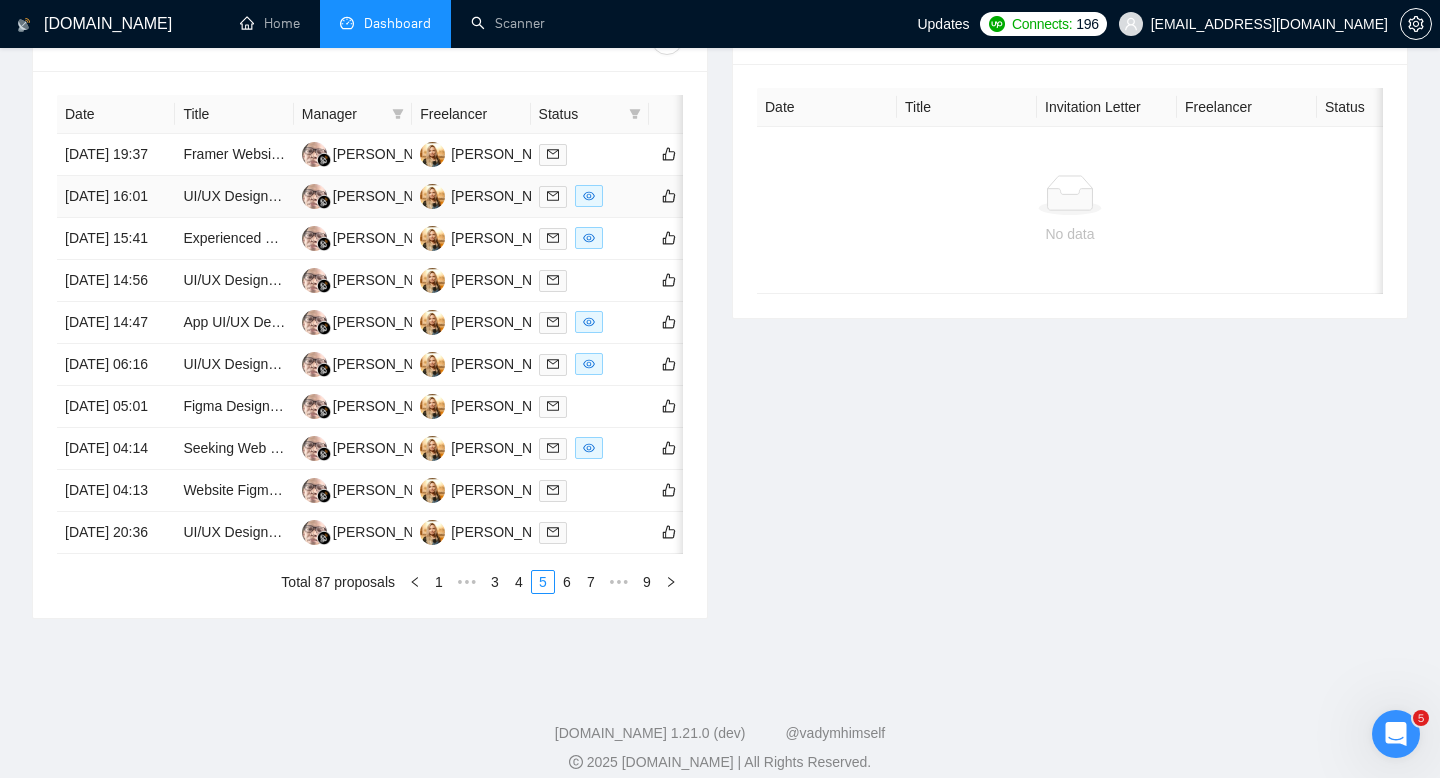 scroll, scrollTop: 838, scrollLeft: 0, axis: vertical 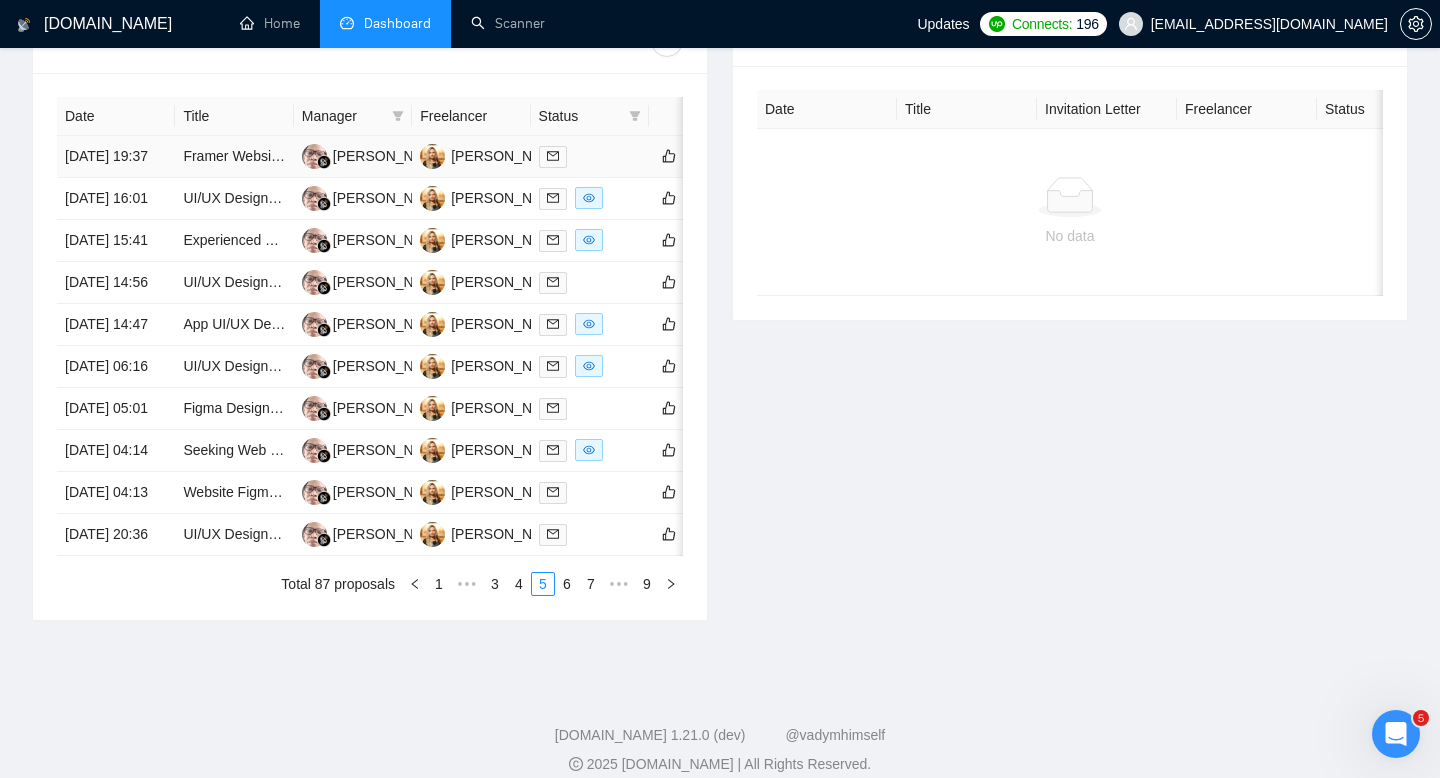 click on "[DATE] 19:37" at bounding box center (116, 157) 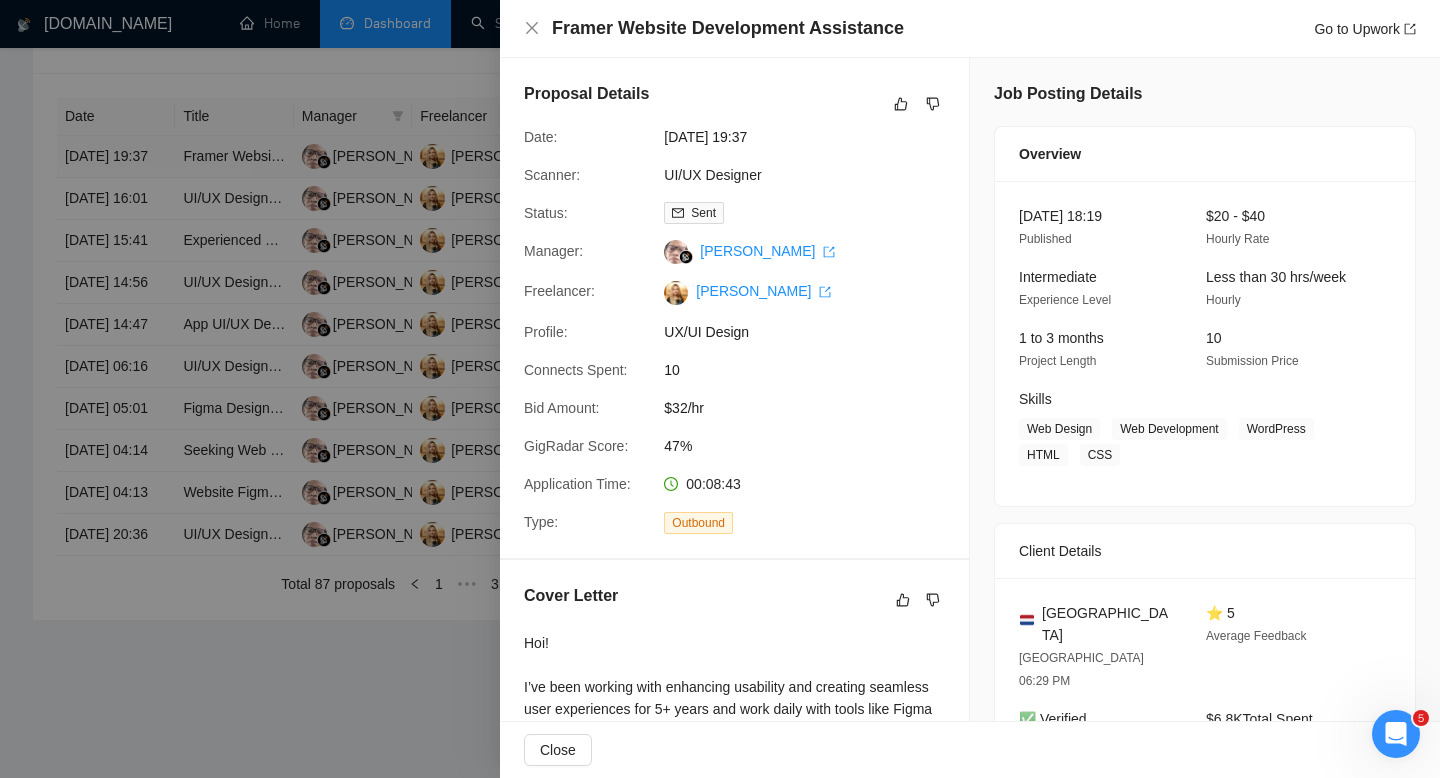 click at bounding box center (720, 389) 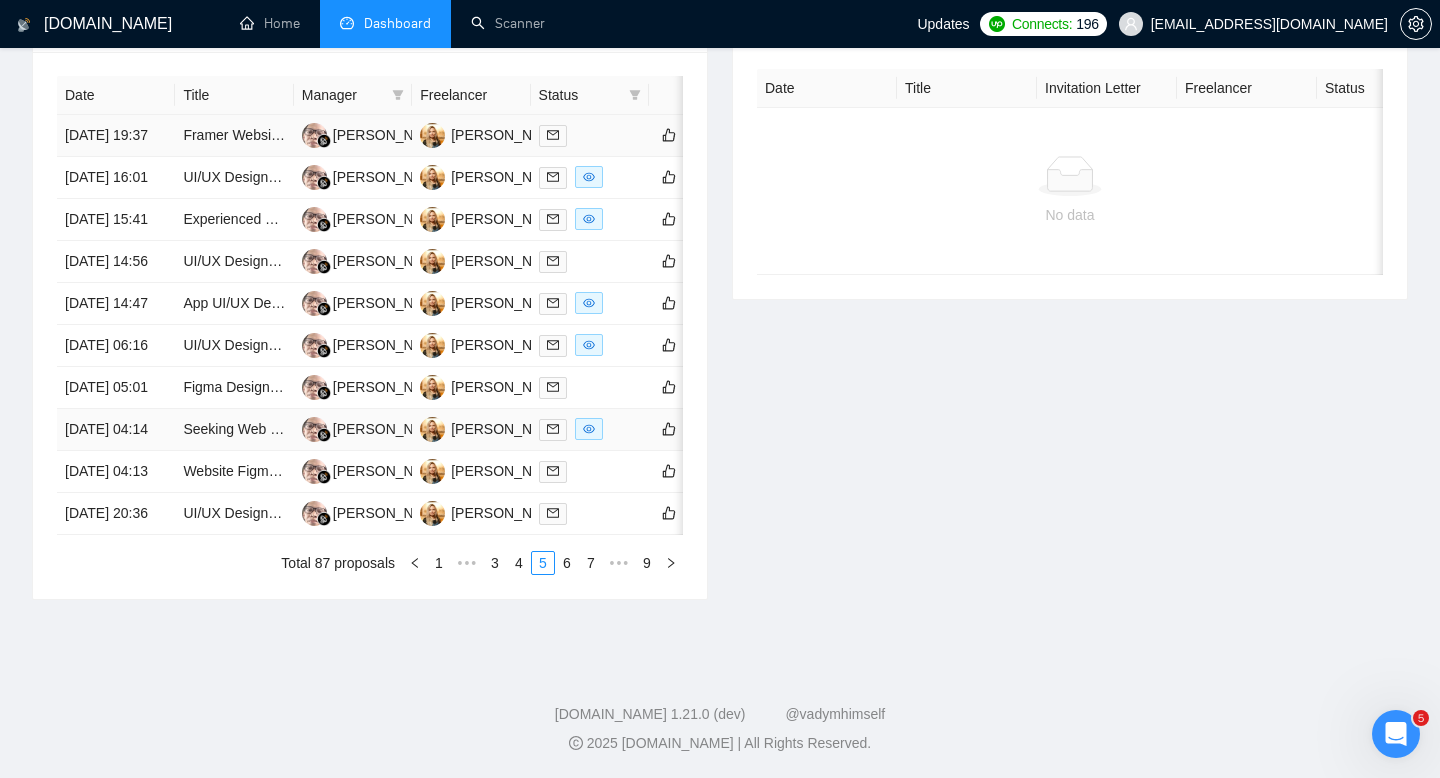 scroll, scrollTop: 1049, scrollLeft: 0, axis: vertical 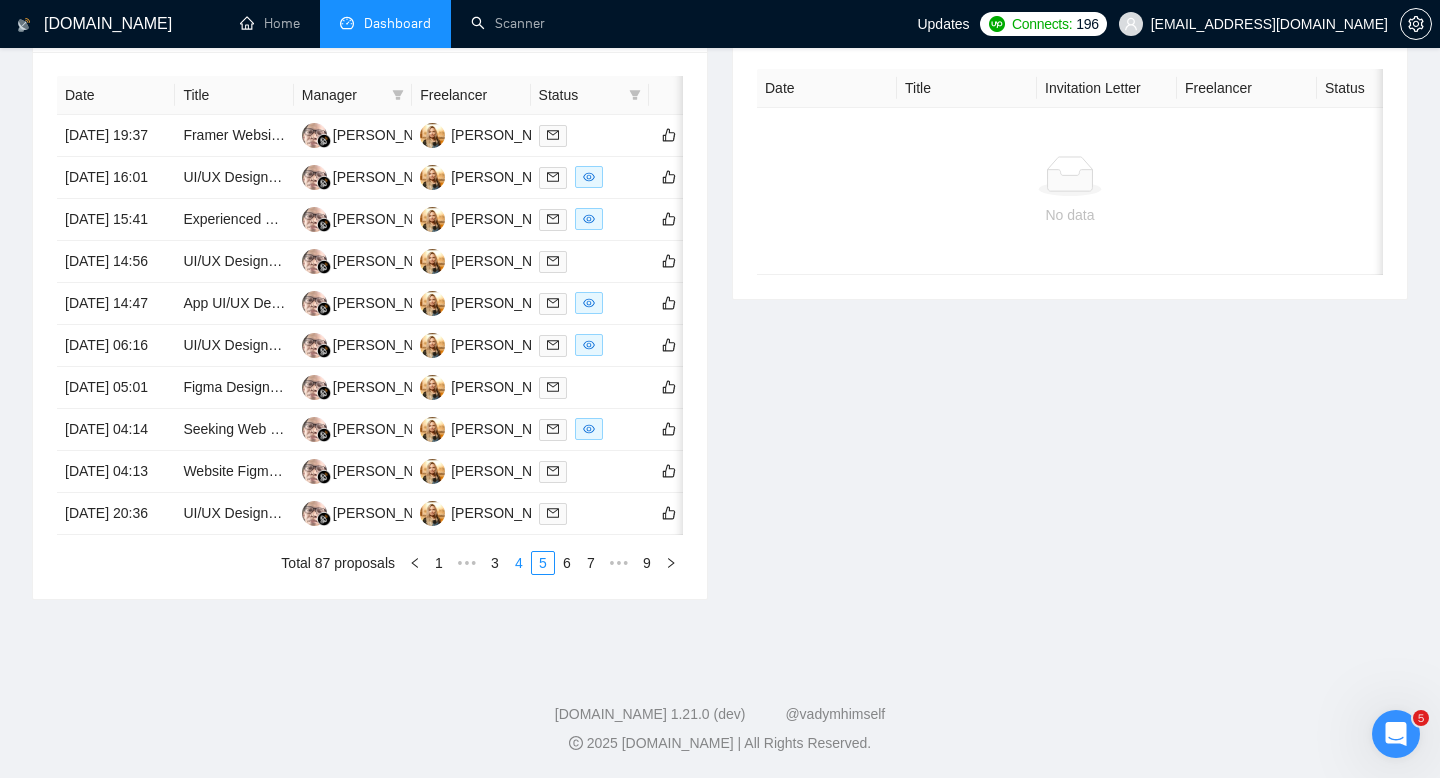 click on "4" at bounding box center (519, 563) 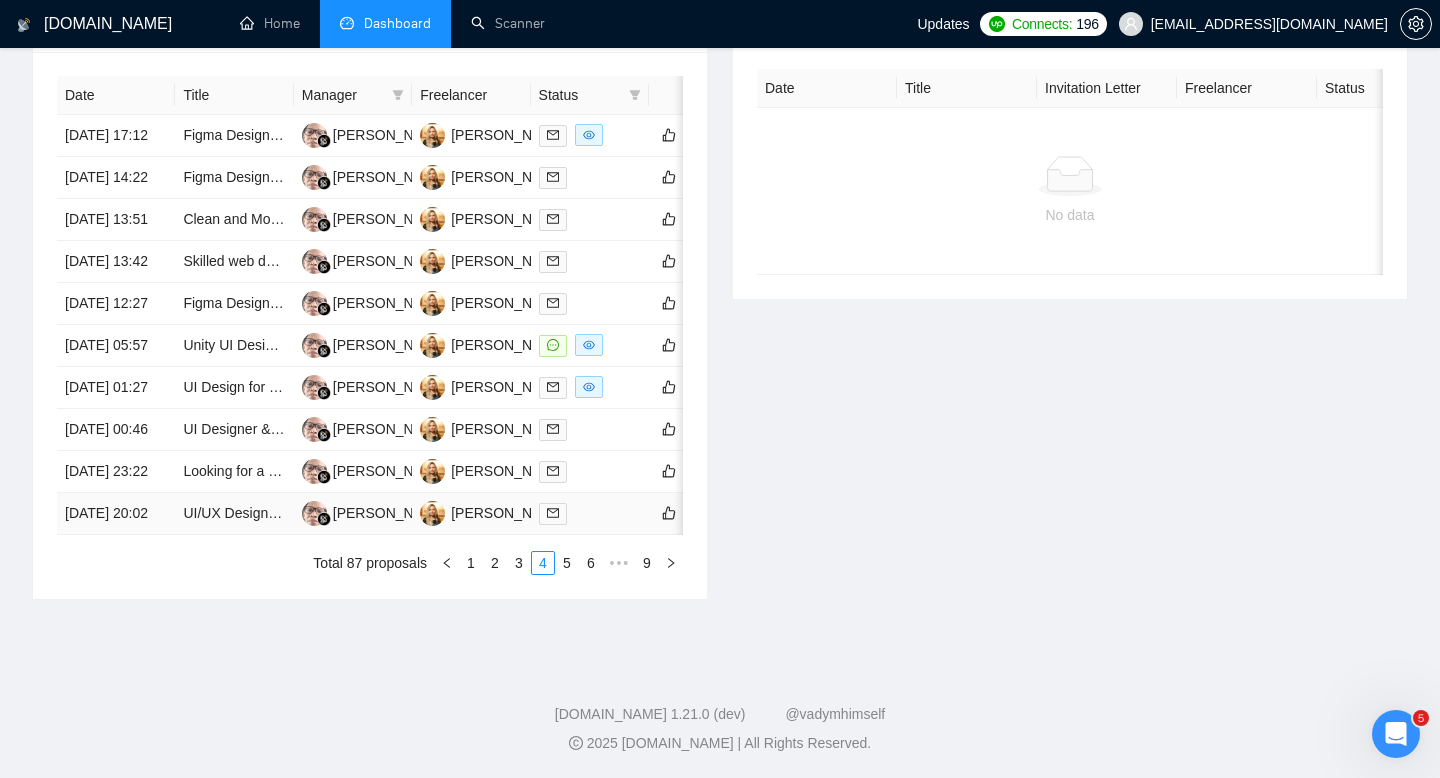 click on "[DATE] 20:02" at bounding box center [116, 514] 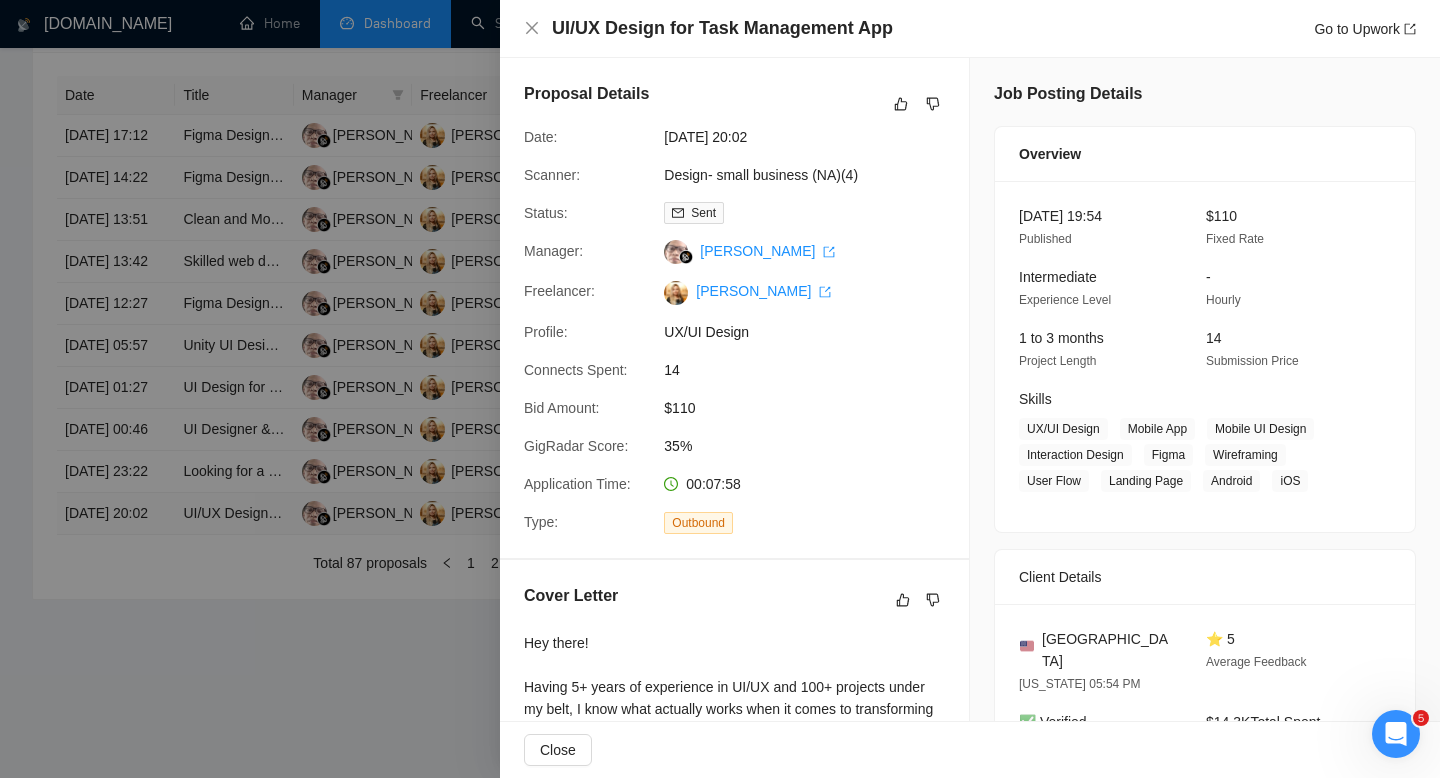 click at bounding box center (720, 389) 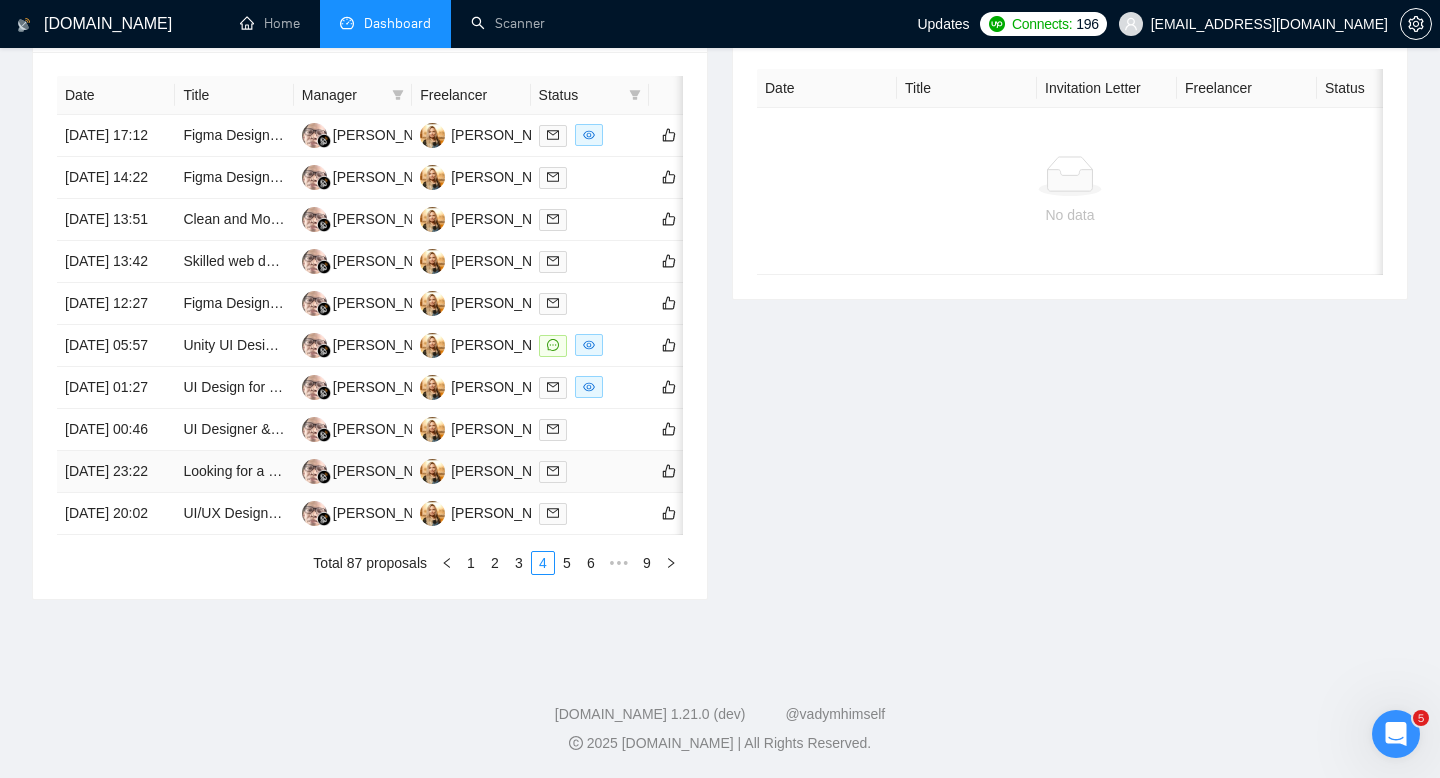 click on "[DATE] 23:22" at bounding box center (116, 472) 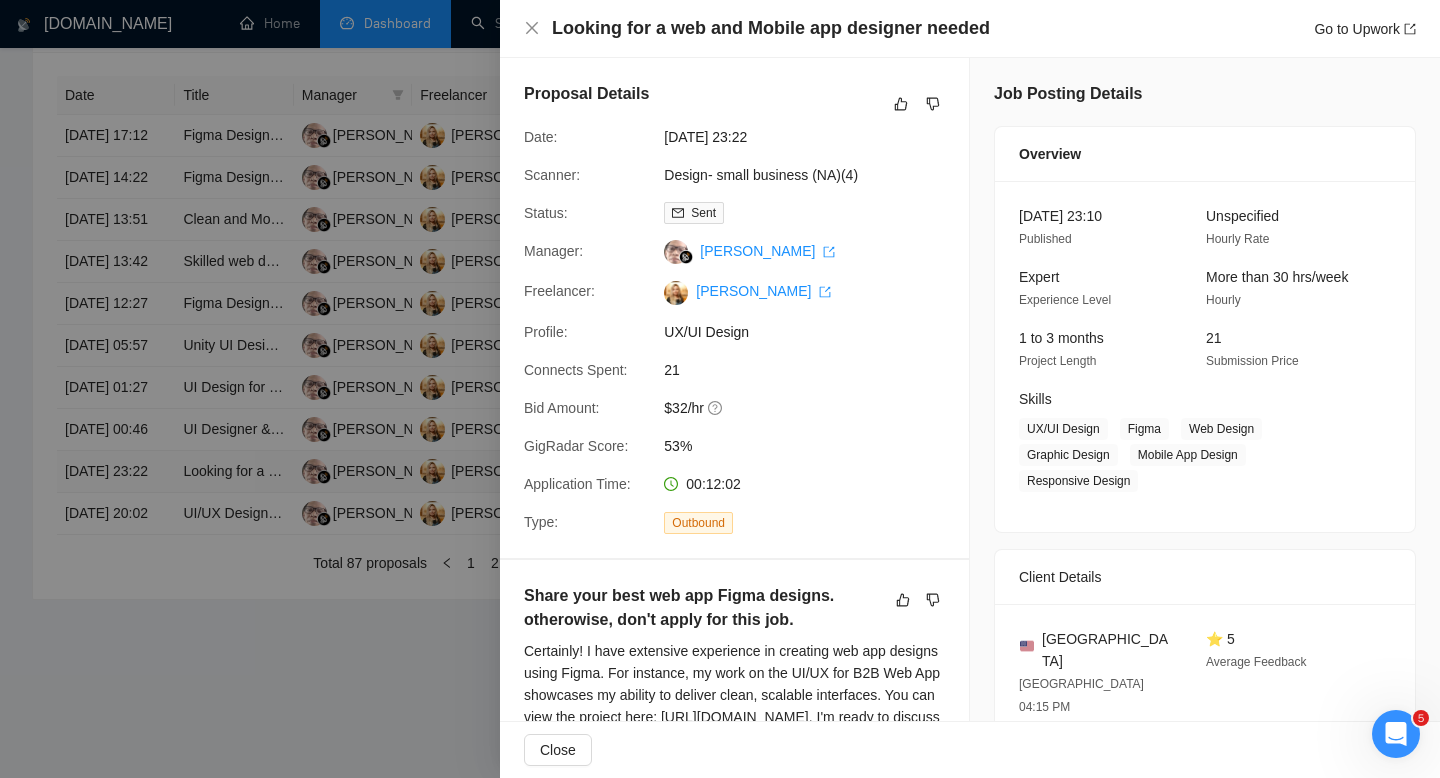 click at bounding box center (720, 389) 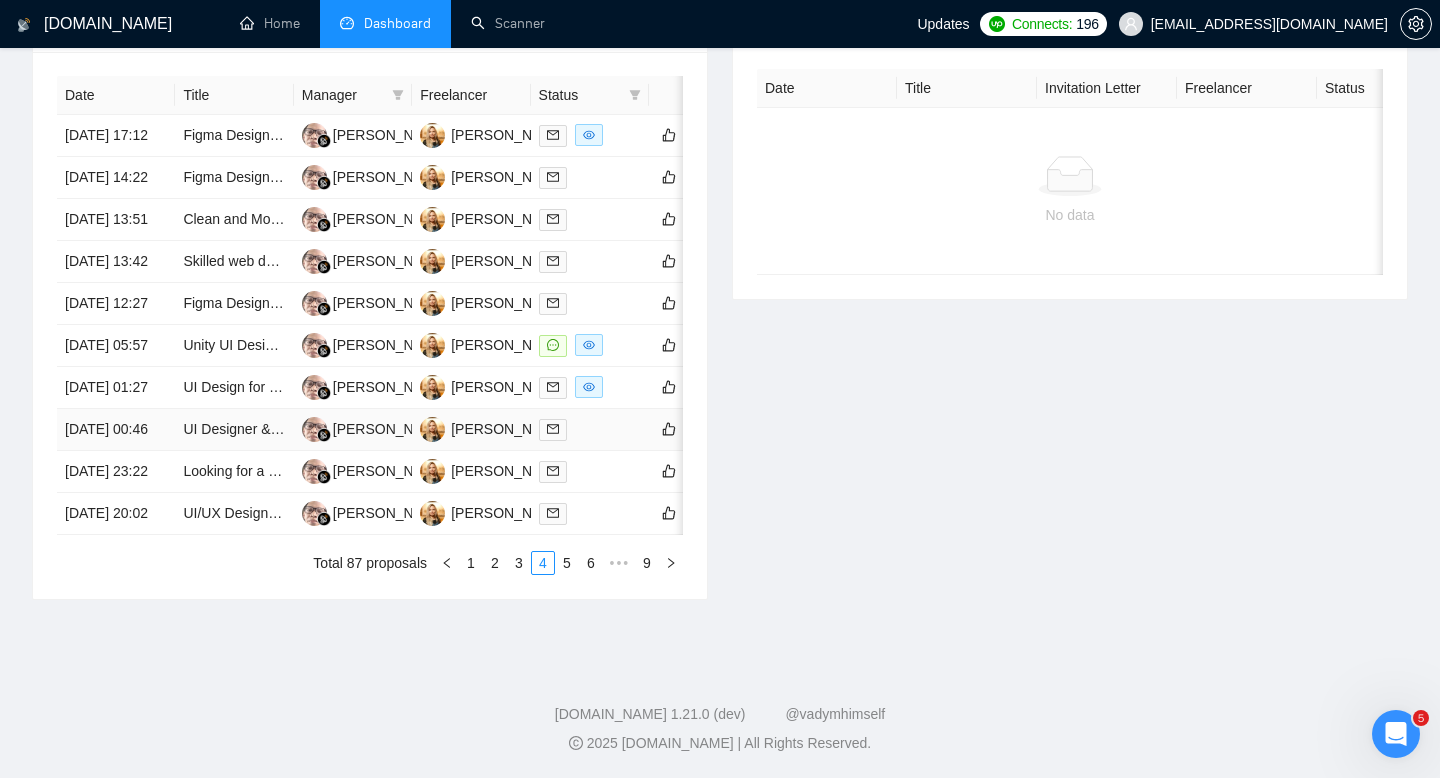 click on "[DATE] 00:46" at bounding box center (116, 430) 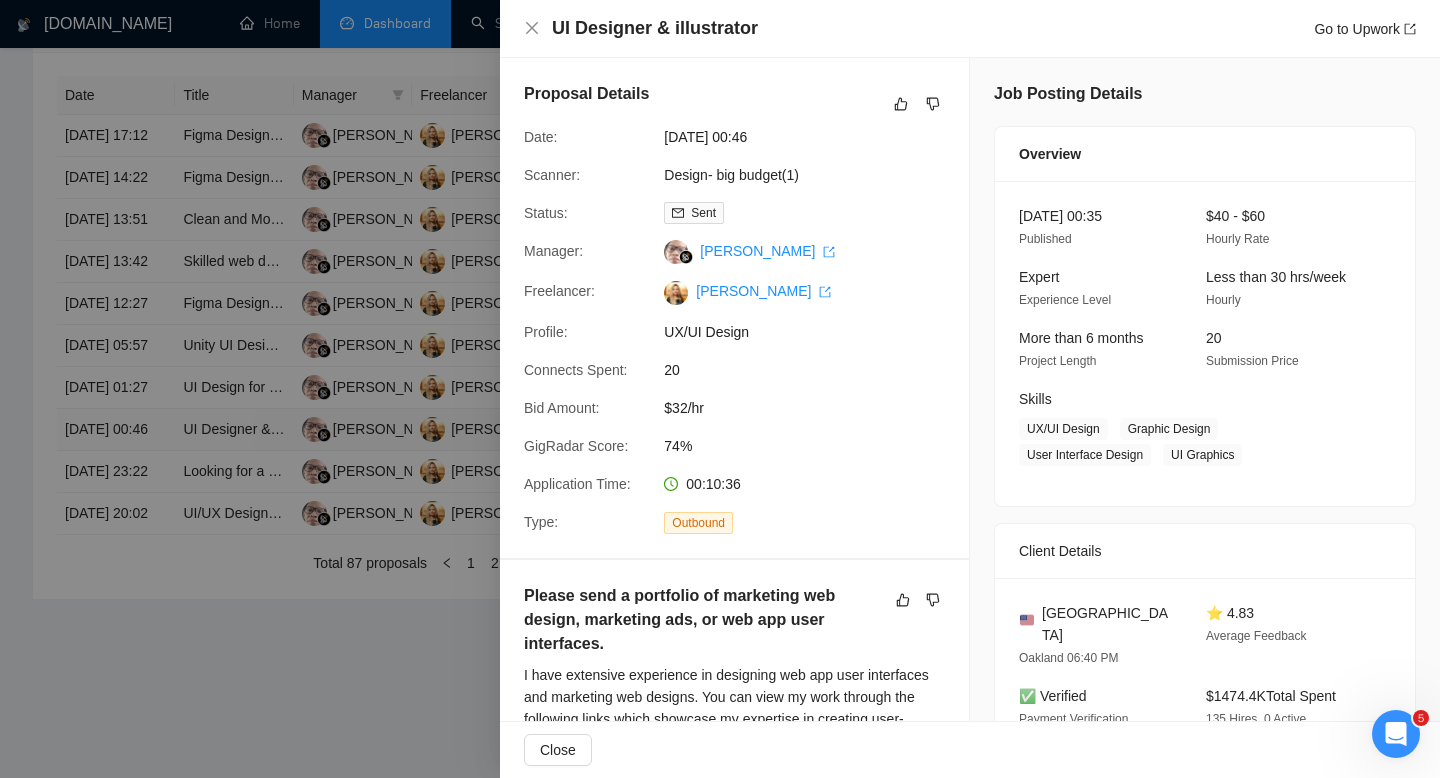click at bounding box center (720, 389) 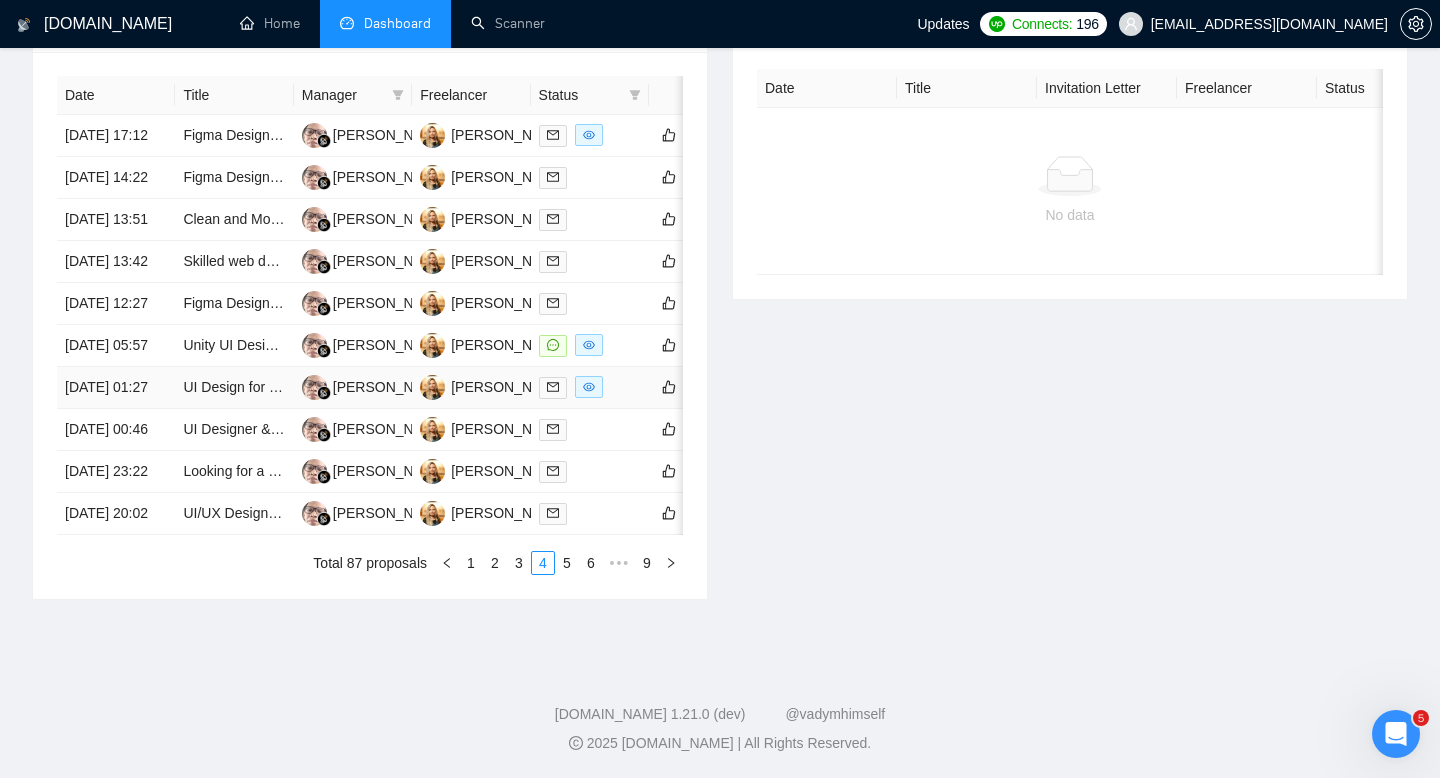 click on "[DATE] 01:27" at bounding box center (116, 388) 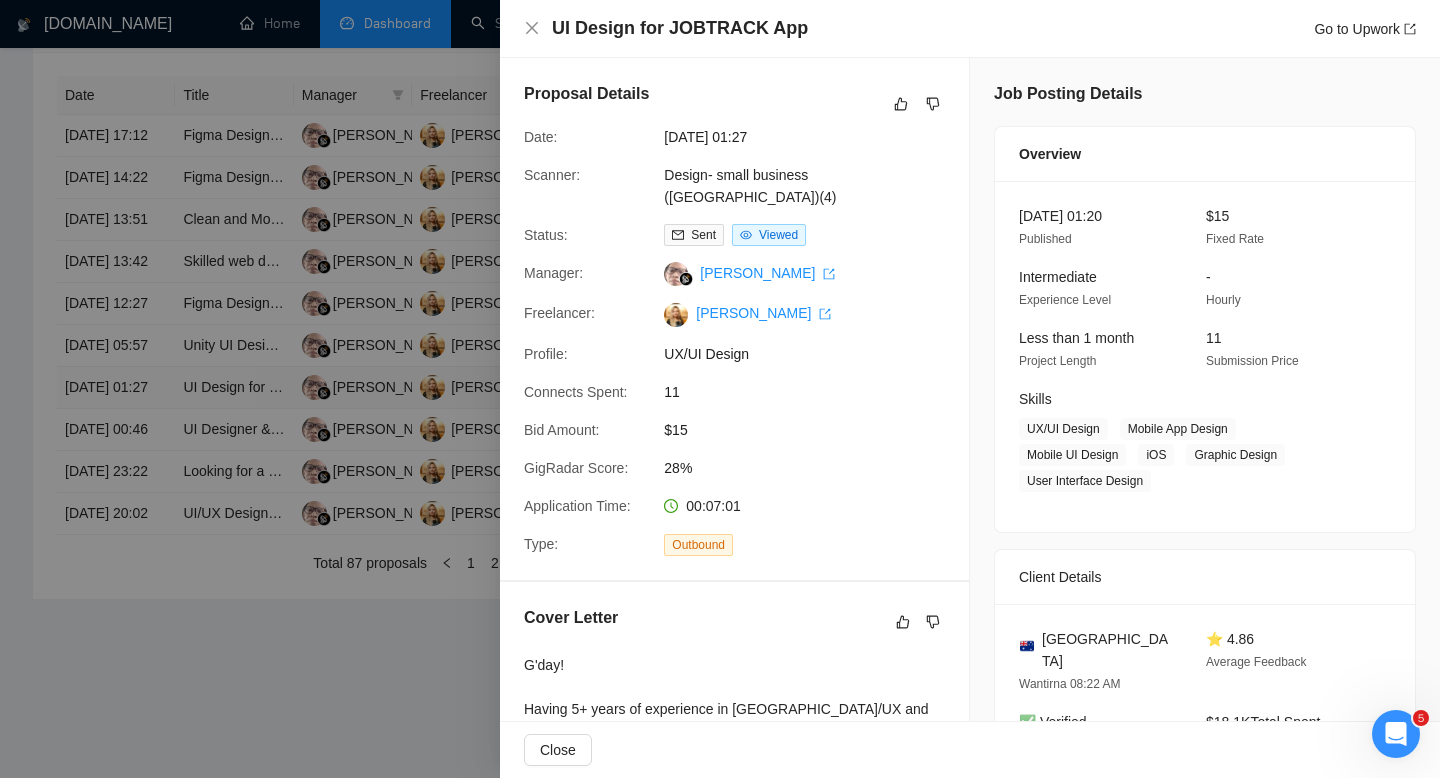 click at bounding box center (720, 389) 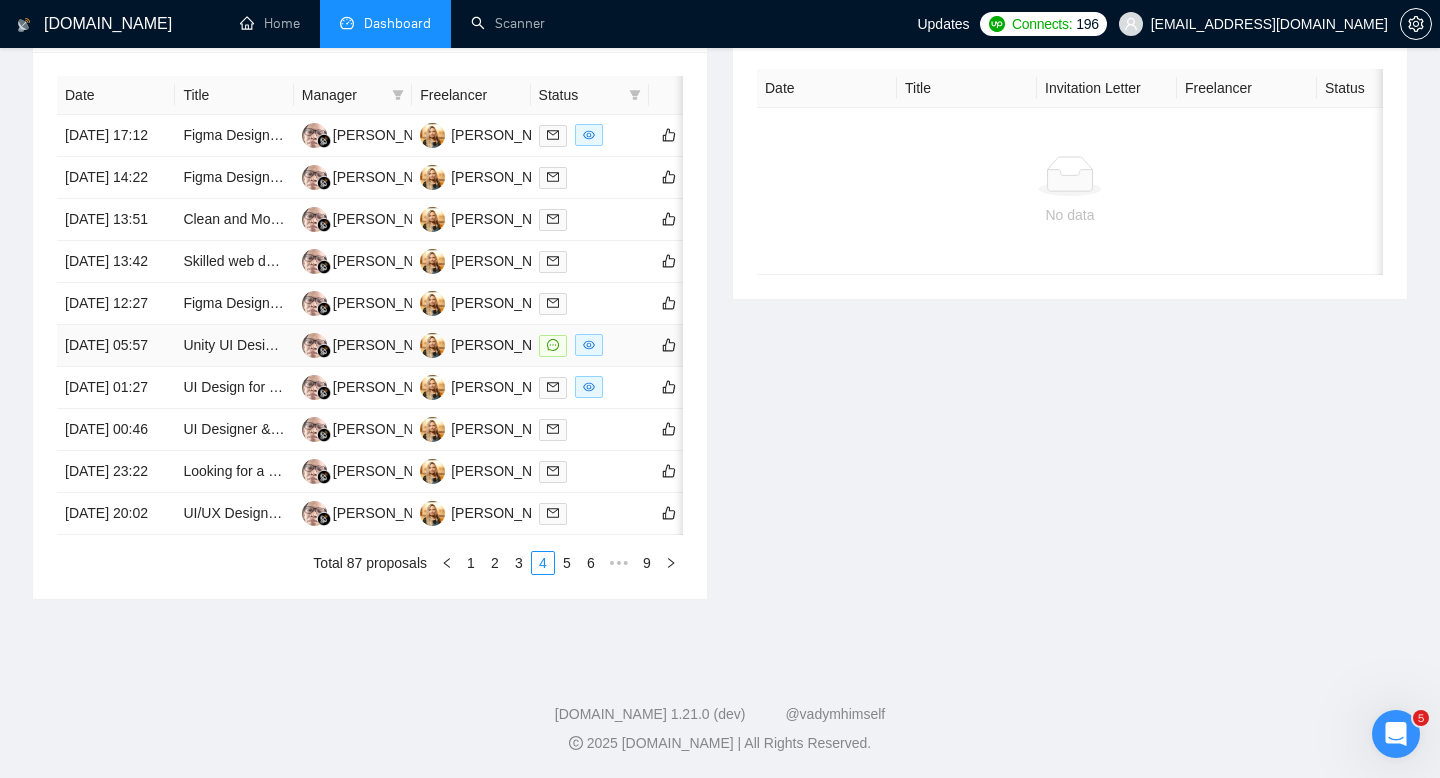 click on "[DATE] 05:57" at bounding box center [116, 346] 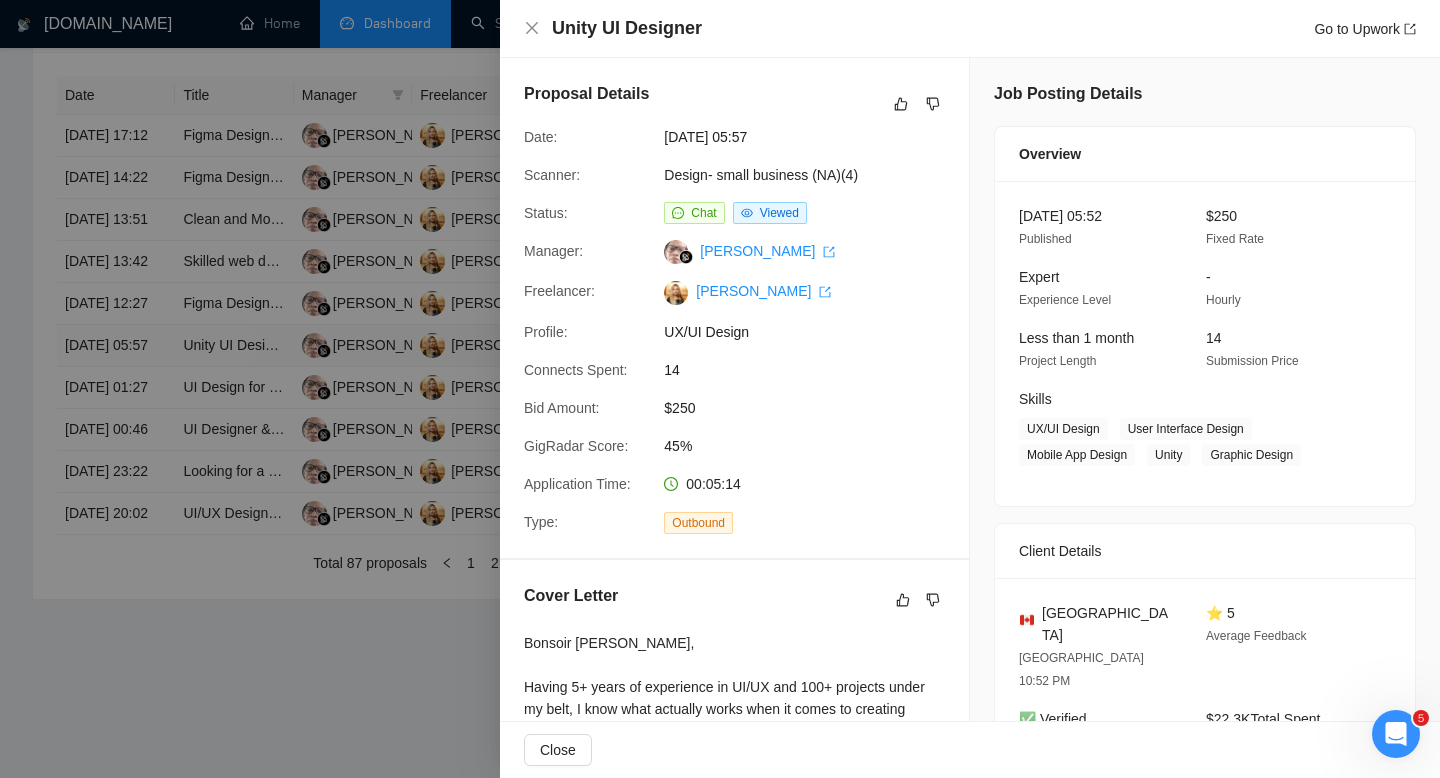 click at bounding box center (720, 389) 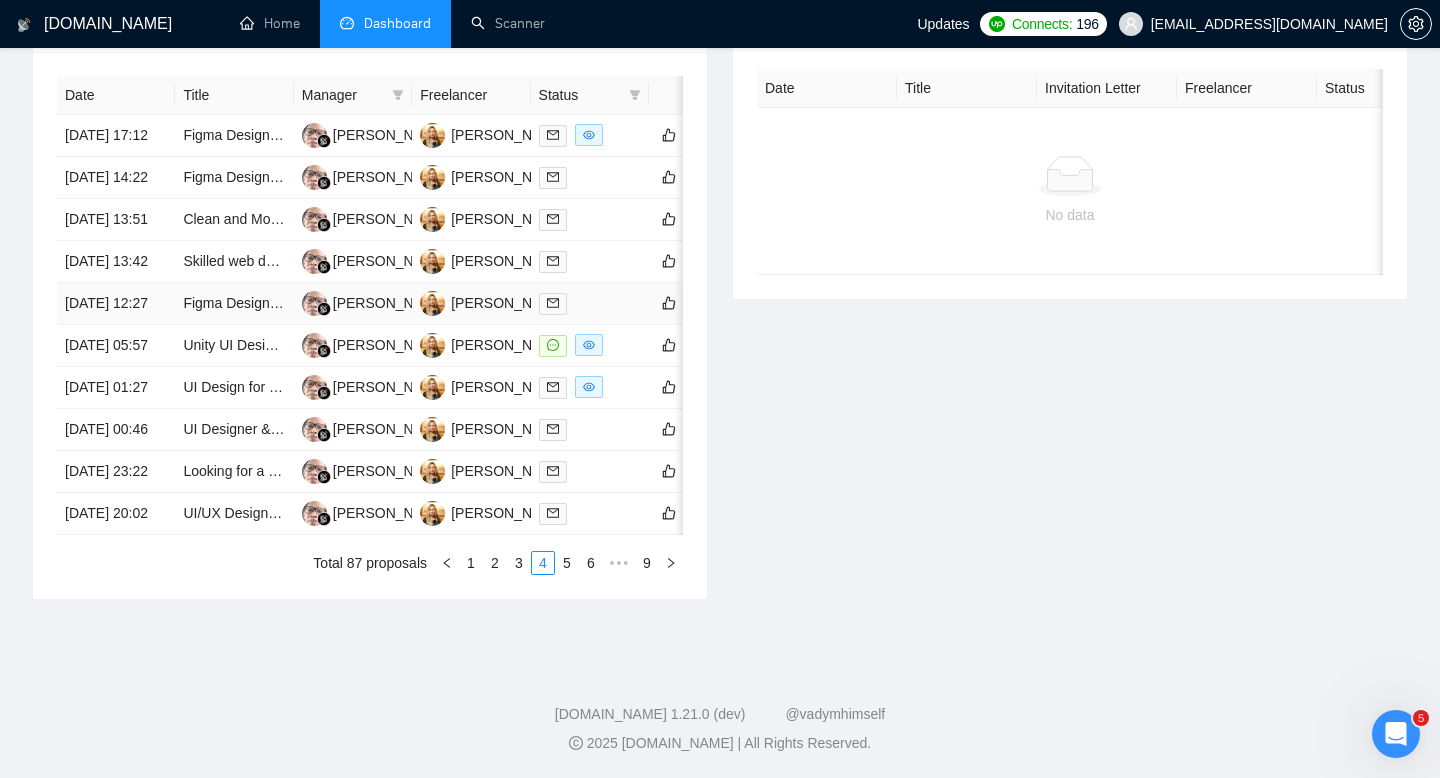 click on "[DATE] 12:27" at bounding box center [116, 304] 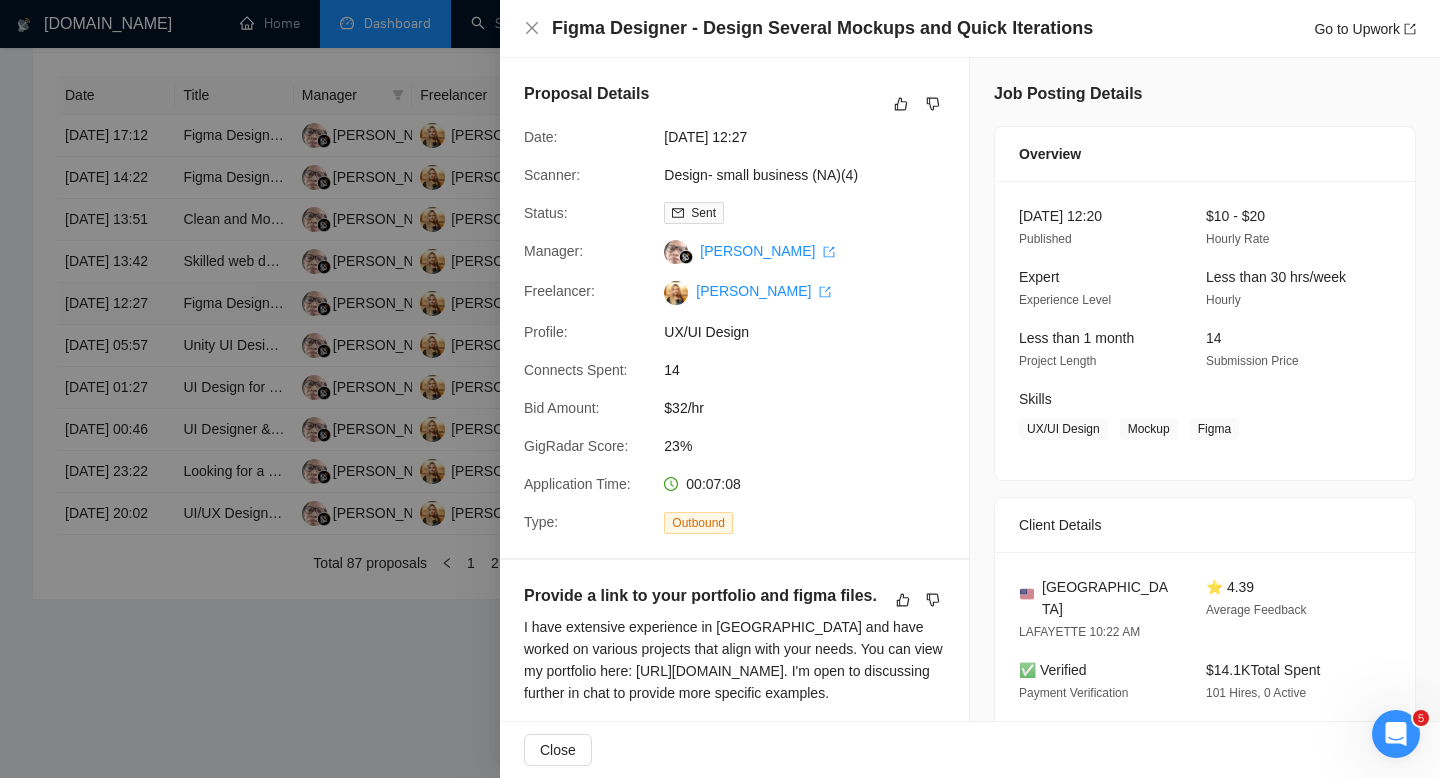 click at bounding box center (720, 389) 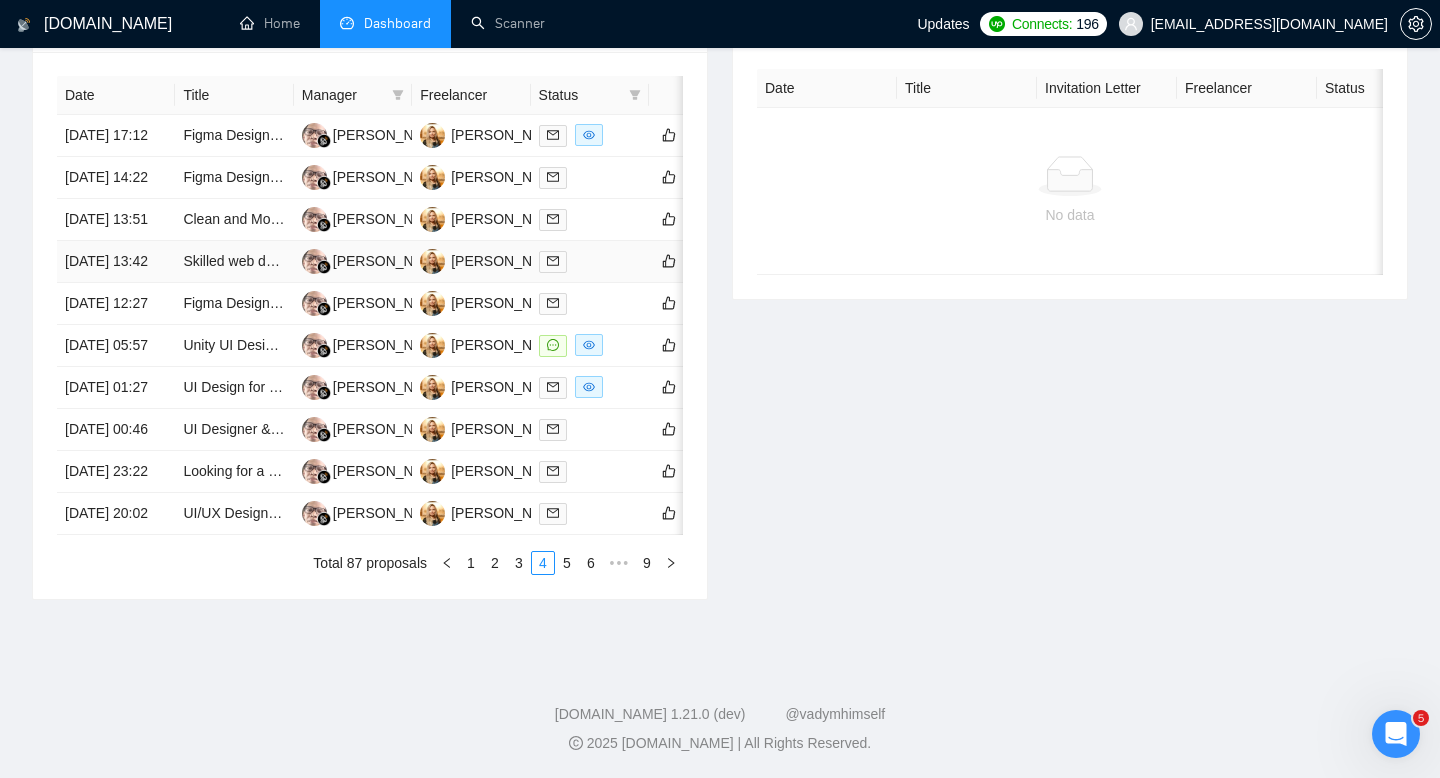 click on "[DATE] 13:42" at bounding box center [116, 262] 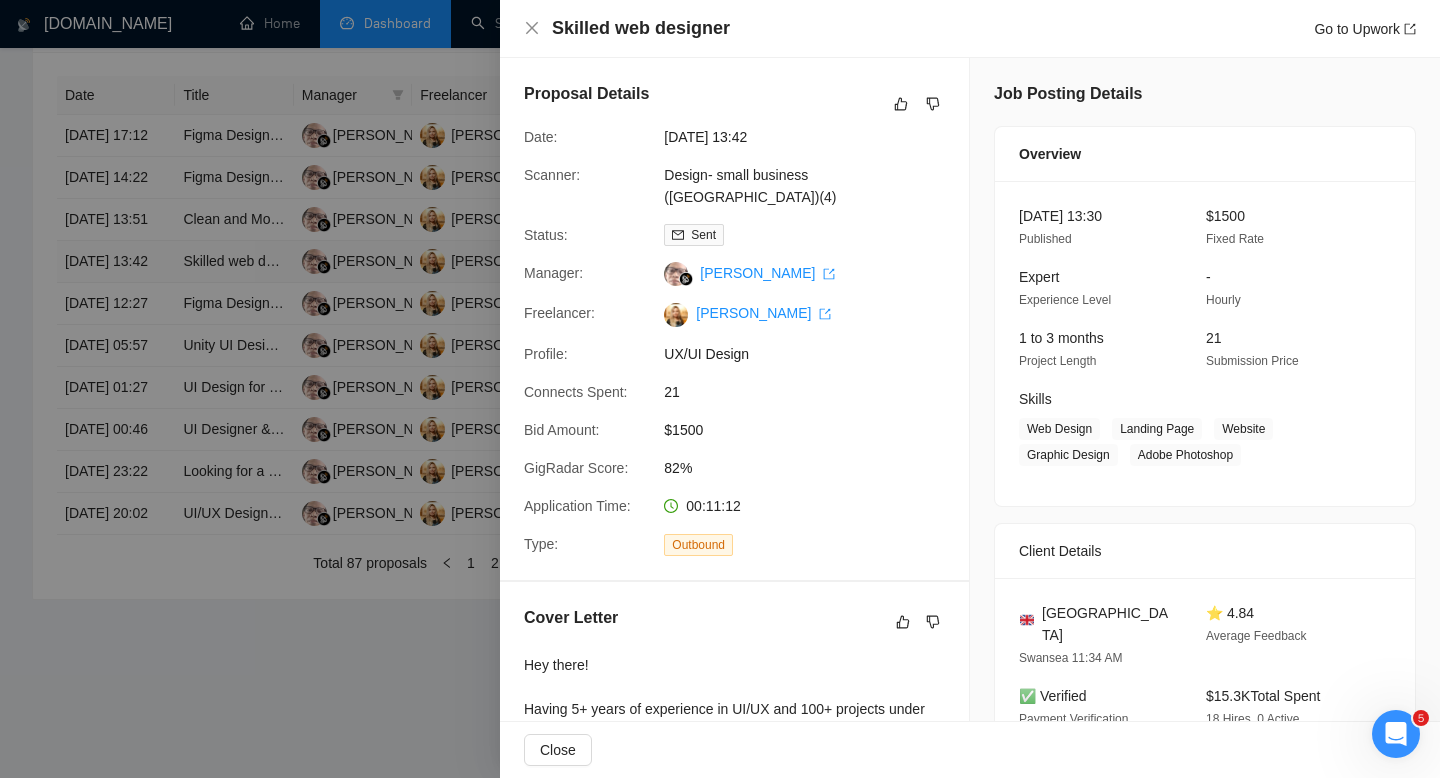 click at bounding box center [720, 389] 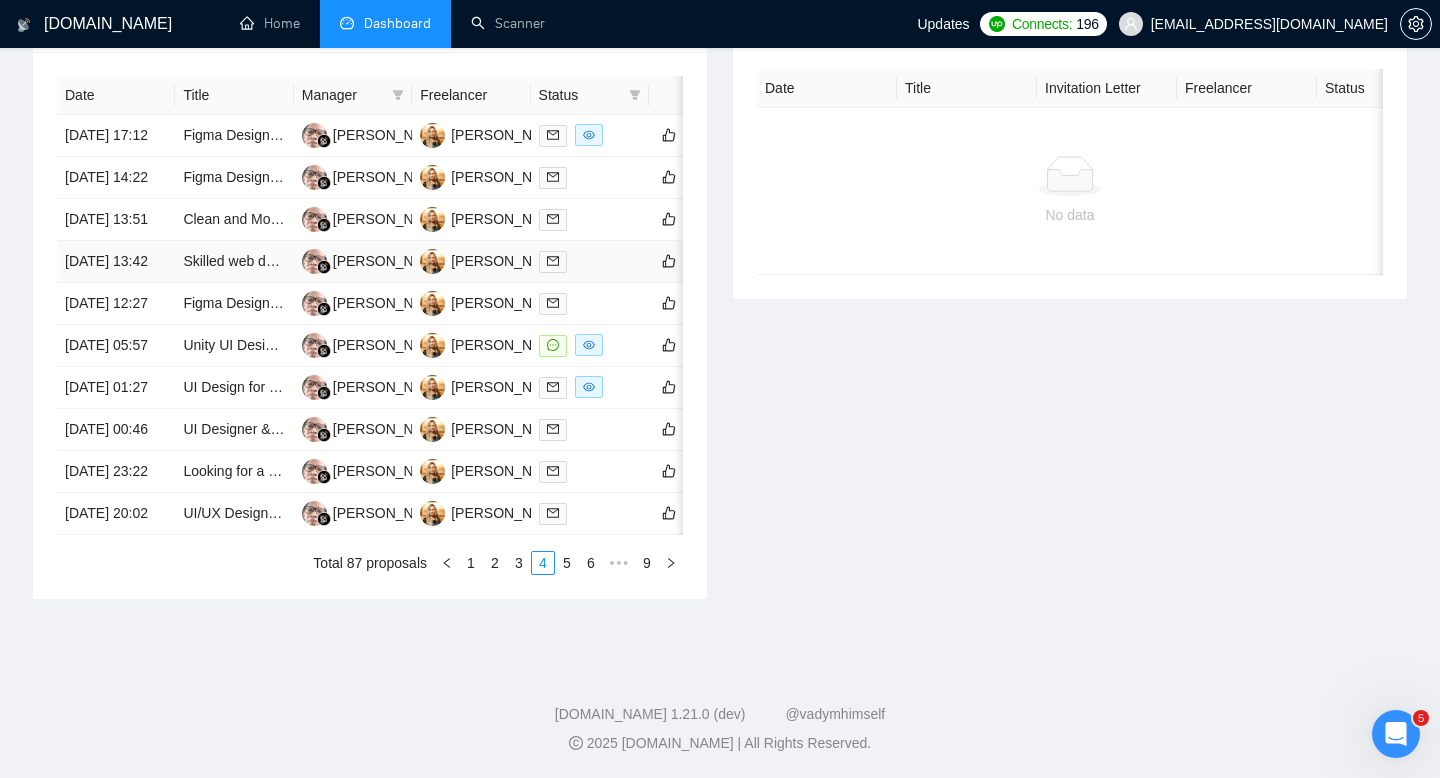 scroll, scrollTop: 980, scrollLeft: 0, axis: vertical 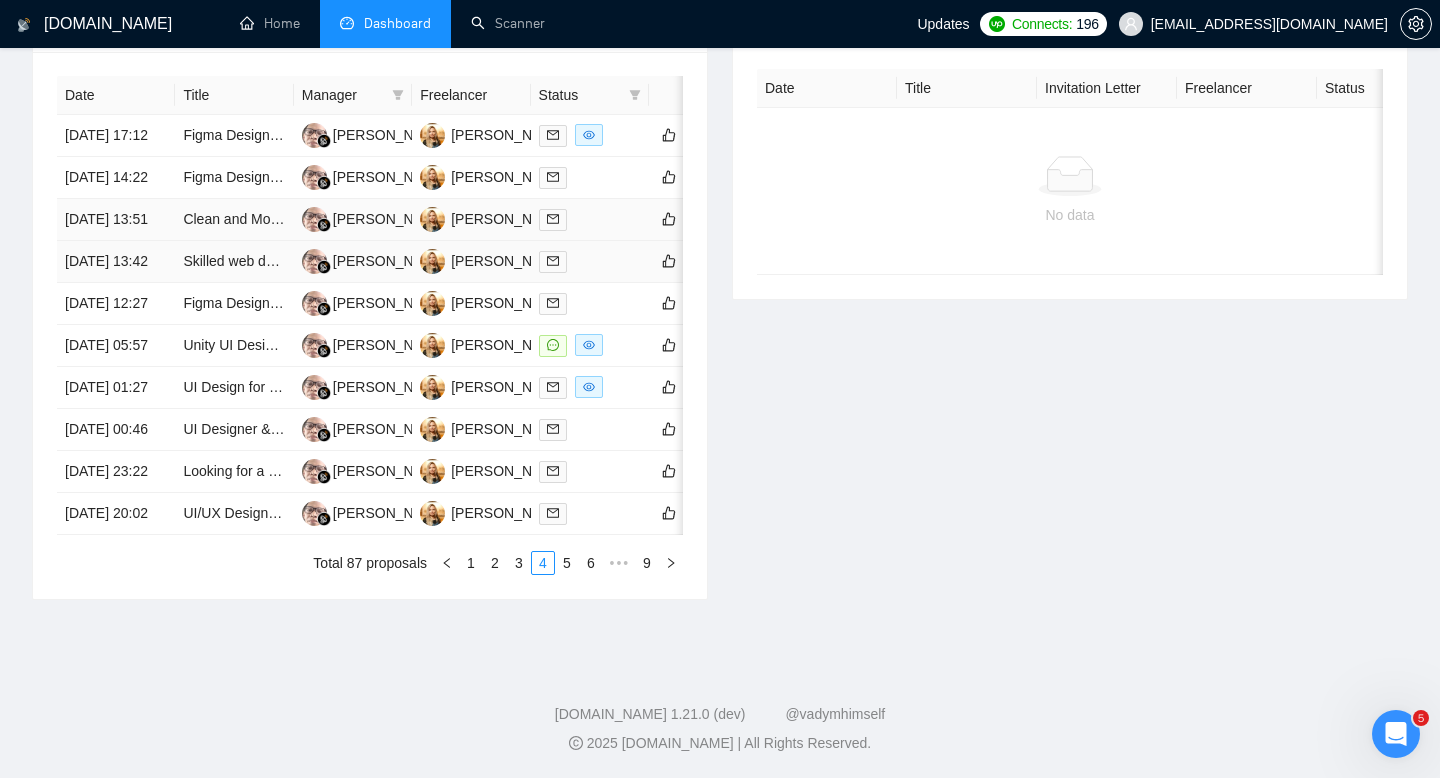 click on "[DATE] 13:51" at bounding box center [116, 220] 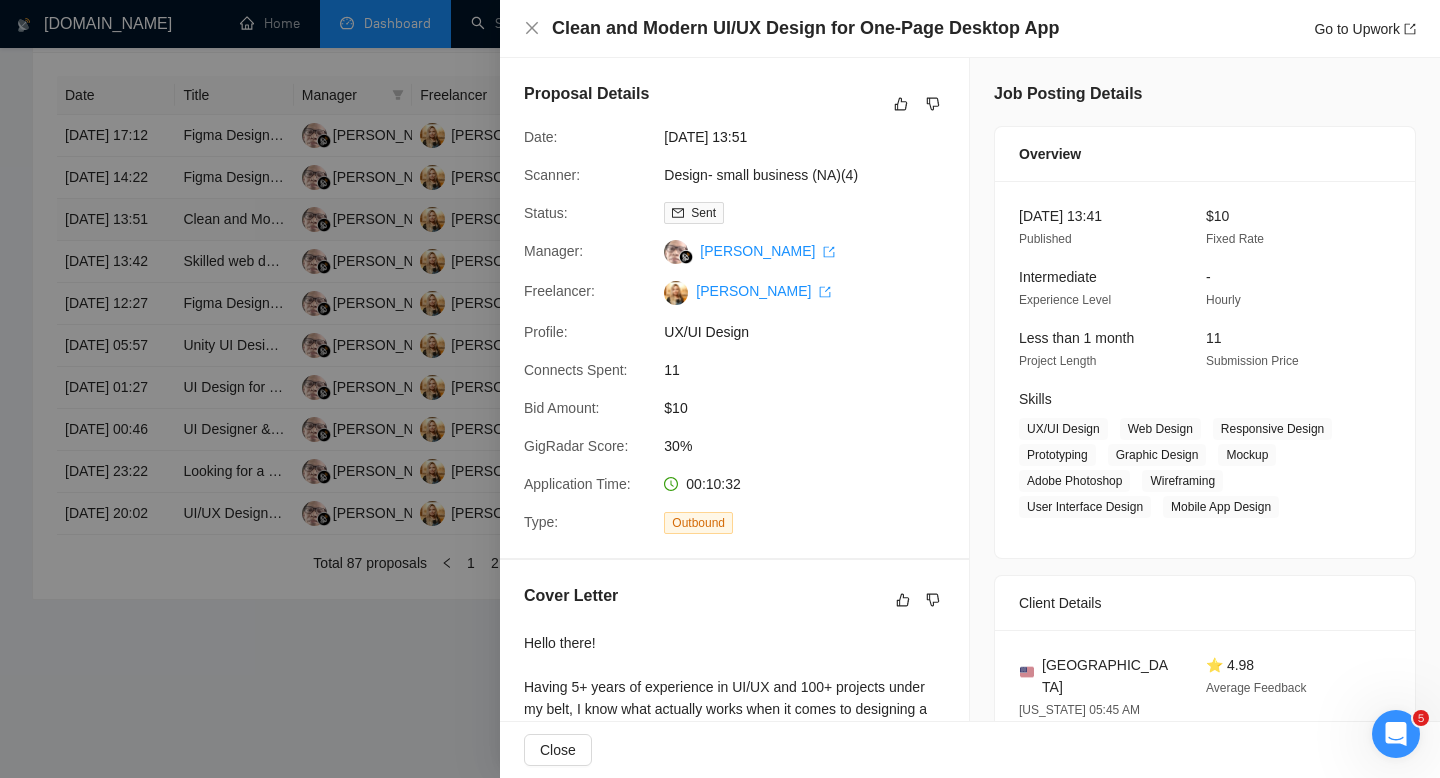 click at bounding box center (720, 389) 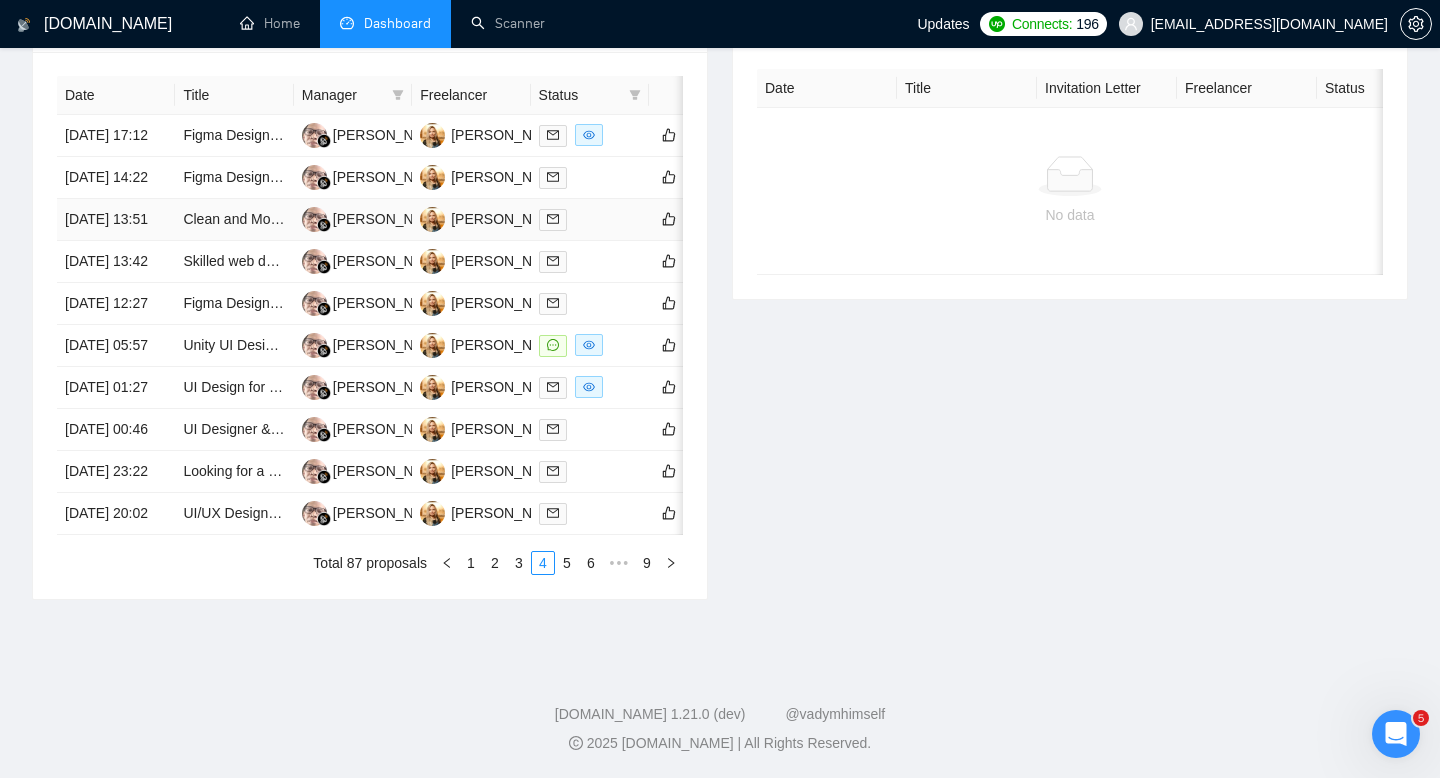 scroll, scrollTop: 925, scrollLeft: 0, axis: vertical 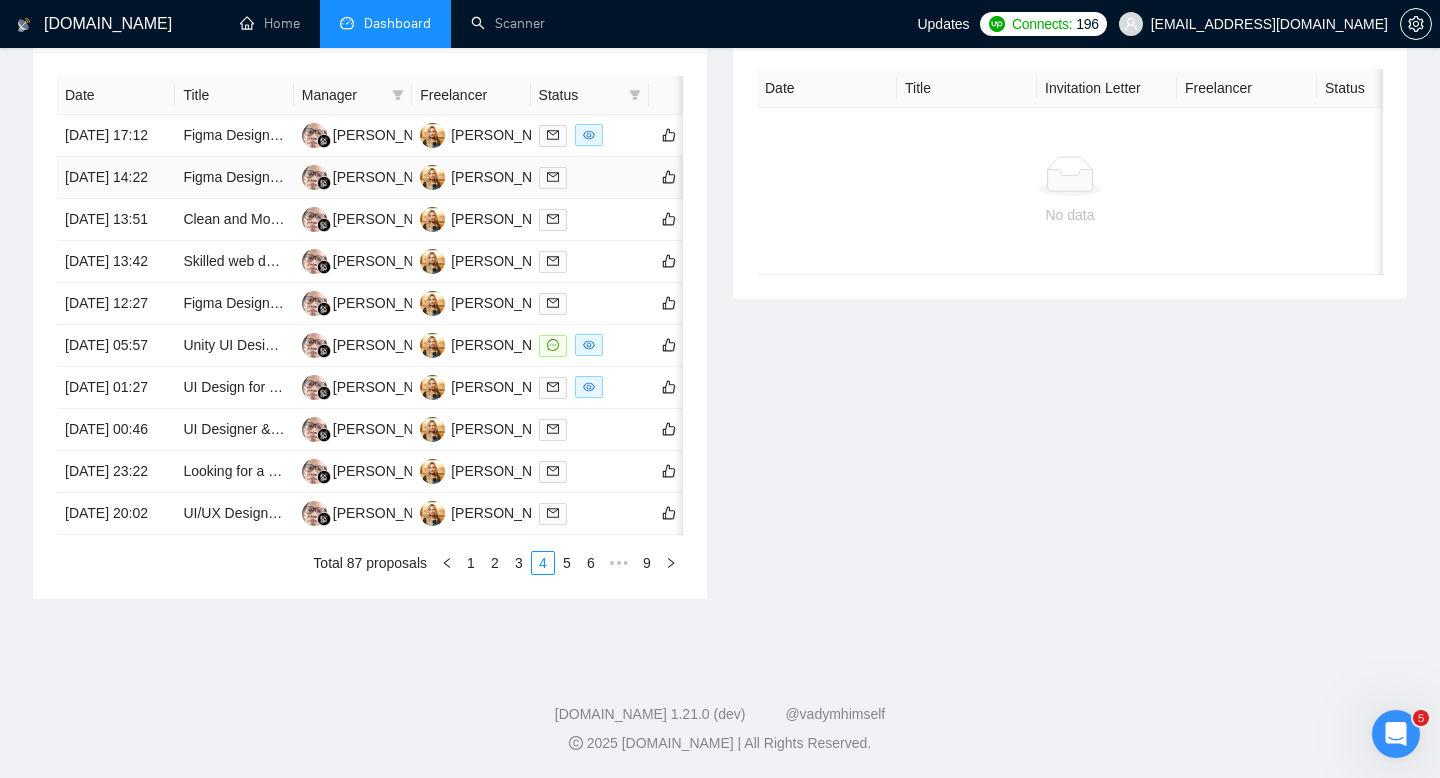 click on "[DATE] 14:22" at bounding box center [116, 178] 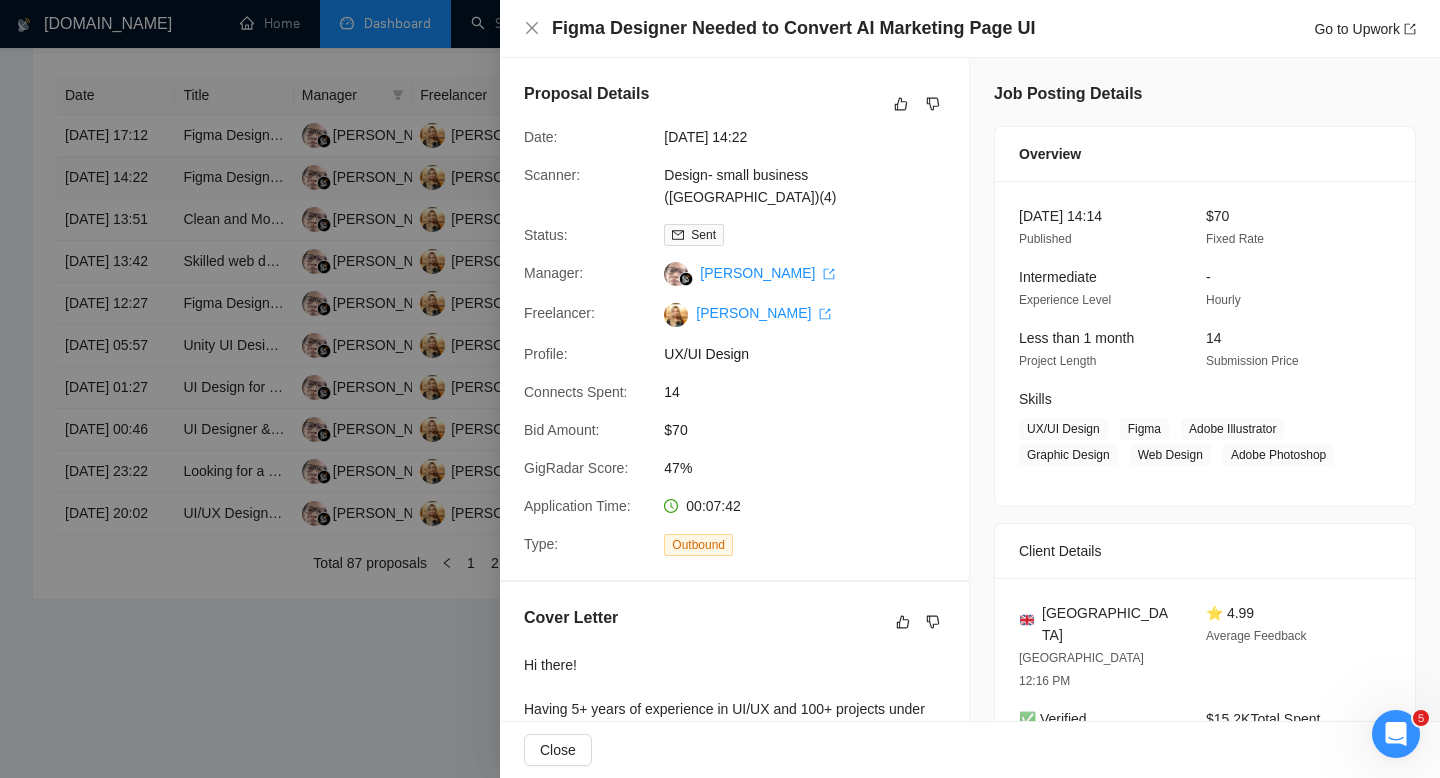 click at bounding box center (720, 389) 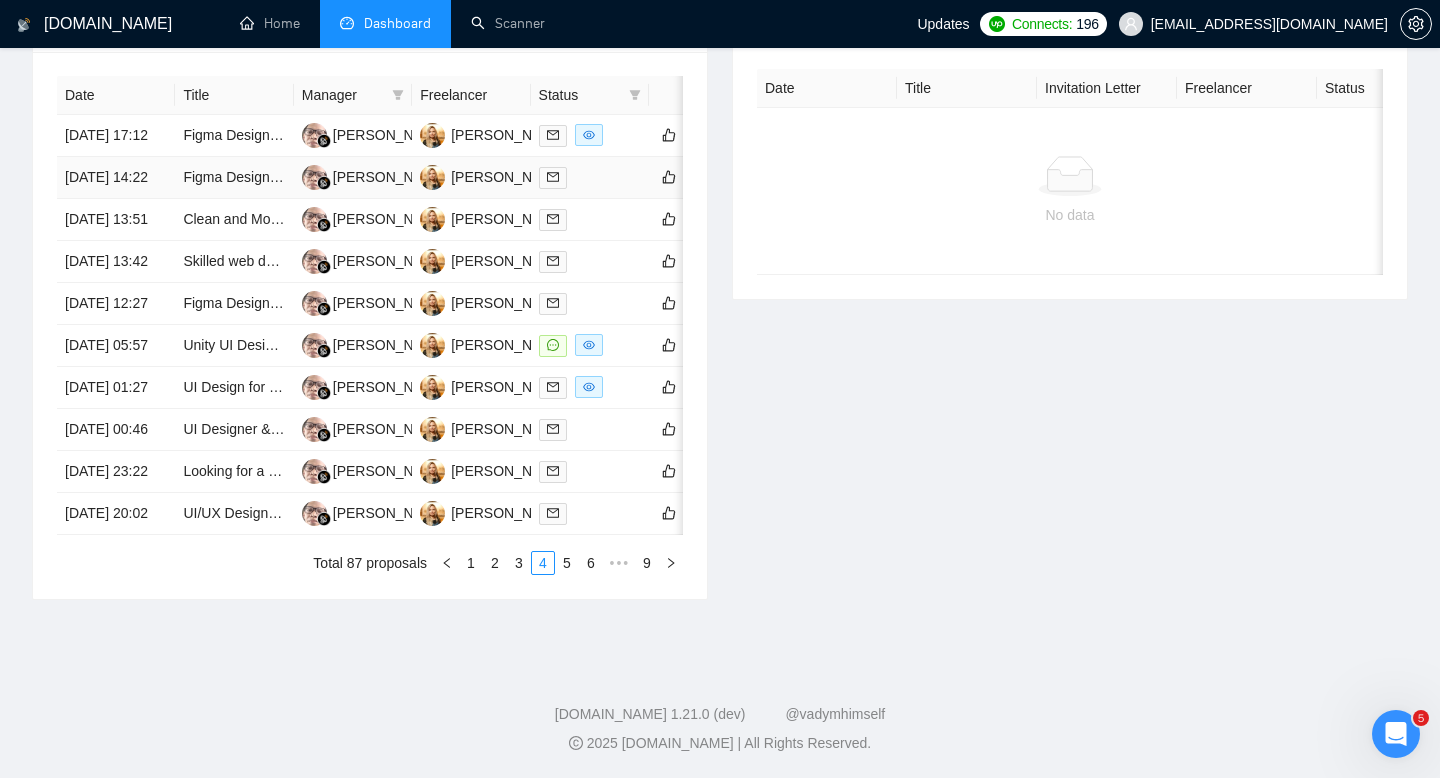 scroll, scrollTop: 913, scrollLeft: 0, axis: vertical 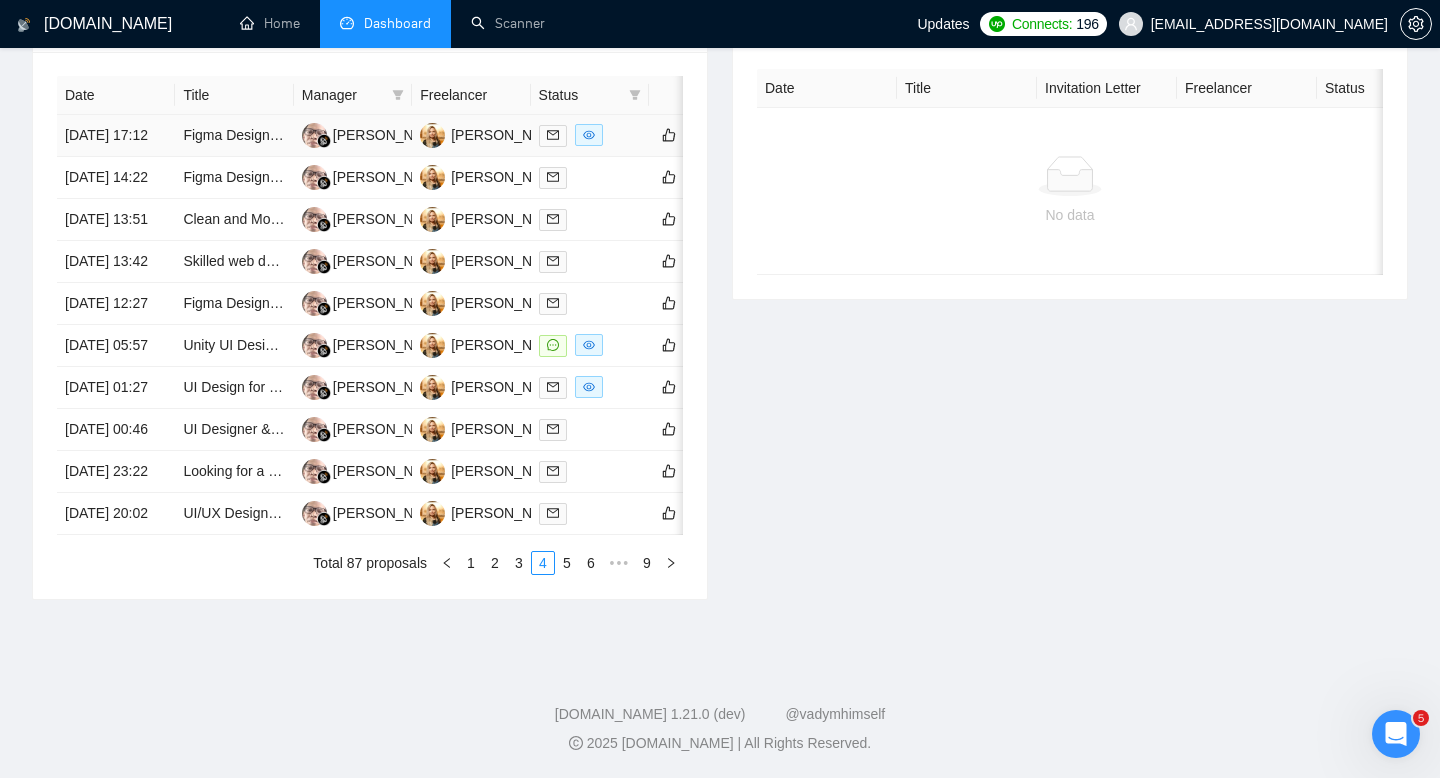 click on "[DATE] 17:12" at bounding box center (116, 136) 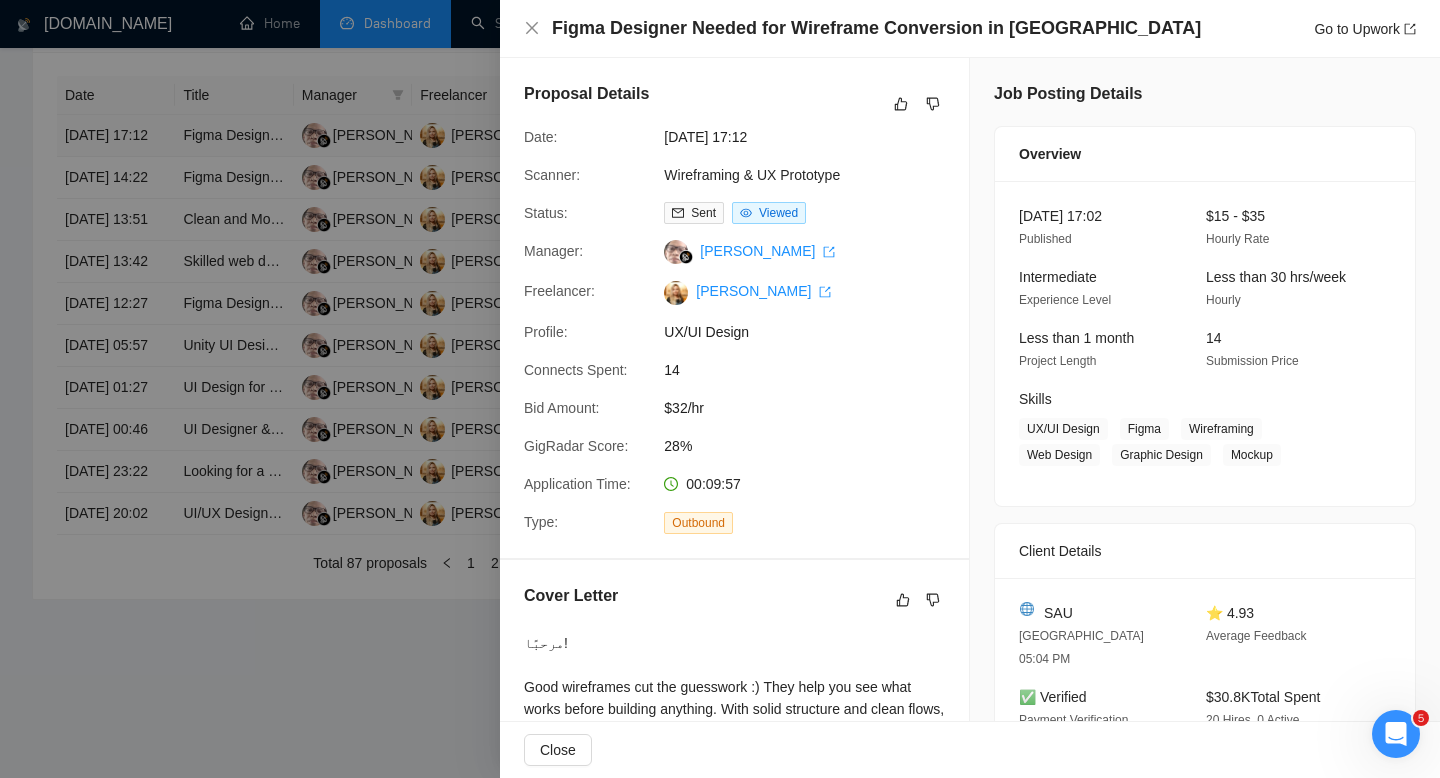 click at bounding box center (720, 389) 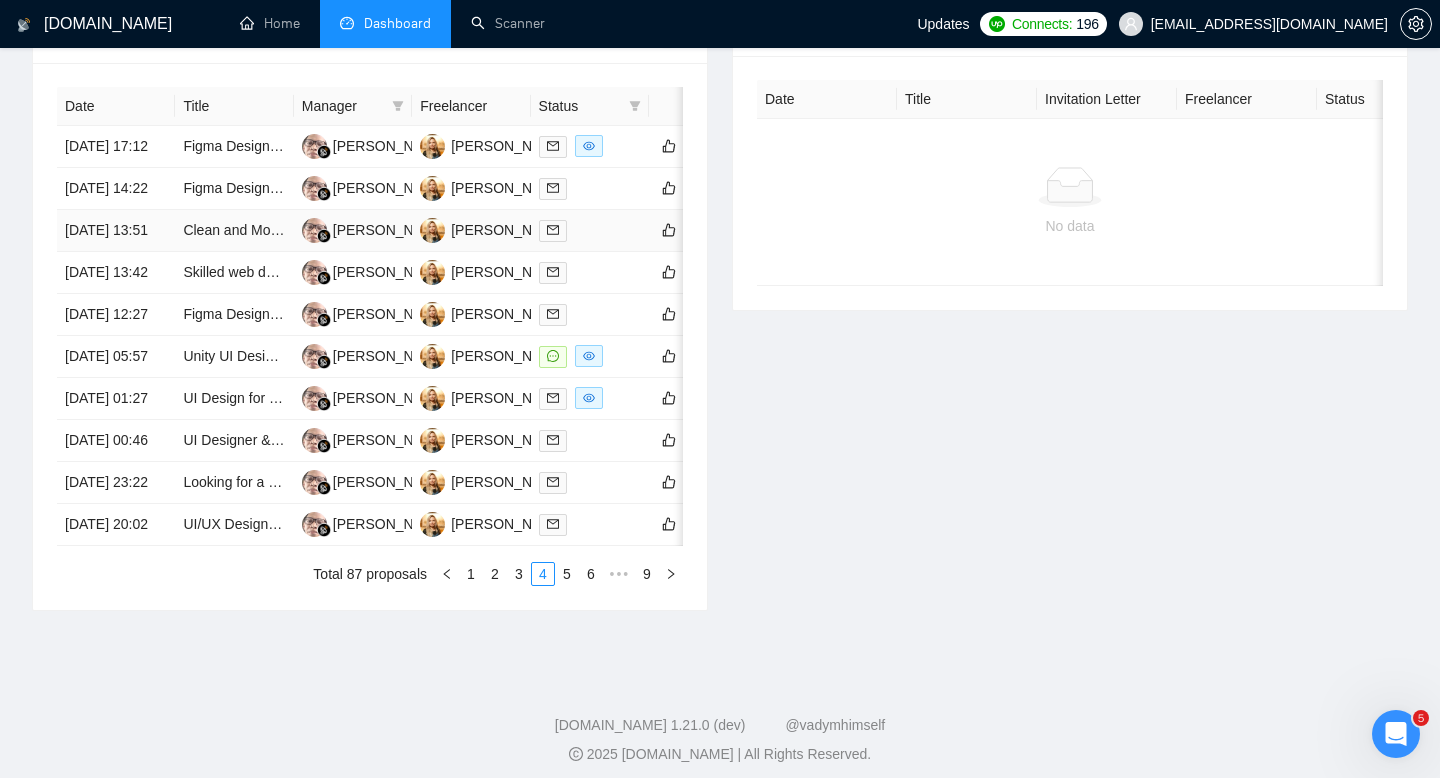 scroll, scrollTop: 1049, scrollLeft: 0, axis: vertical 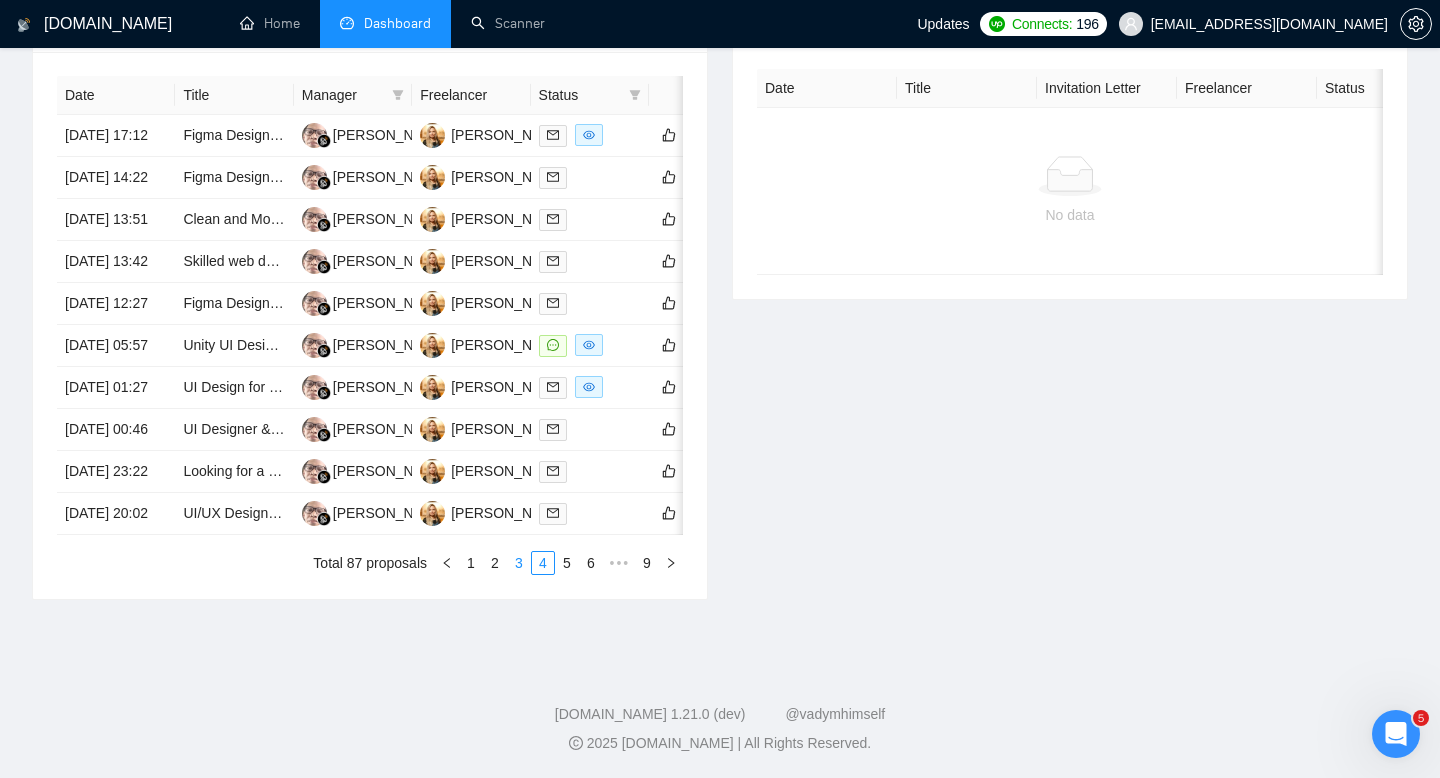 click on "3" at bounding box center (519, 563) 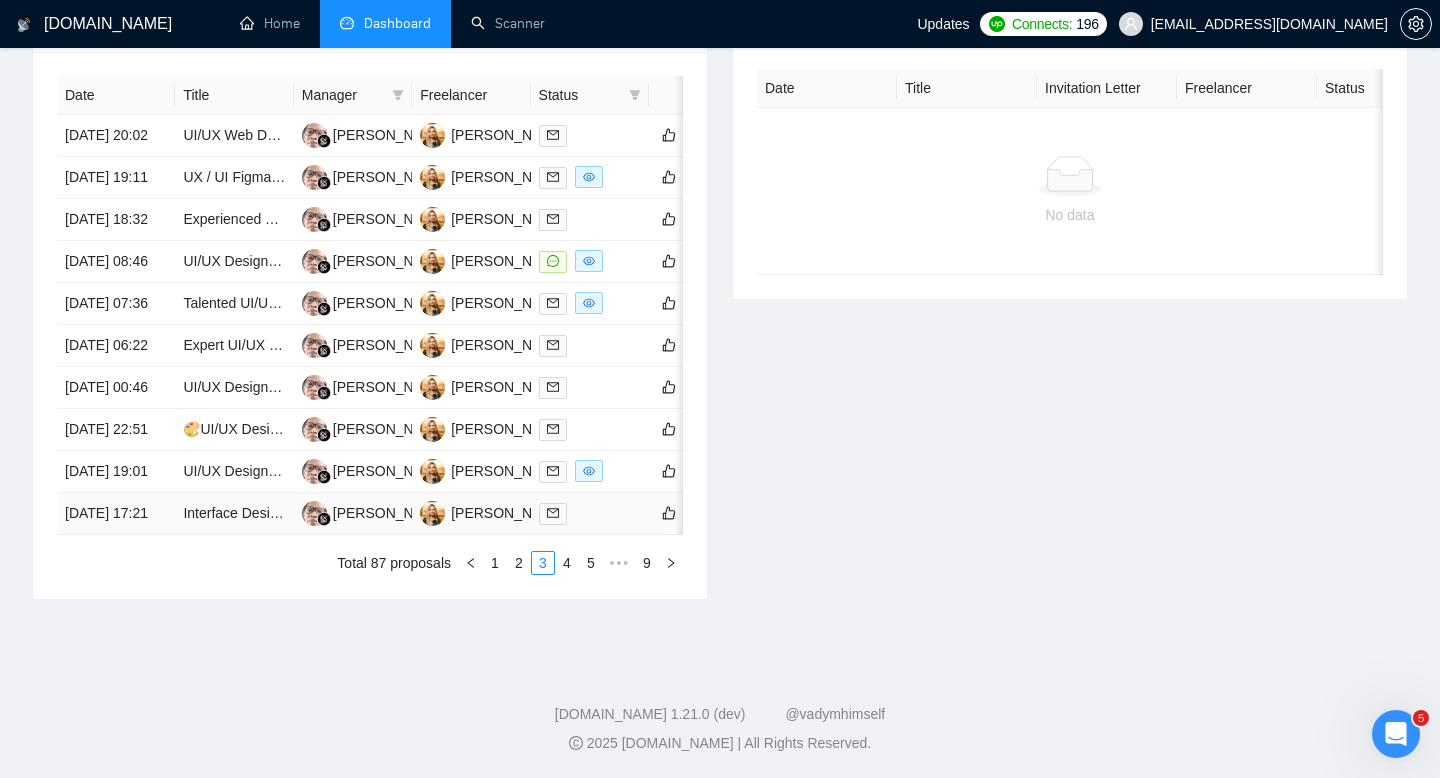 click on "[DATE] 17:21" at bounding box center [116, 514] 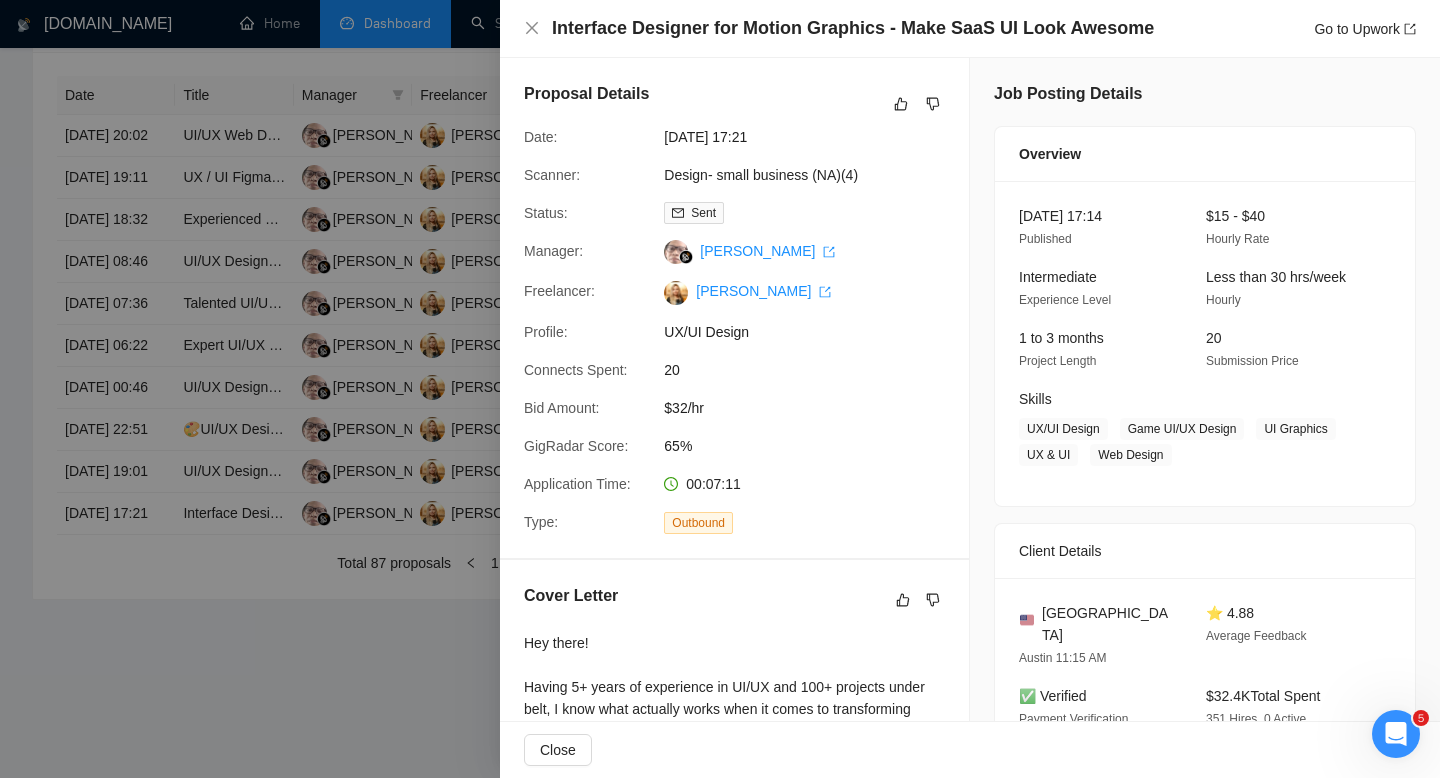 click at bounding box center (720, 389) 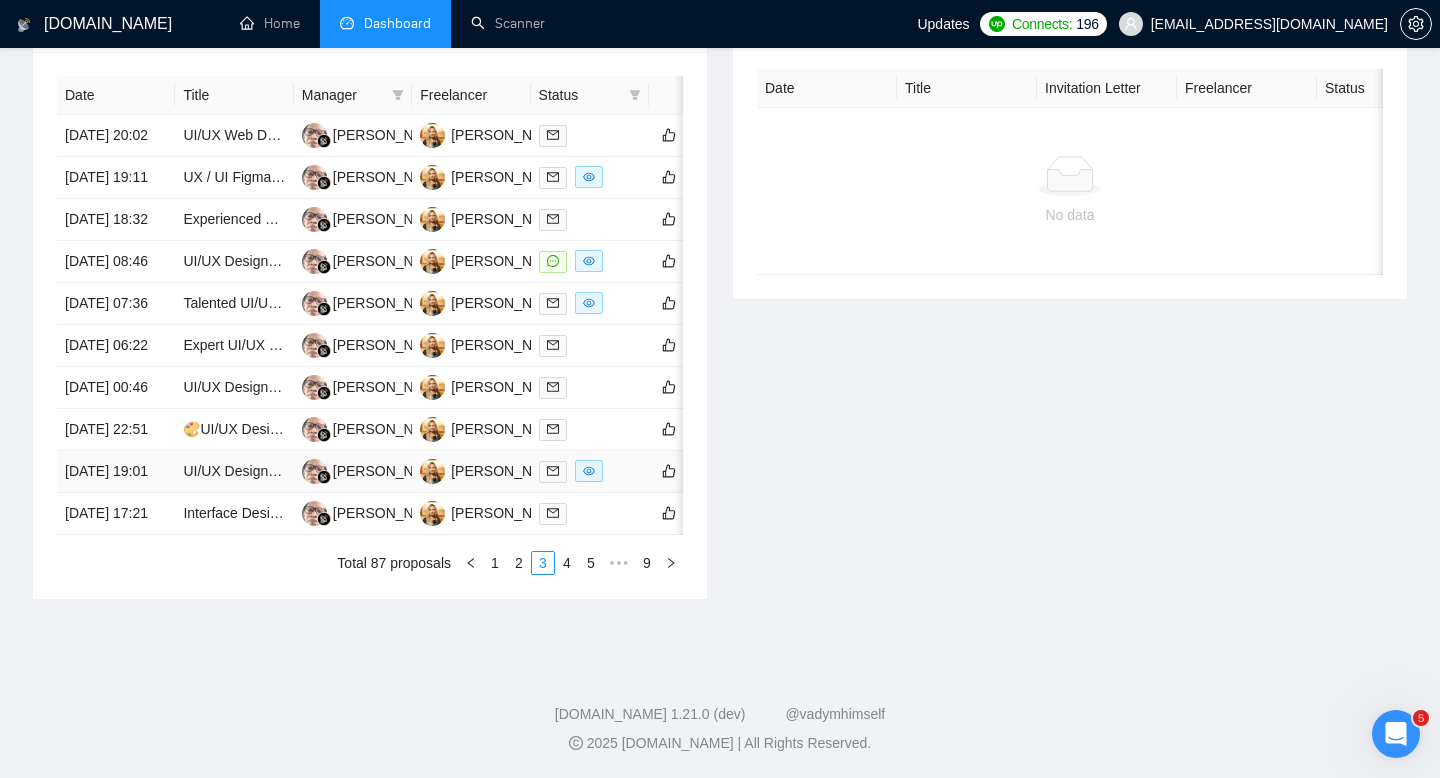 click on "[DATE] 19:01" at bounding box center (116, 472) 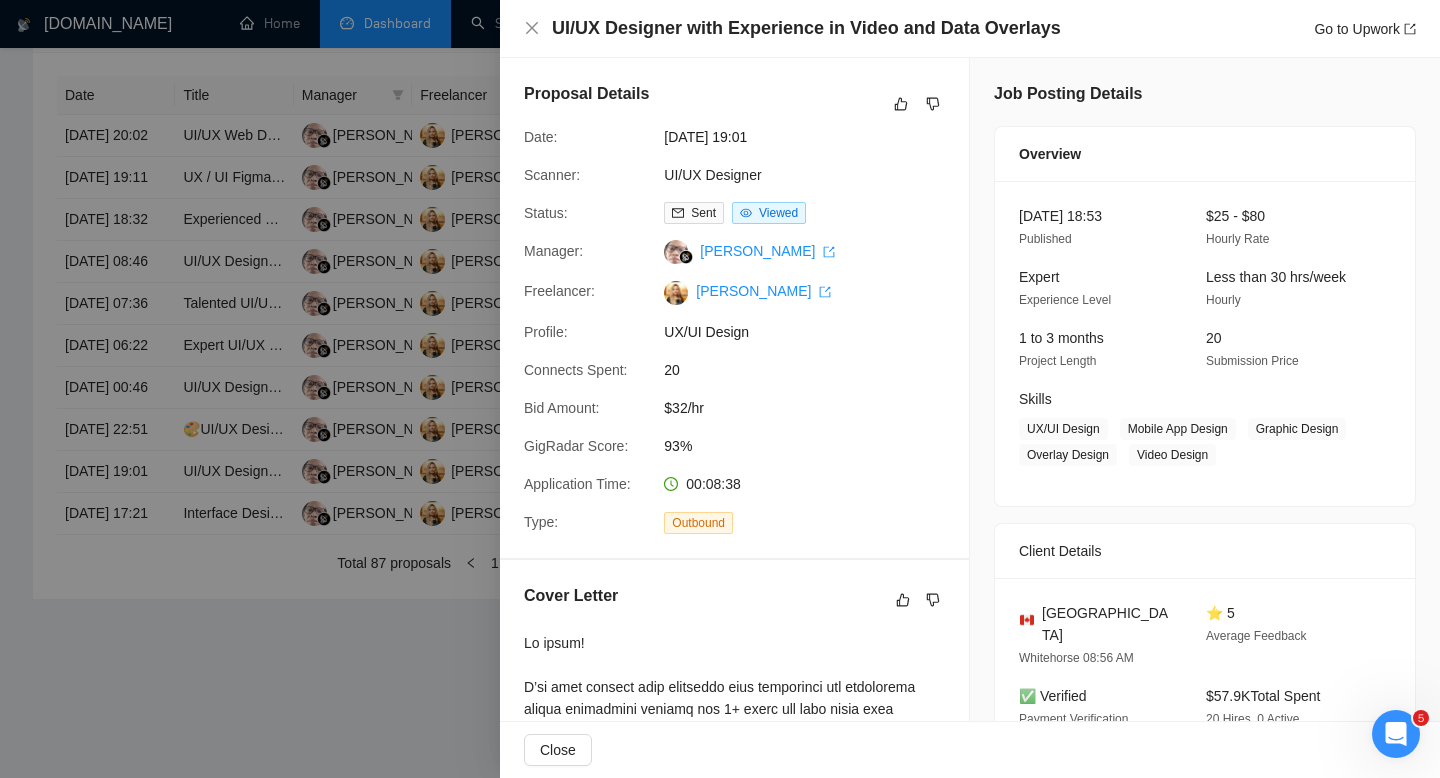 click at bounding box center [720, 389] 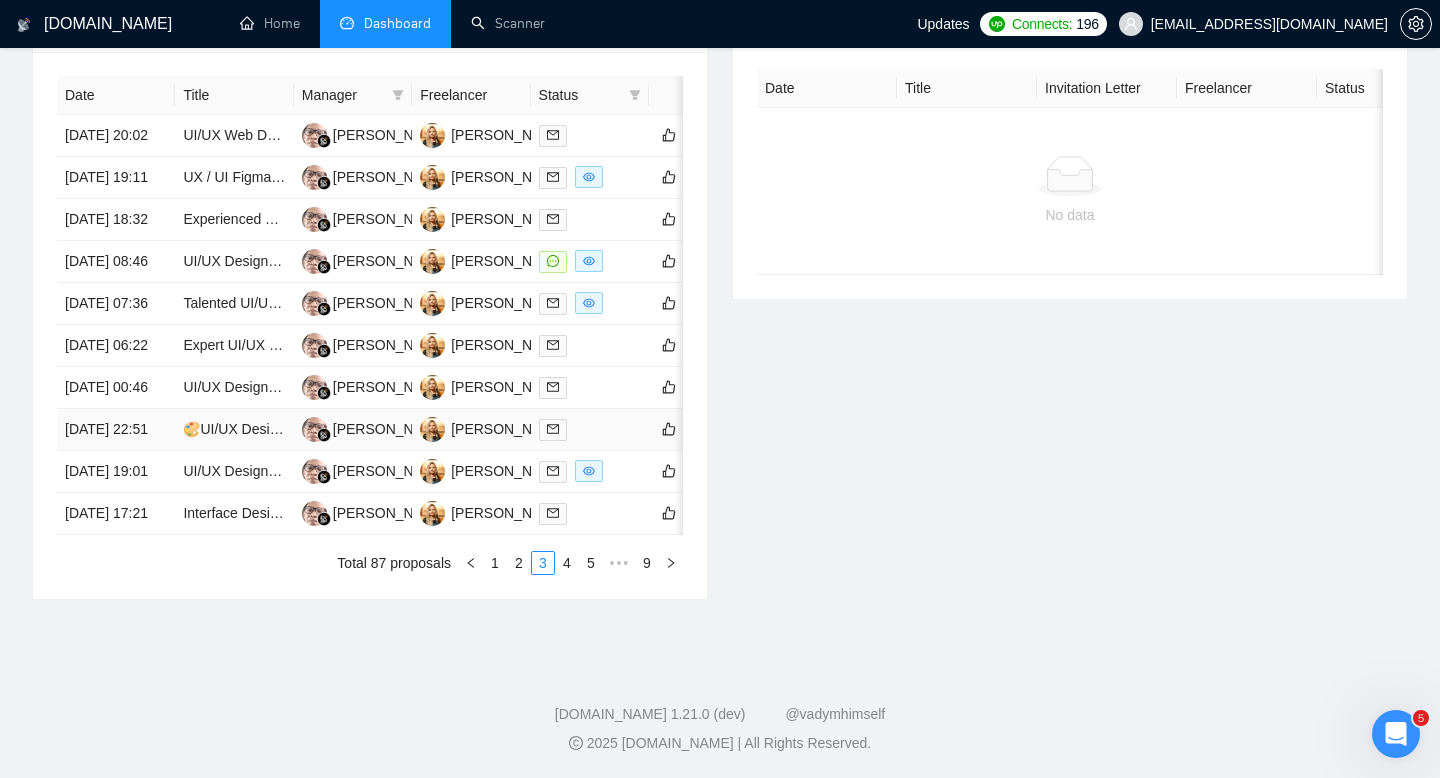 click on "[DATE] 22:51" at bounding box center [116, 430] 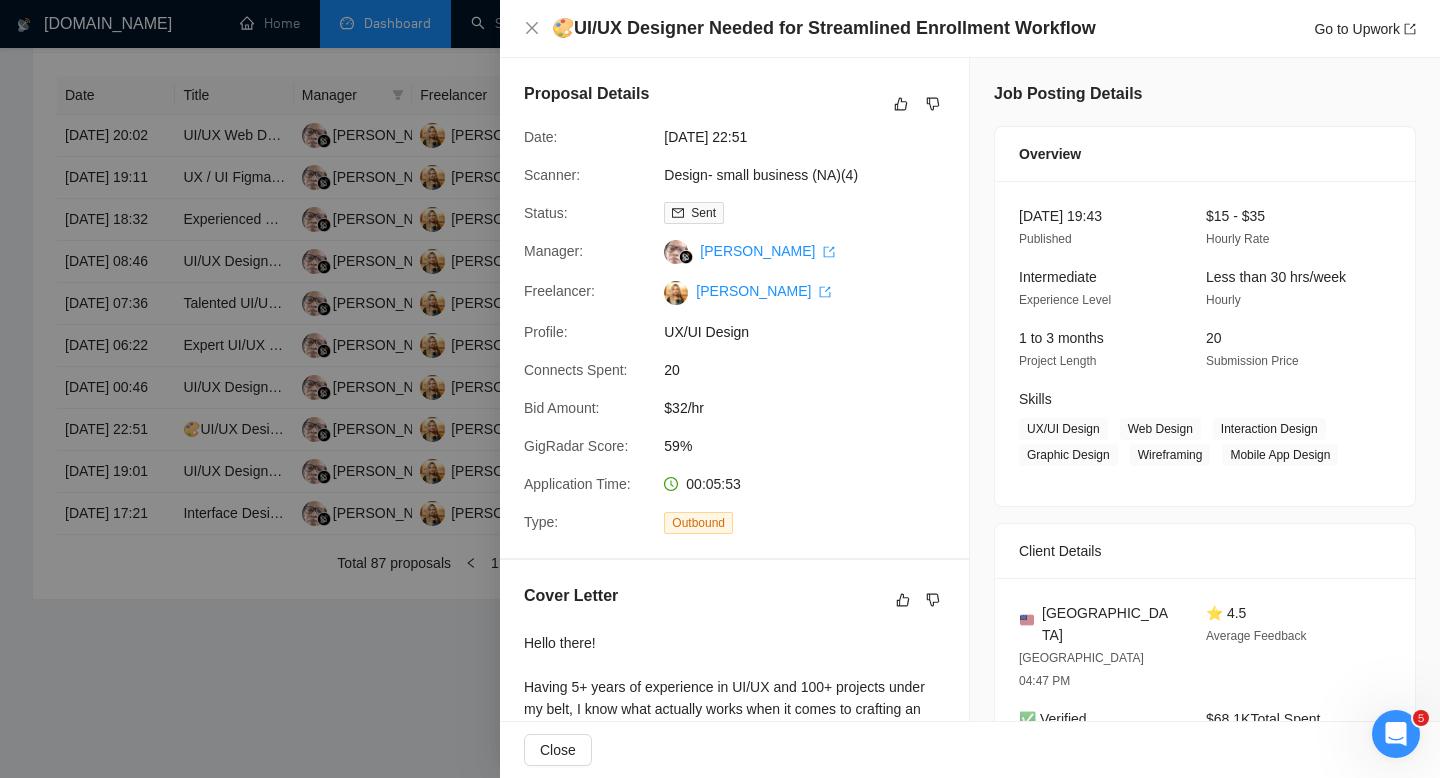 click at bounding box center [720, 389] 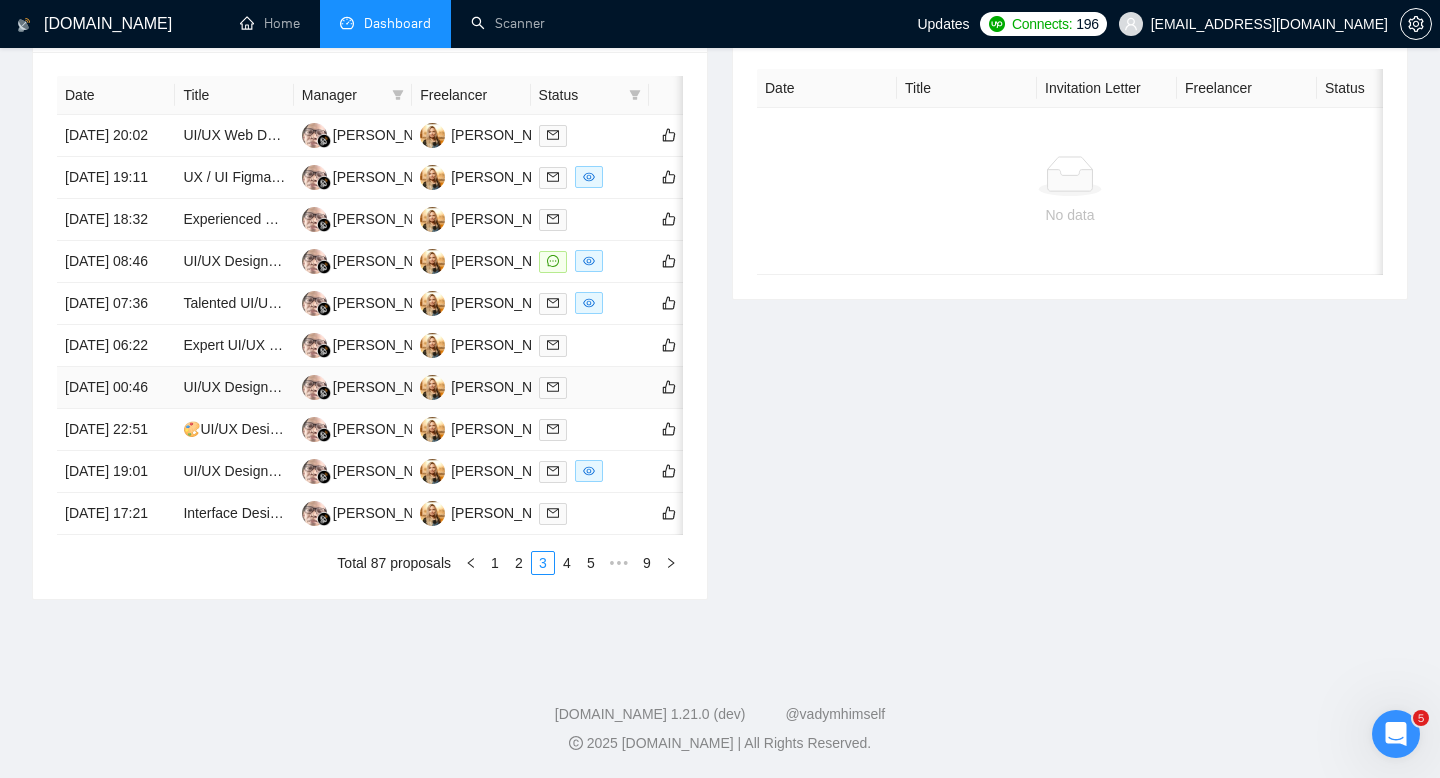 click on "[DATE] 00:46" at bounding box center (116, 388) 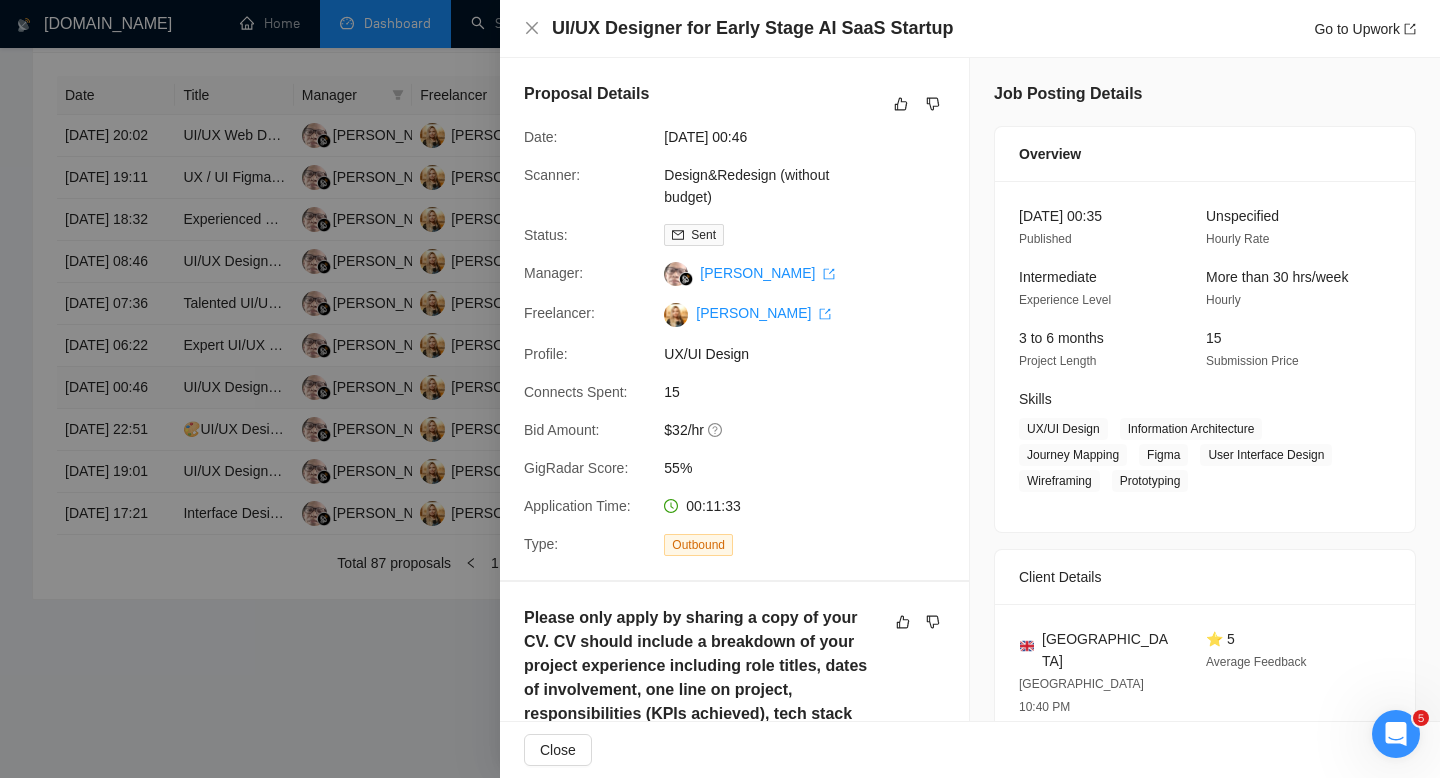 click at bounding box center [720, 389] 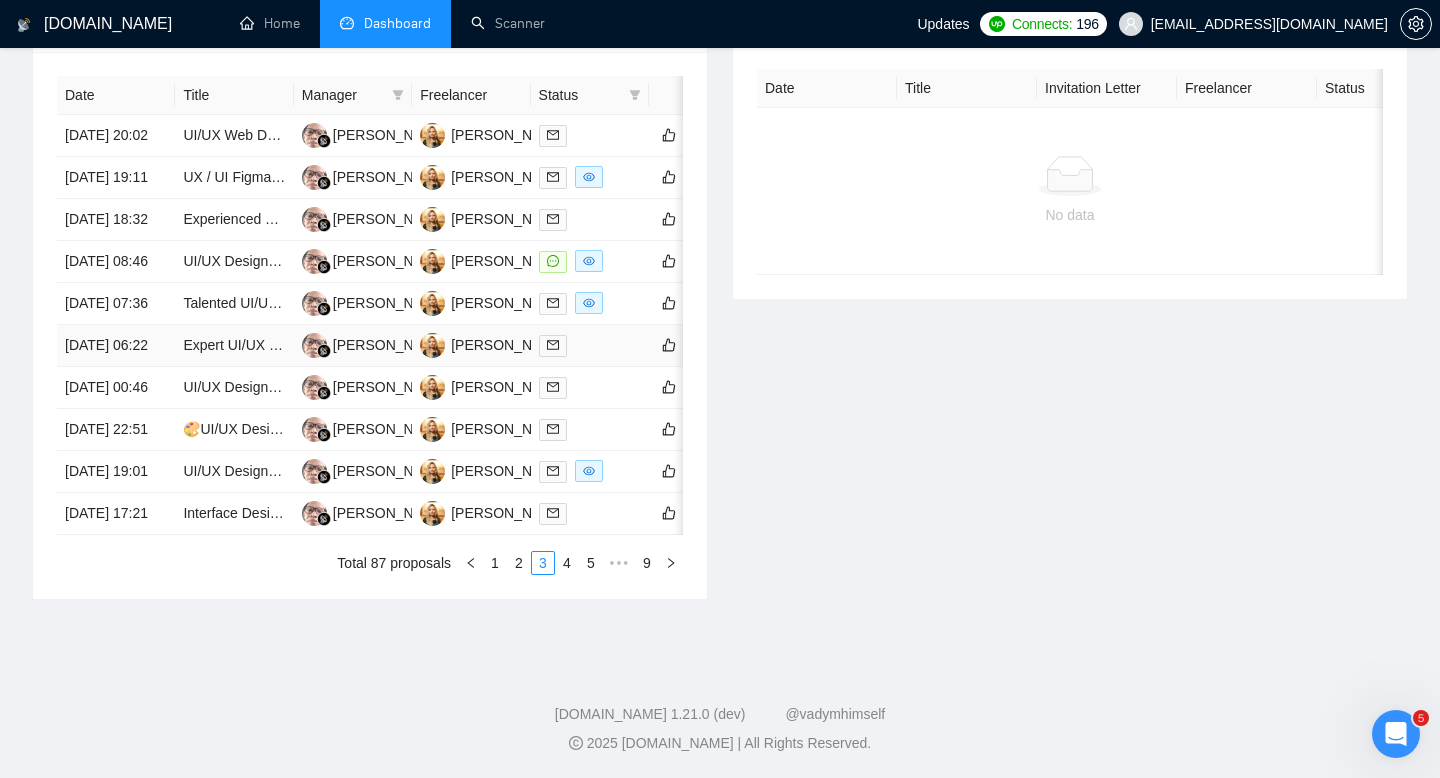 click on "[DATE] 06:22" at bounding box center (116, 346) 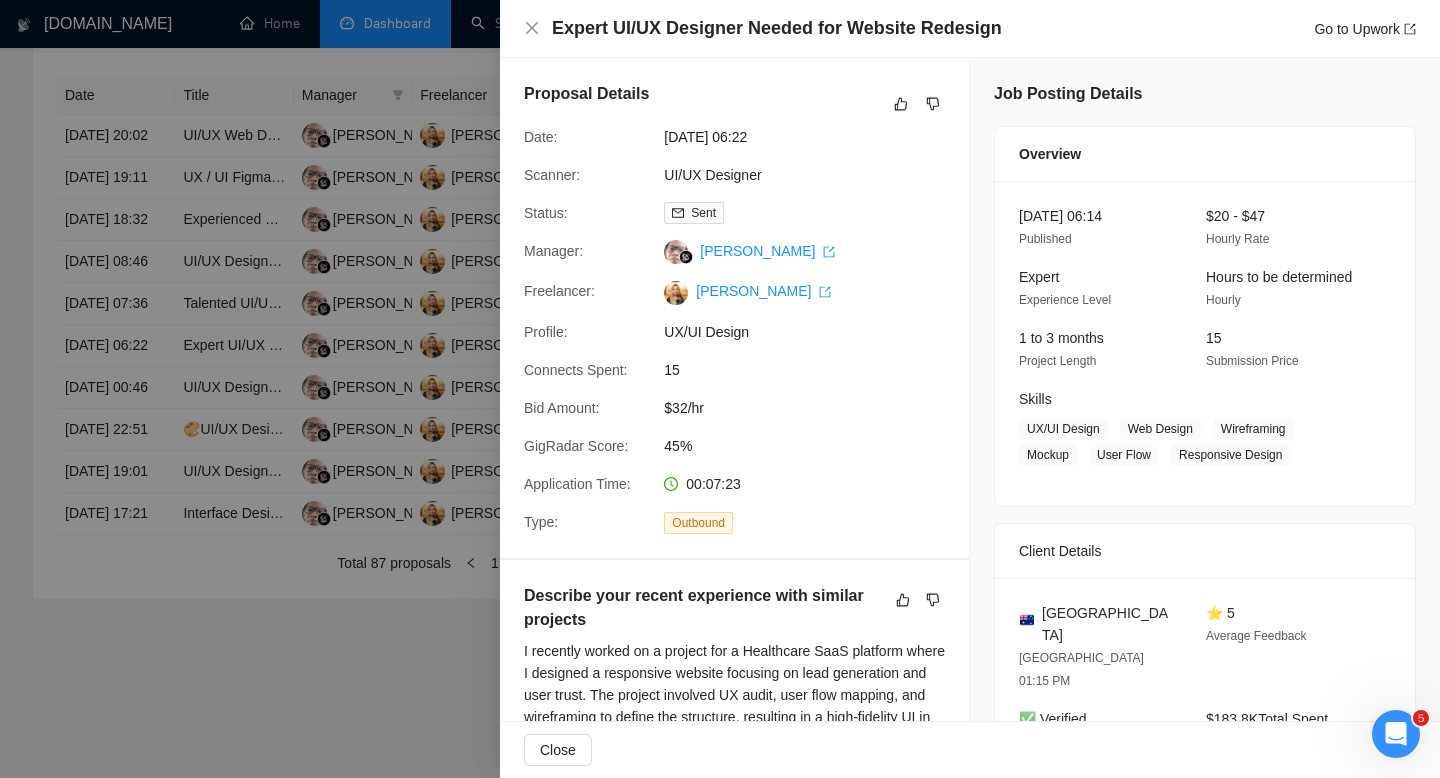 click at bounding box center (720, 389) 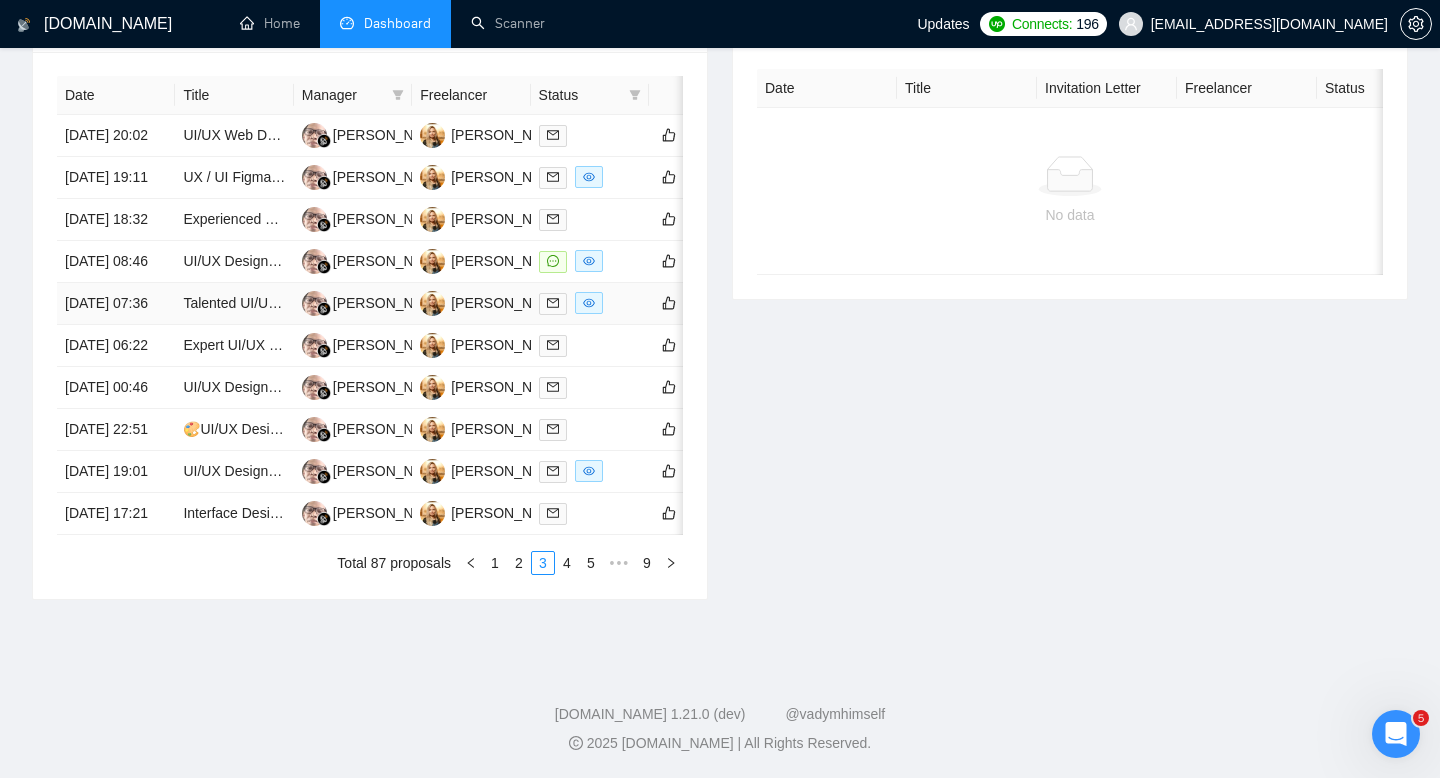 click on "[DATE] 07:36" at bounding box center (116, 304) 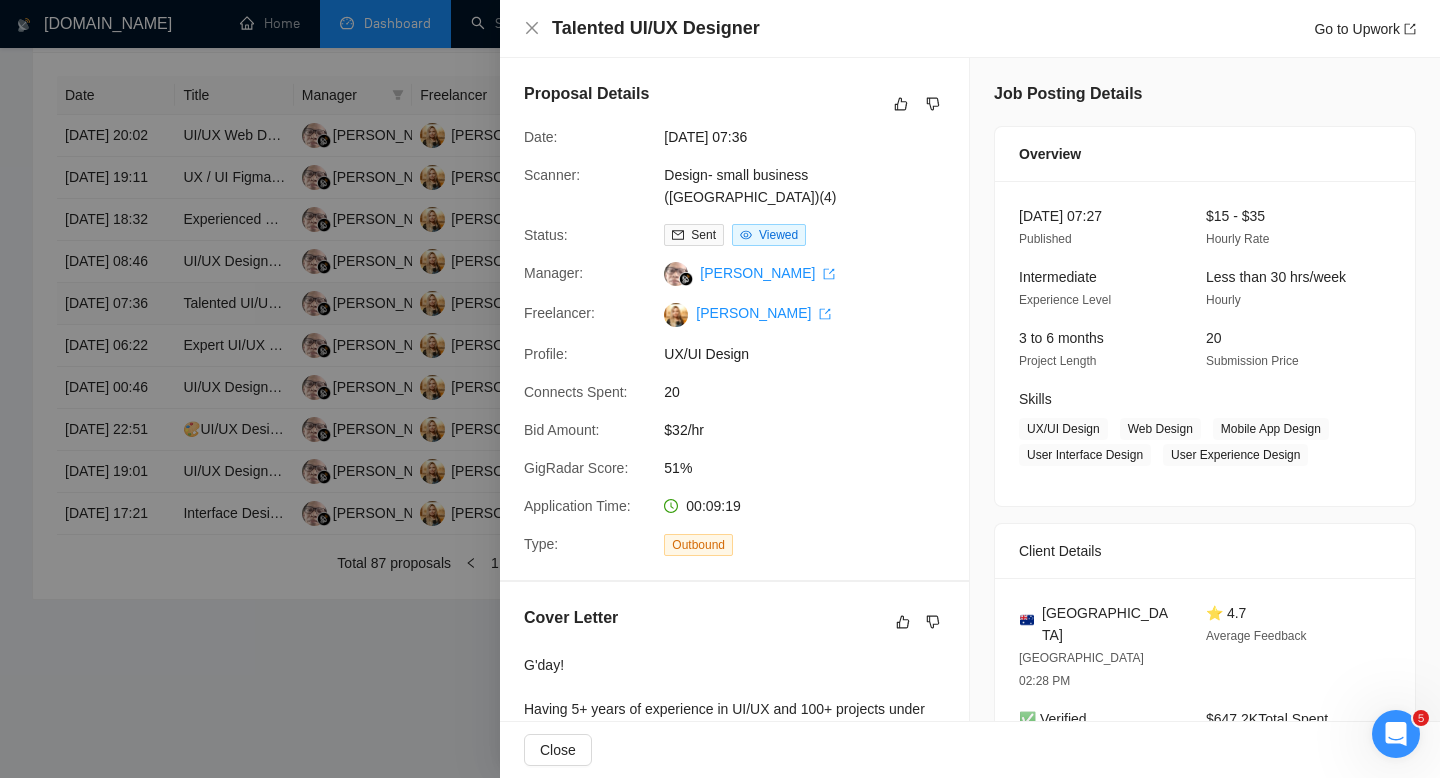 click at bounding box center [720, 389] 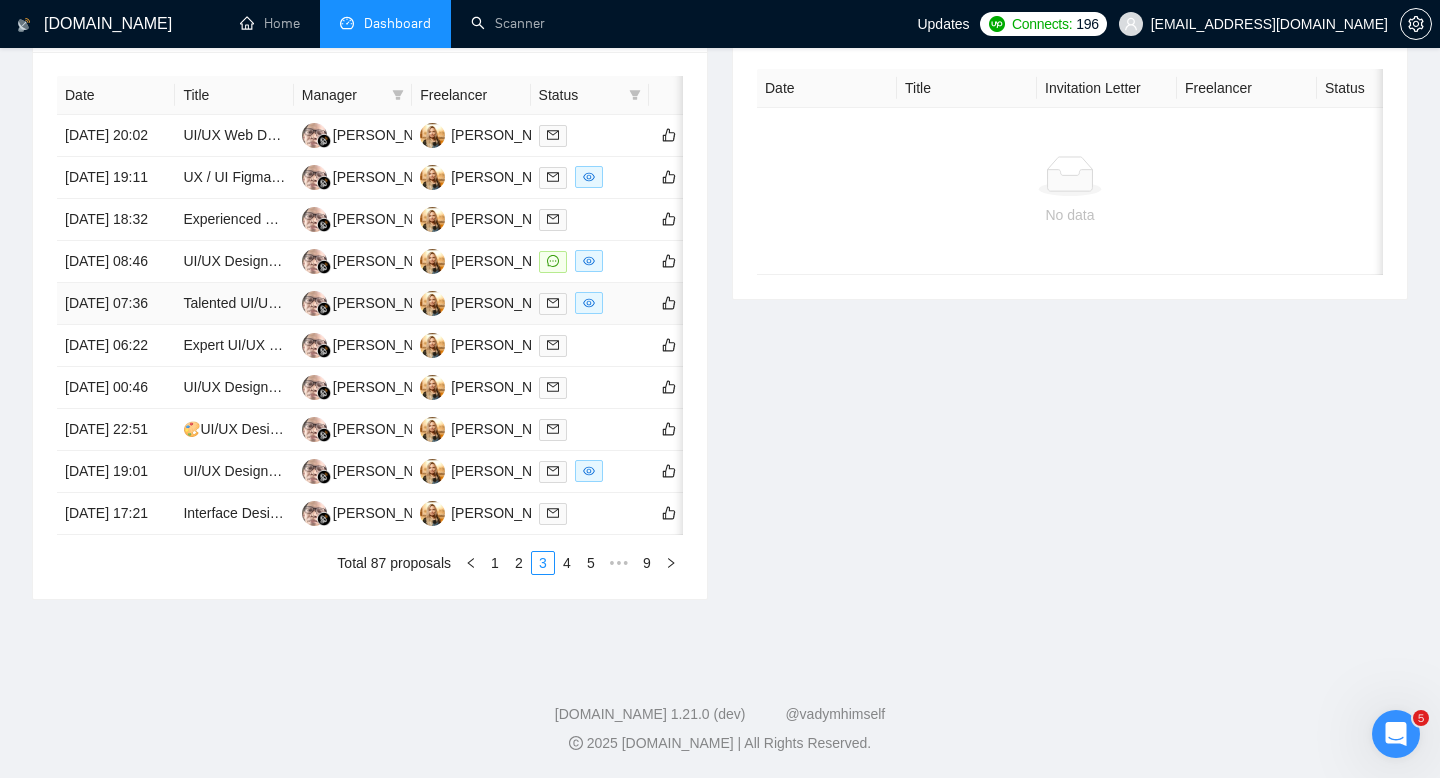 scroll, scrollTop: 959, scrollLeft: 0, axis: vertical 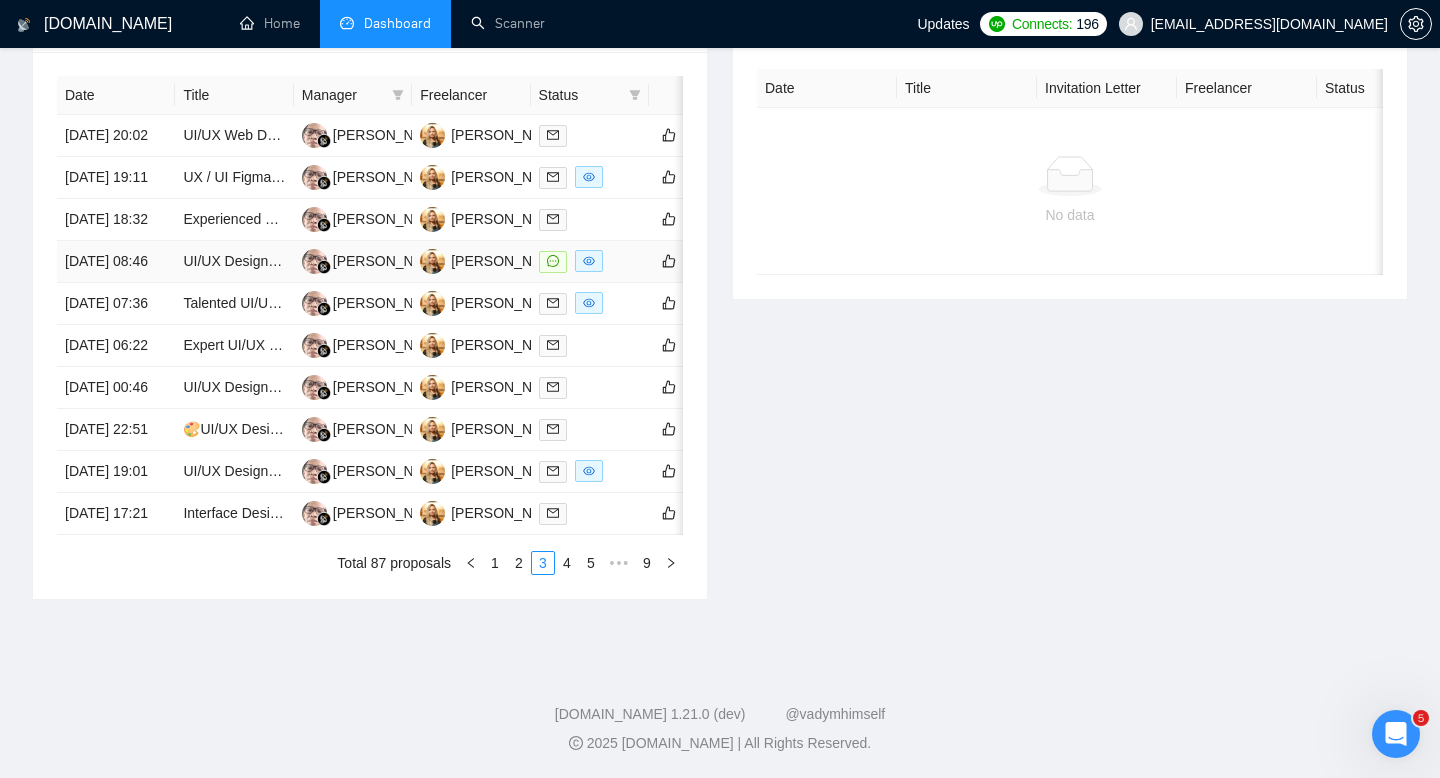 click on "[DATE] 08:46" at bounding box center (116, 262) 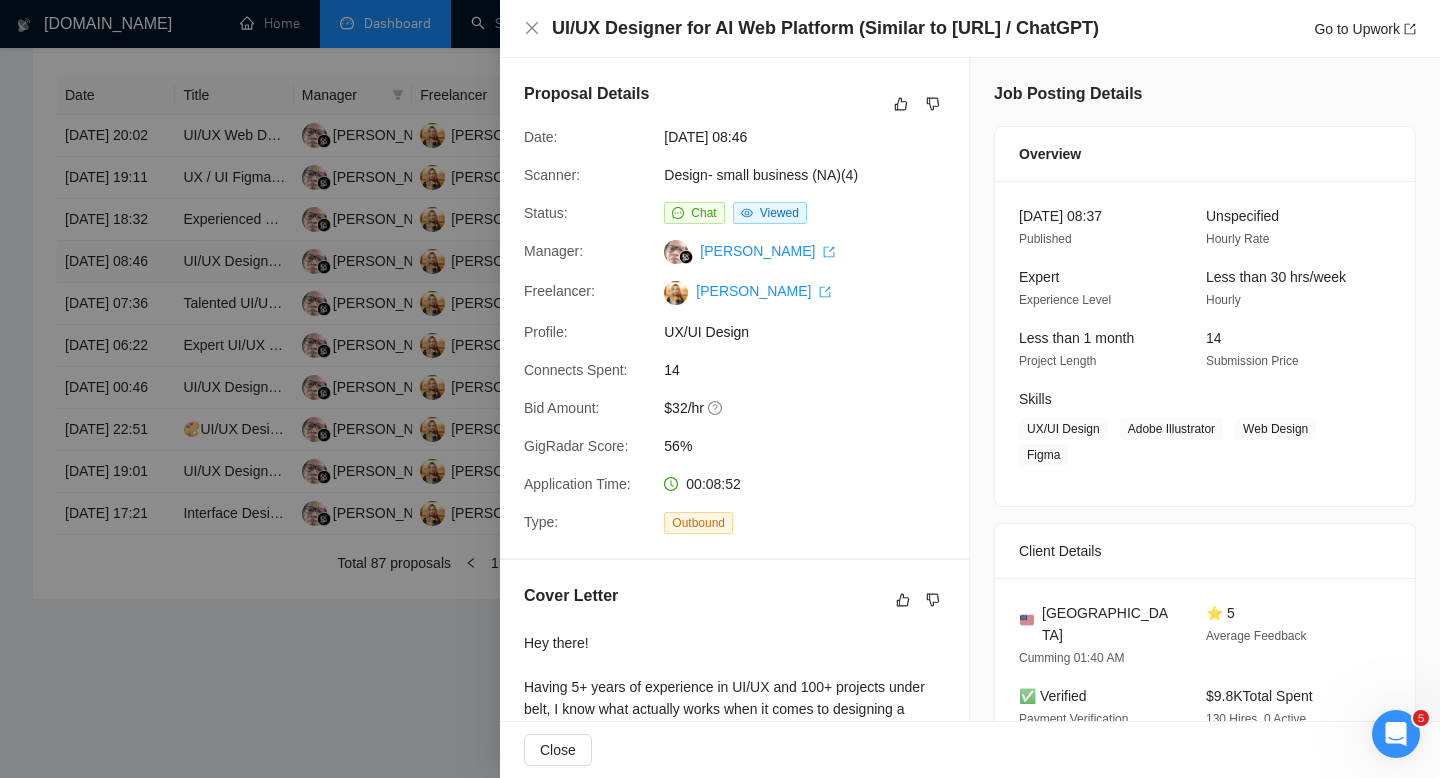 click at bounding box center [720, 389] 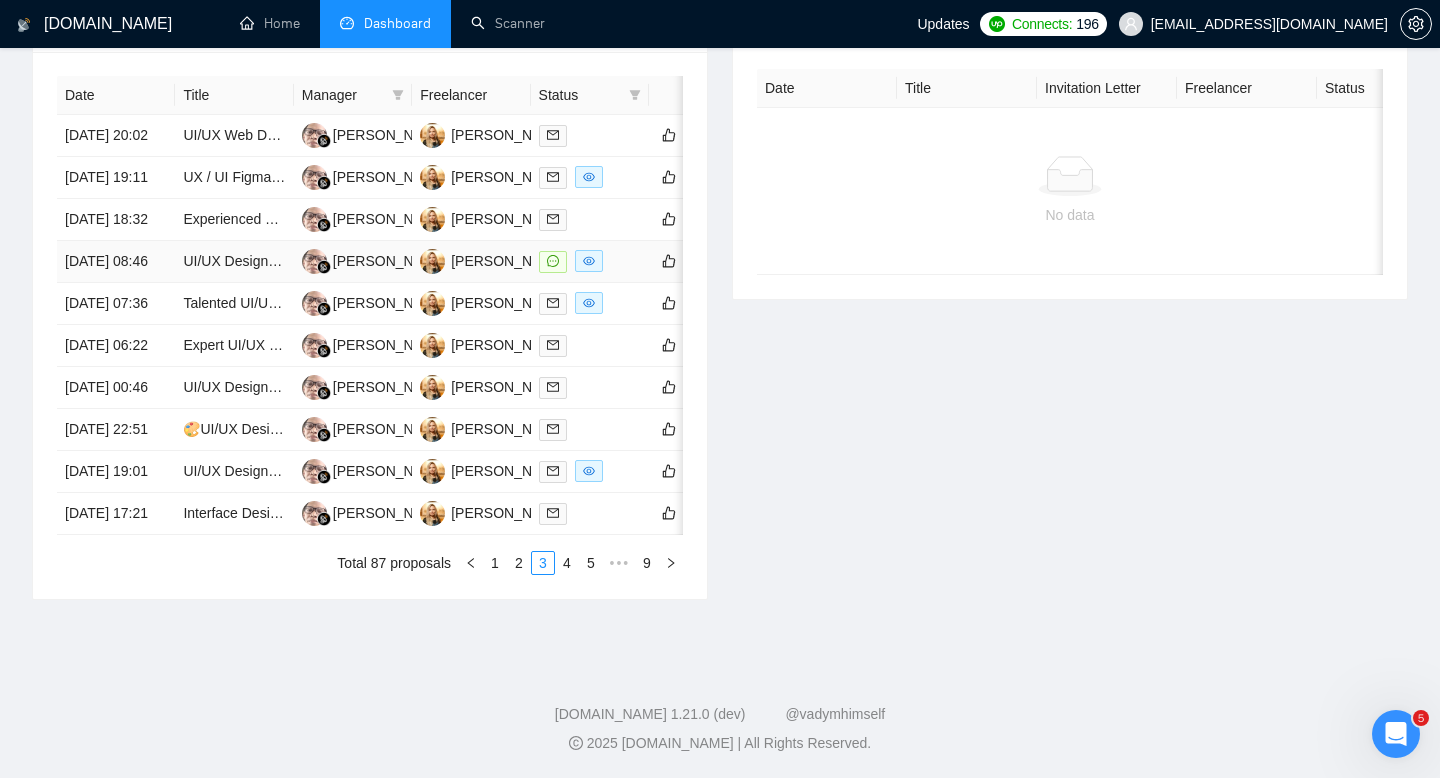 scroll, scrollTop: 904, scrollLeft: 0, axis: vertical 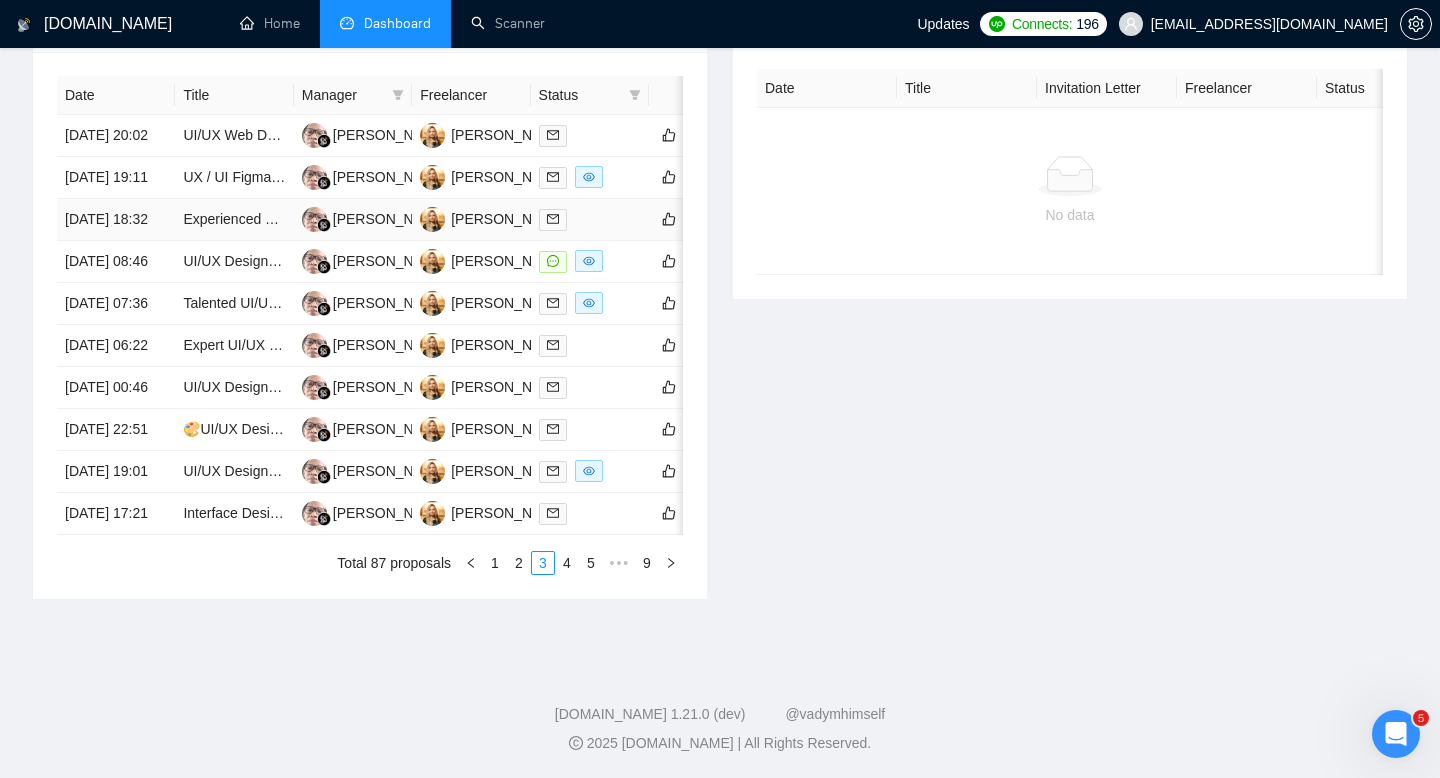 click on "[DATE] 18:32" at bounding box center (116, 220) 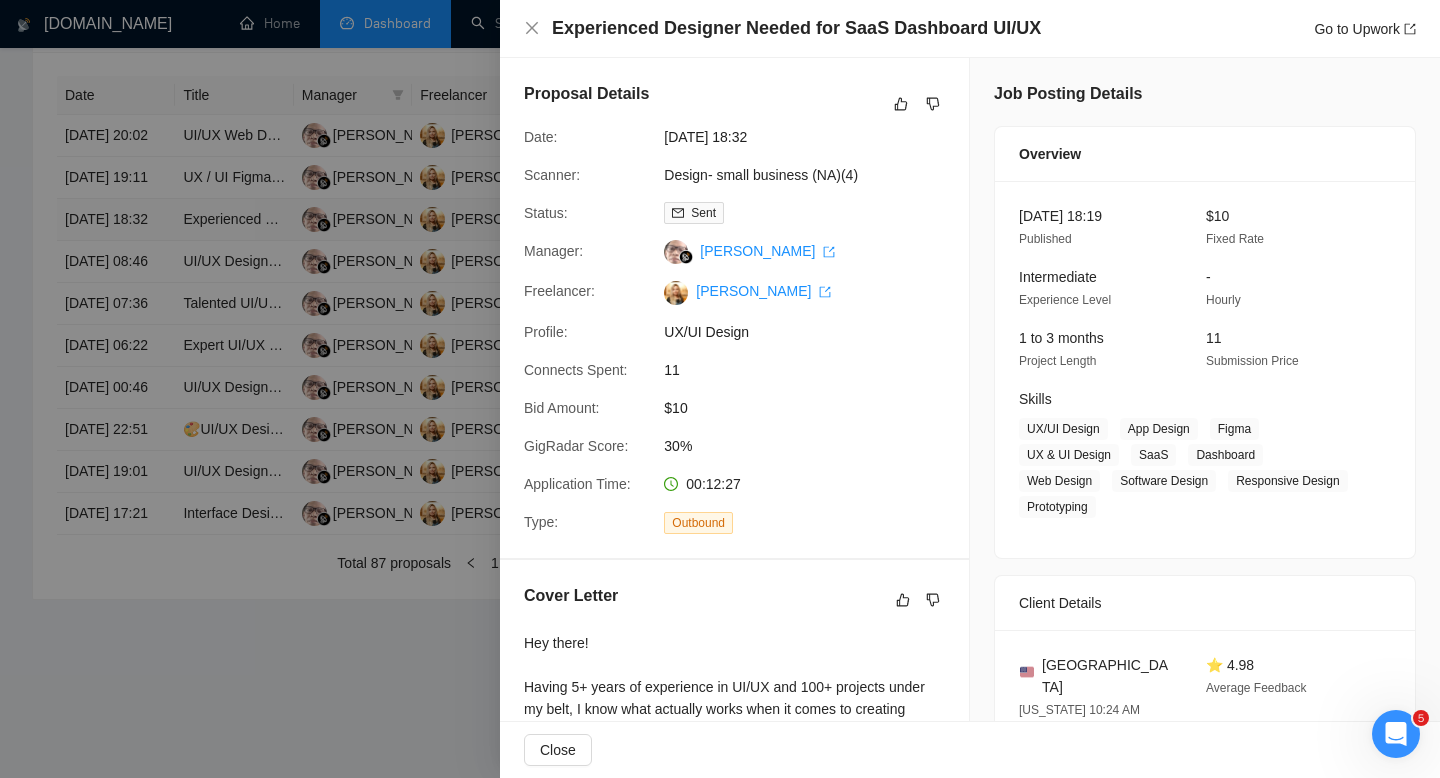 click at bounding box center [720, 389] 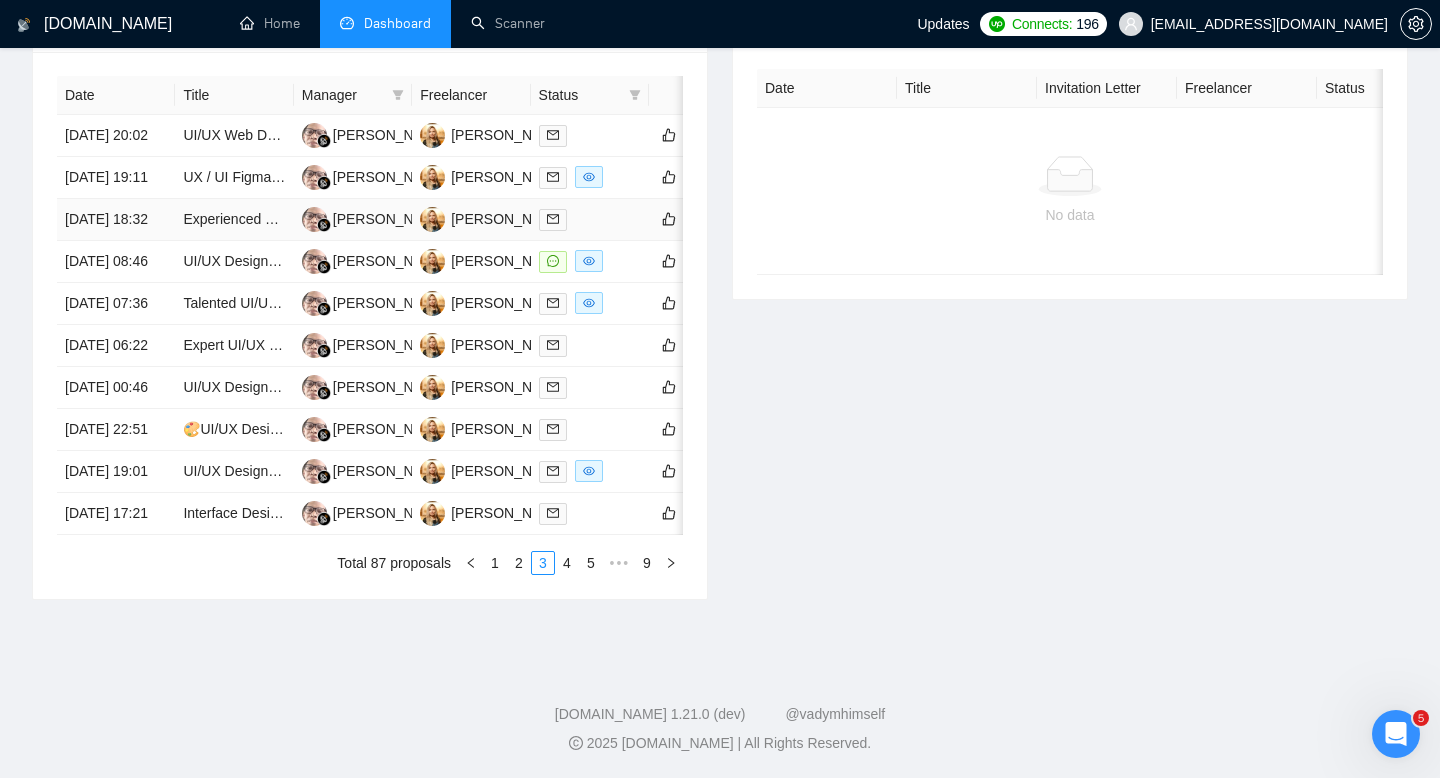 scroll, scrollTop: 854, scrollLeft: 0, axis: vertical 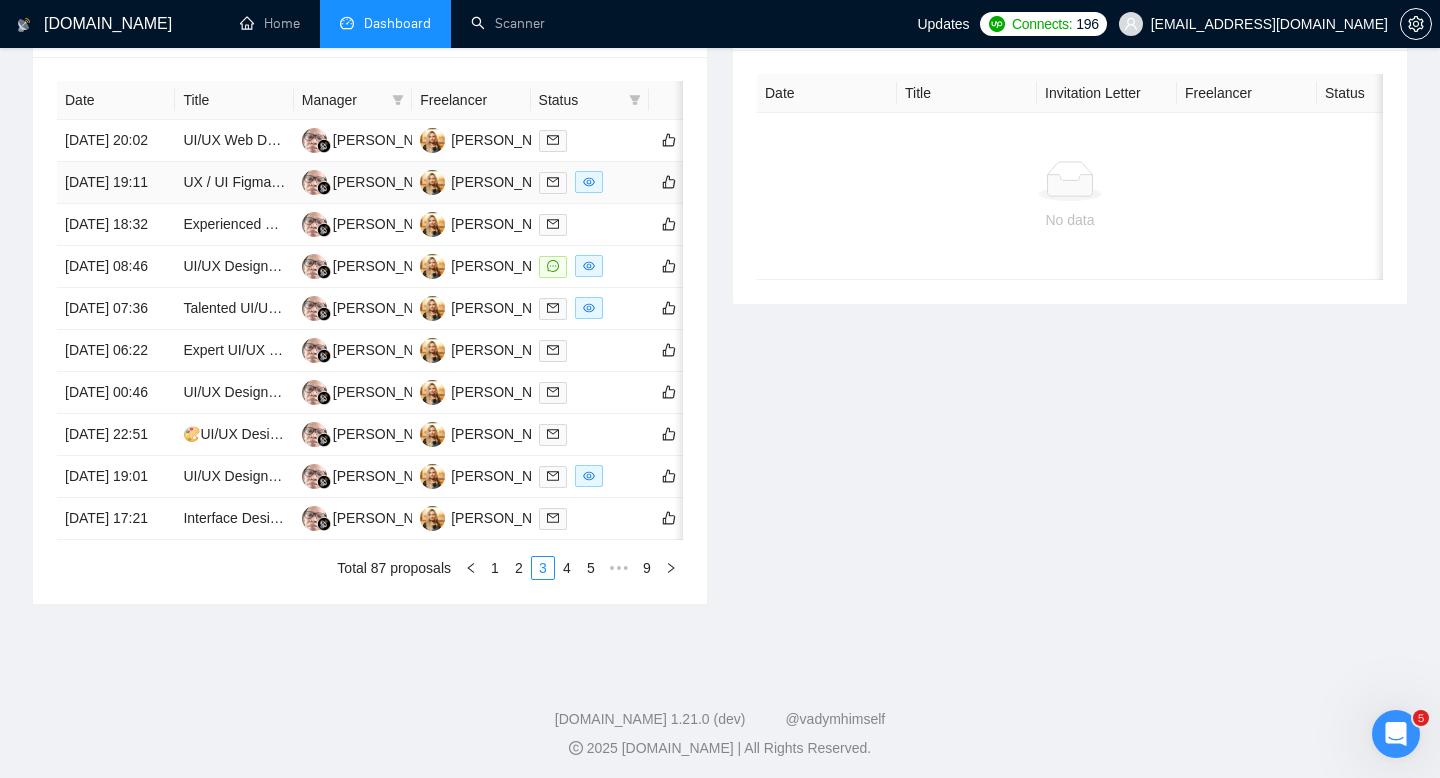 click on "[DATE] 19:11" at bounding box center [116, 183] 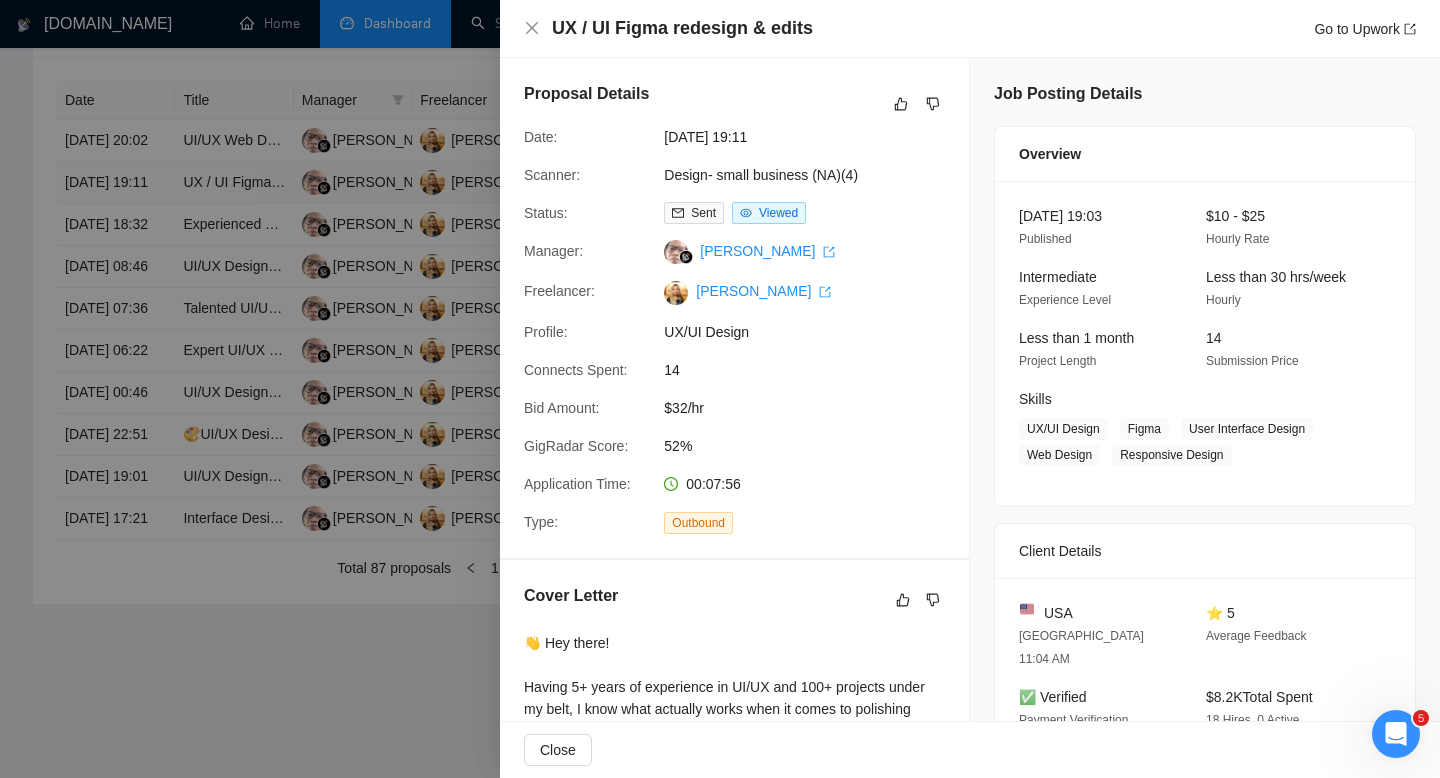 click at bounding box center [720, 389] 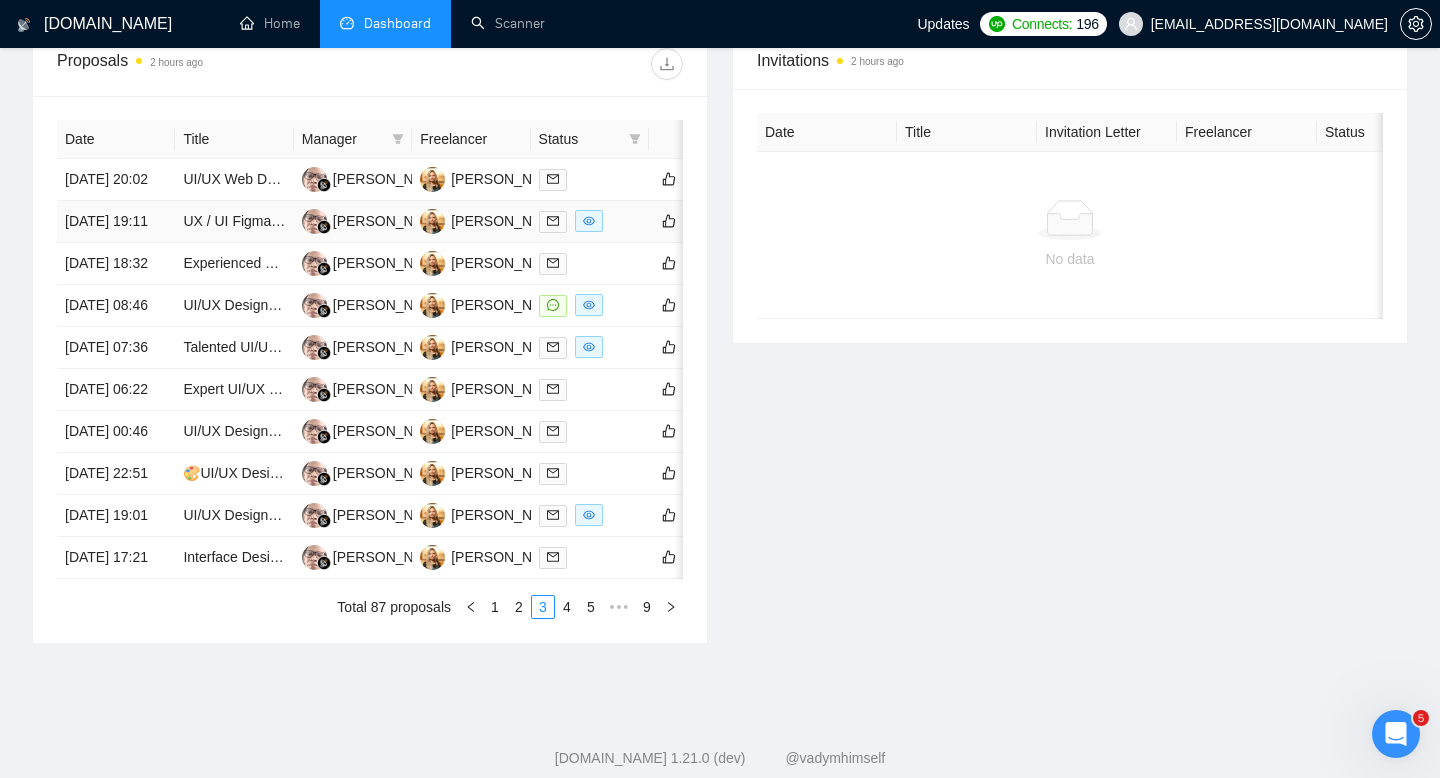 scroll, scrollTop: 813, scrollLeft: 0, axis: vertical 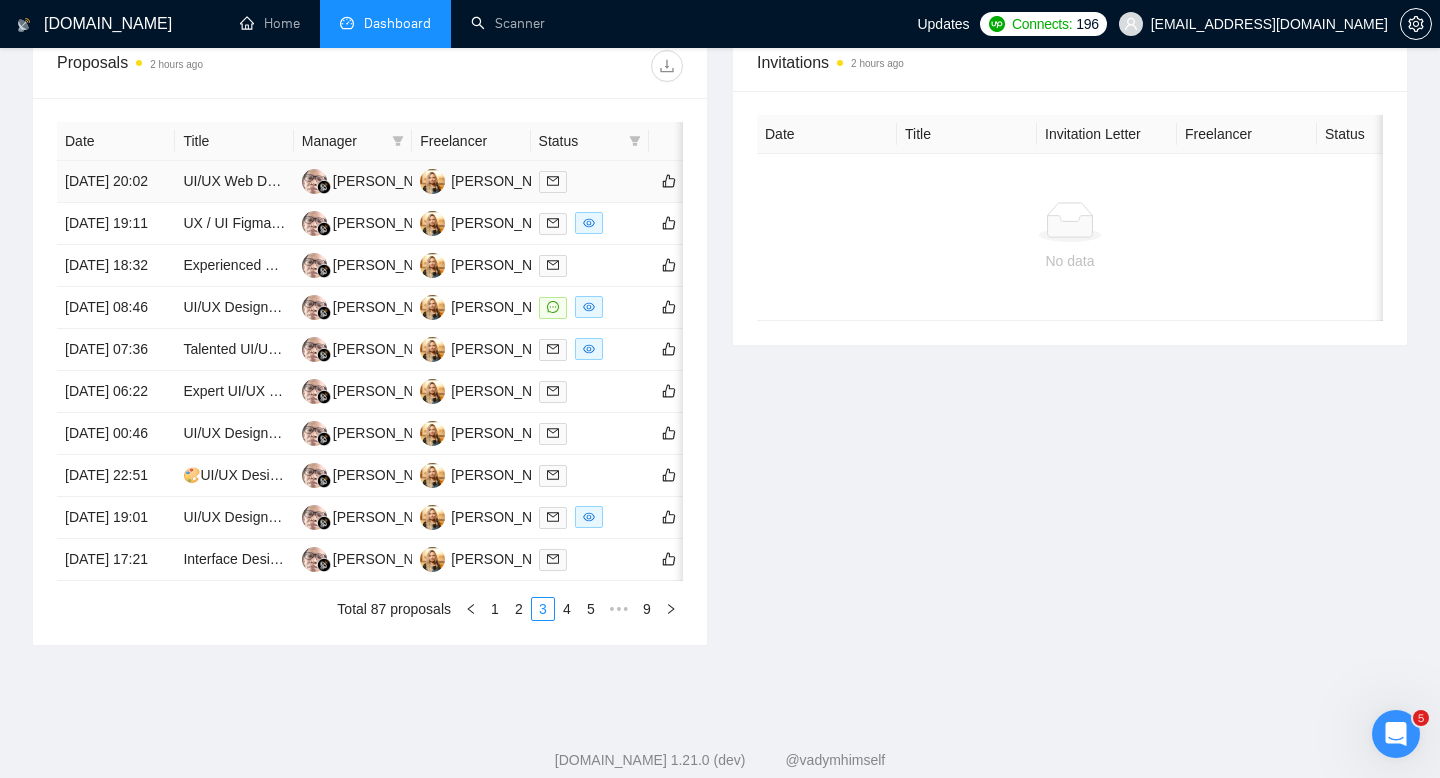 click on "[DATE] 20:02" at bounding box center (116, 182) 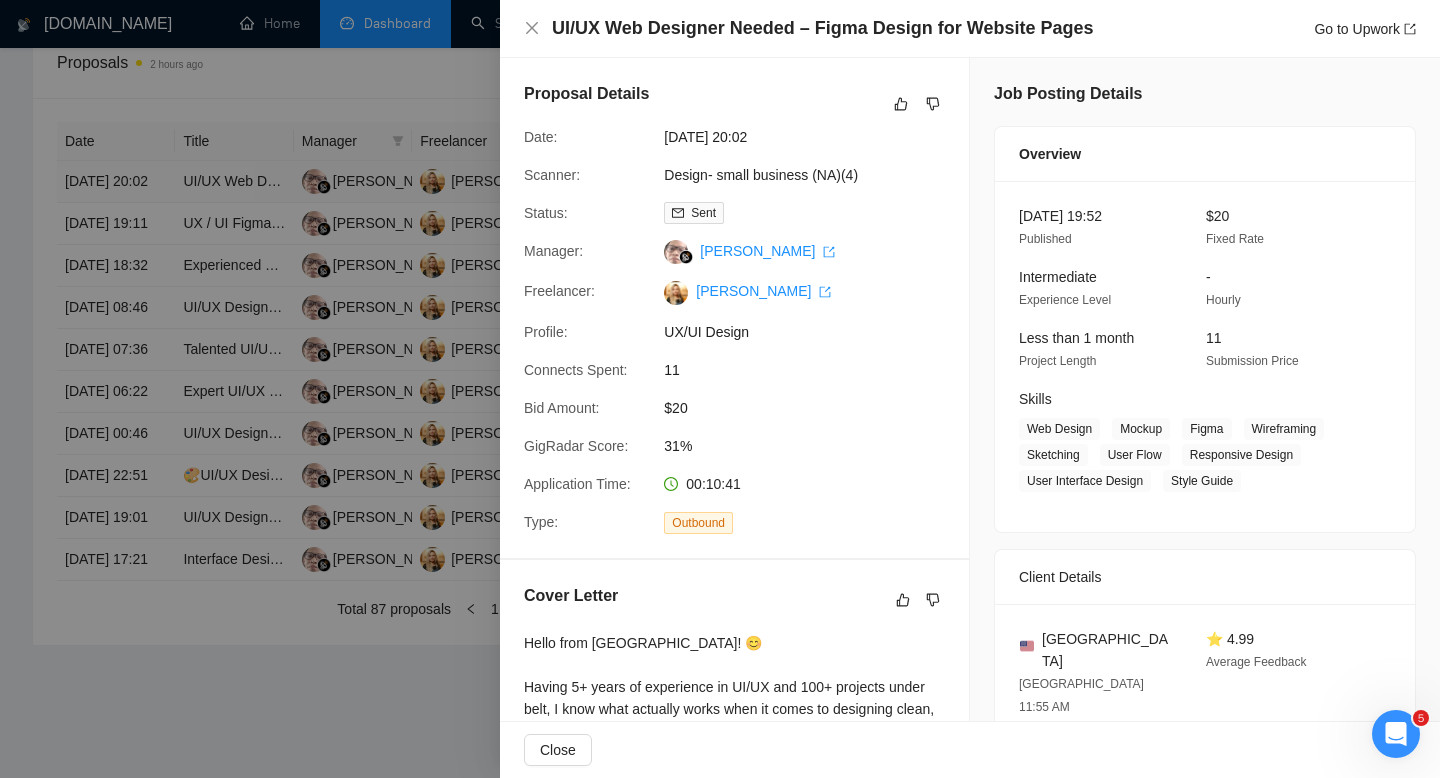 click at bounding box center [720, 389] 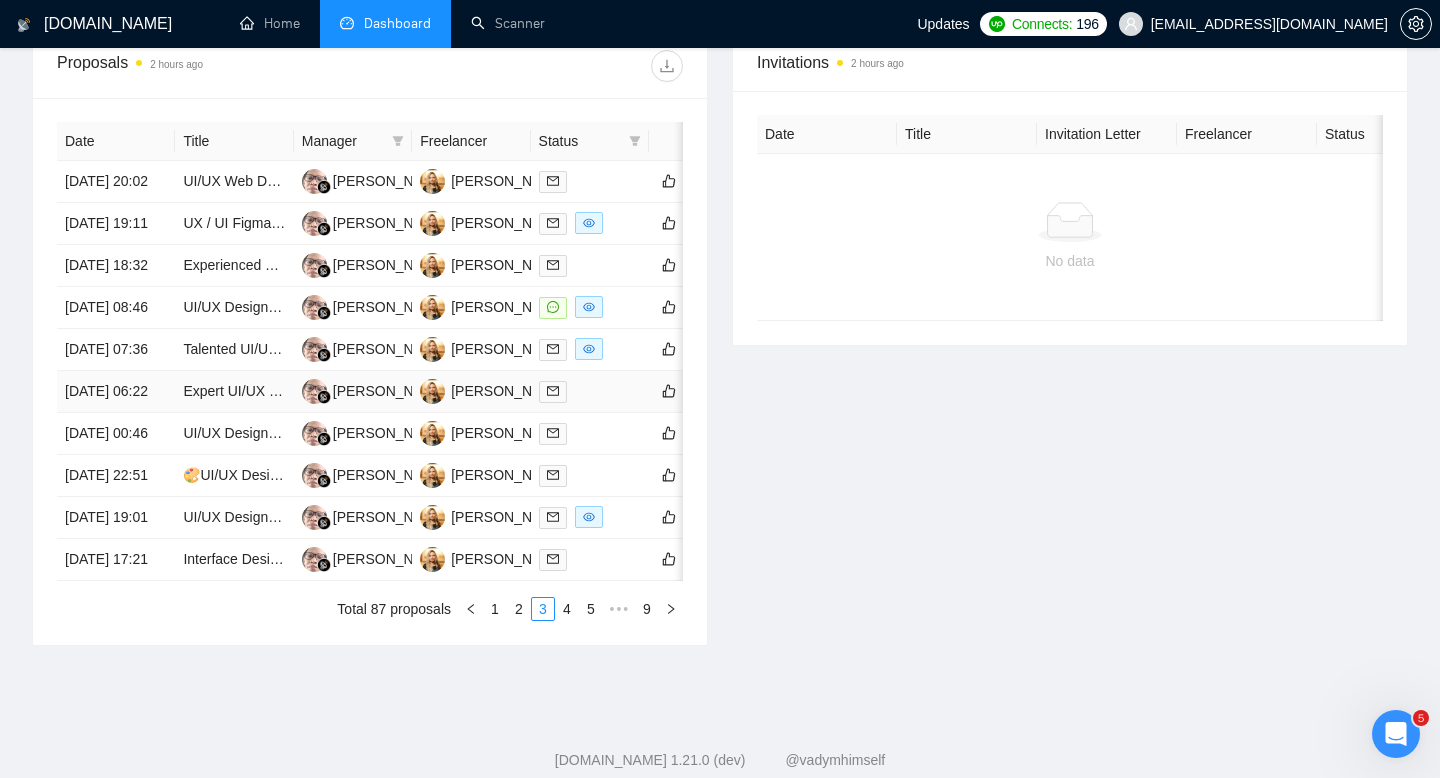 scroll, scrollTop: 1049, scrollLeft: 0, axis: vertical 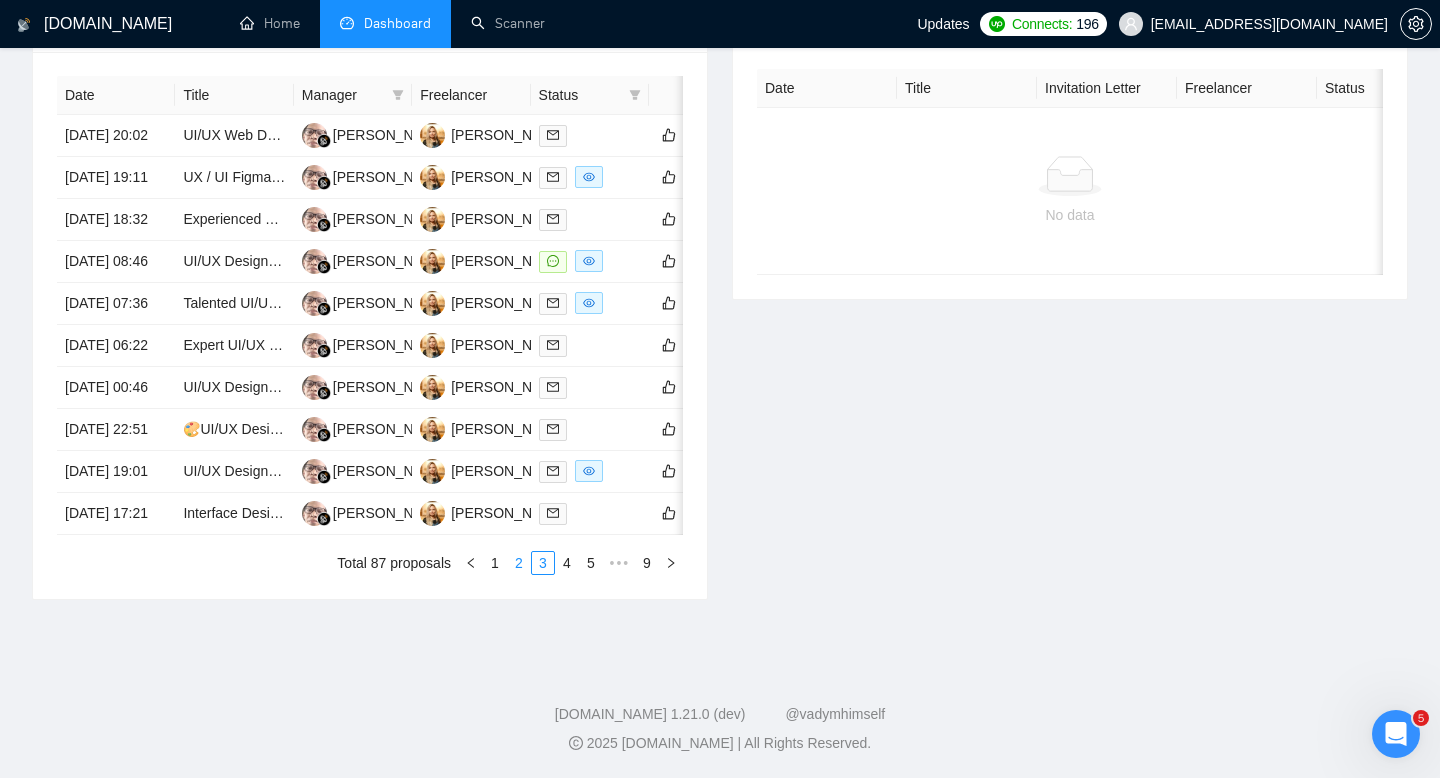 click on "2" at bounding box center [519, 563] 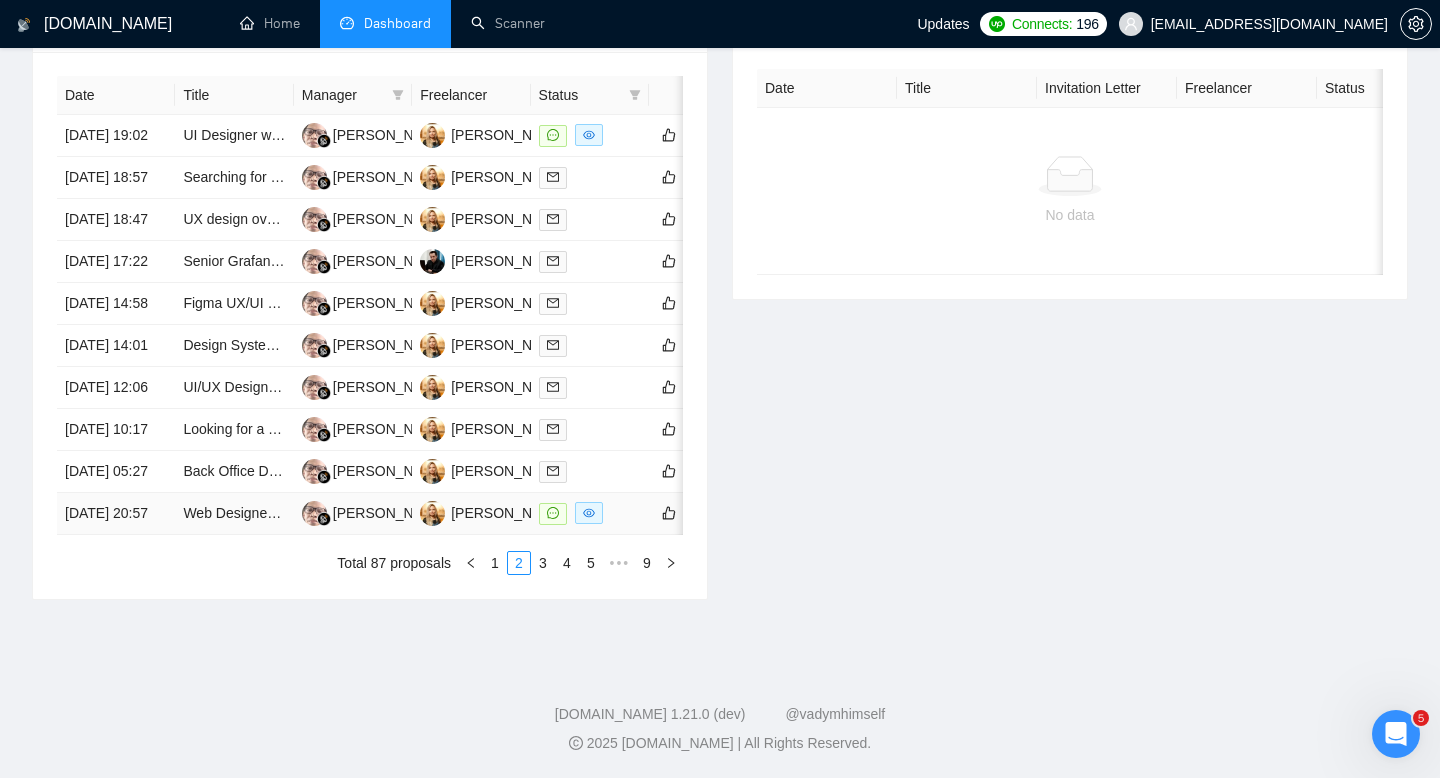 click on "[DATE] 20:57" at bounding box center [116, 514] 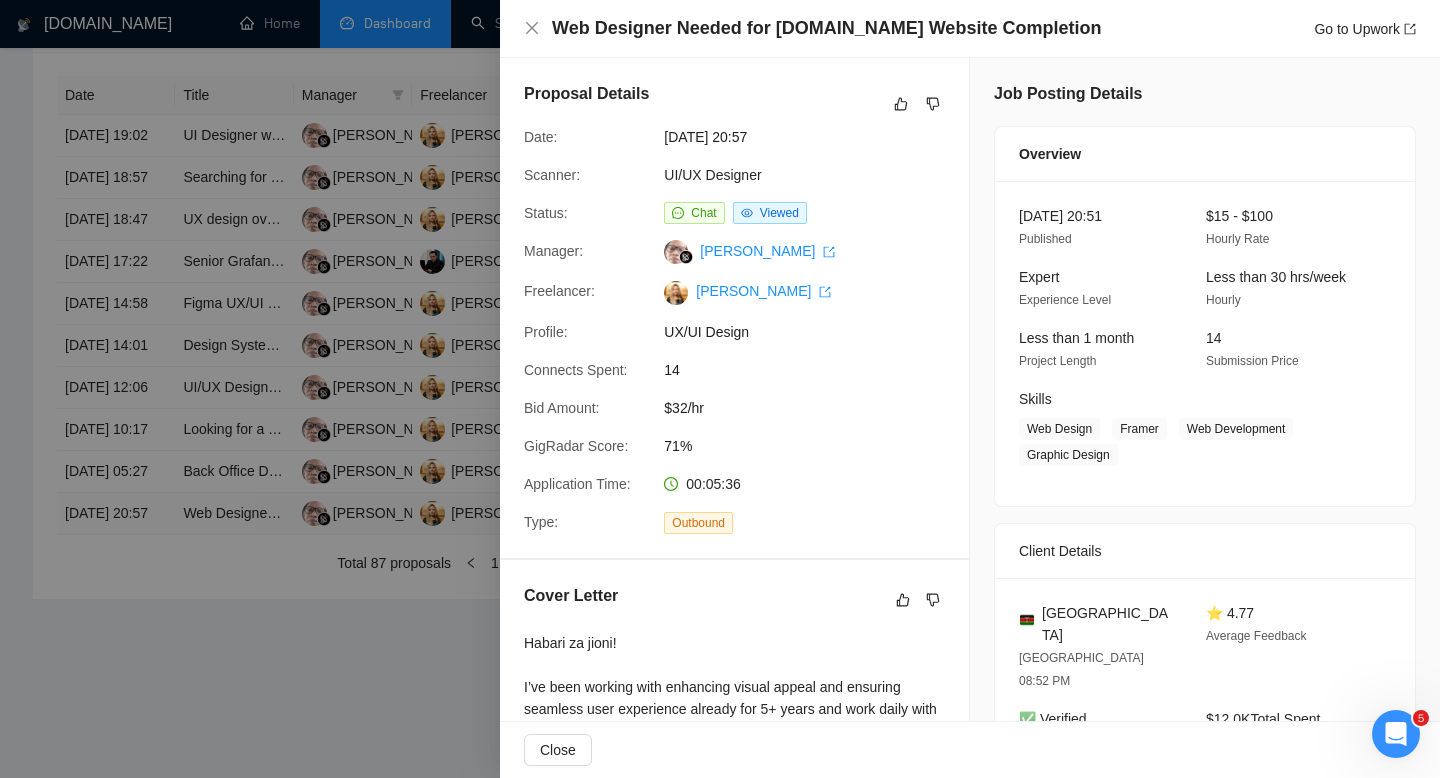 click at bounding box center [720, 389] 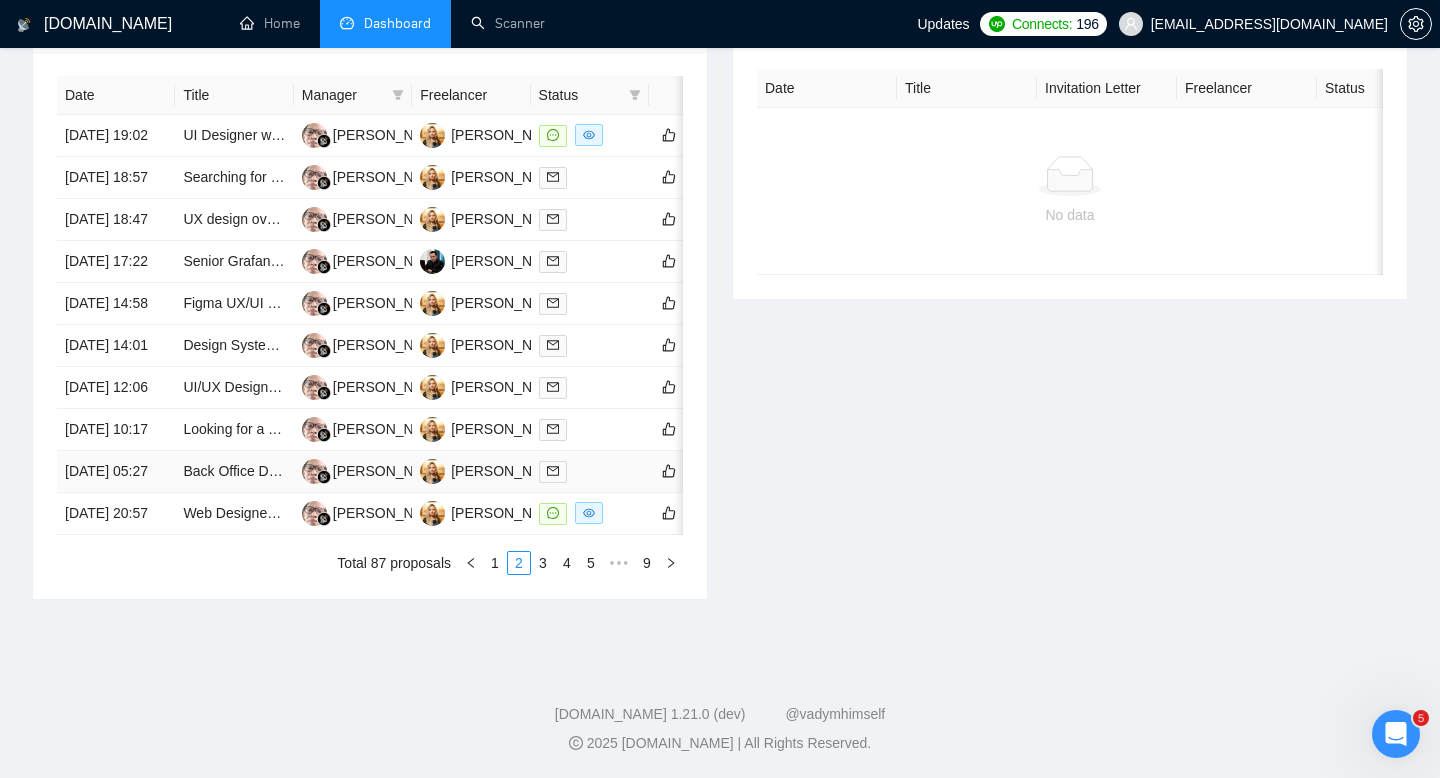 click on "[DATE] 05:27" at bounding box center [116, 472] 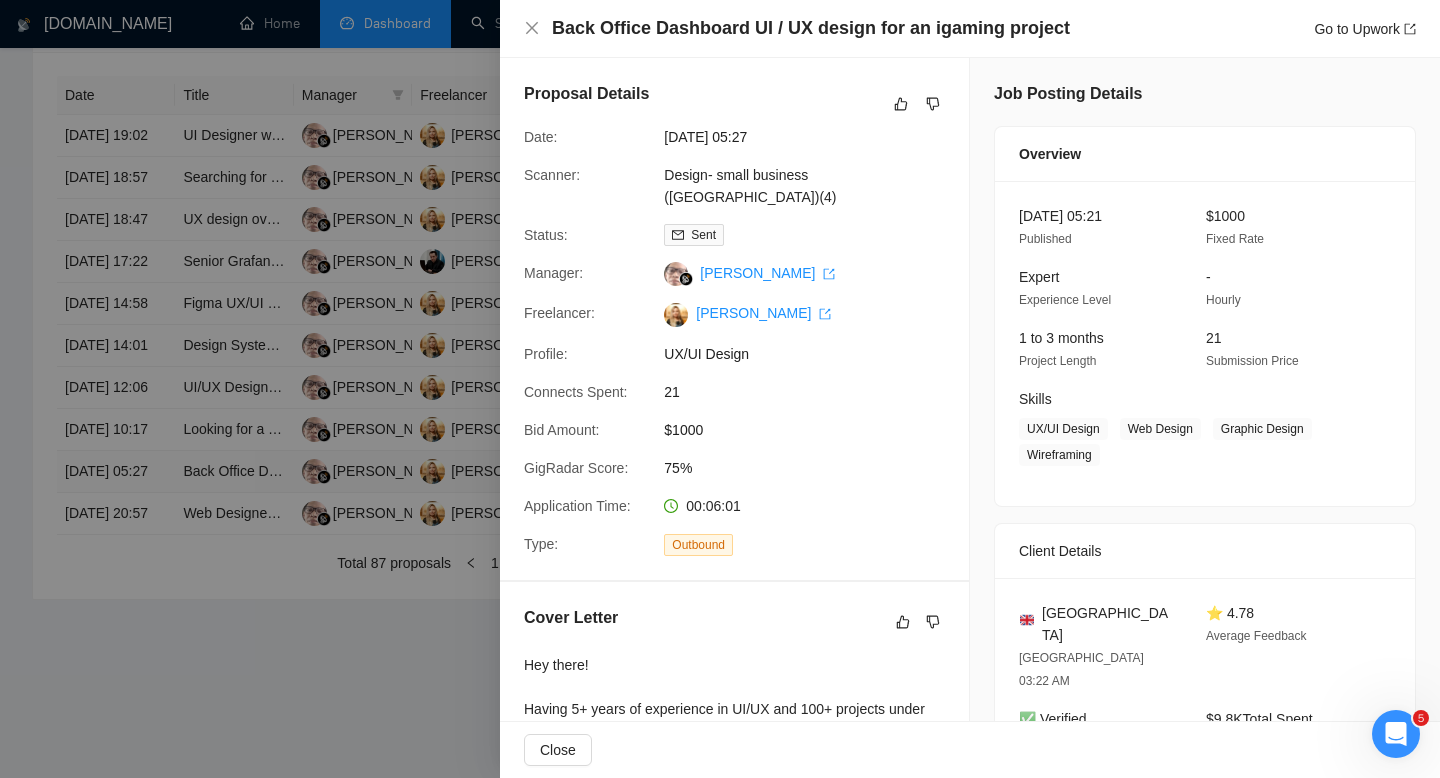 click at bounding box center [720, 389] 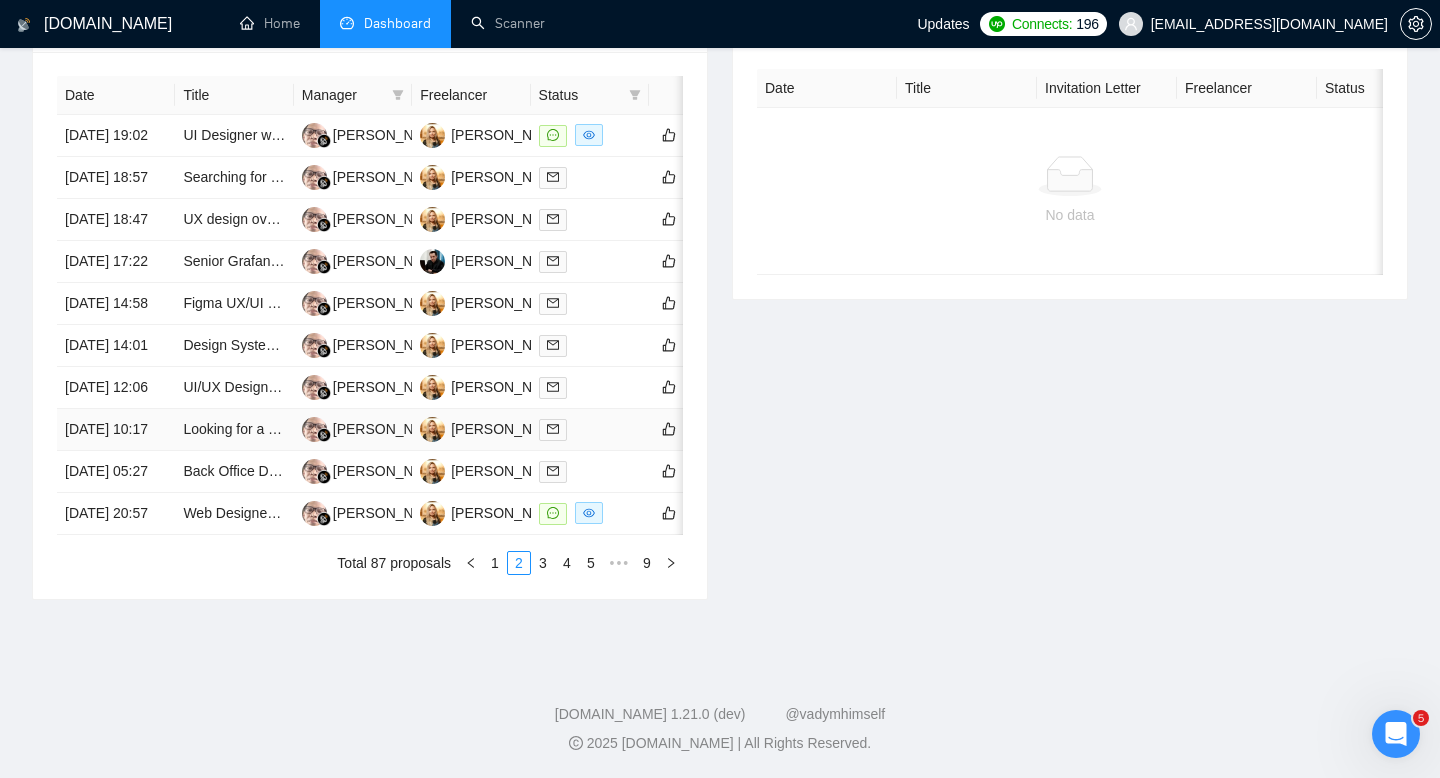 click on "[DATE] 10:17" at bounding box center [116, 430] 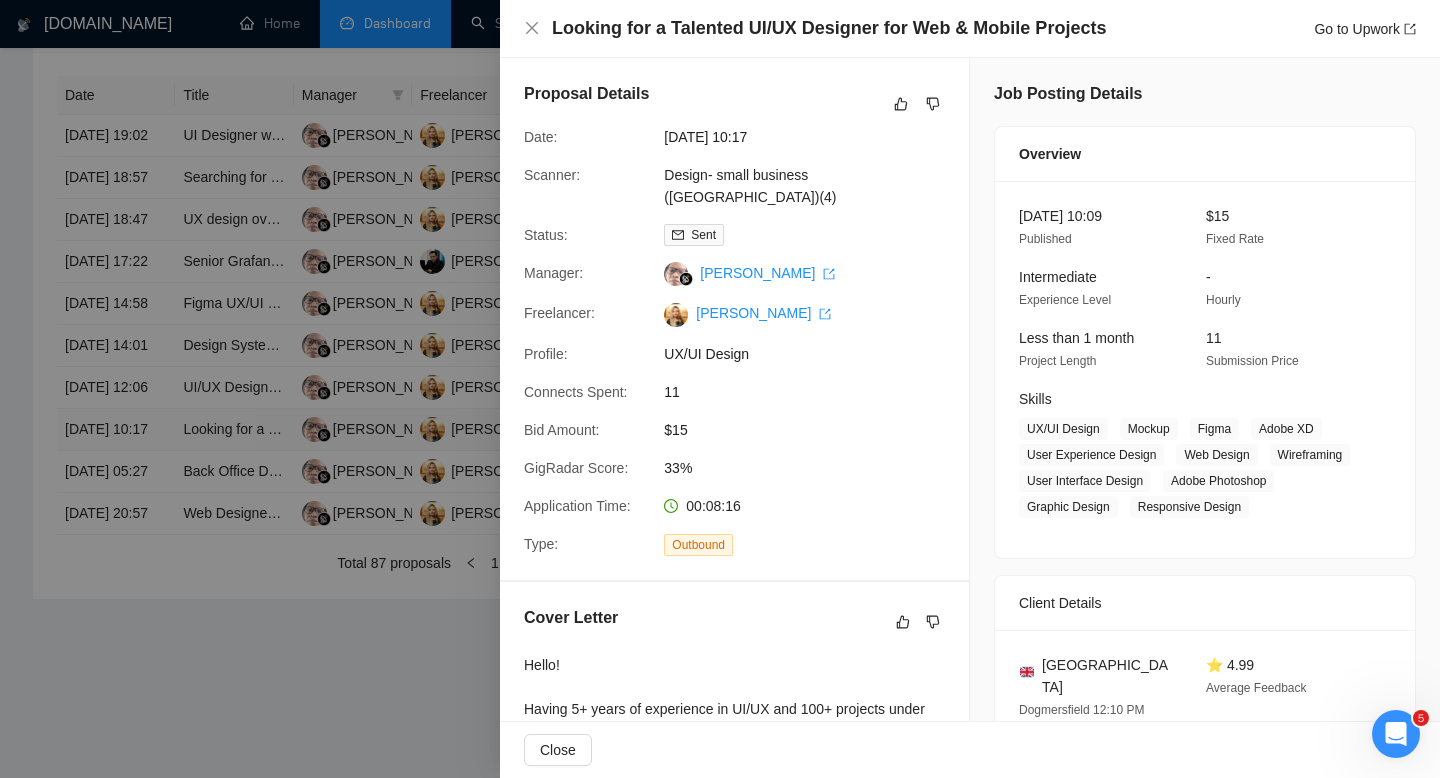 click at bounding box center [720, 389] 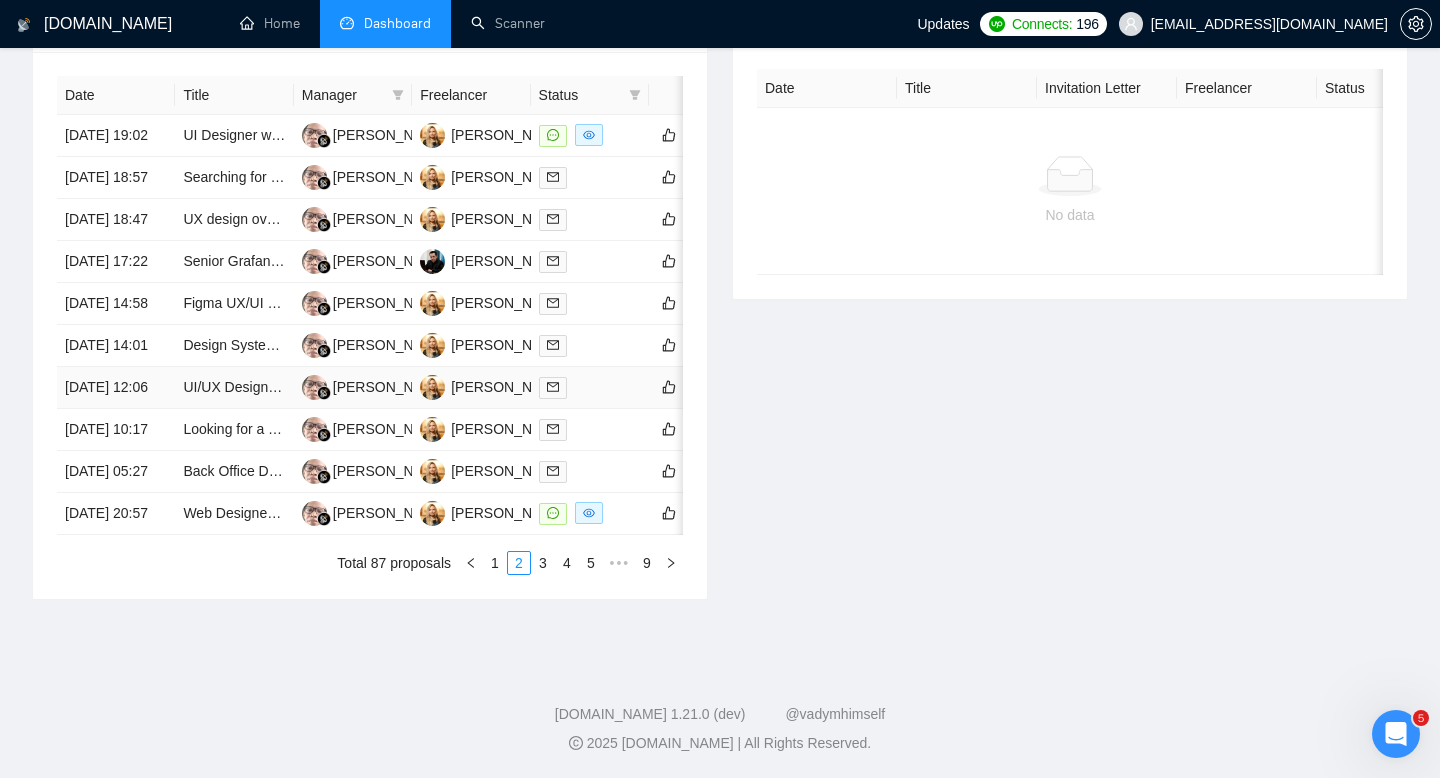 click on "[DATE] 12:06" at bounding box center (116, 388) 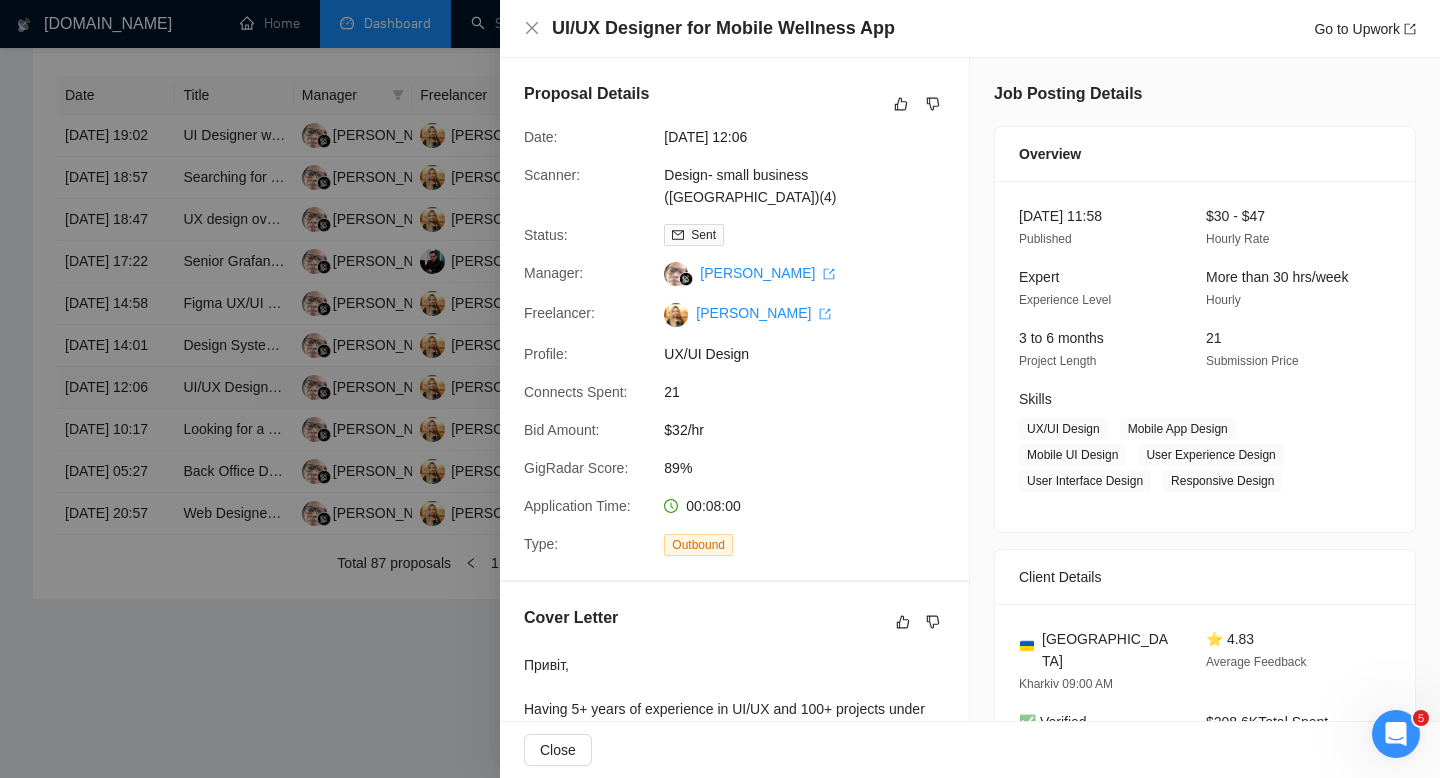 click at bounding box center [720, 389] 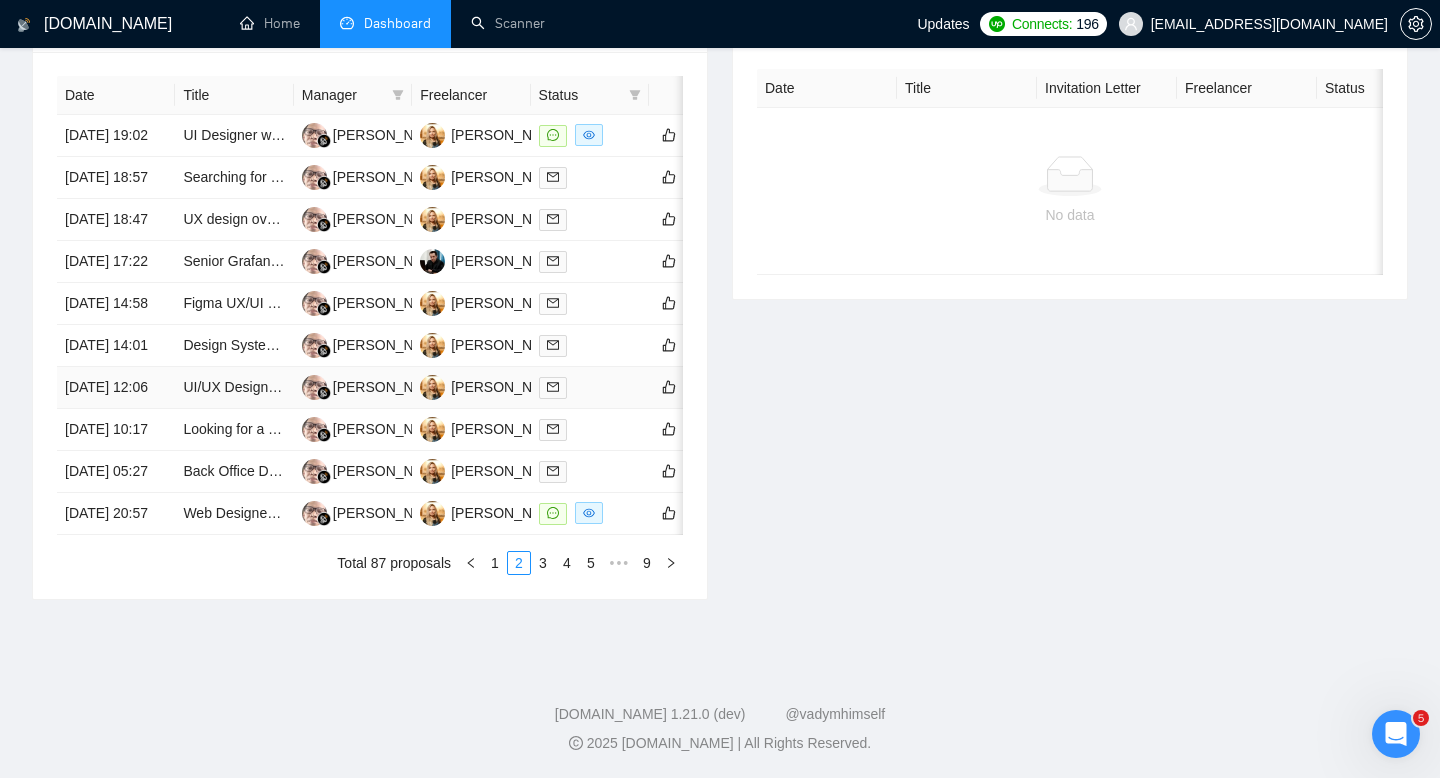 scroll, scrollTop: 999, scrollLeft: 0, axis: vertical 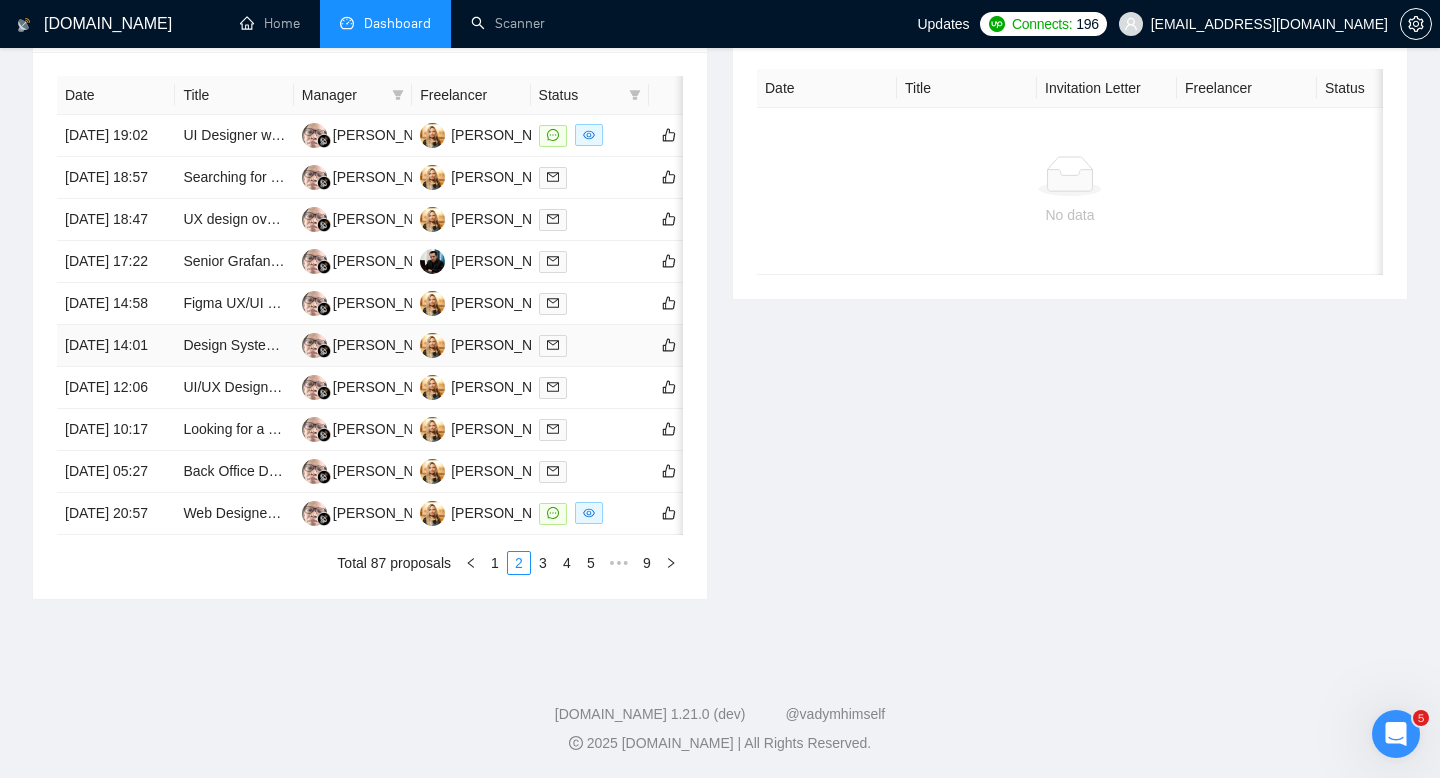 click on "[DATE] 14:01" at bounding box center (116, 346) 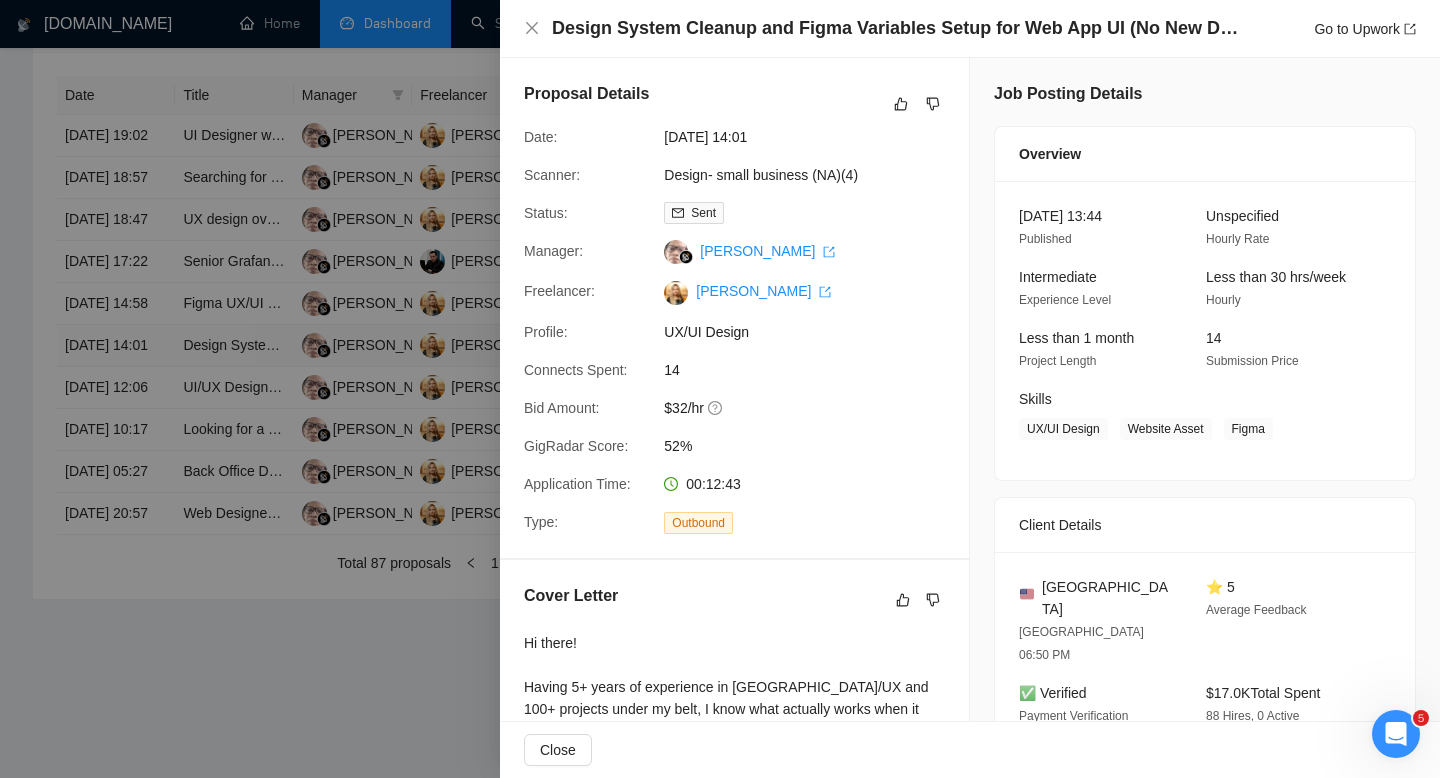 click at bounding box center (720, 389) 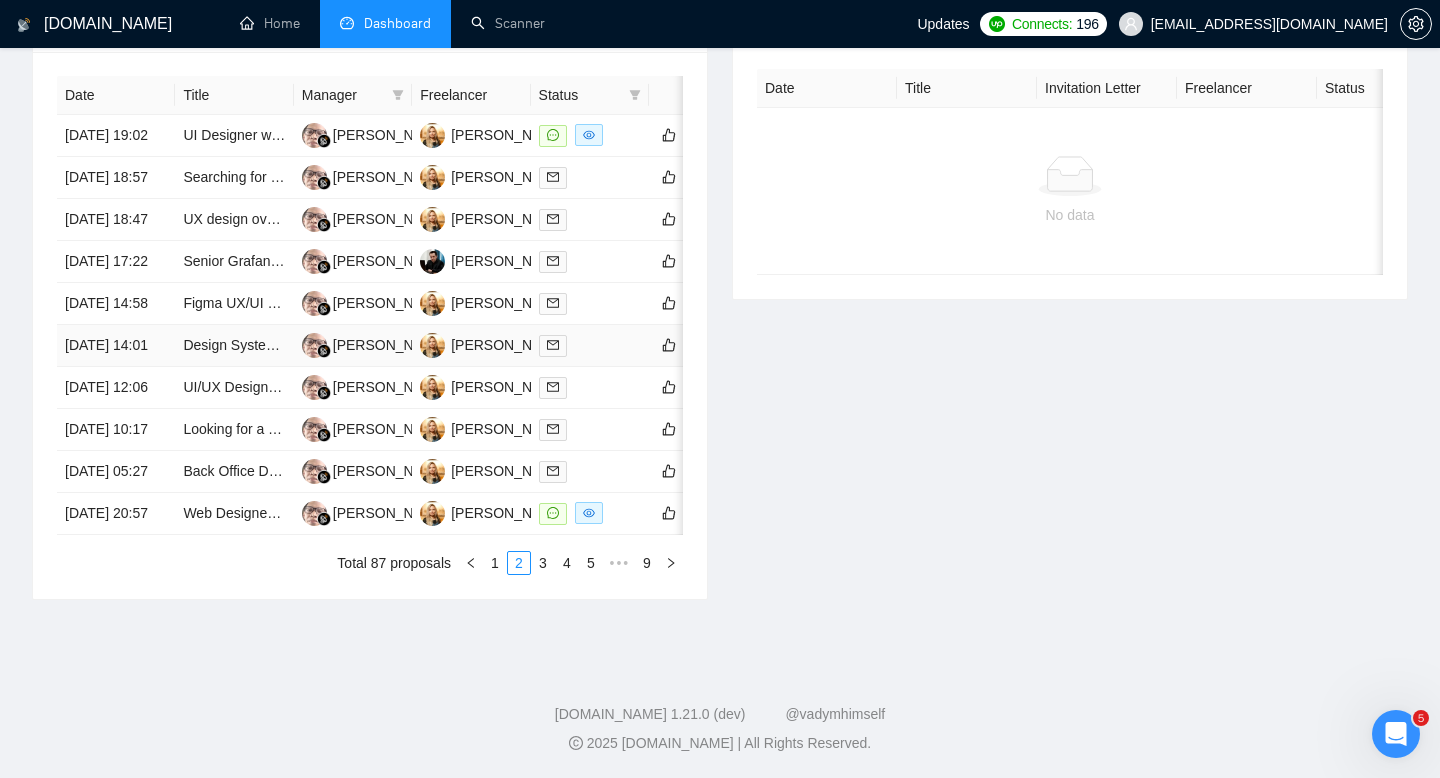 scroll, scrollTop: 962, scrollLeft: 0, axis: vertical 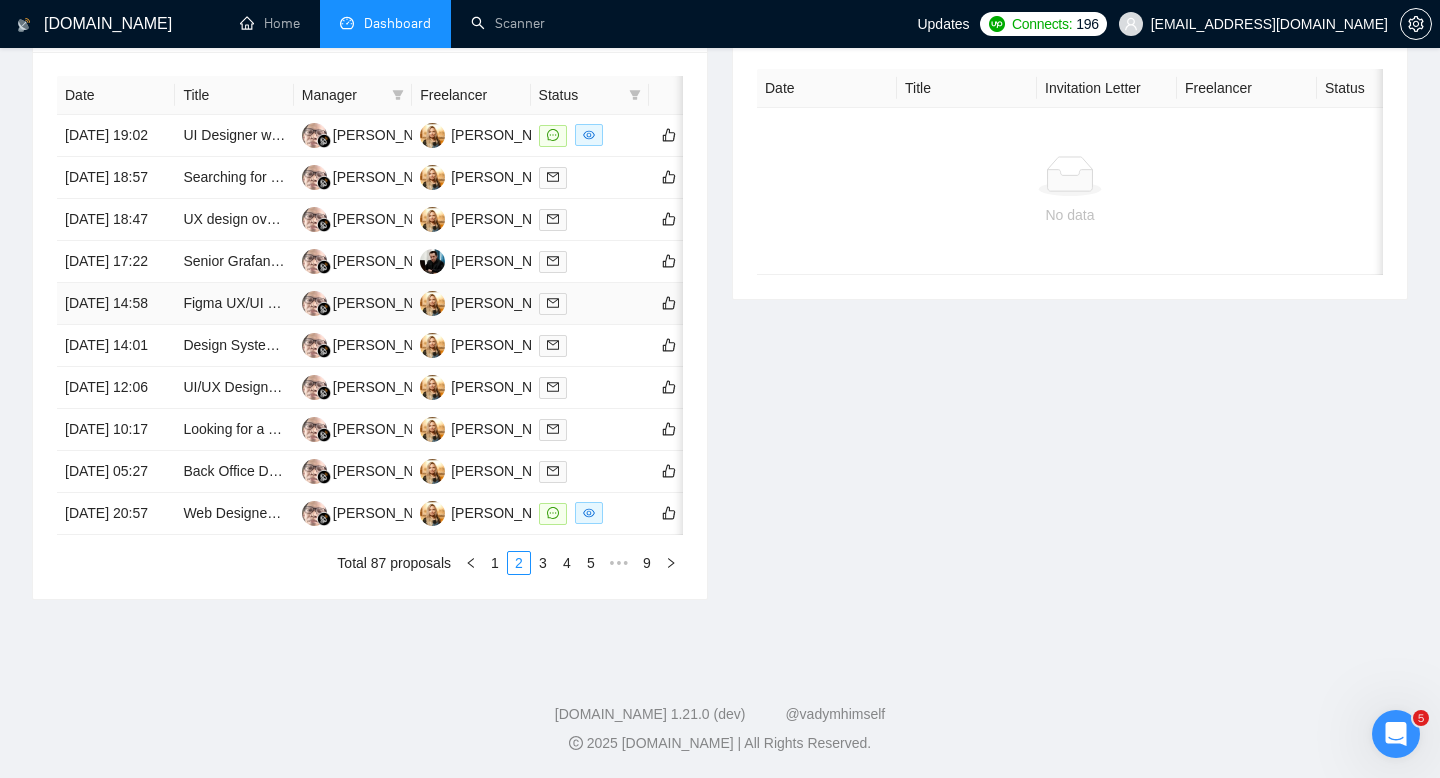click on "[DATE] 14:58" at bounding box center [116, 304] 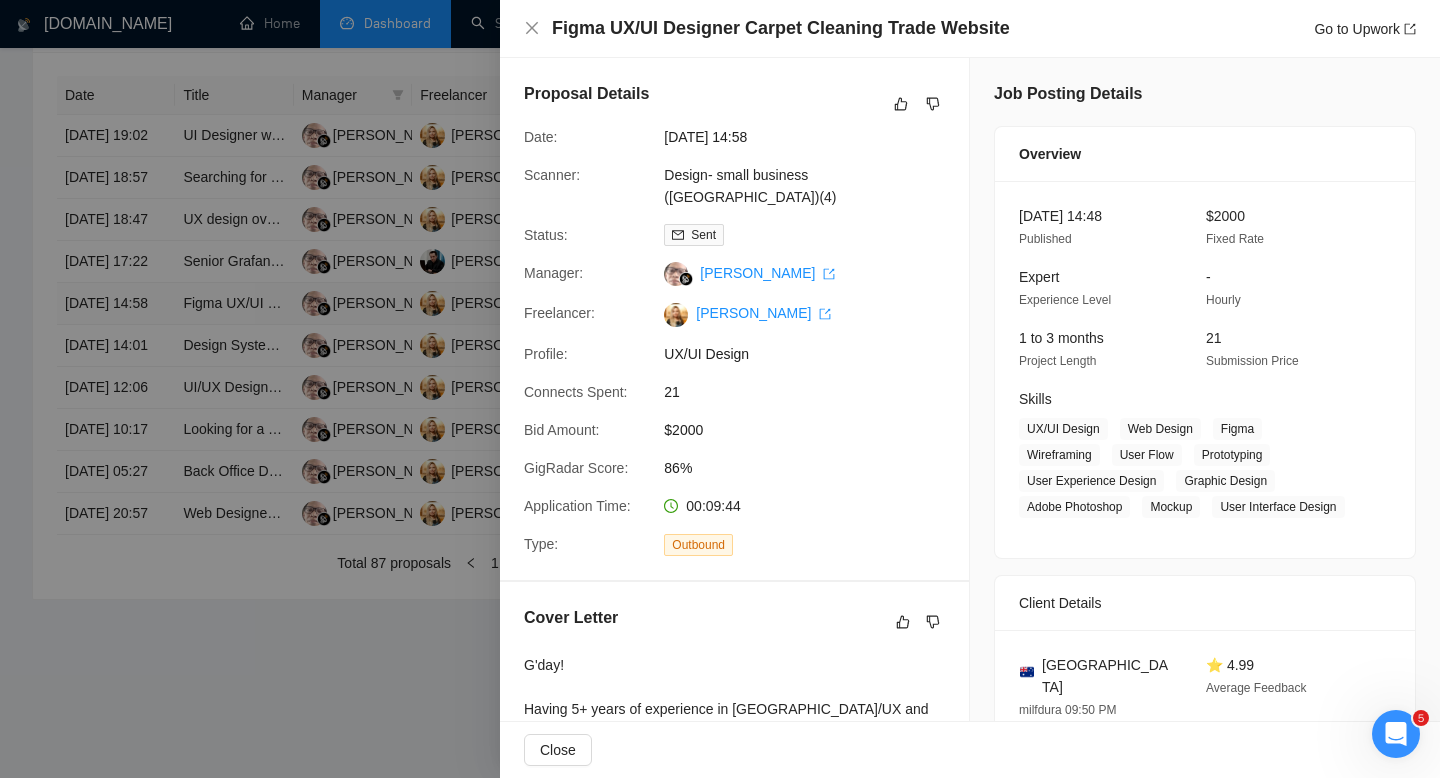 click at bounding box center [720, 389] 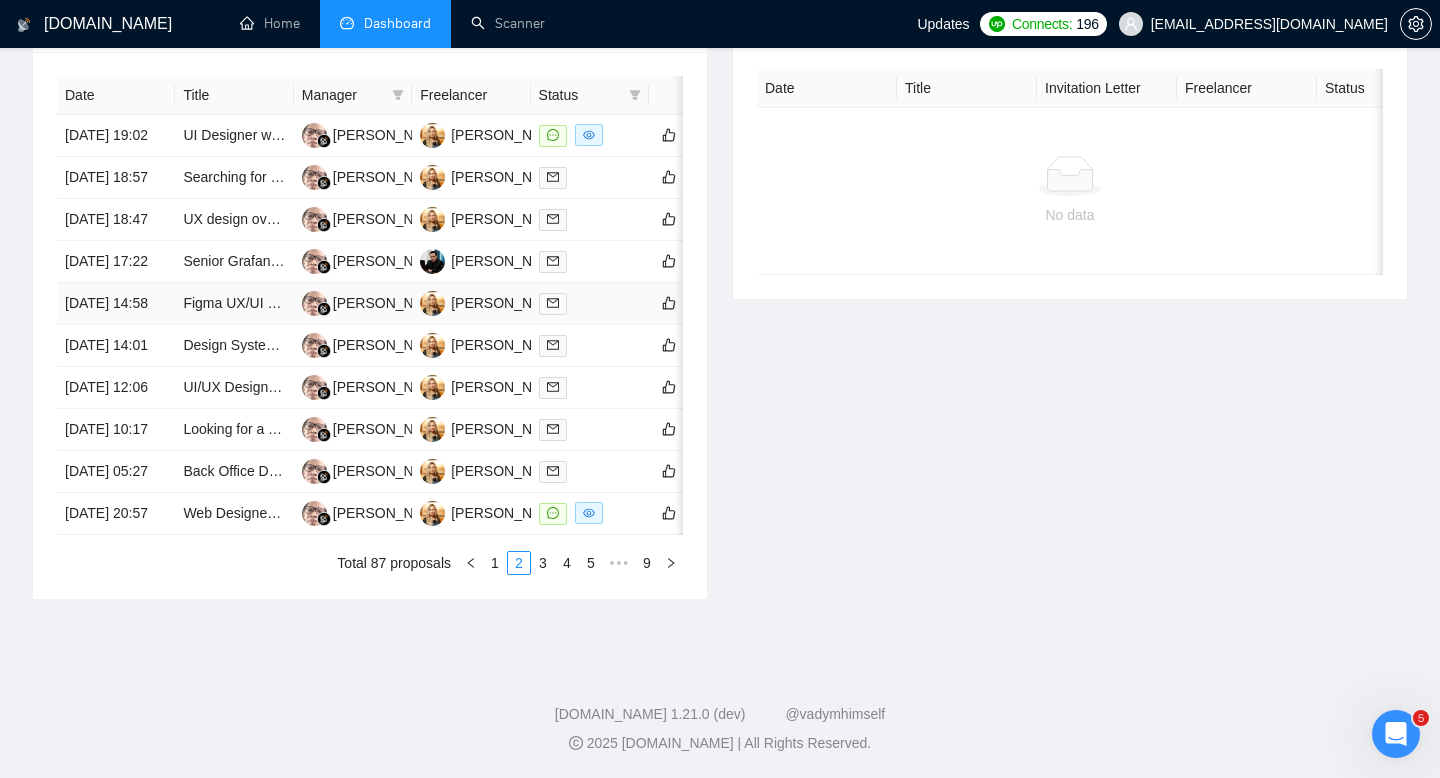 scroll, scrollTop: 922, scrollLeft: 0, axis: vertical 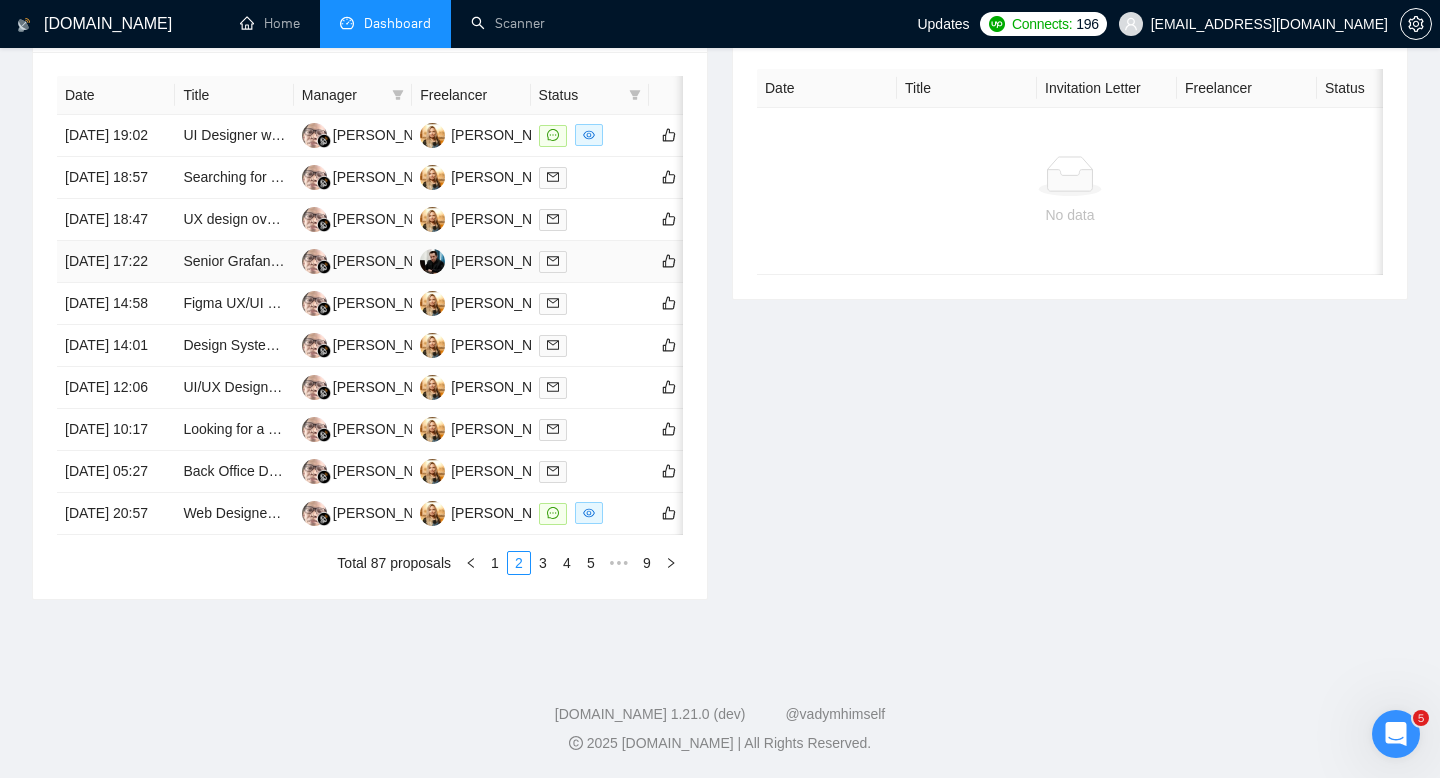click on "[DATE] 17:22" at bounding box center [116, 262] 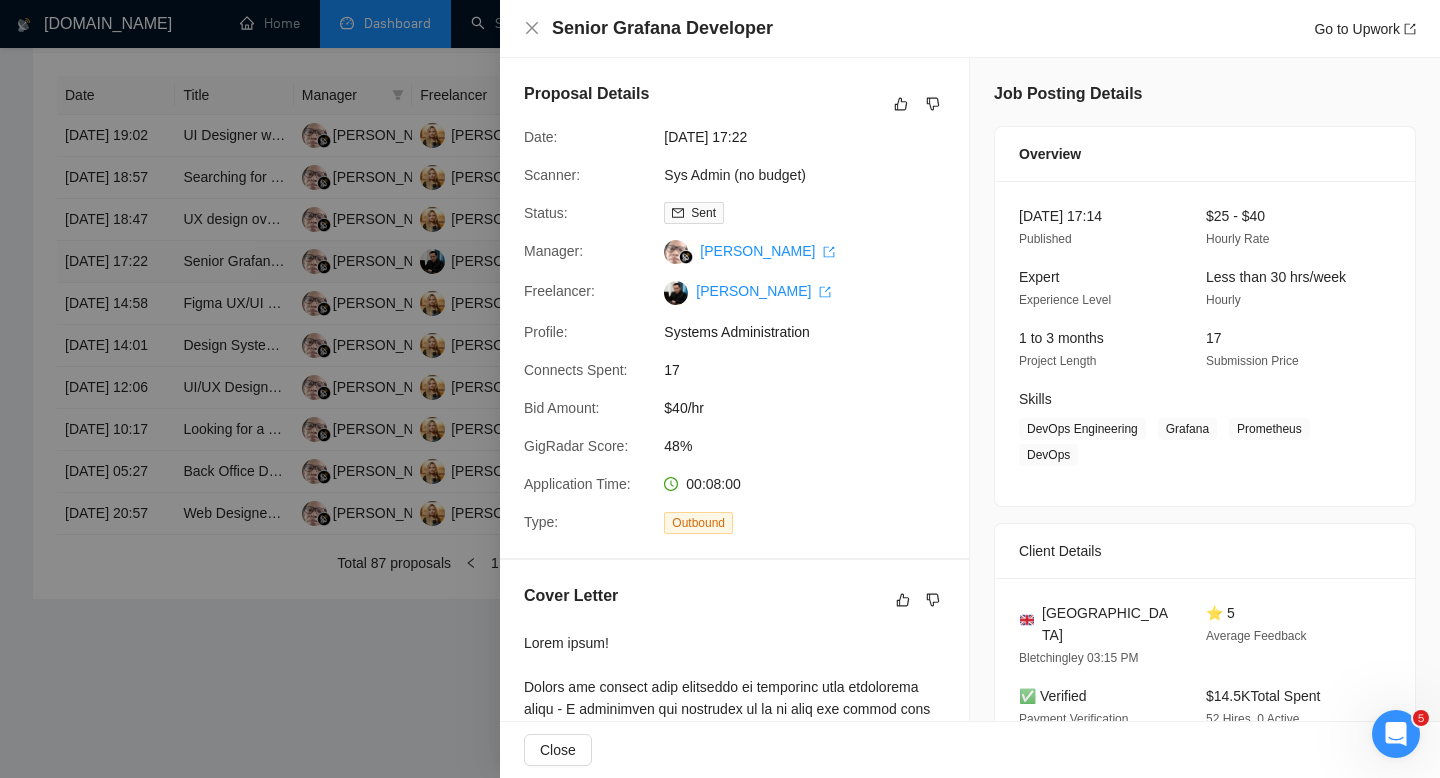 click at bounding box center (720, 389) 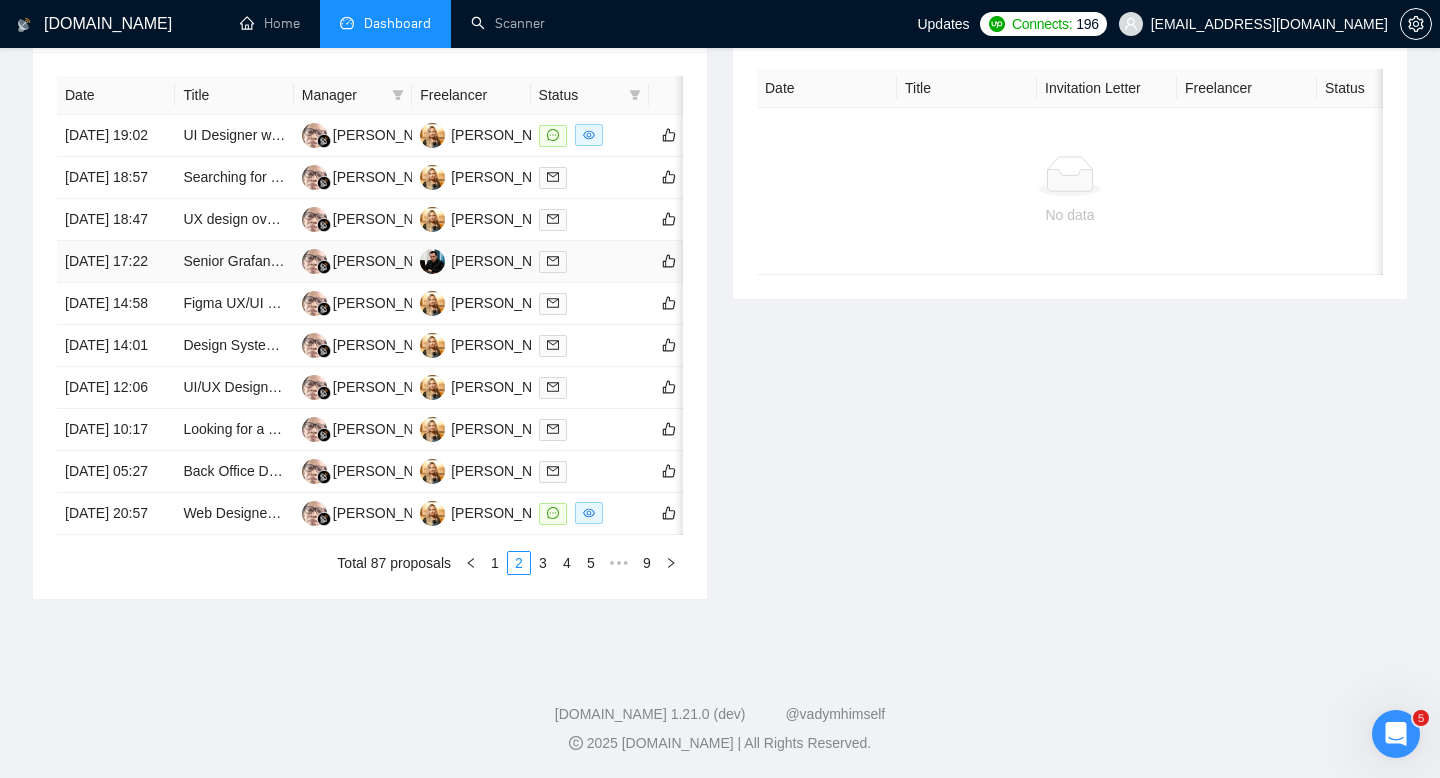 scroll, scrollTop: 852, scrollLeft: 0, axis: vertical 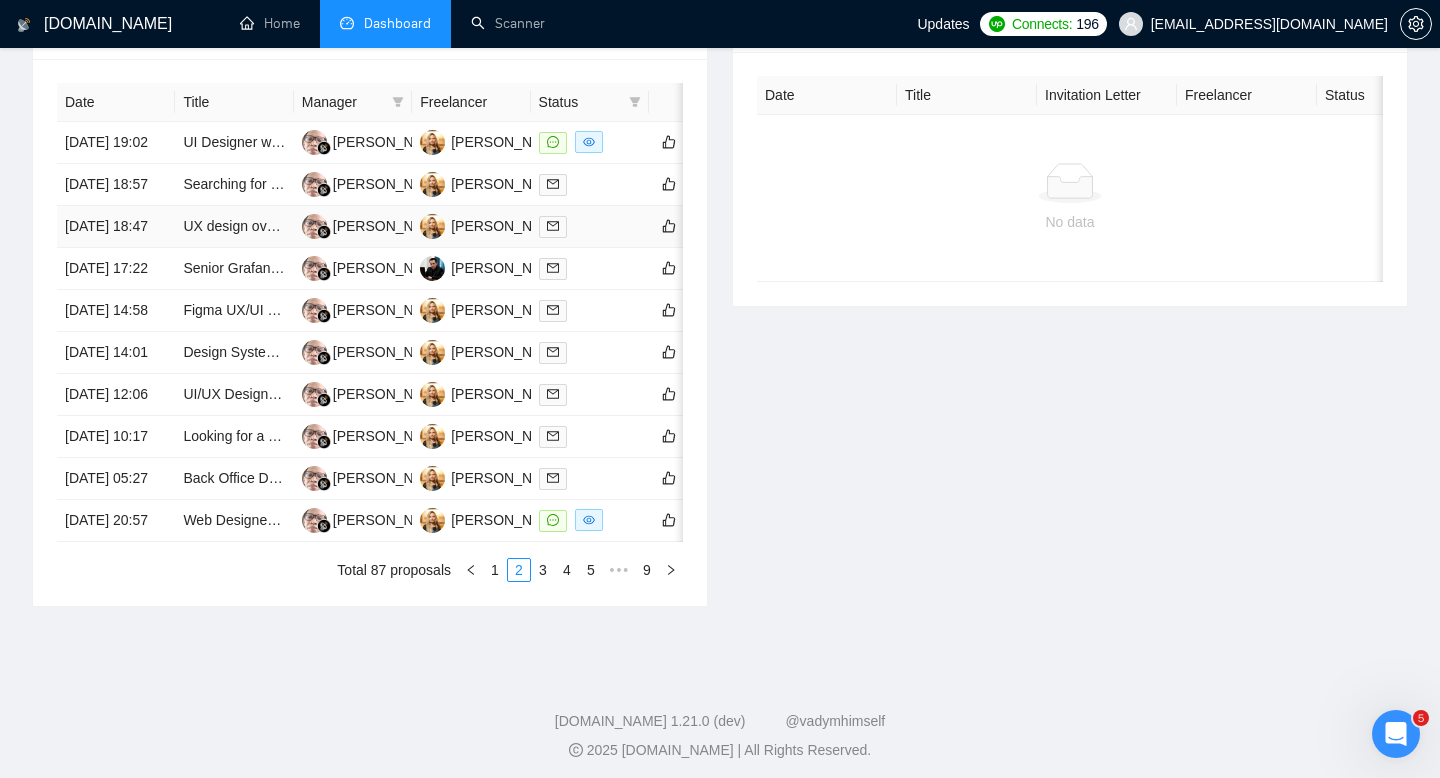 click on "[DATE] 18:47" at bounding box center (116, 227) 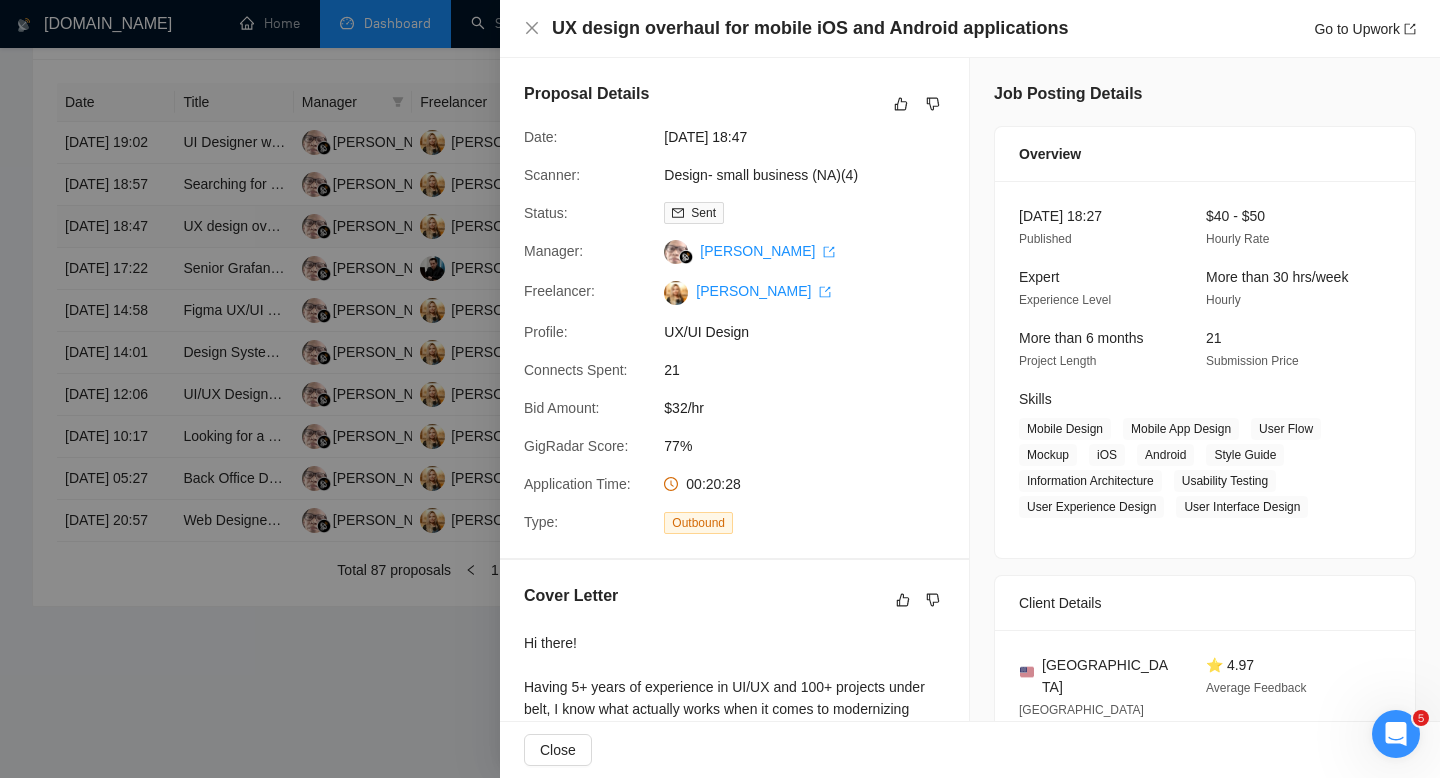 click at bounding box center (720, 389) 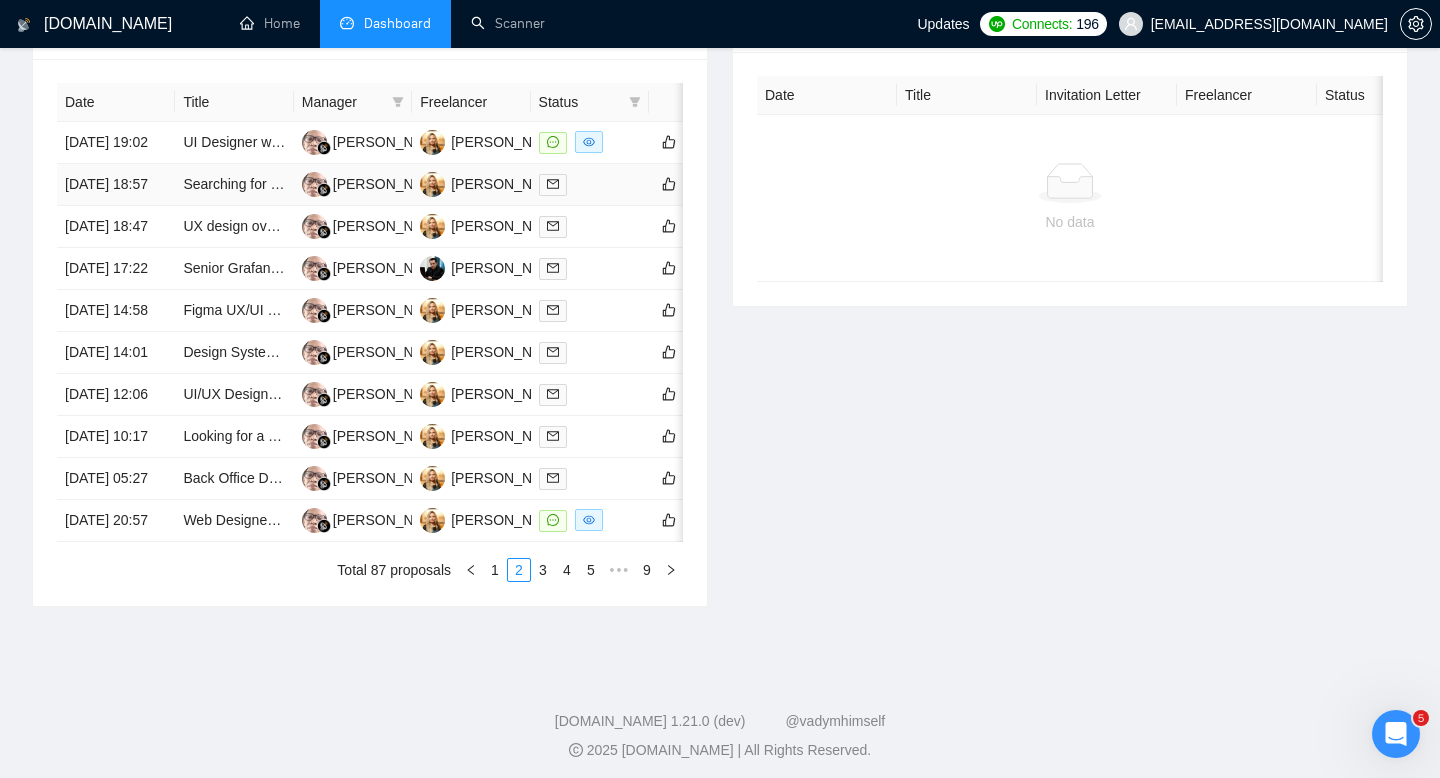click on "[DATE] 18:57" at bounding box center [116, 185] 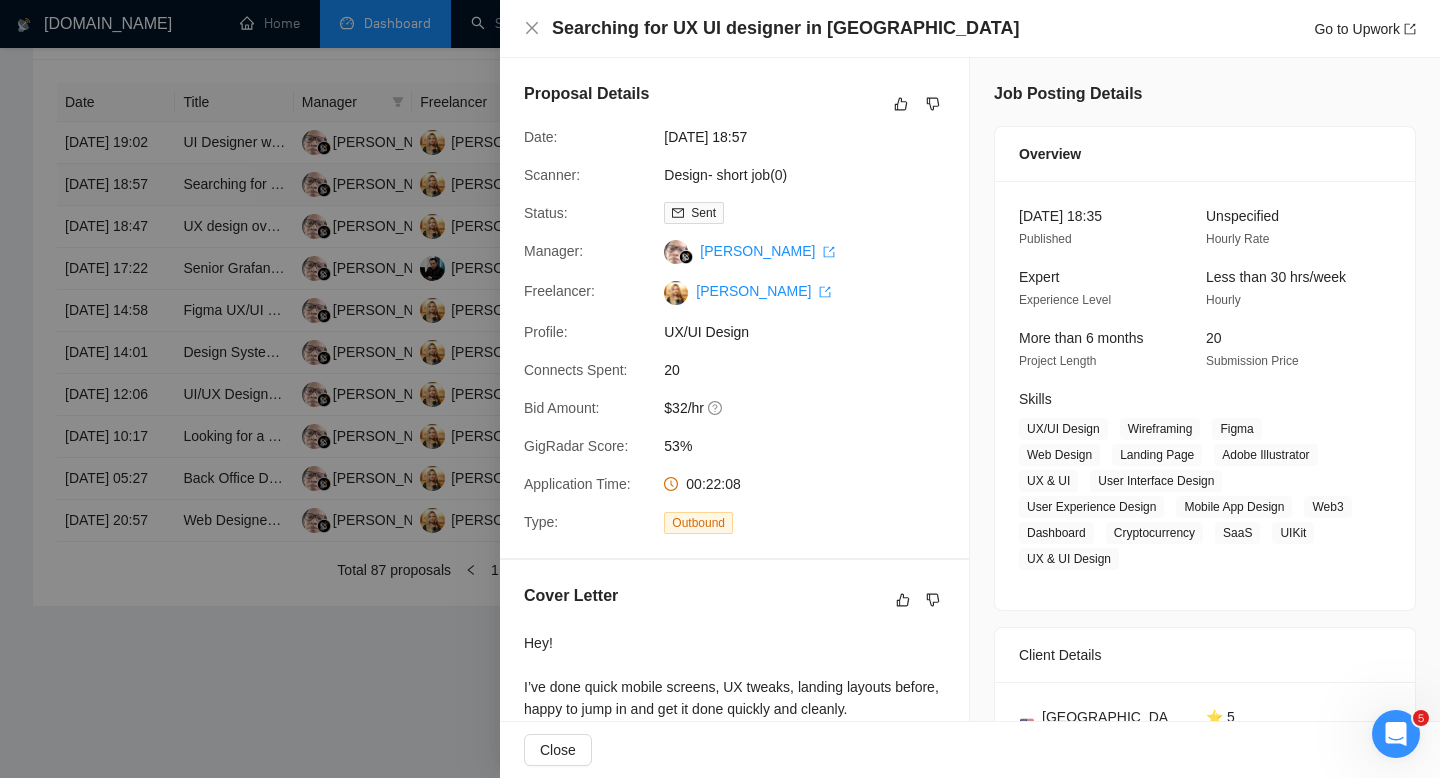 click at bounding box center [720, 389] 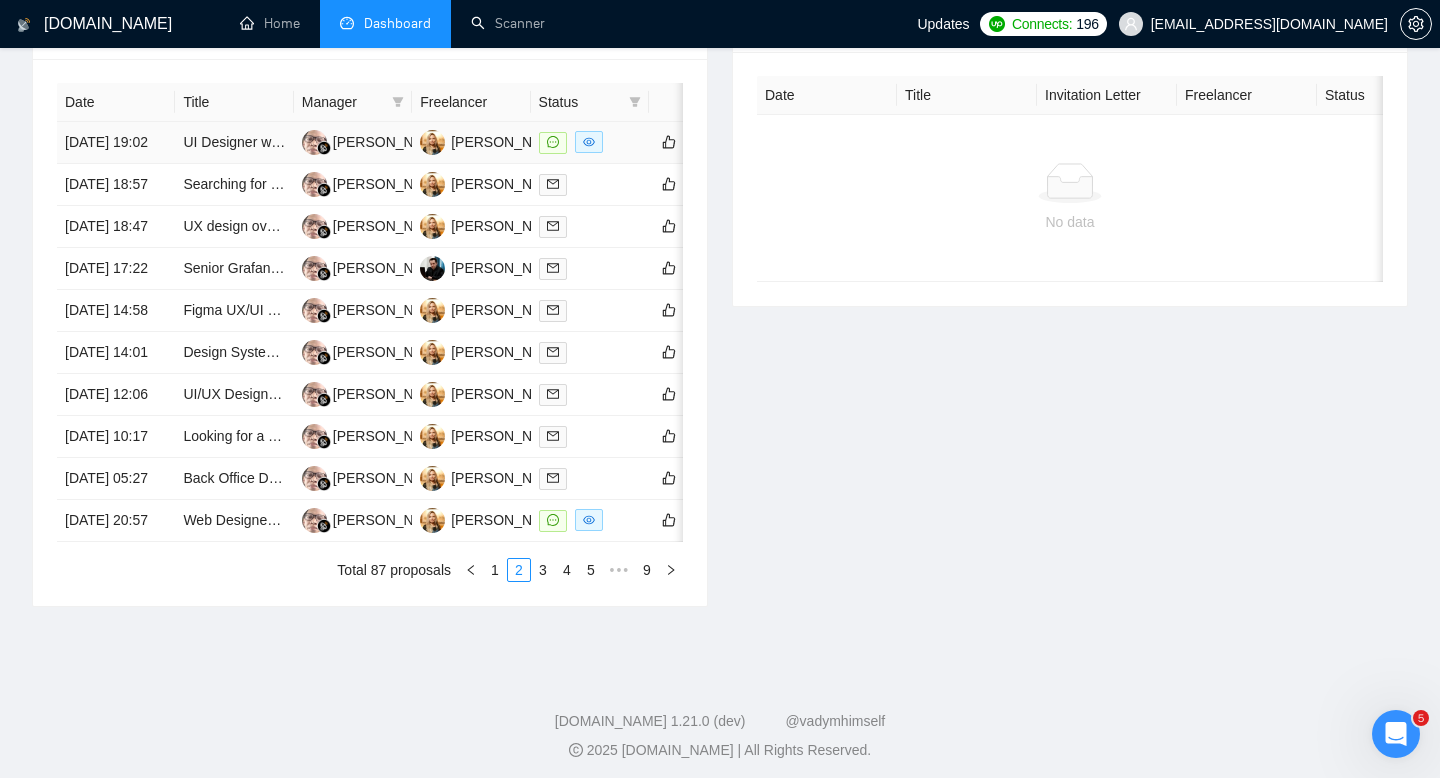 click on "[DATE] 19:02" at bounding box center (116, 143) 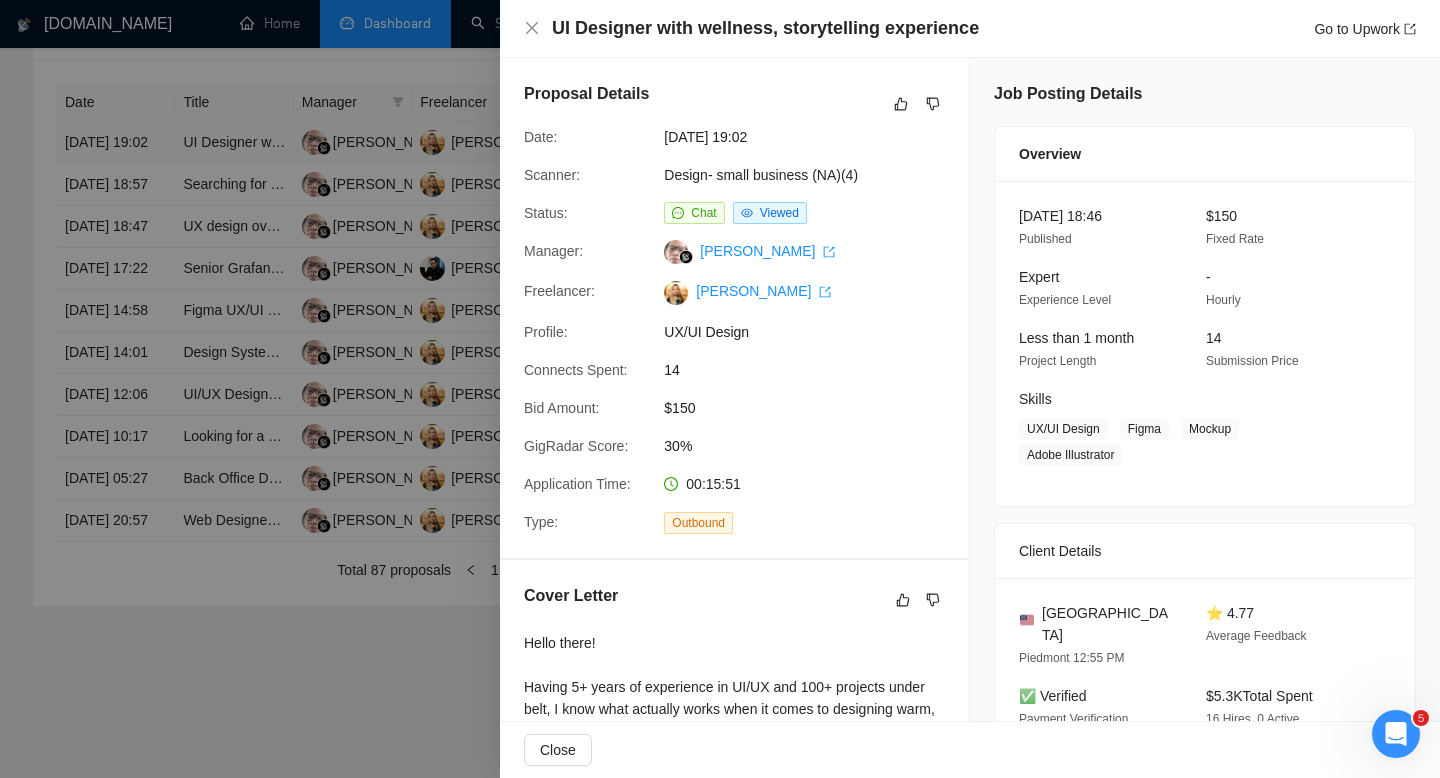 click at bounding box center (720, 389) 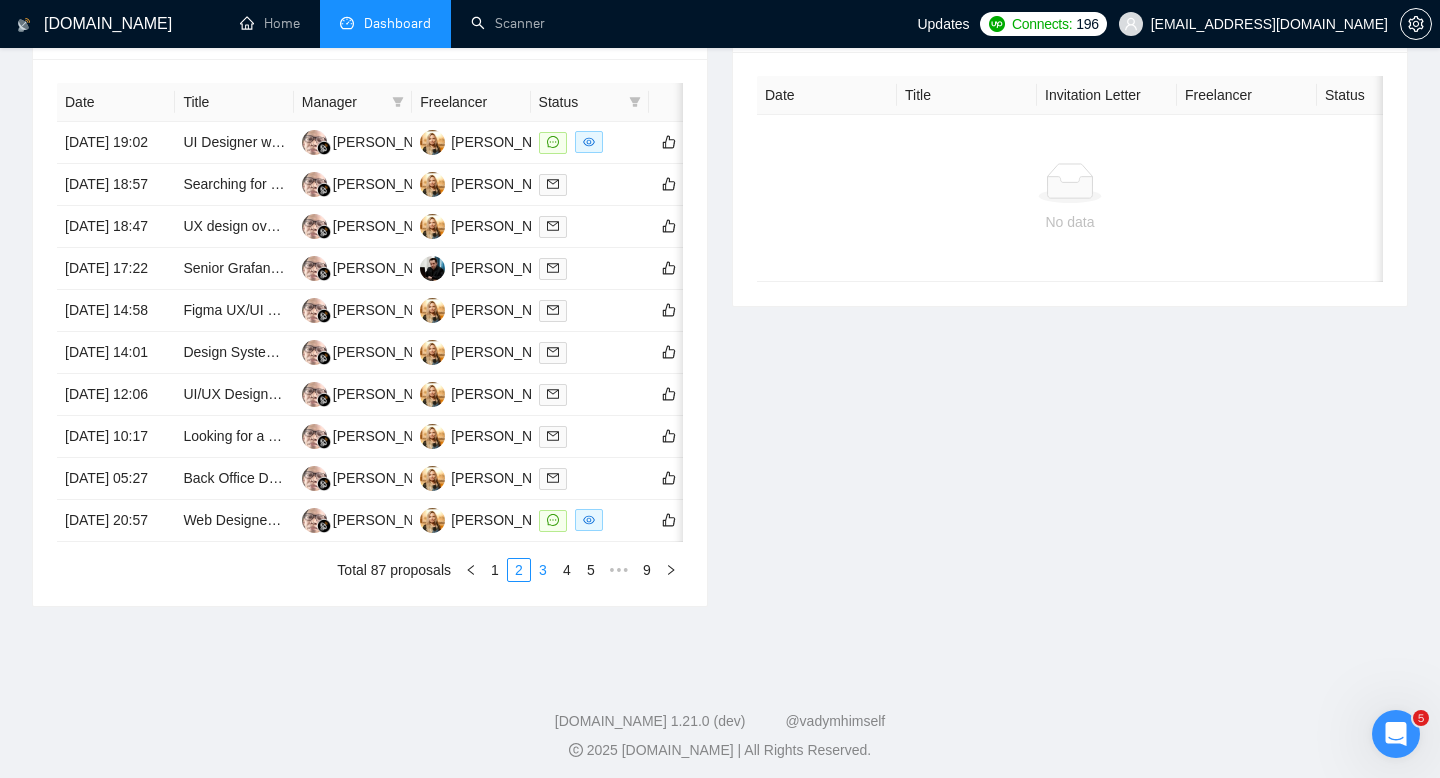 click on "3" at bounding box center (543, 570) 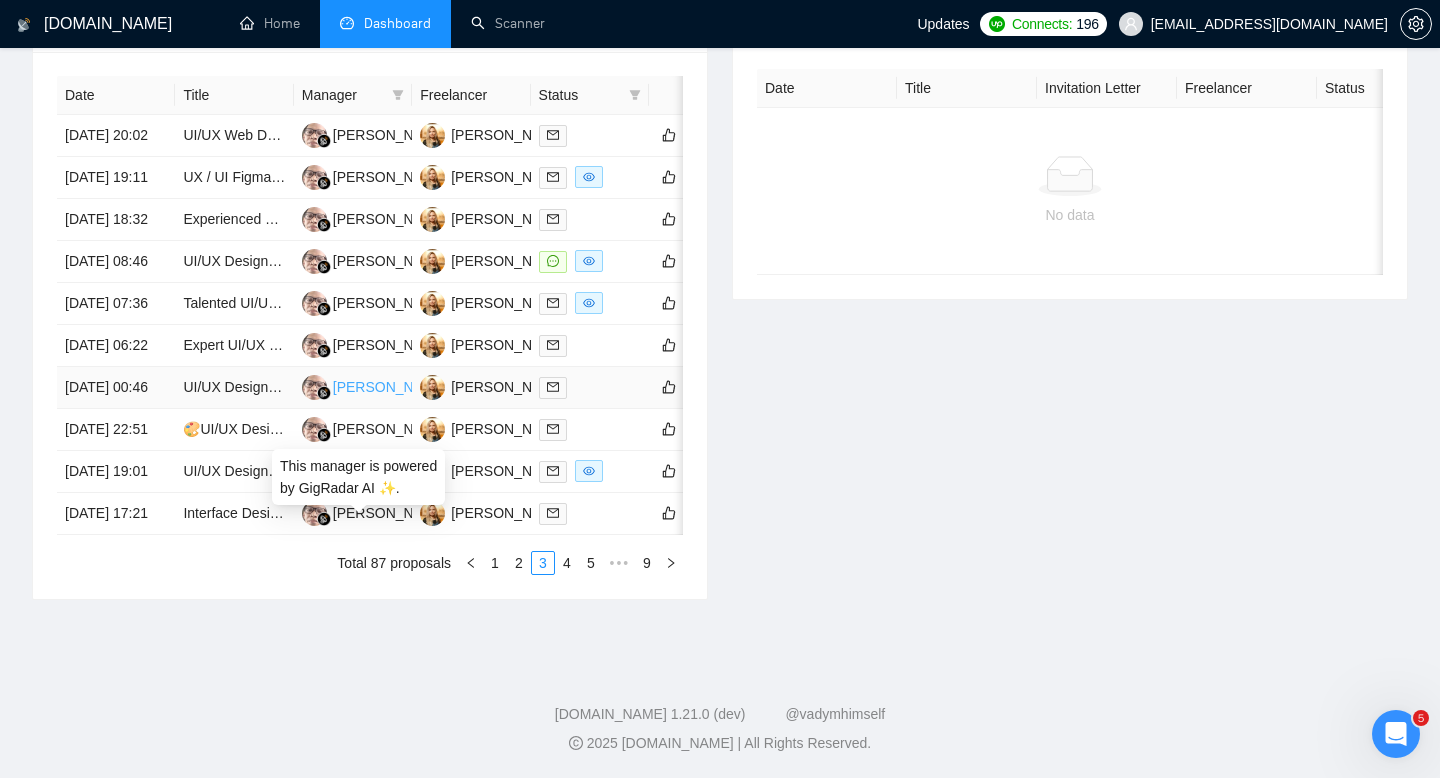 scroll, scrollTop: 912, scrollLeft: 0, axis: vertical 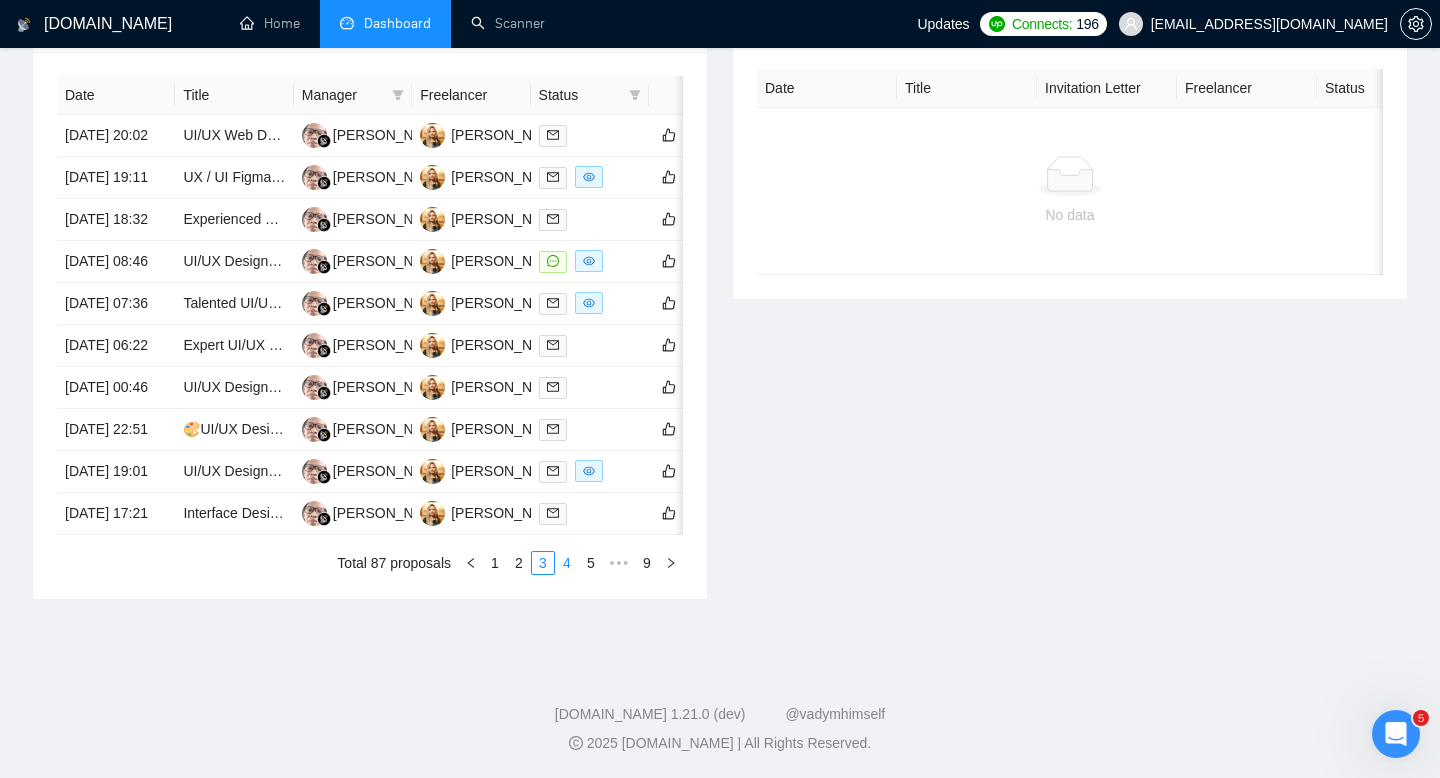 click on "4" at bounding box center (567, 563) 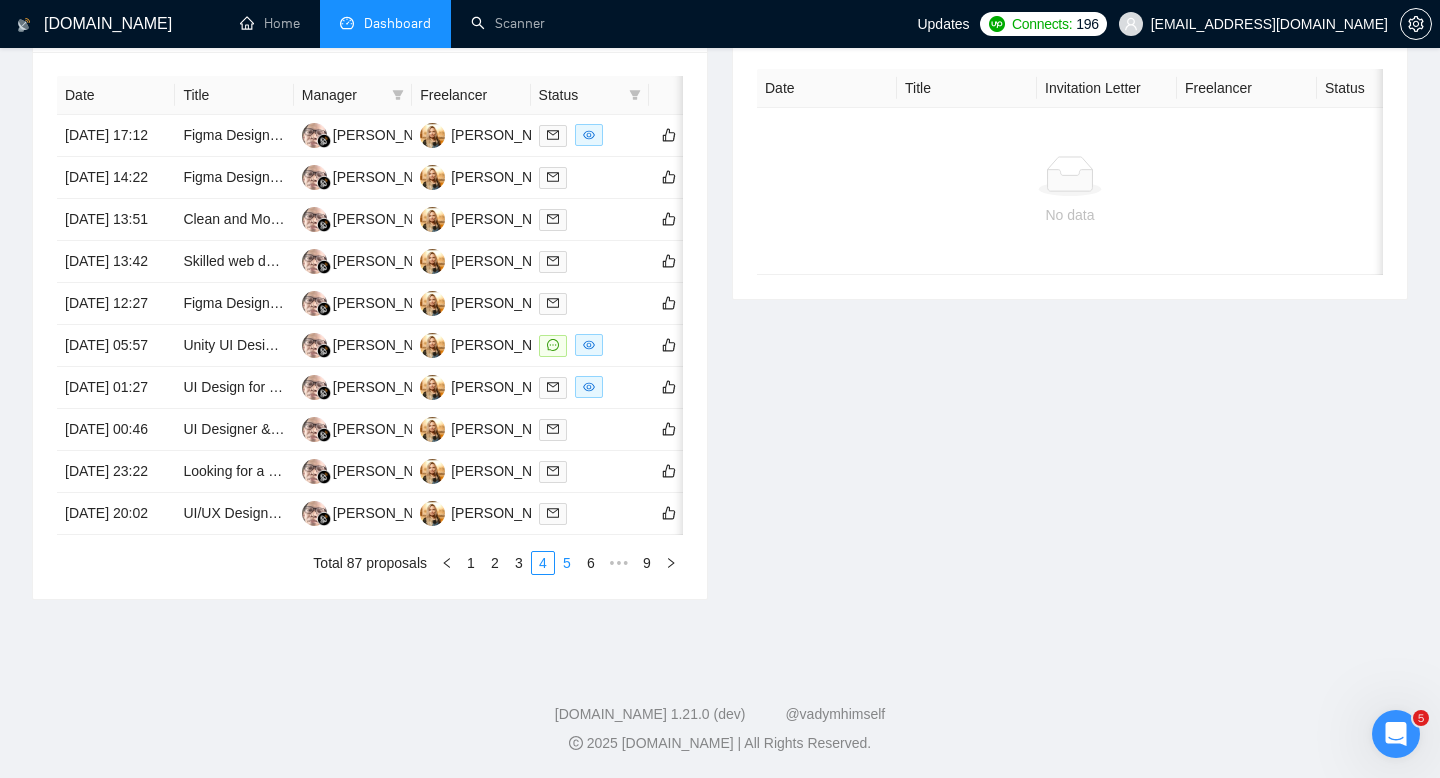 click on "5" at bounding box center (567, 563) 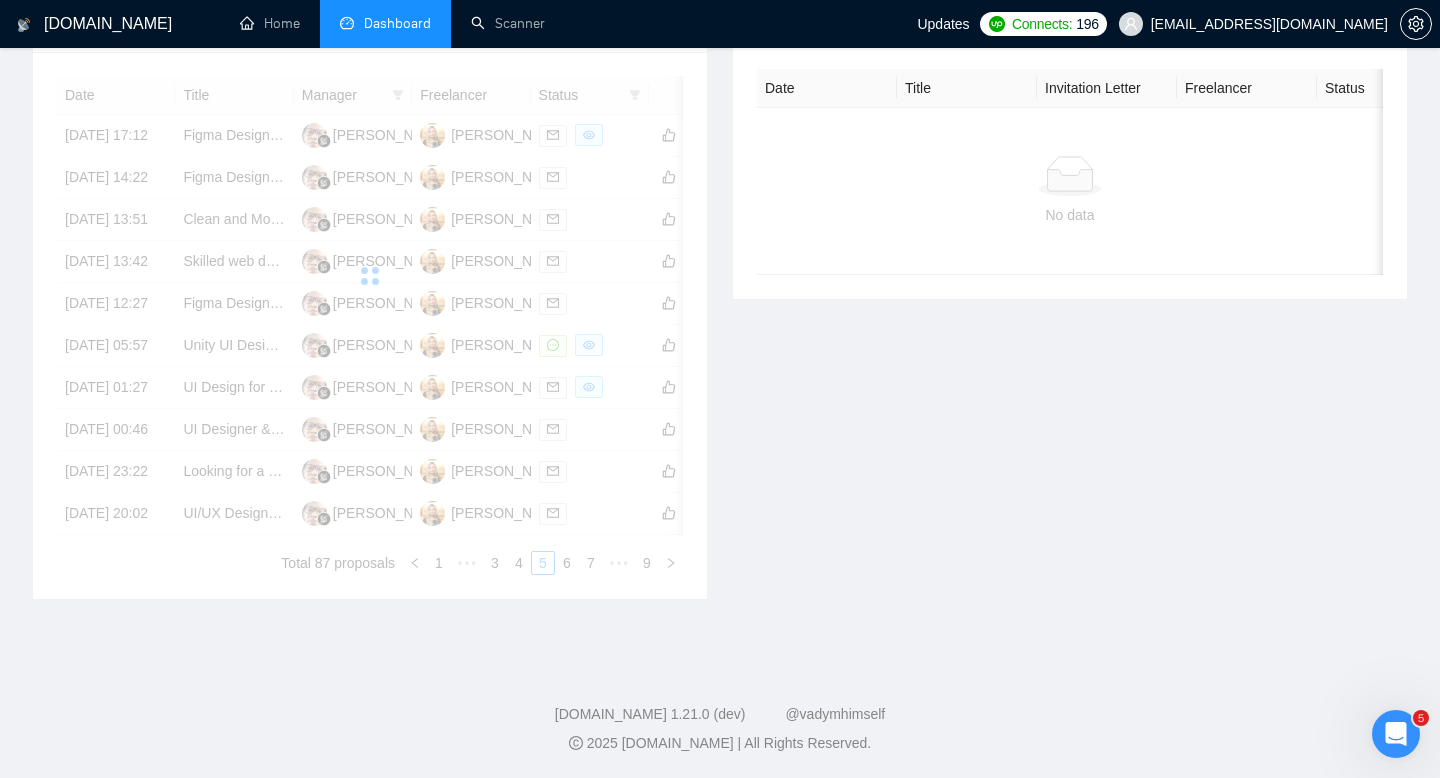 scroll, scrollTop: 886, scrollLeft: 0, axis: vertical 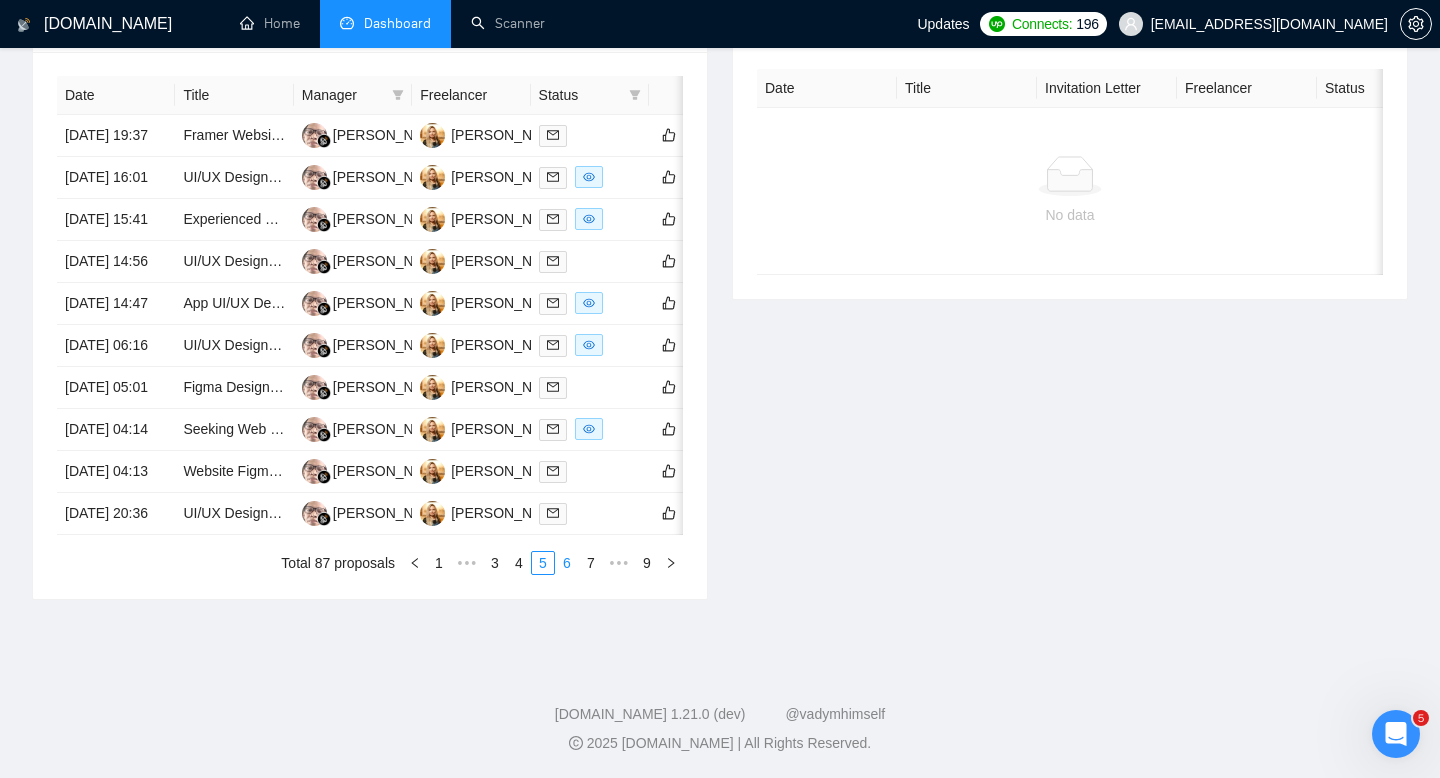 click on "6" at bounding box center (567, 563) 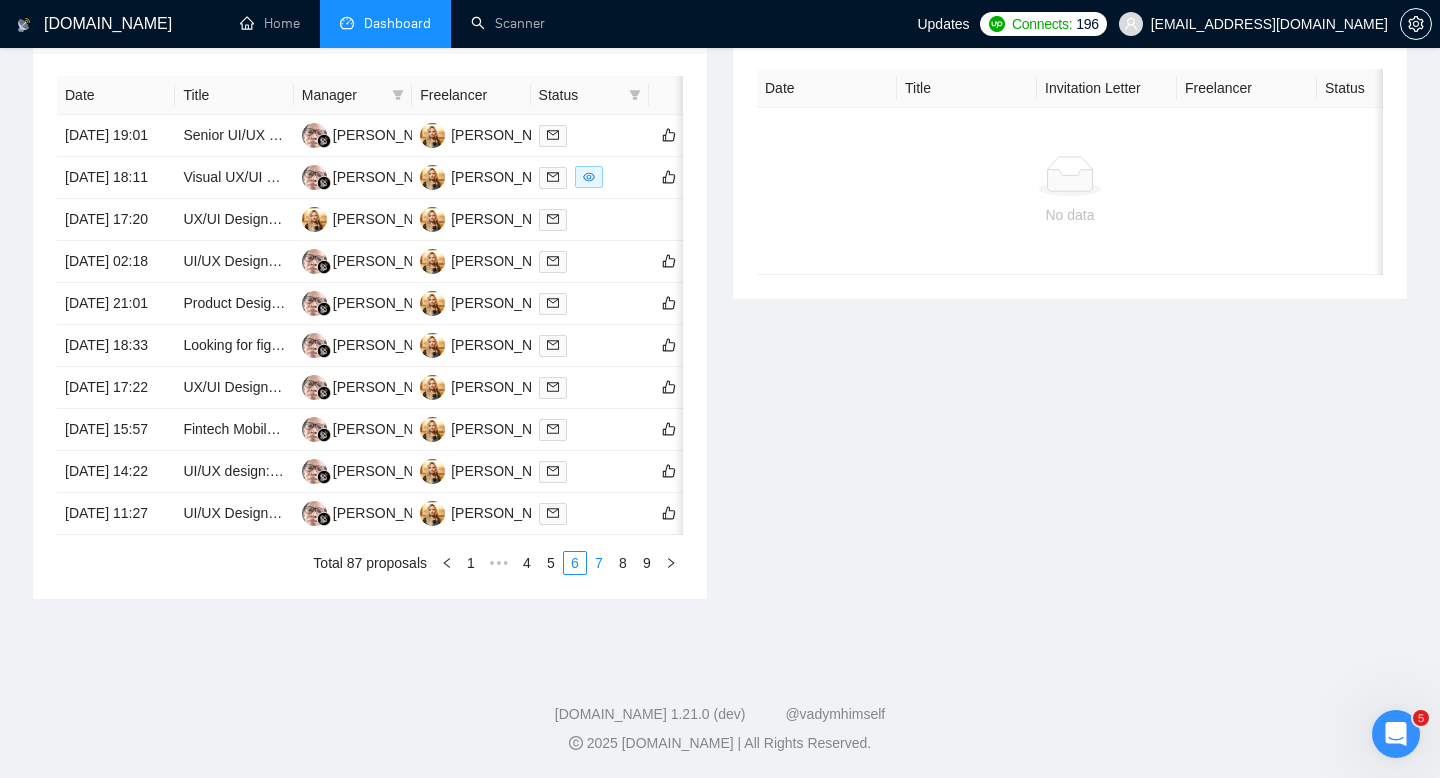 click on "7" at bounding box center (599, 563) 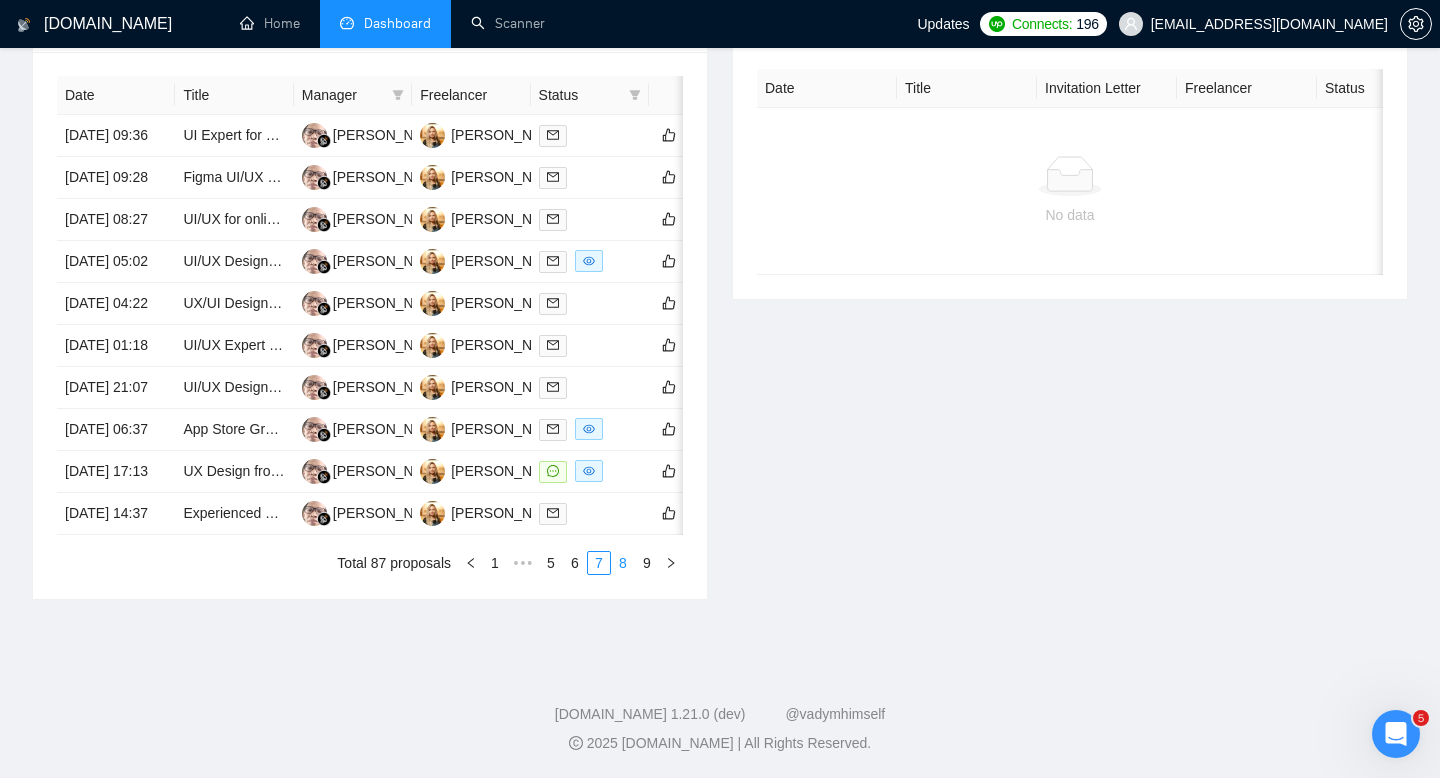 click on "8" at bounding box center (623, 563) 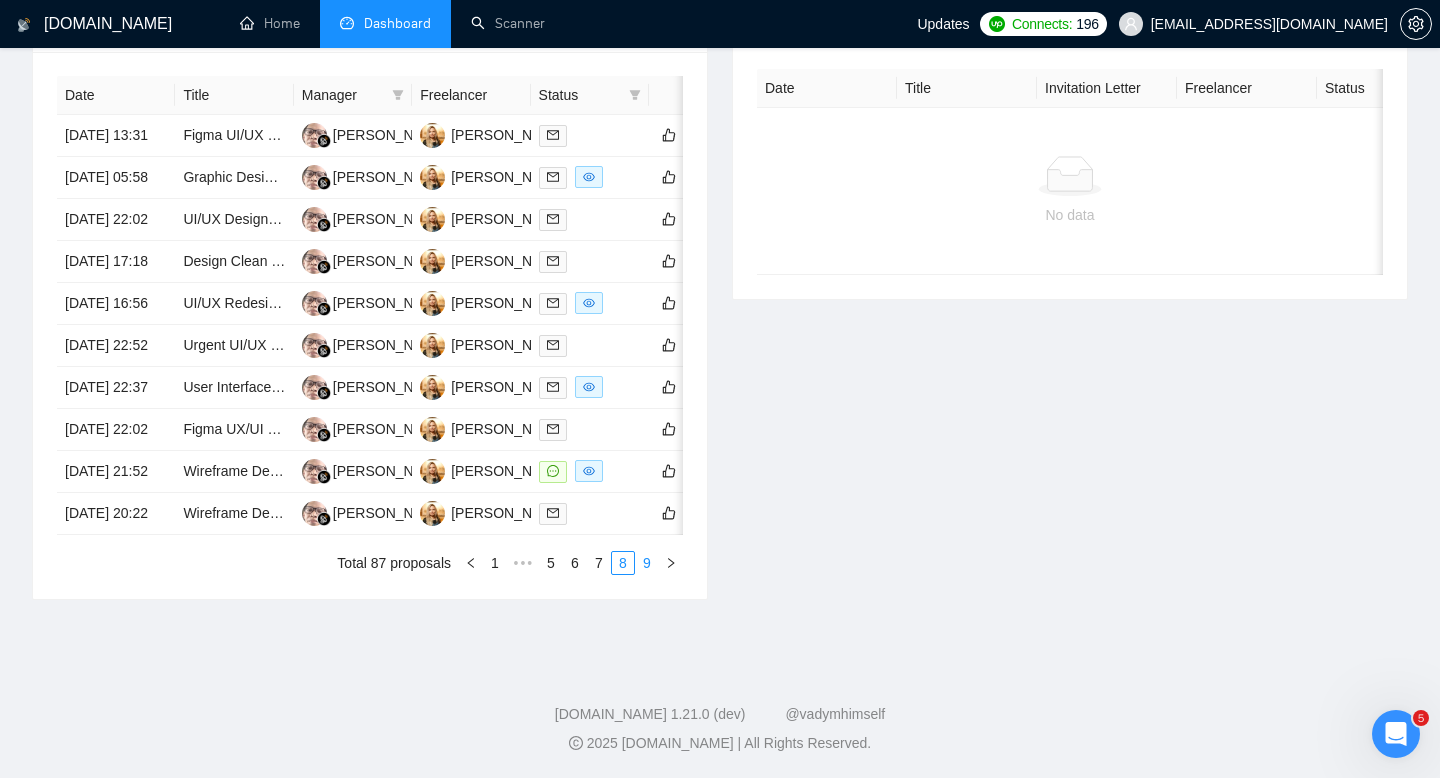 click on "9" at bounding box center [647, 563] 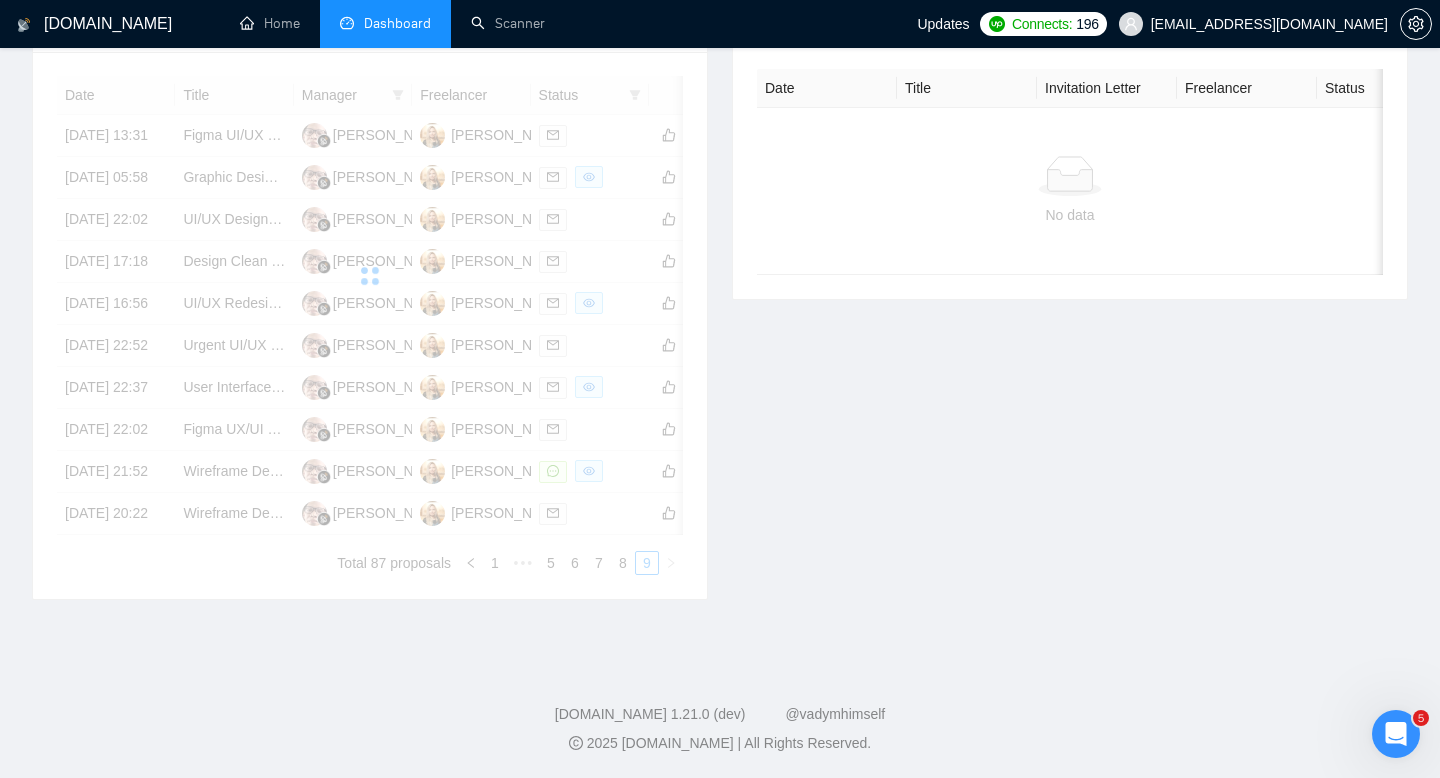 scroll, scrollTop: 866, scrollLeft: 0, axis: vertical 